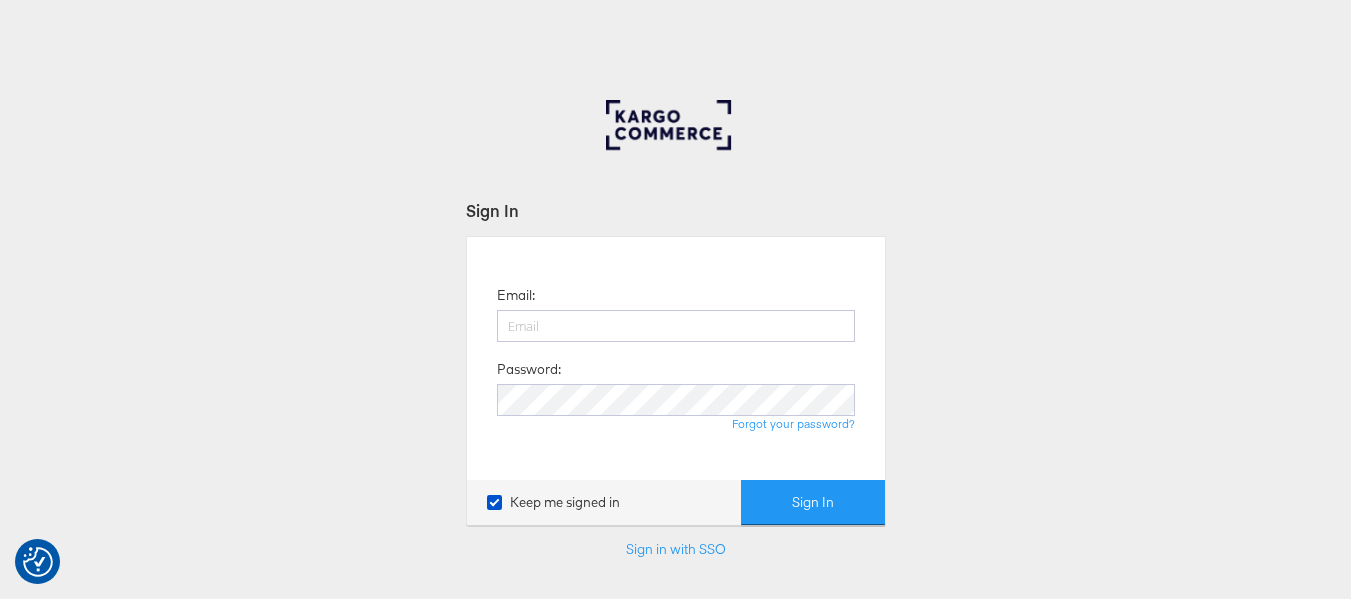 scroll, scrollTop: 0, scrollLeft: 0, axis: both 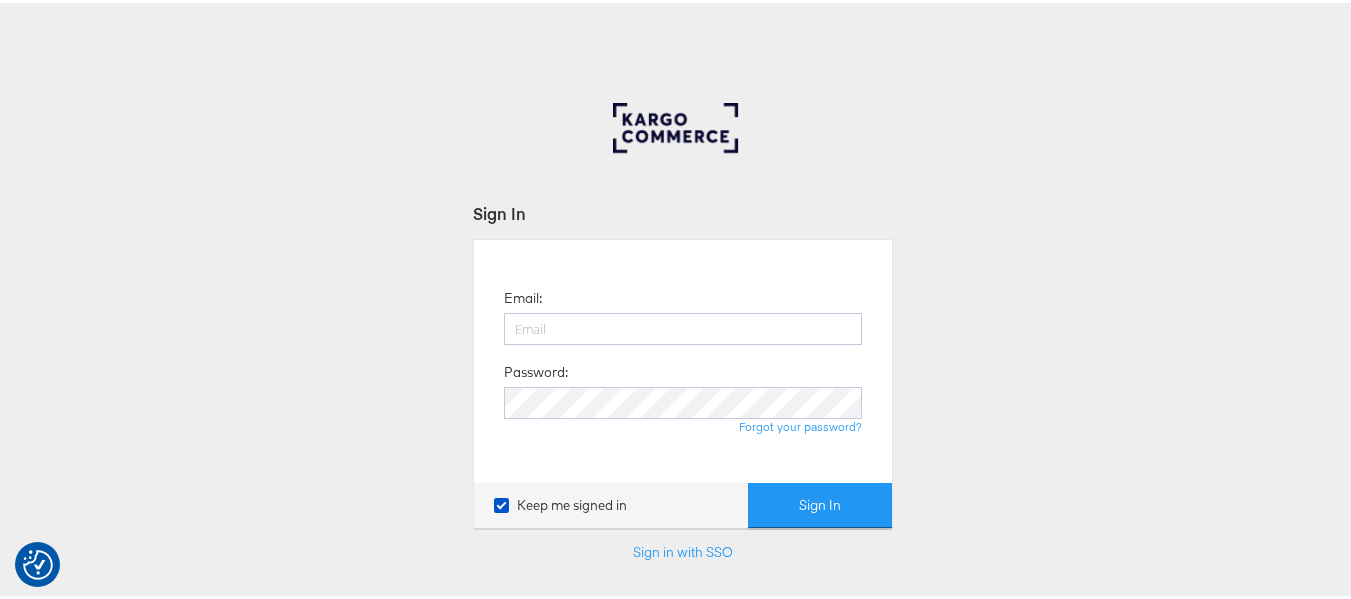 type on "aparna.doniparthi@kargo.com" 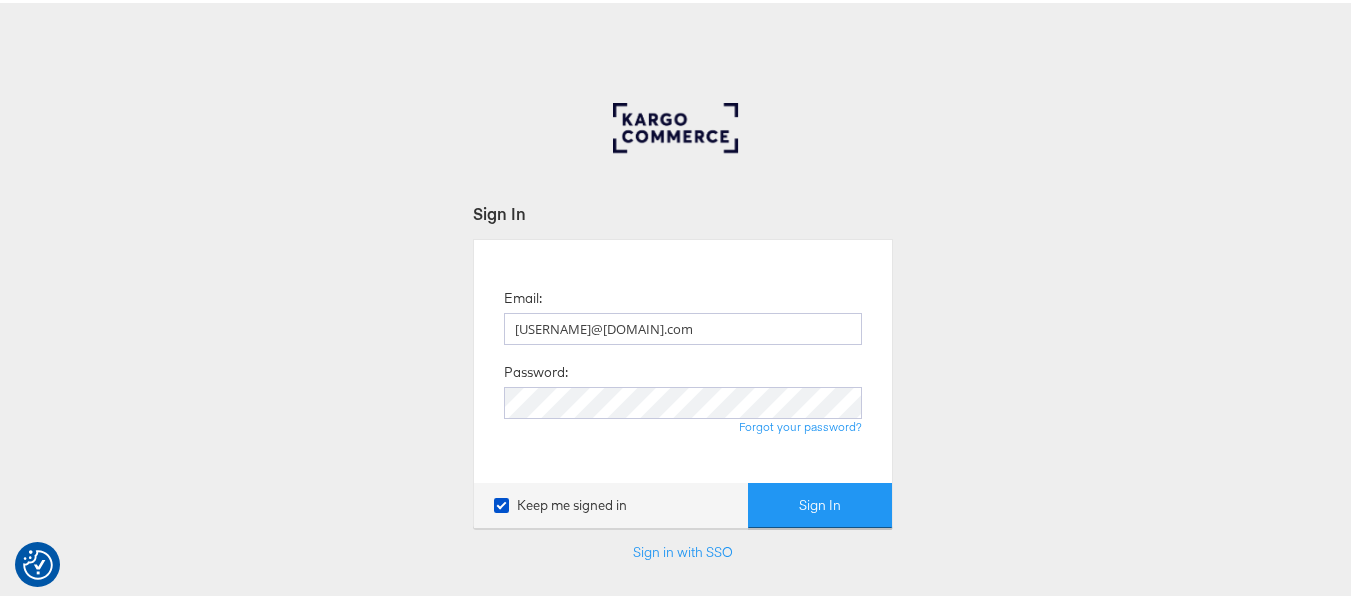 click on "Sign In" at bounding box center [820, 502] 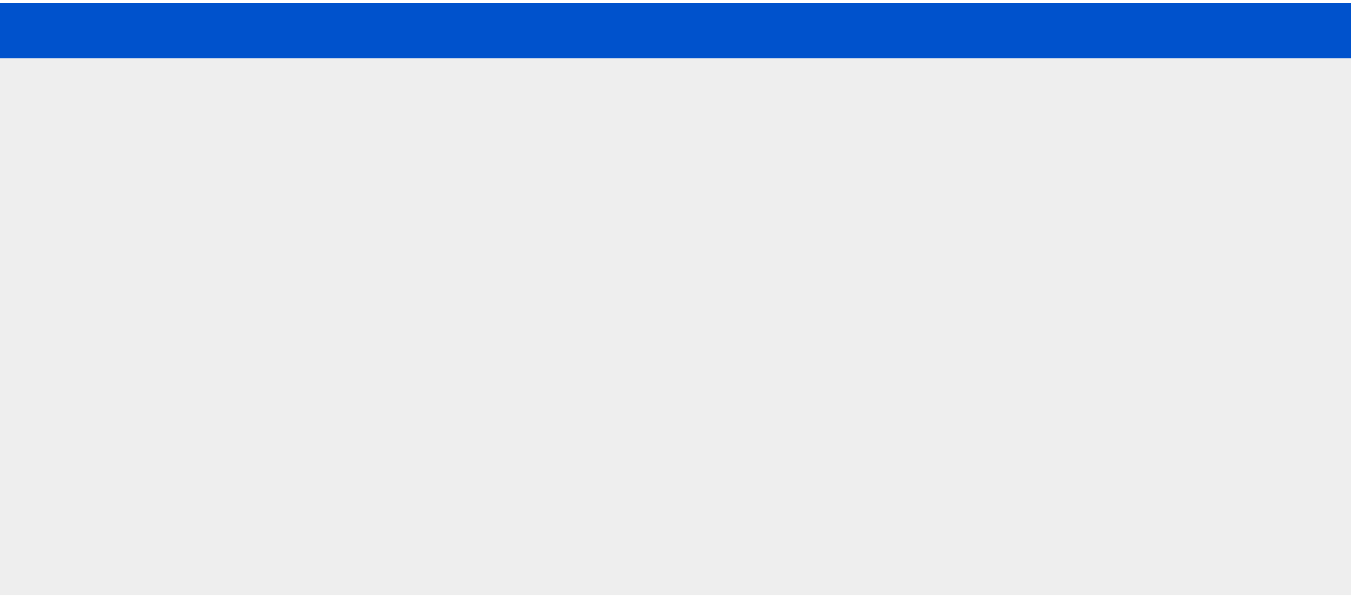 scroll, scrollTop: 0, scrollLeft: 0, axis: both 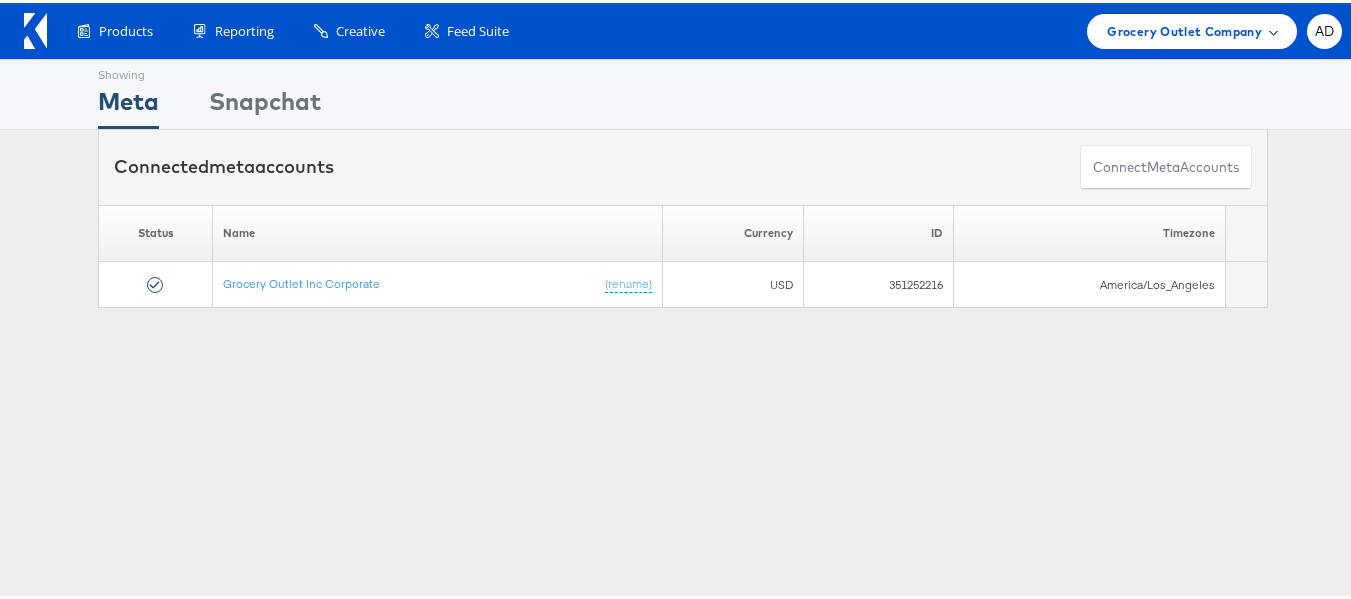 click on "Grocery Outlet Company" at bounding box center [1184, 28] 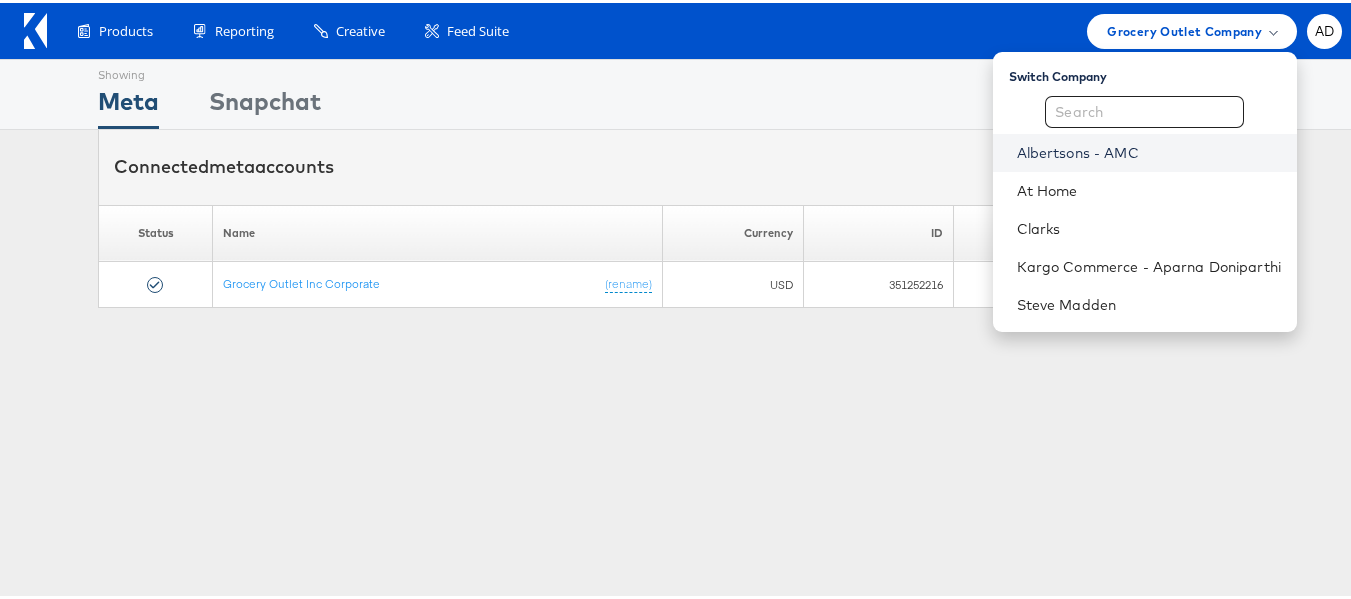 click on "Albertsons - AMC" at bounding box center [1149, 150] 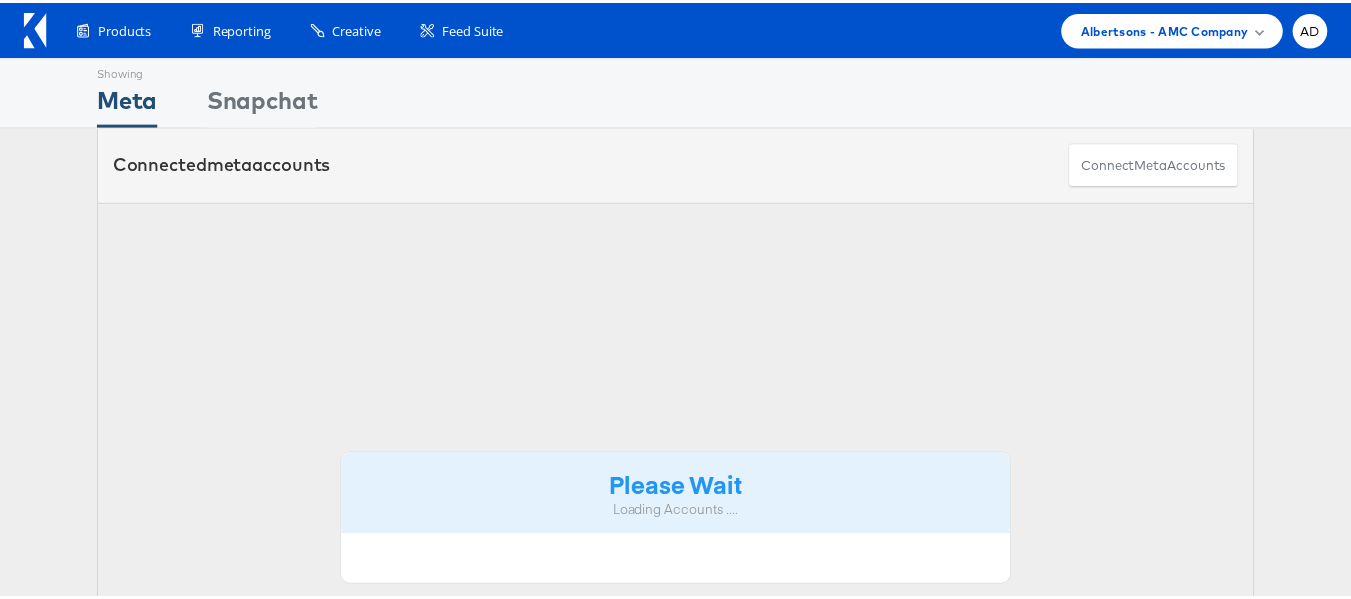 scroll, scrollTop: 0, scrollLeft: 0, axis: both 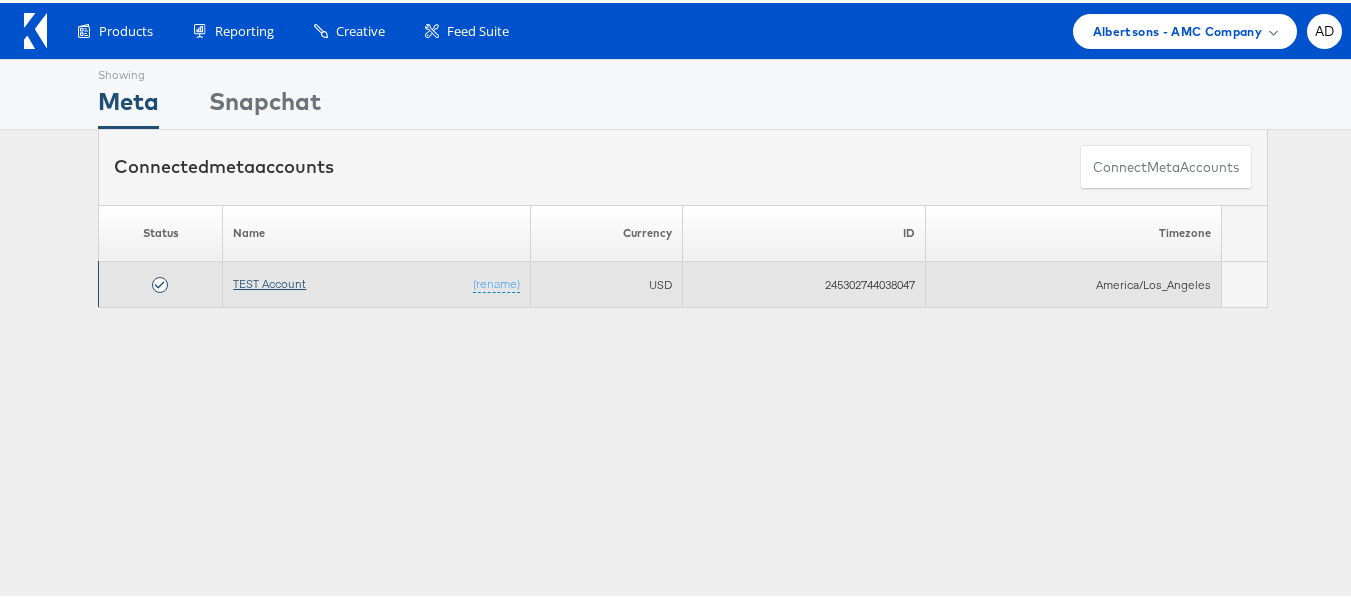 click on "TEST Account" at bounding box center (269, 280) 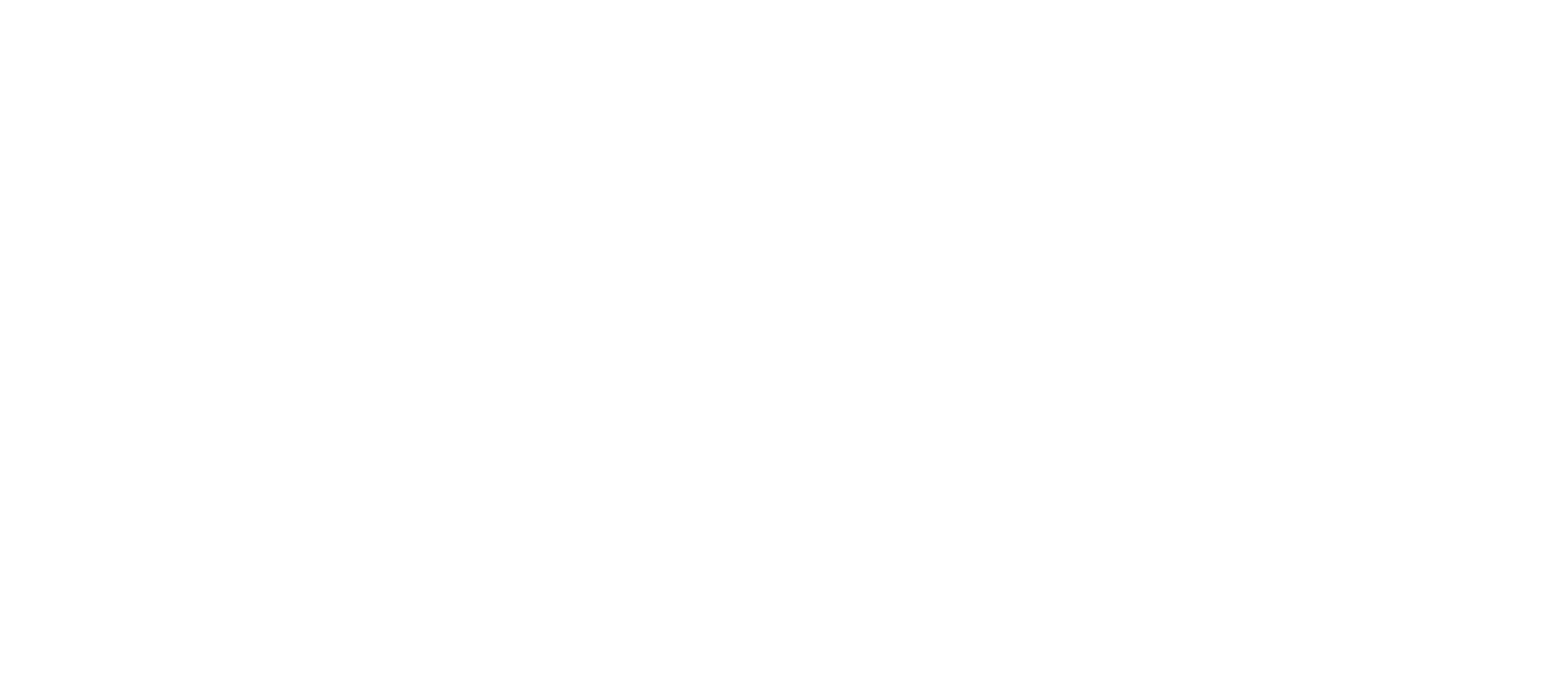 scroll, scrollTop: 0, scrollLeft: 0, axis: both 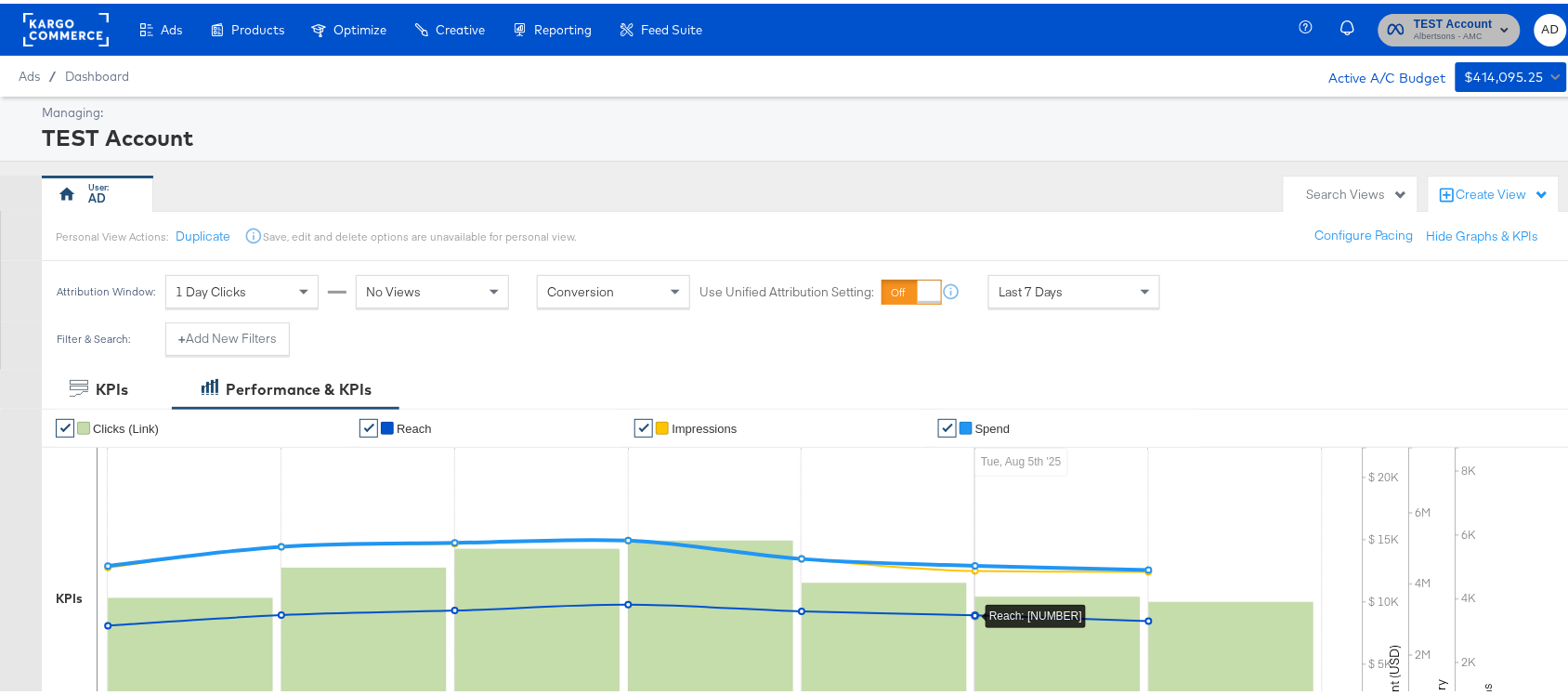 click on "Albertsons - AMC" at bounding box center [1453, 33] 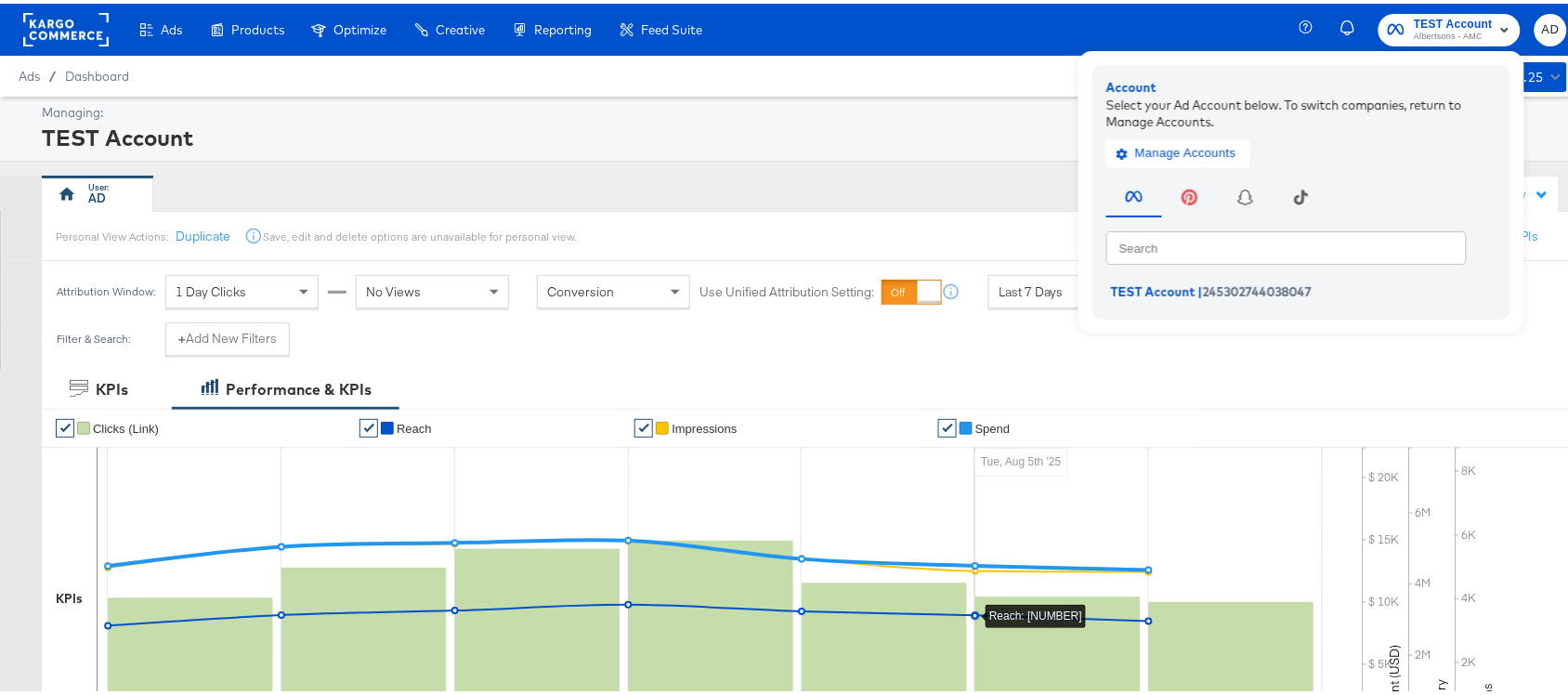 click 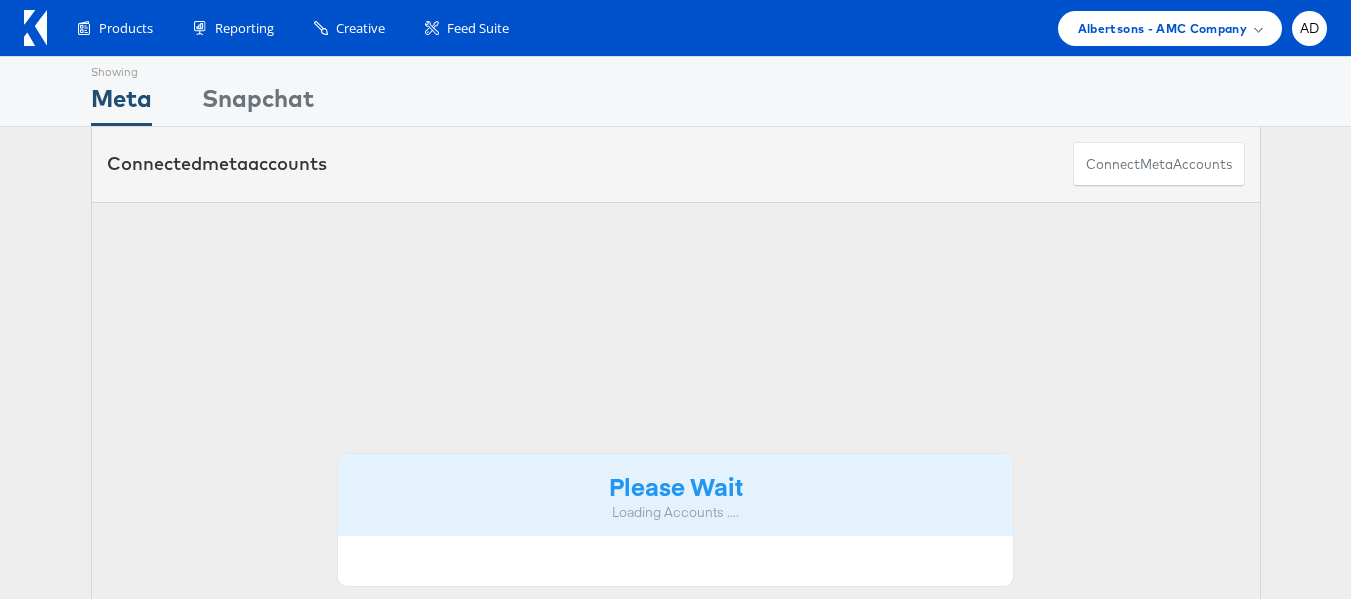 scroll, scrollTop: 0, scrollLeft: 0, axis: both 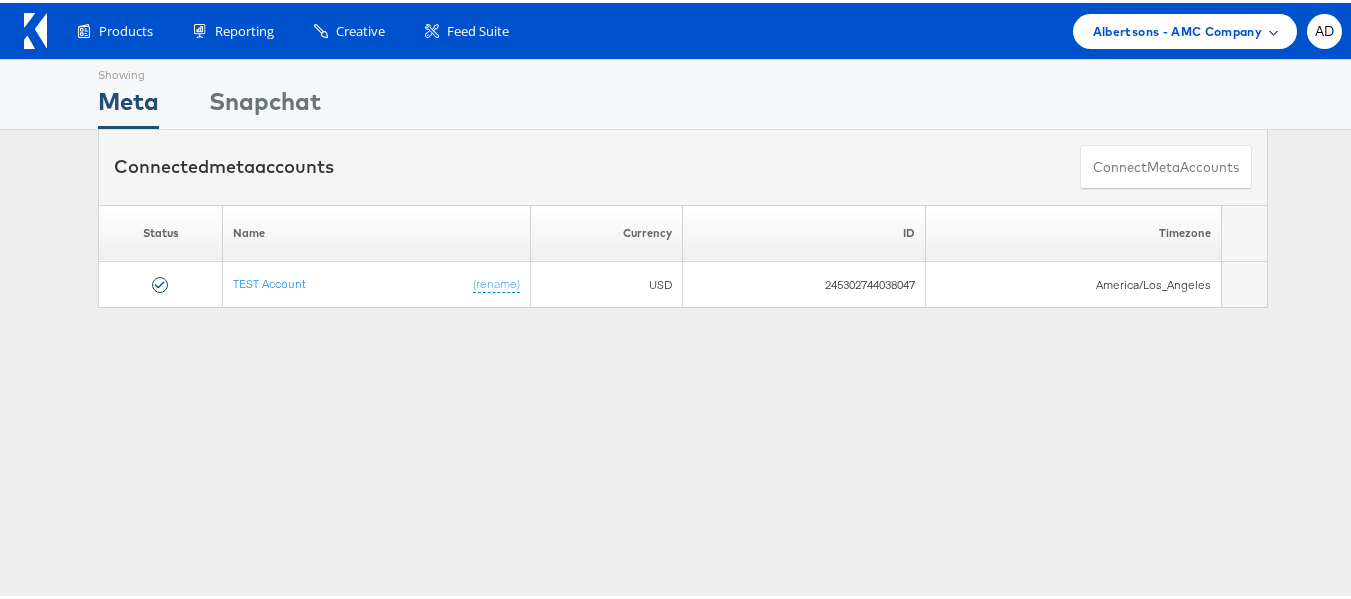 click on "Albertsons - AMC Company" at bounding box center [1177, 28] 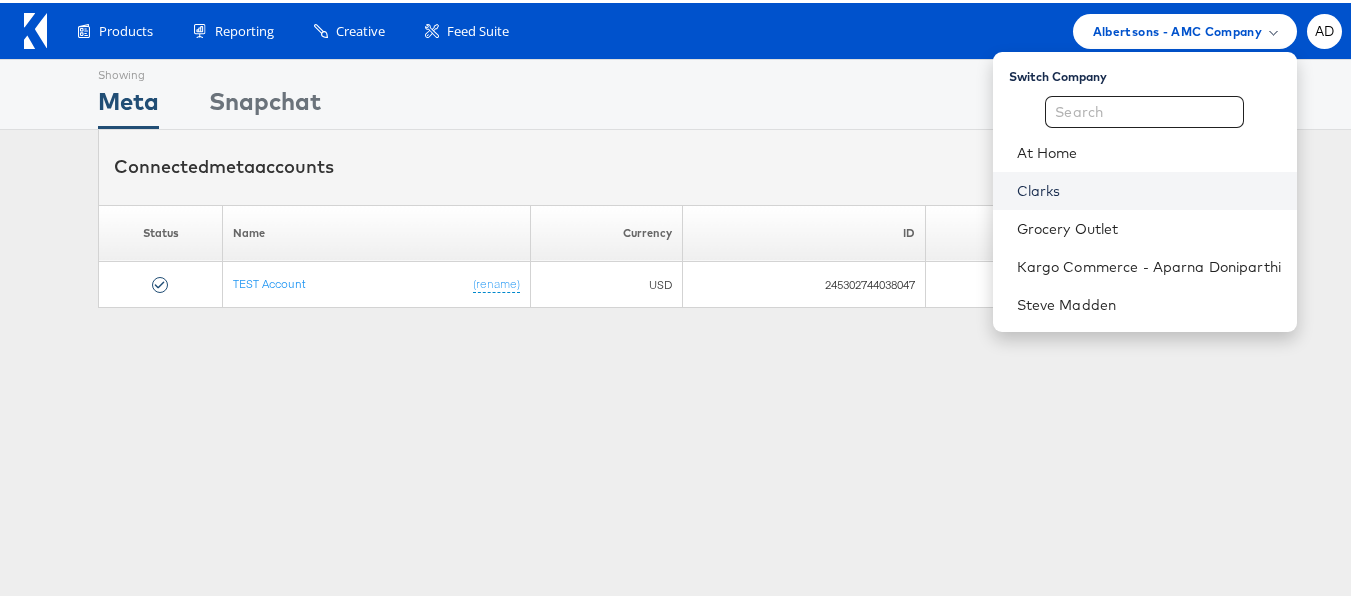 click on "Clarks" at bounding box center [1149, 188] 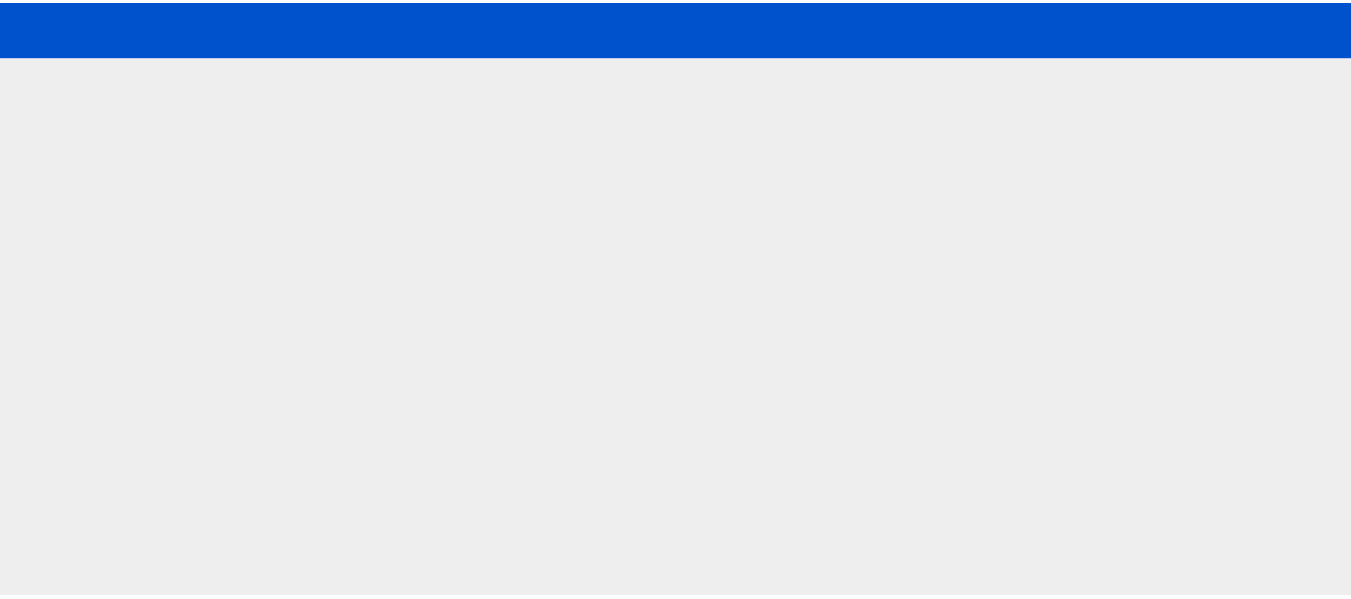scroll, scrollTop: 0, scrollLeft: 0, axis: both 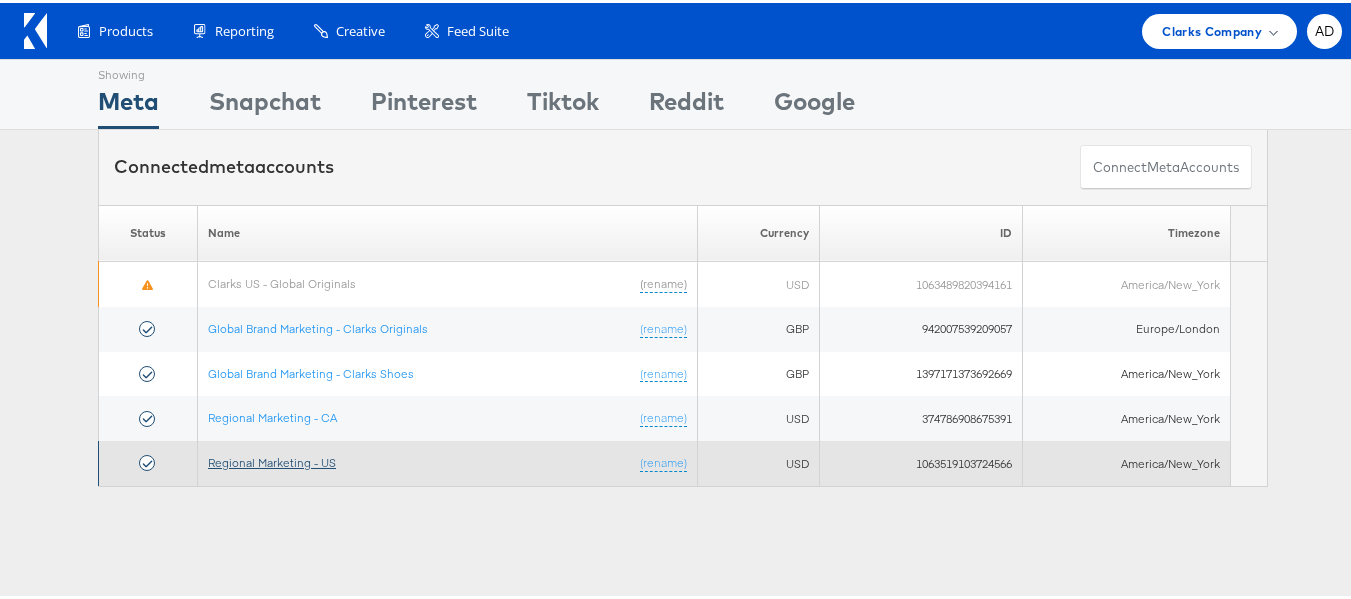 click on "Regional Marketing - US" at bounding box center (272, 459) 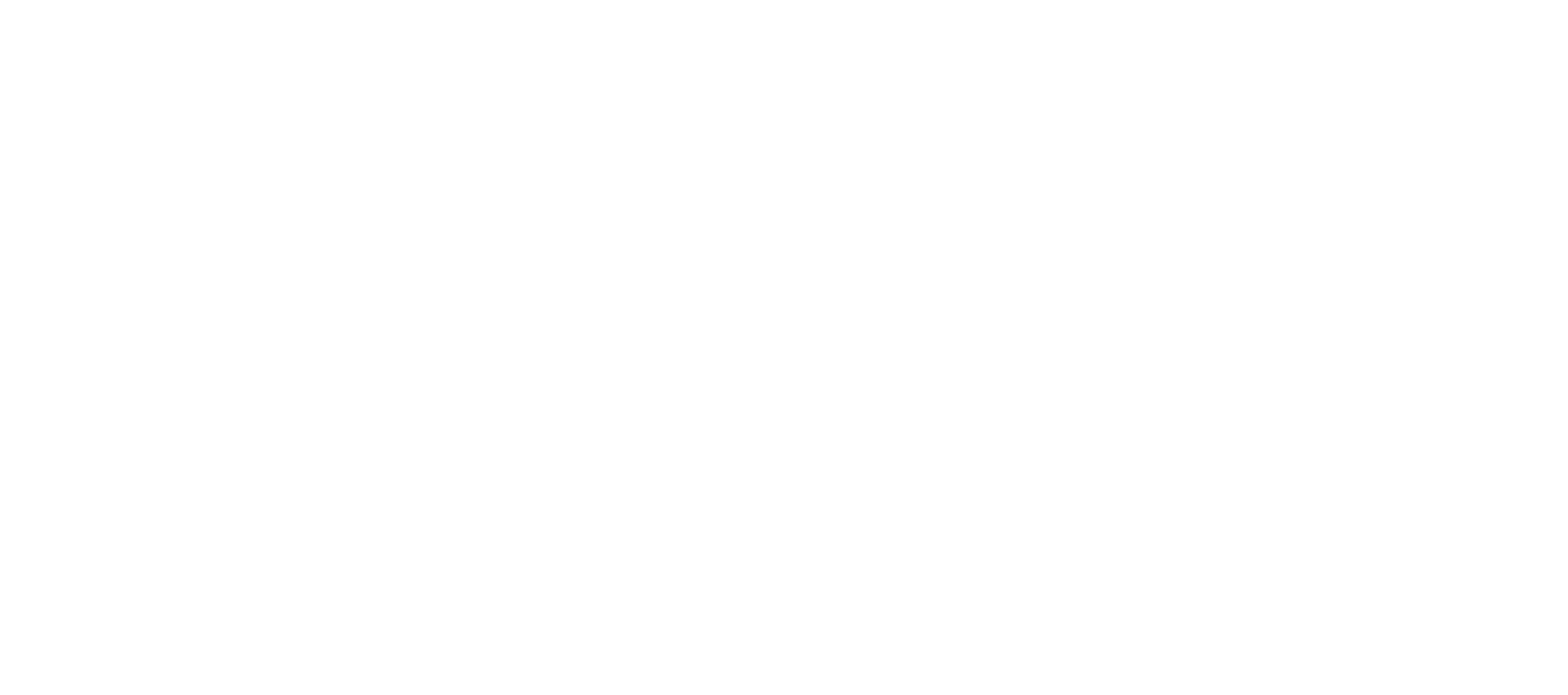 scroll, scrollTop: 0, scrollLeft: 0, axis: both 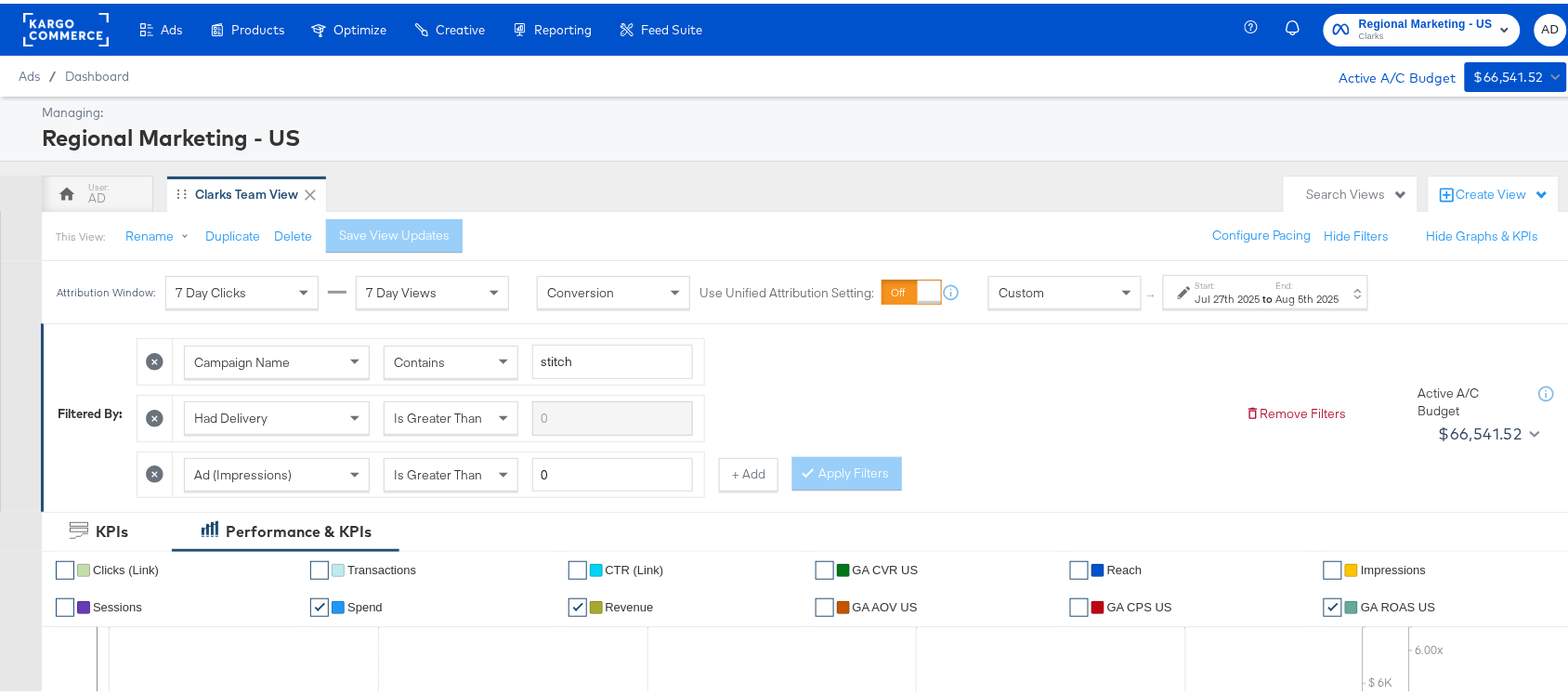 click on "to" at bounding box center [1268, 295] 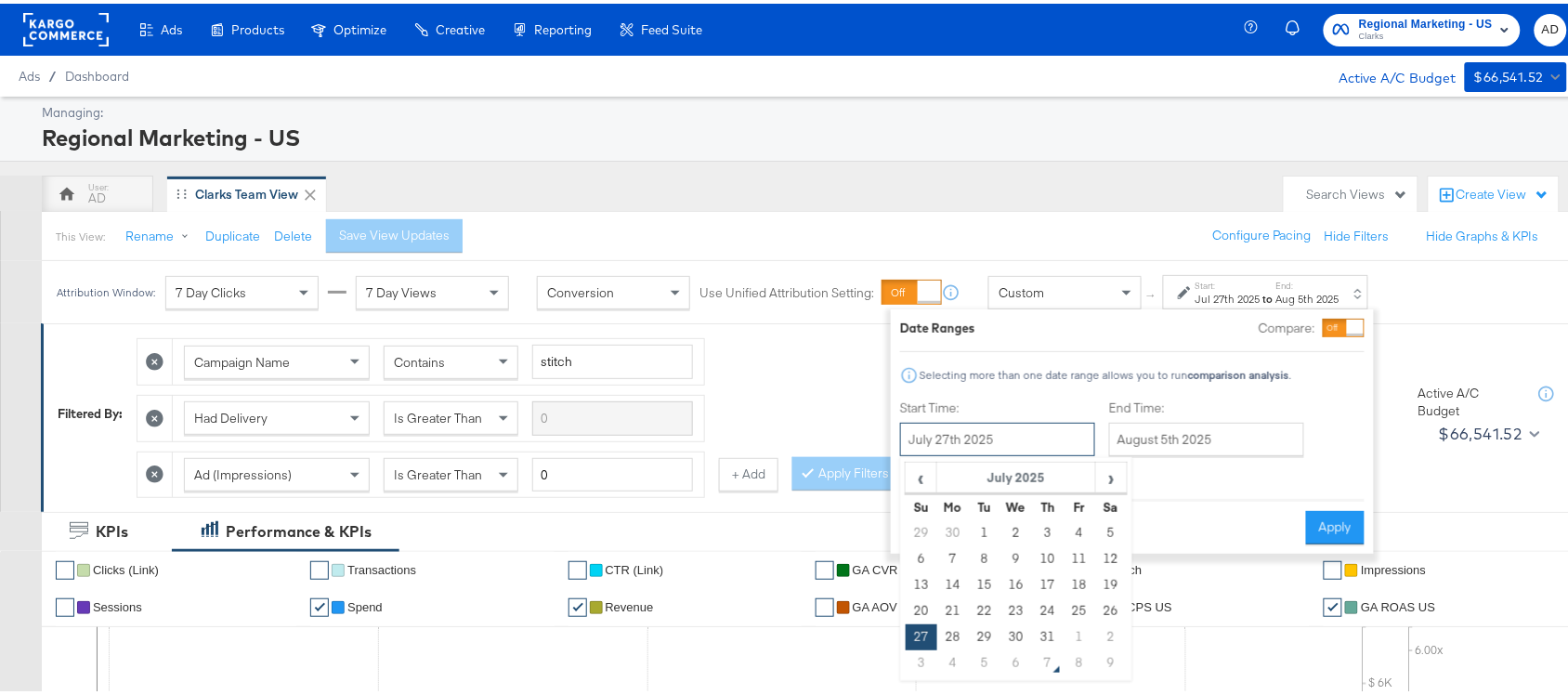 click on "July 27th 2025" at bounding box center [998, 436] 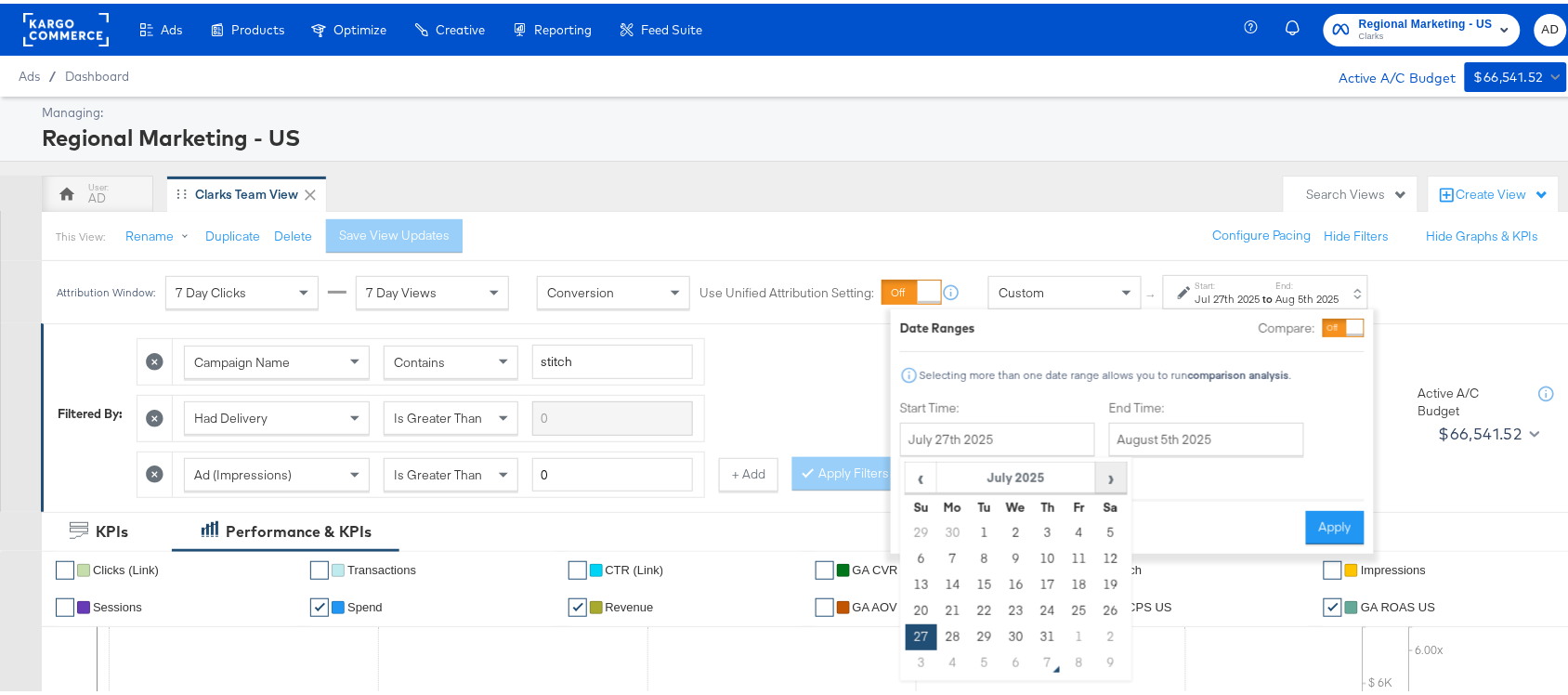 click on "›" at bounding box center (1111, 474) 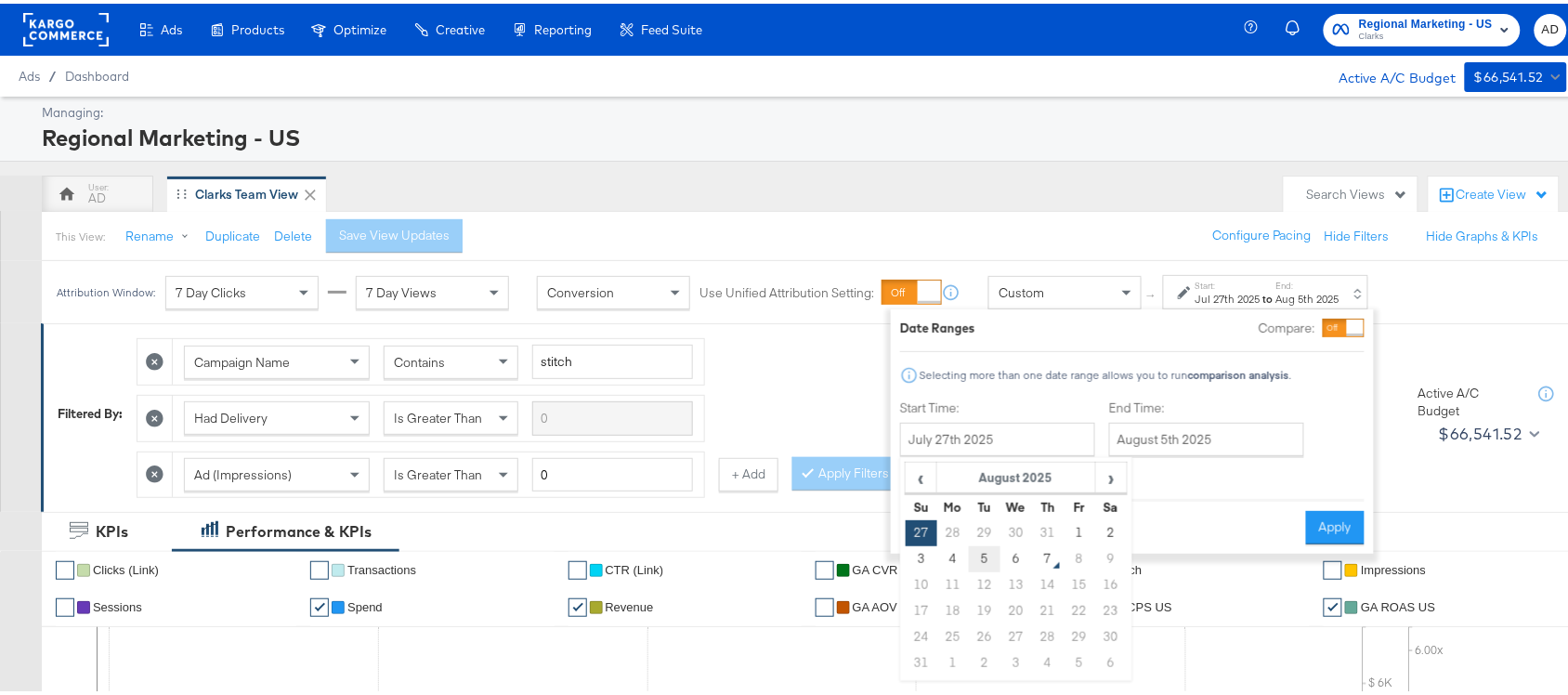 click on "5" at bounding box center [985, 556] 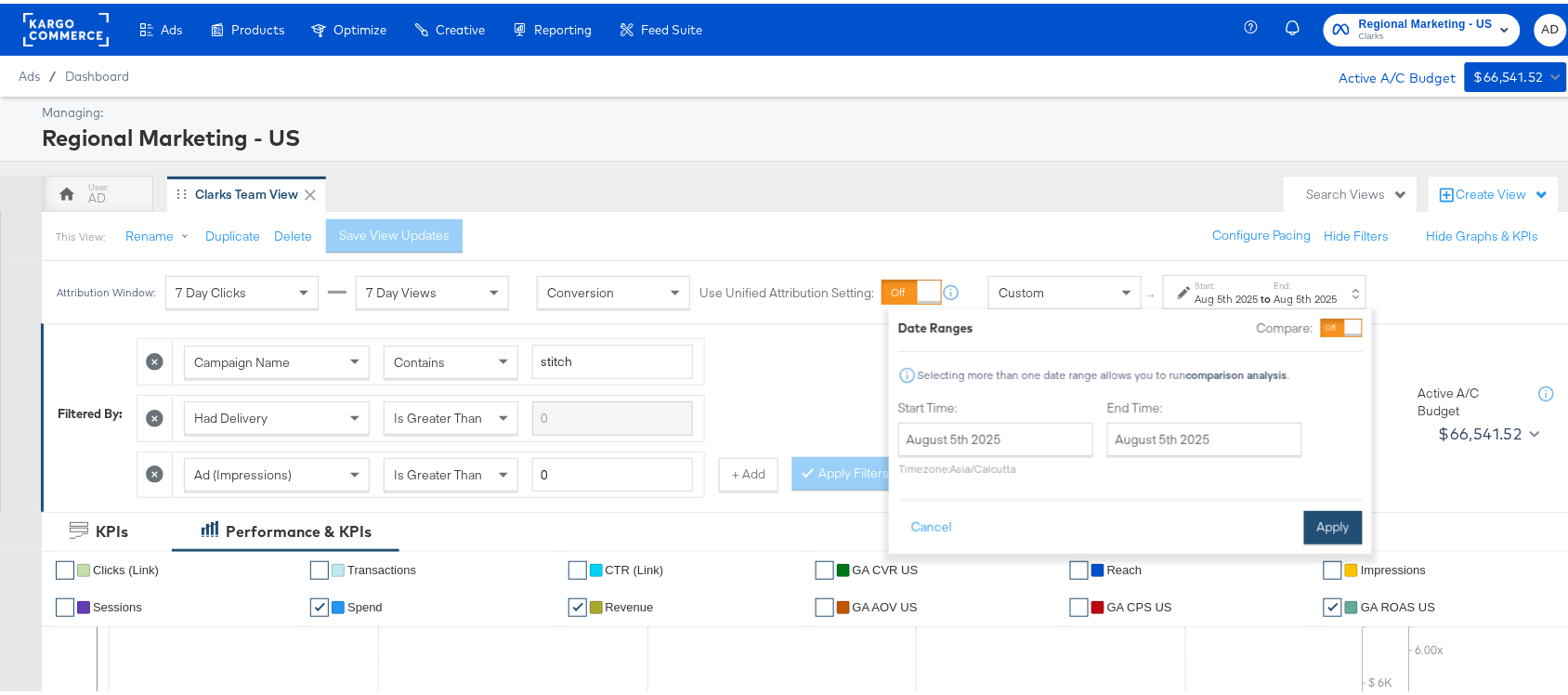 click on "Apply" at bounding box center (1333, 524) 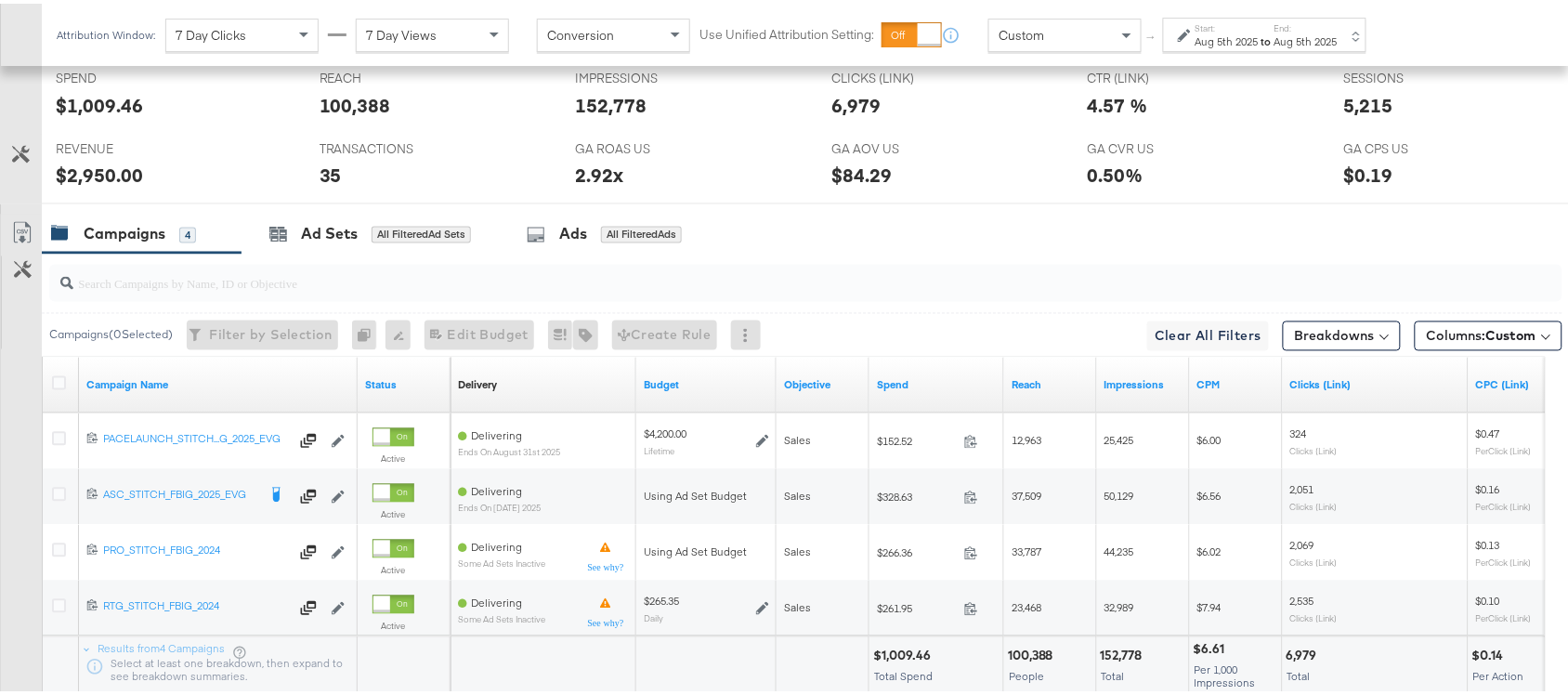 scroll, scrollTop: 1024, scrollLeft: 0, axis: vertical 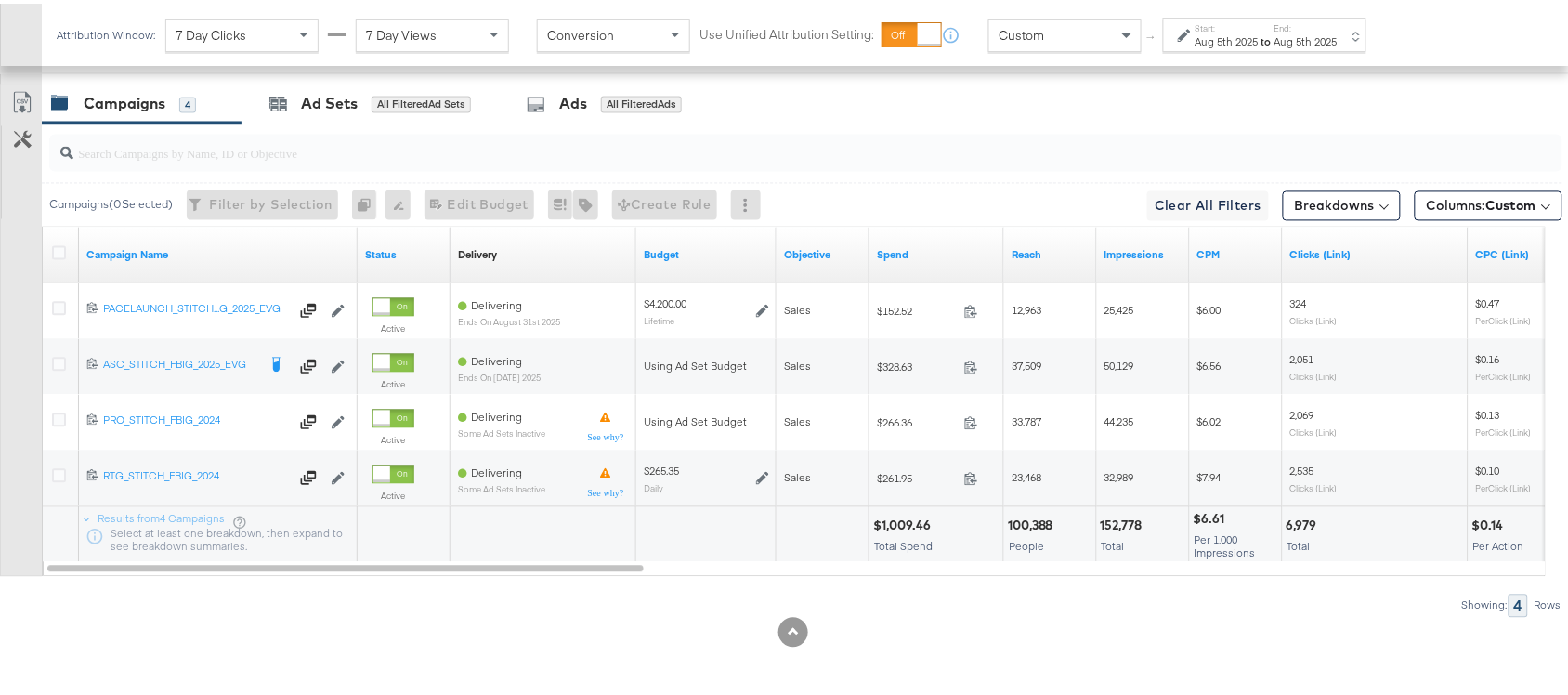 click on "$1,009.46" at bounding box center [905, 522] 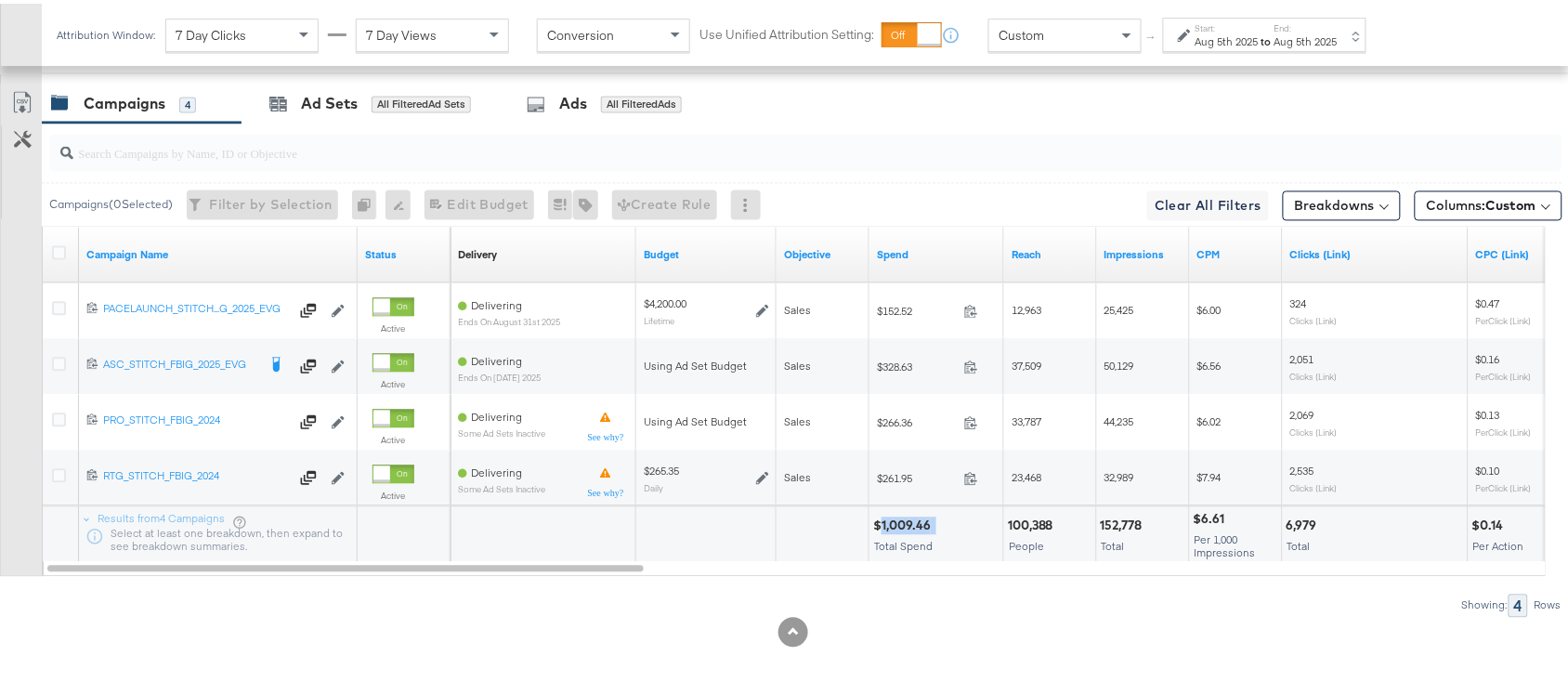 copy on "1,009.46" 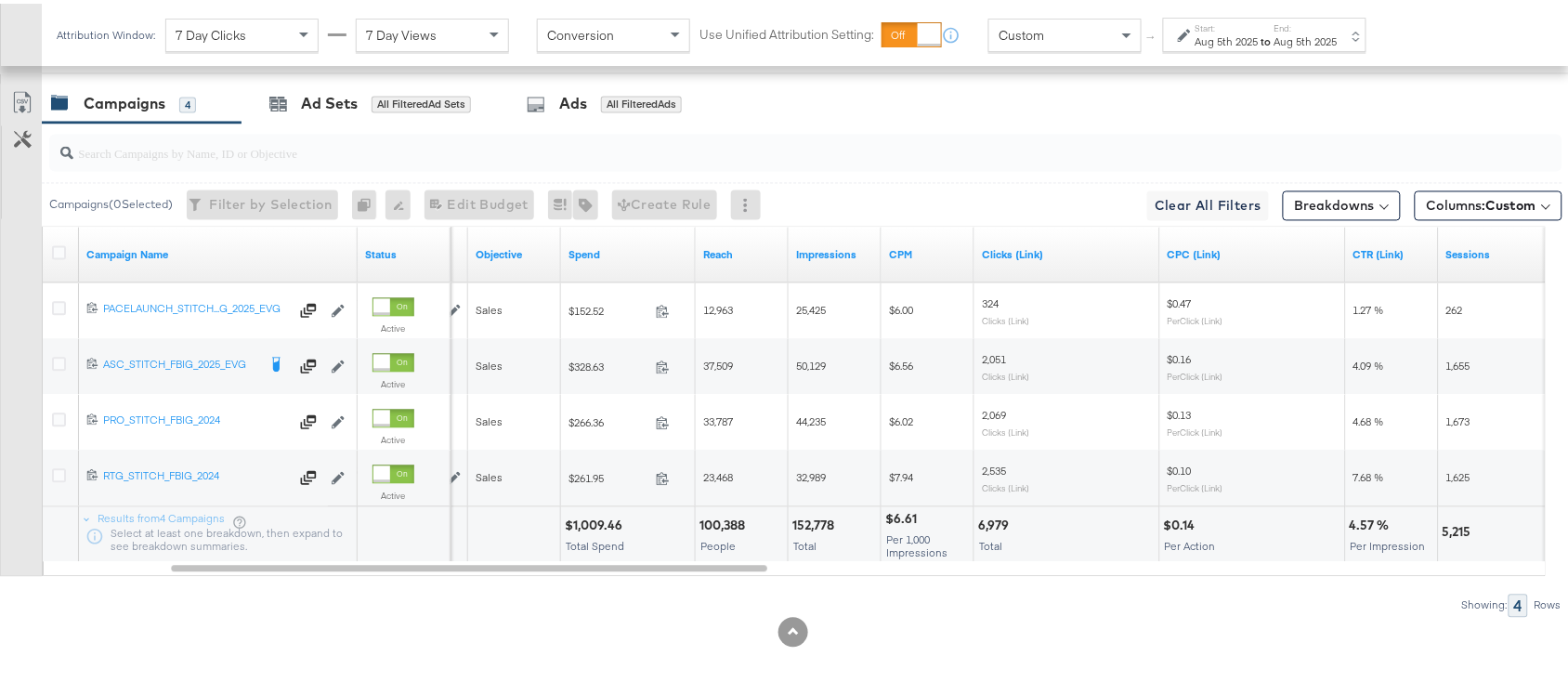 click on "152,778" at bounding box center [816, 522] 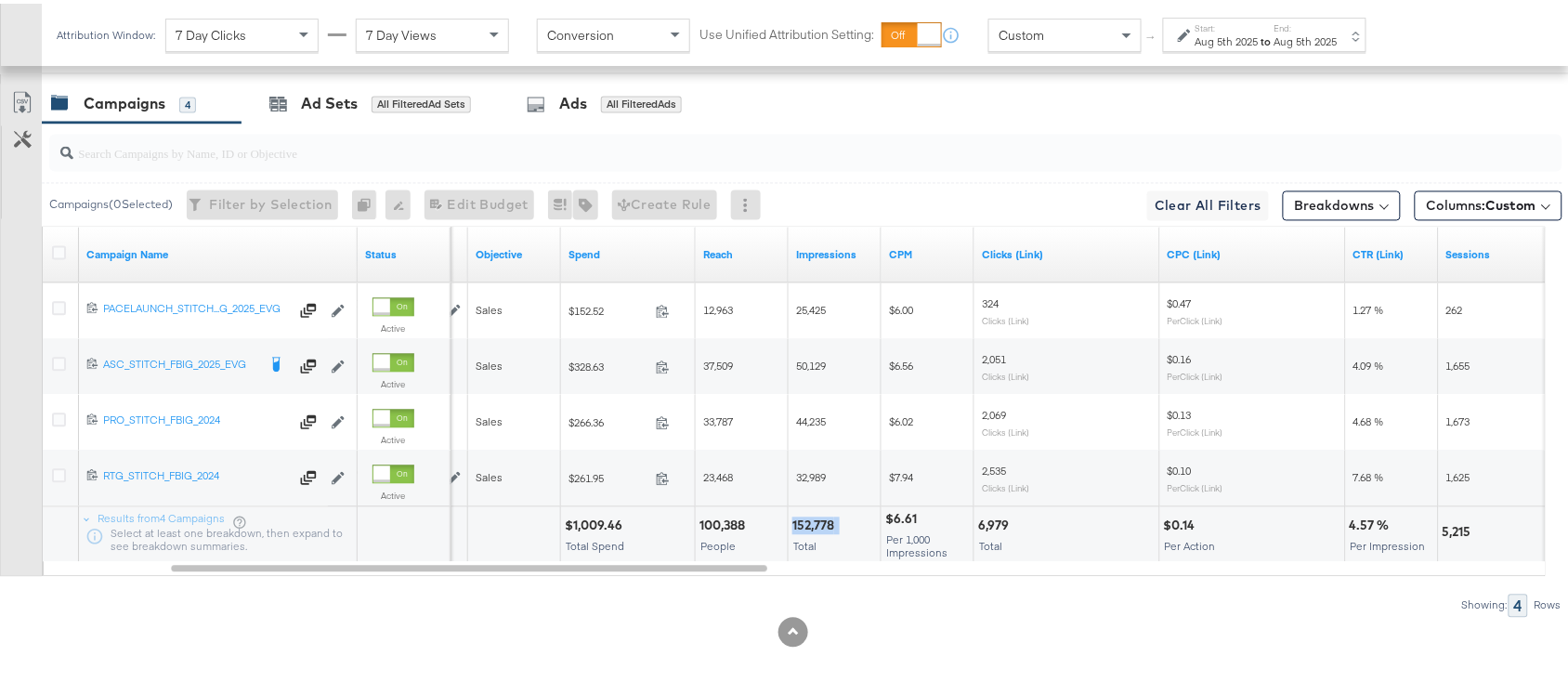 click on "152,778" at bounding box center [816, 522] 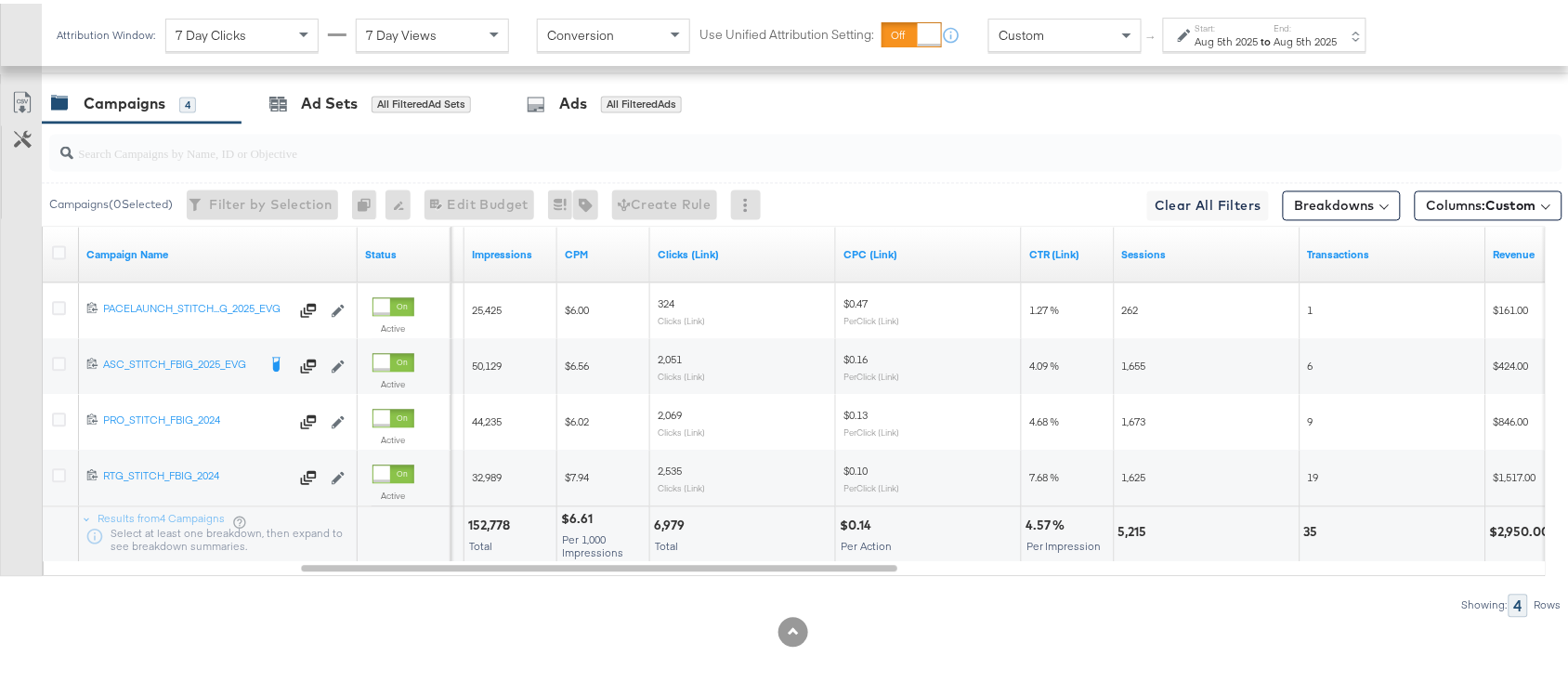 click on "6,979" at bounding box center (672, 522) 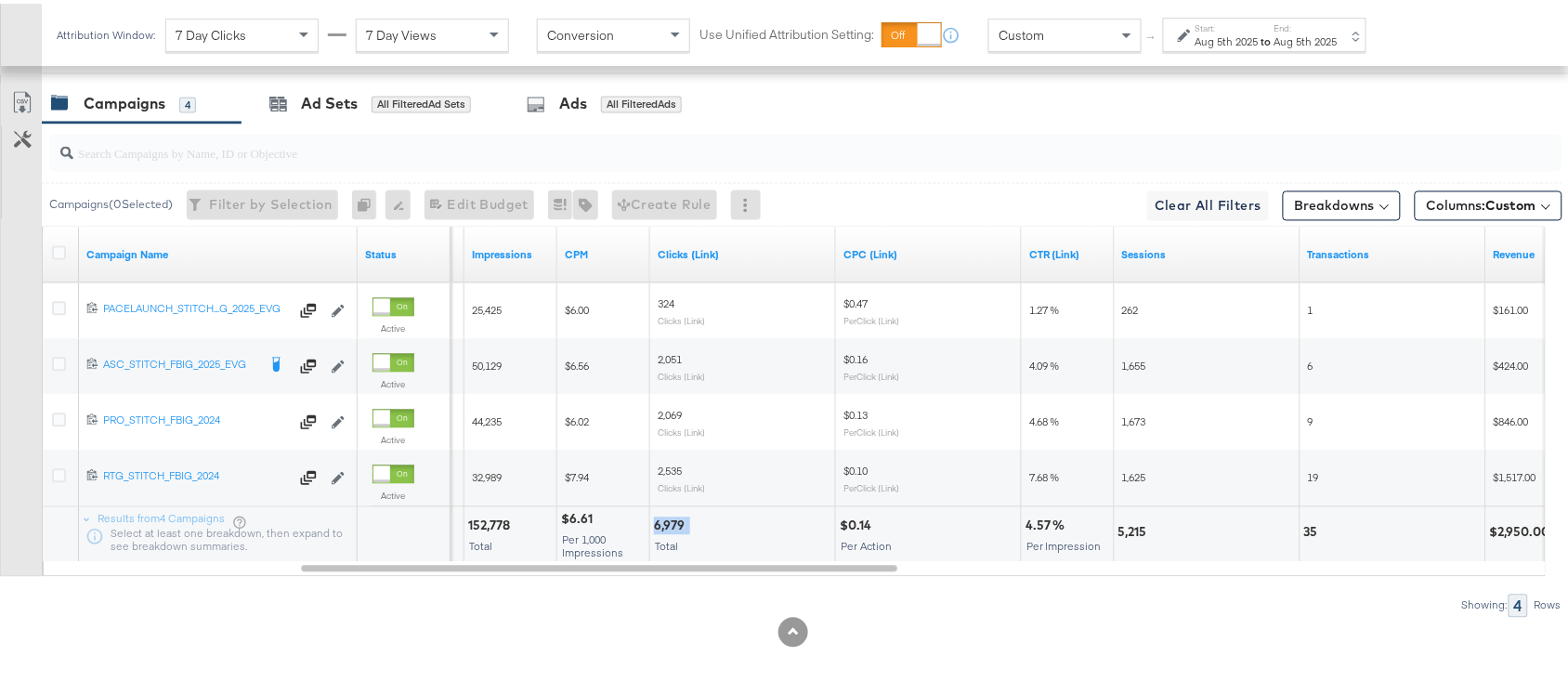 copy on "6,979" 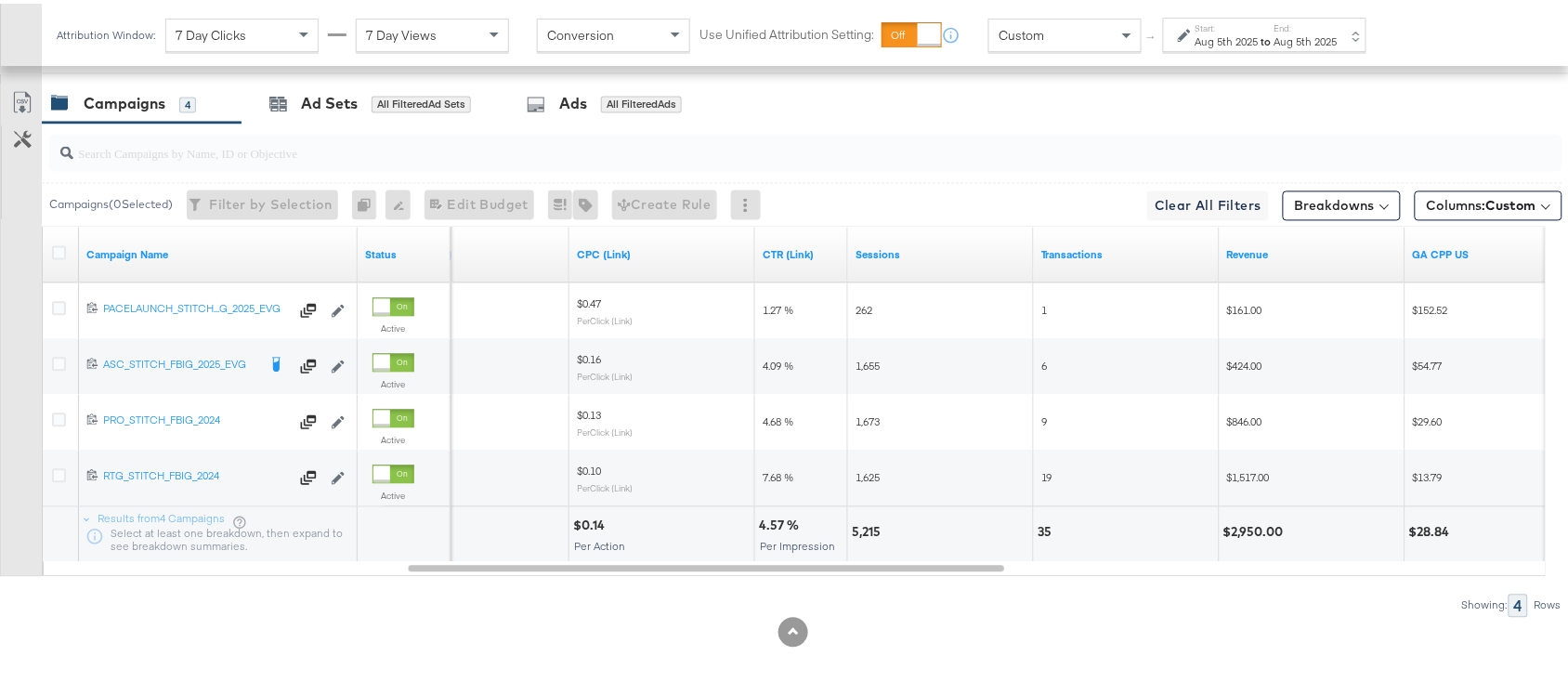 click on "5,215" at bounding box center (869, 529) 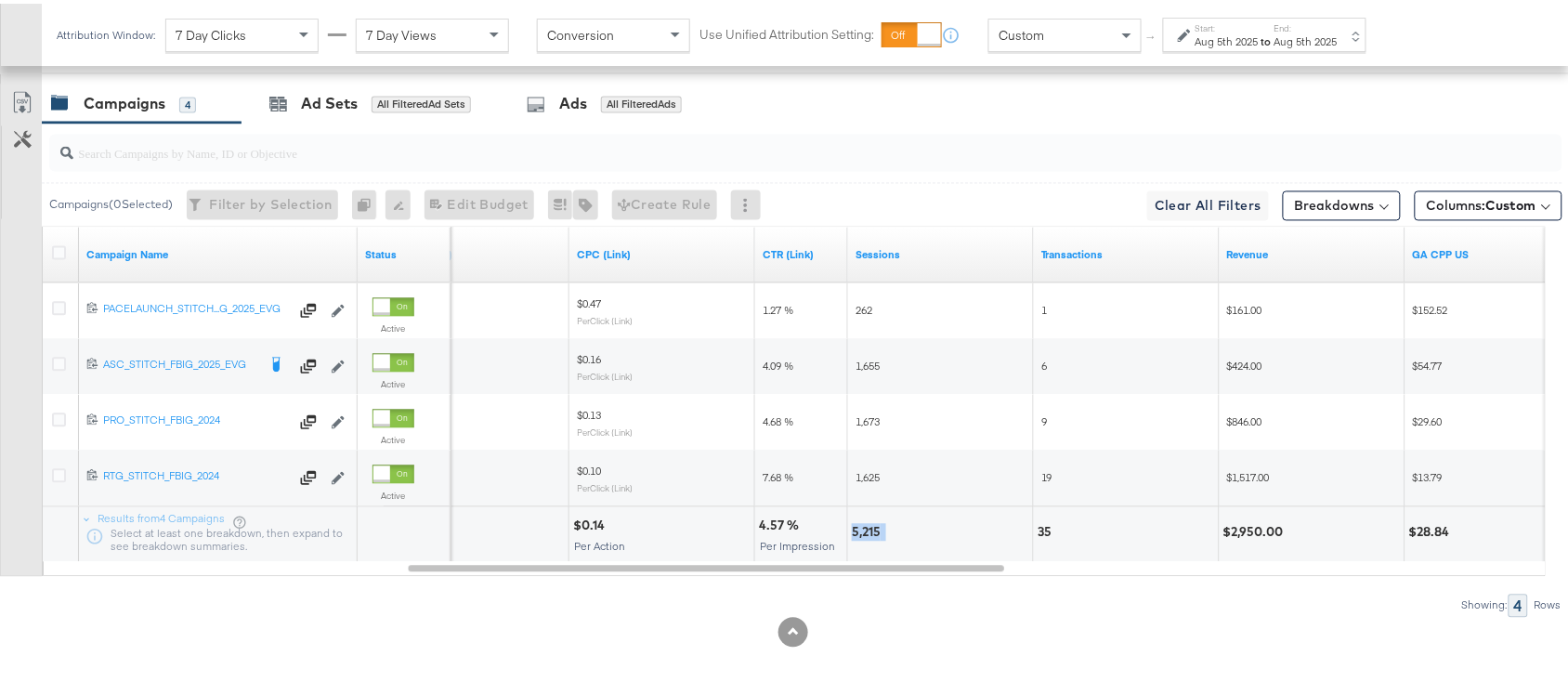 copy on "5,215" 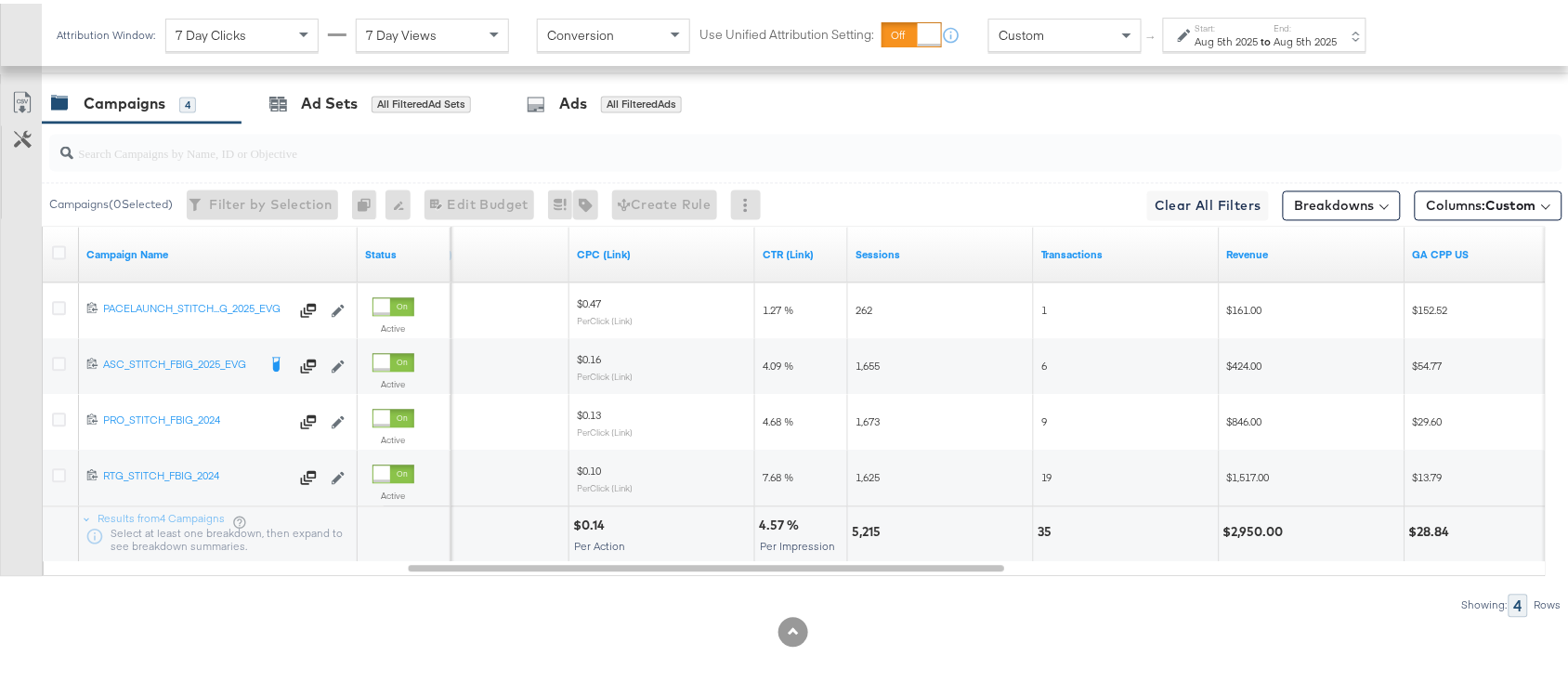 click on "35" at bounding box center (1047, 529) 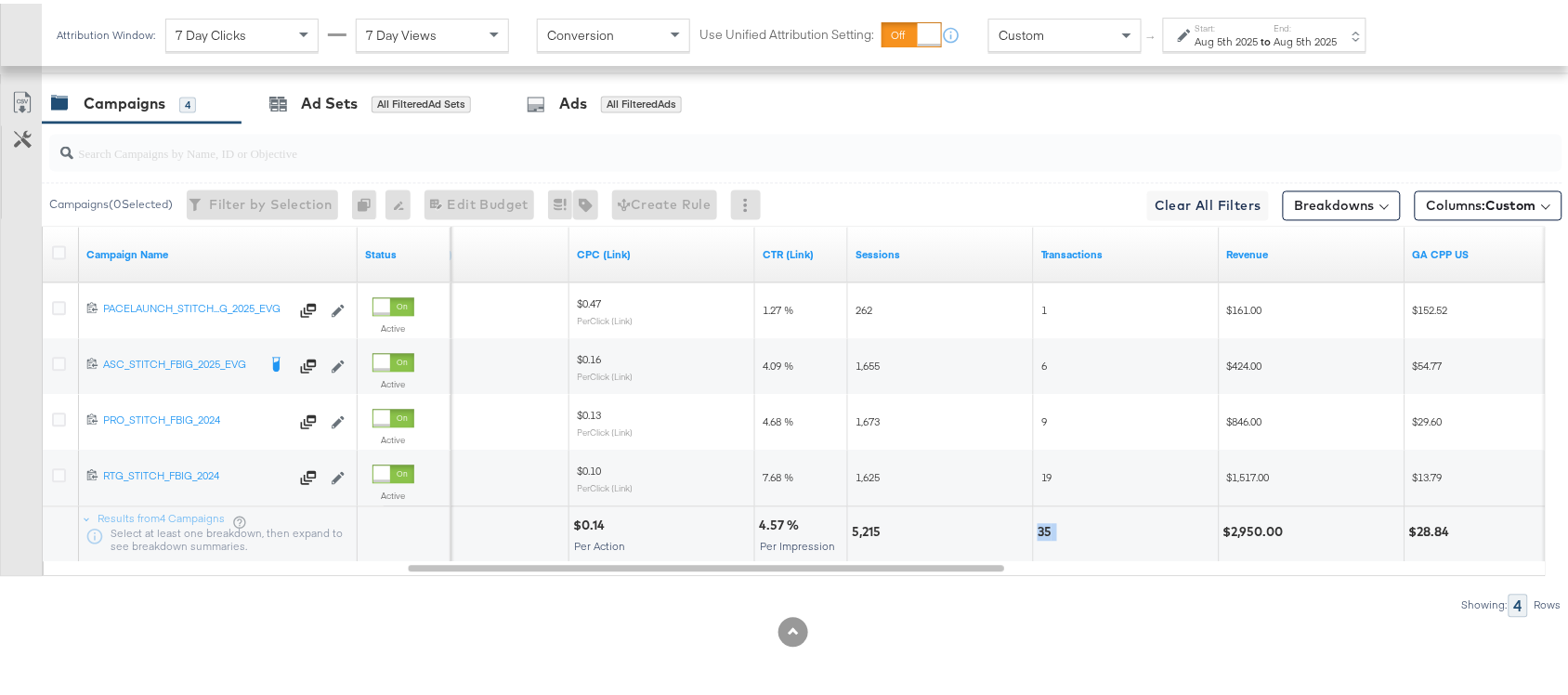 click on "35" at bounding box center [1047, 529] 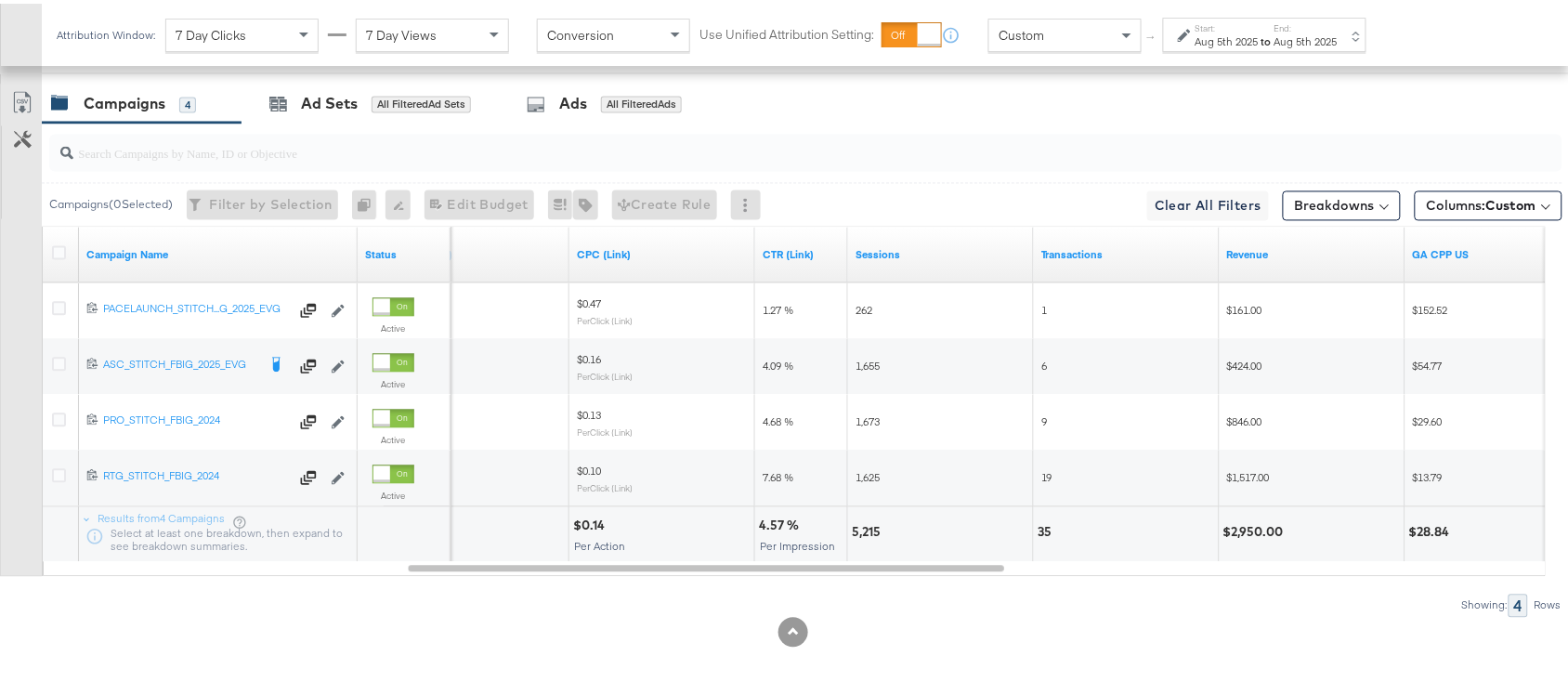 click on "$2,950.00" at bounding box center [1256, 529] 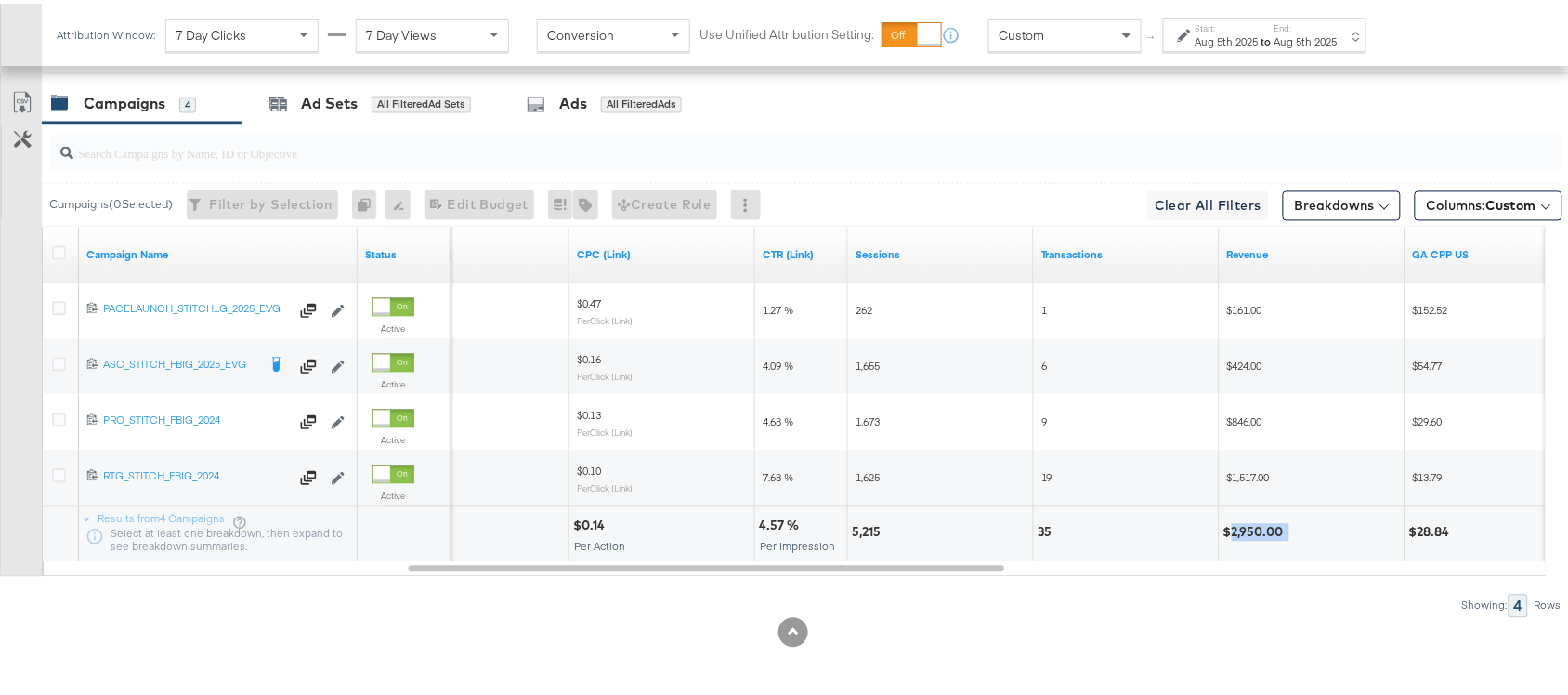 copy on "2,950.00" 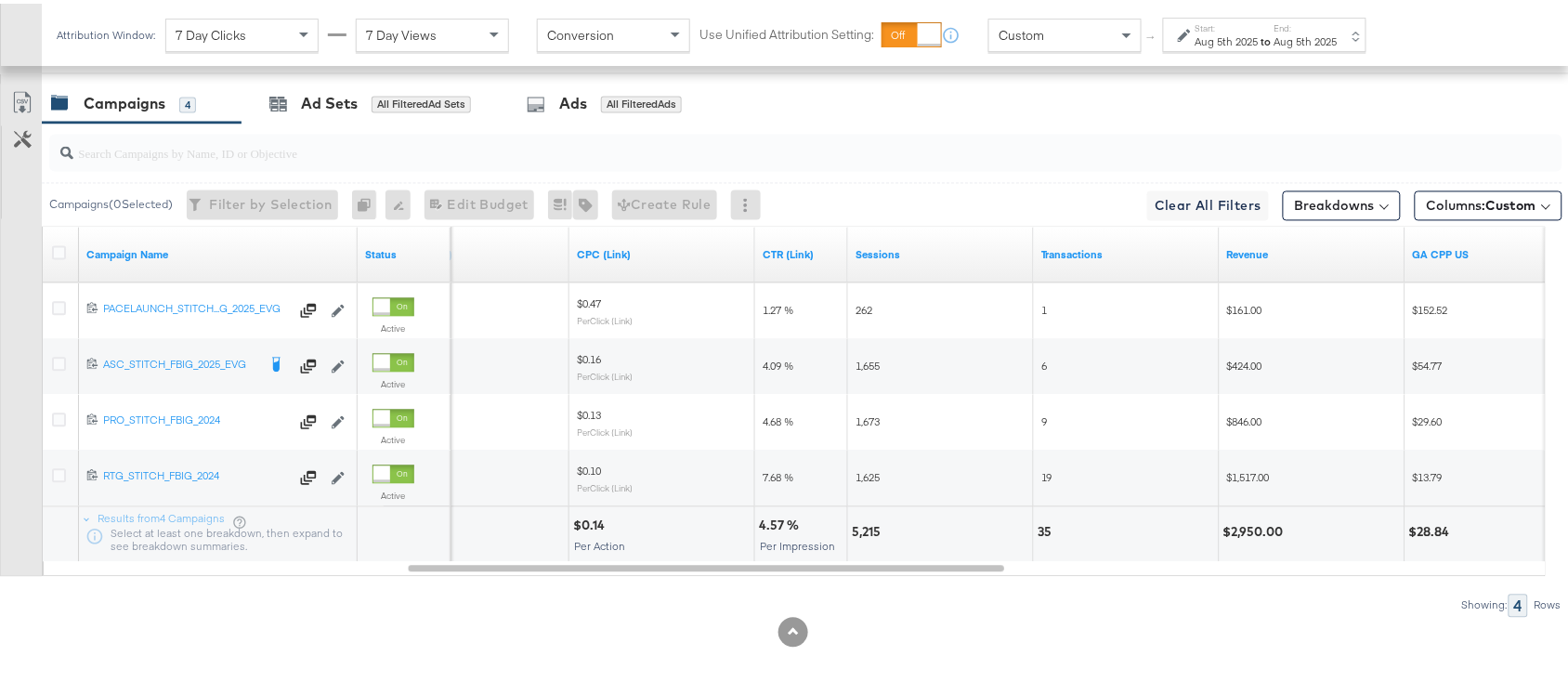 click on "Start:  Aug 5th 2025    to     End:  Aug 5th 2025" at bounding box center (1264, 31) 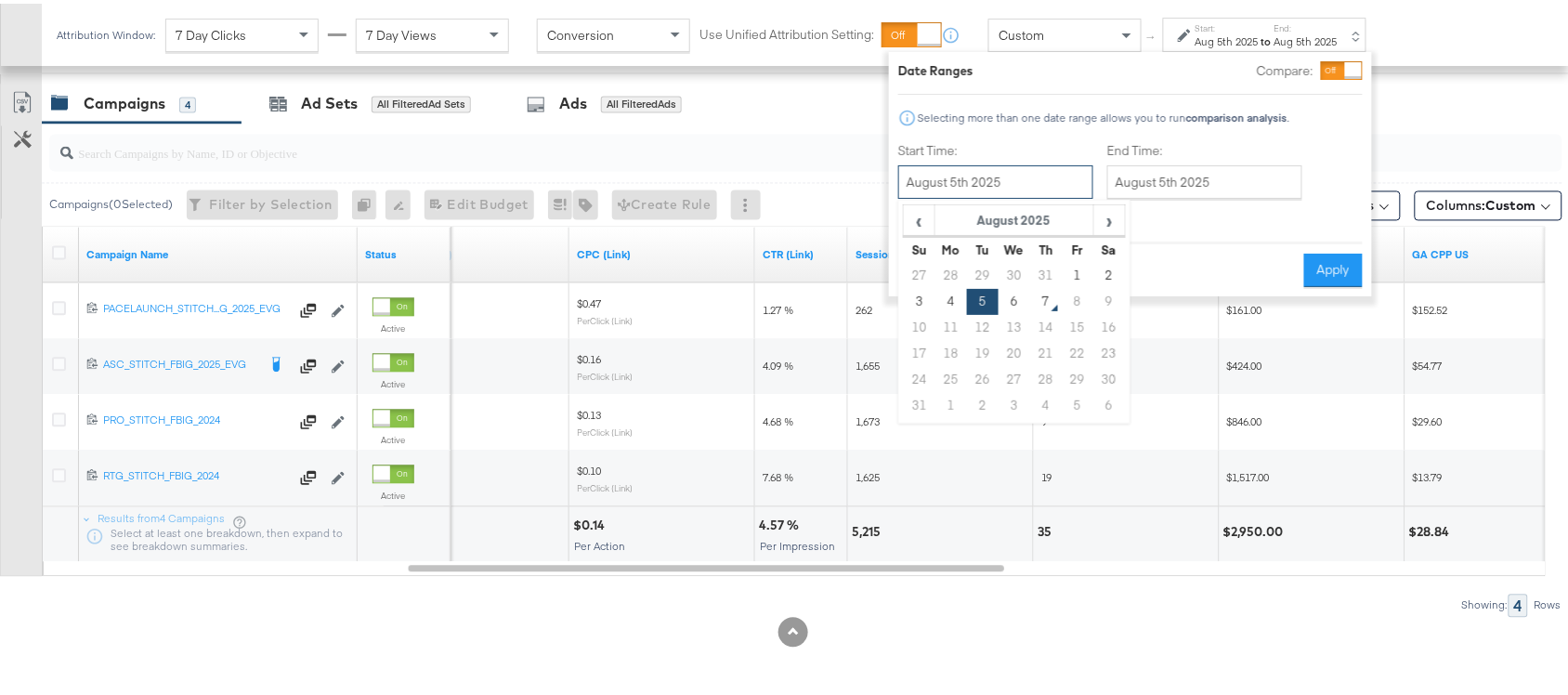 click on "August 5th 2025" at bounding box center (996, 178) 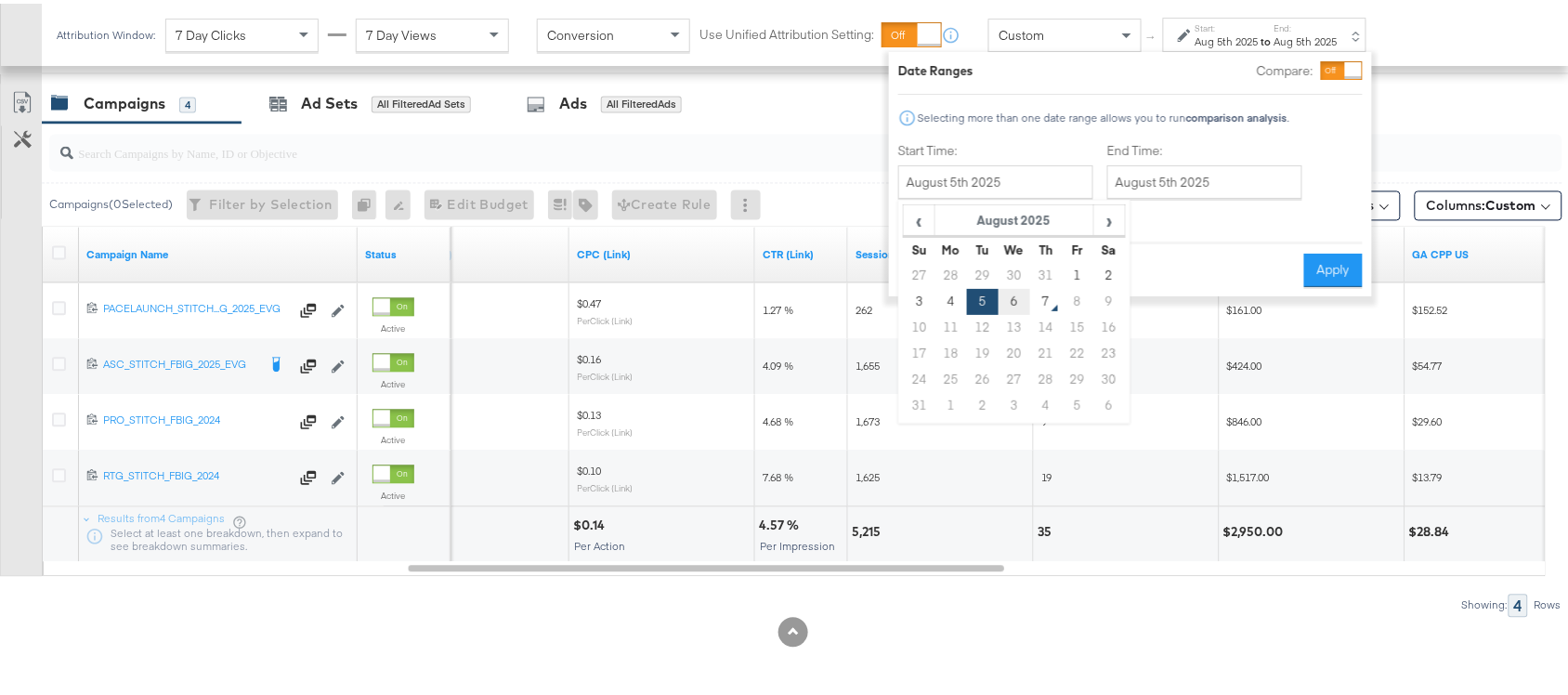 click on "6" at bounding box center (1014, 298) 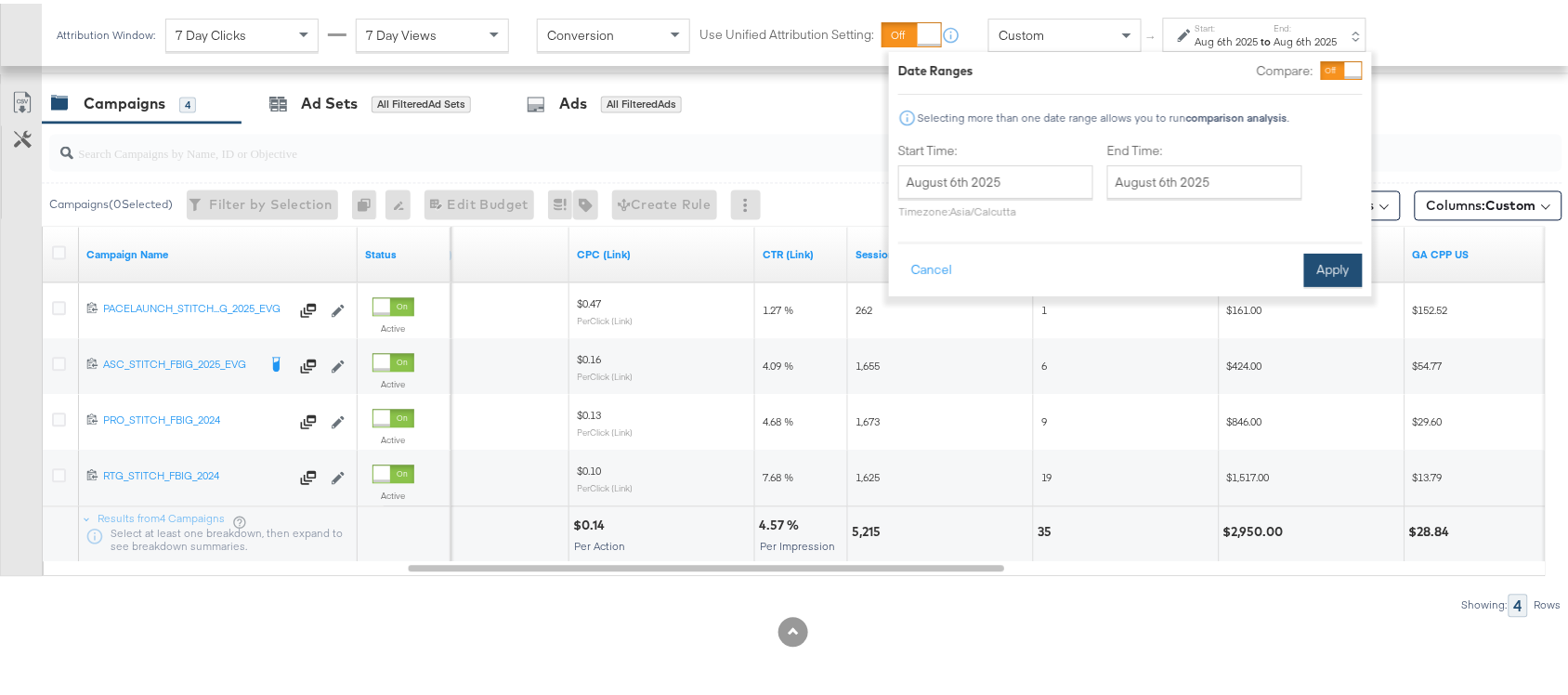 click on "Apply" at bounding box center (1333, 267) 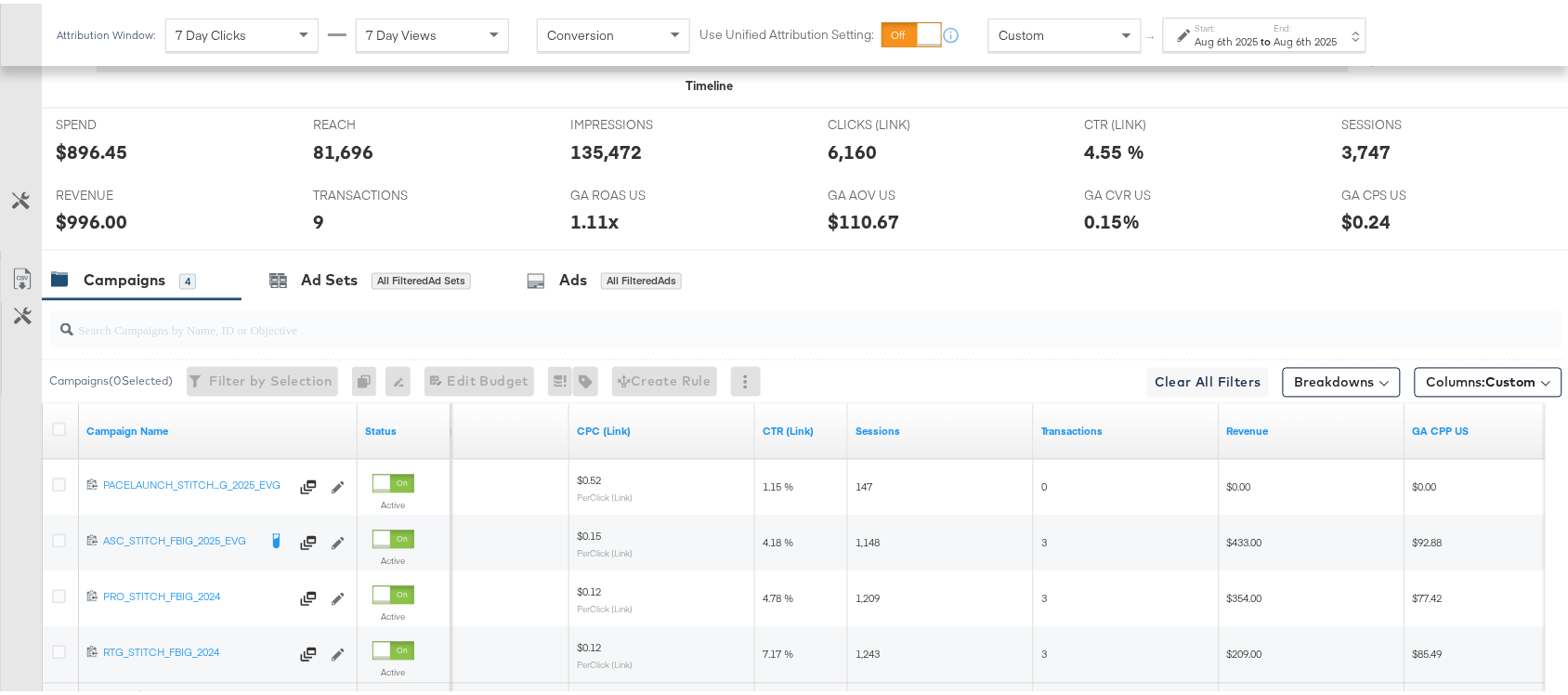 scroll, scrollTop: 1024, scrollLeft: 0, axis: vertical 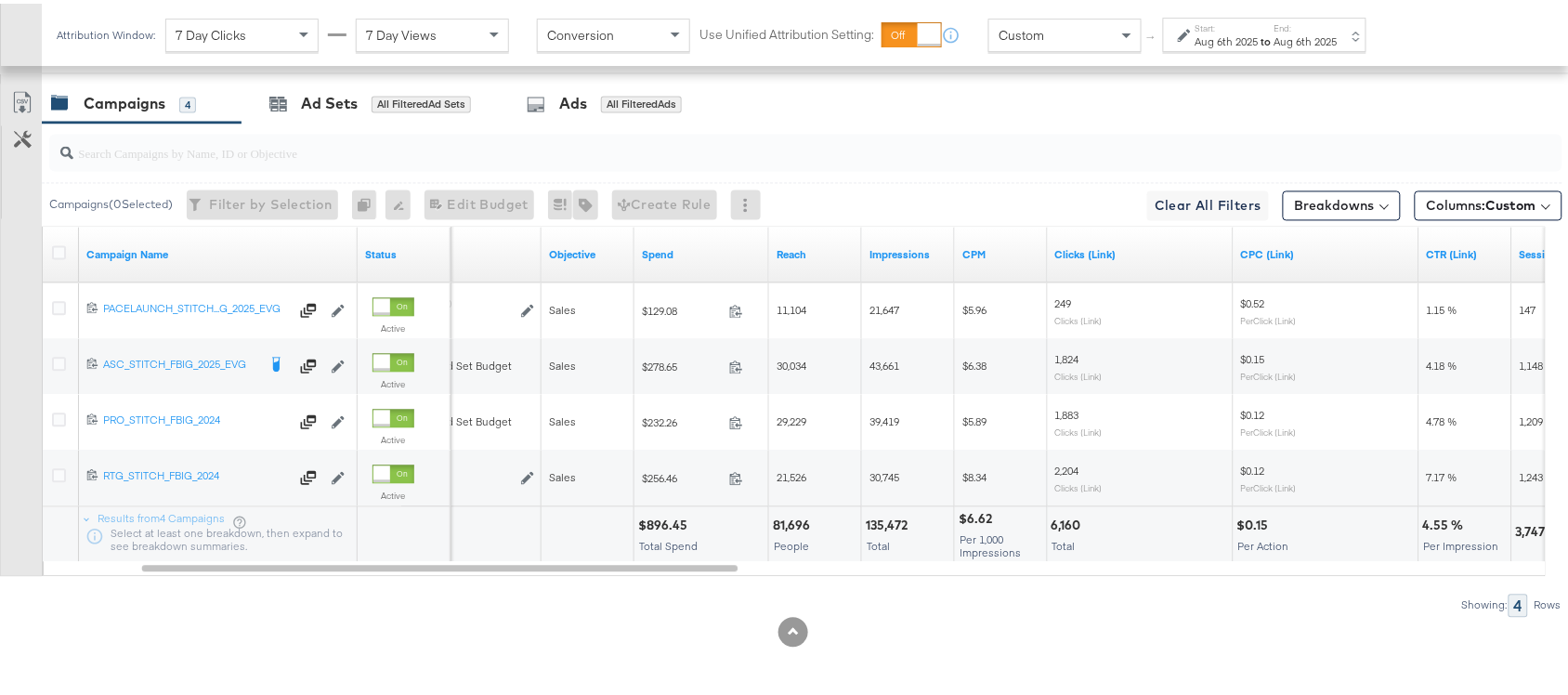 click on "$896.45" at bounding box center (665, 522) 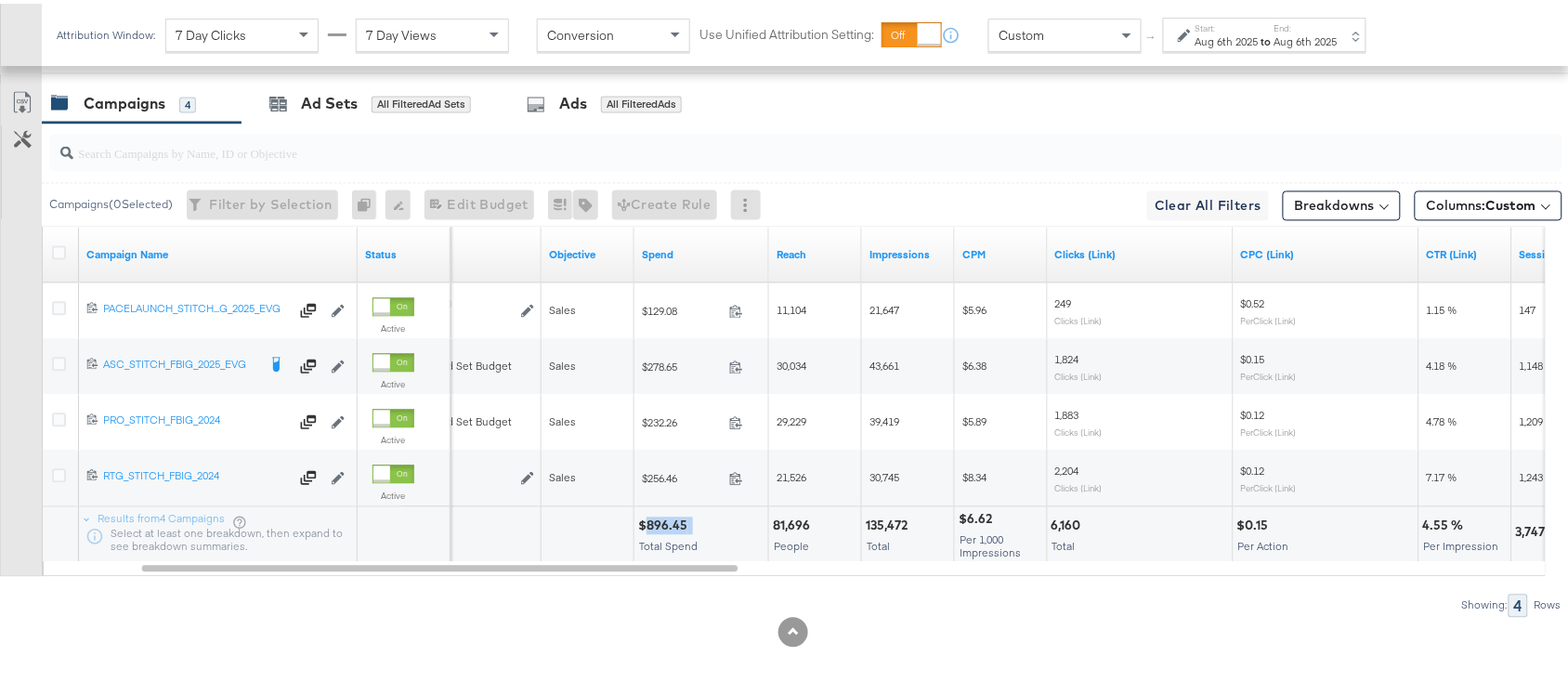 copy on "896.45" 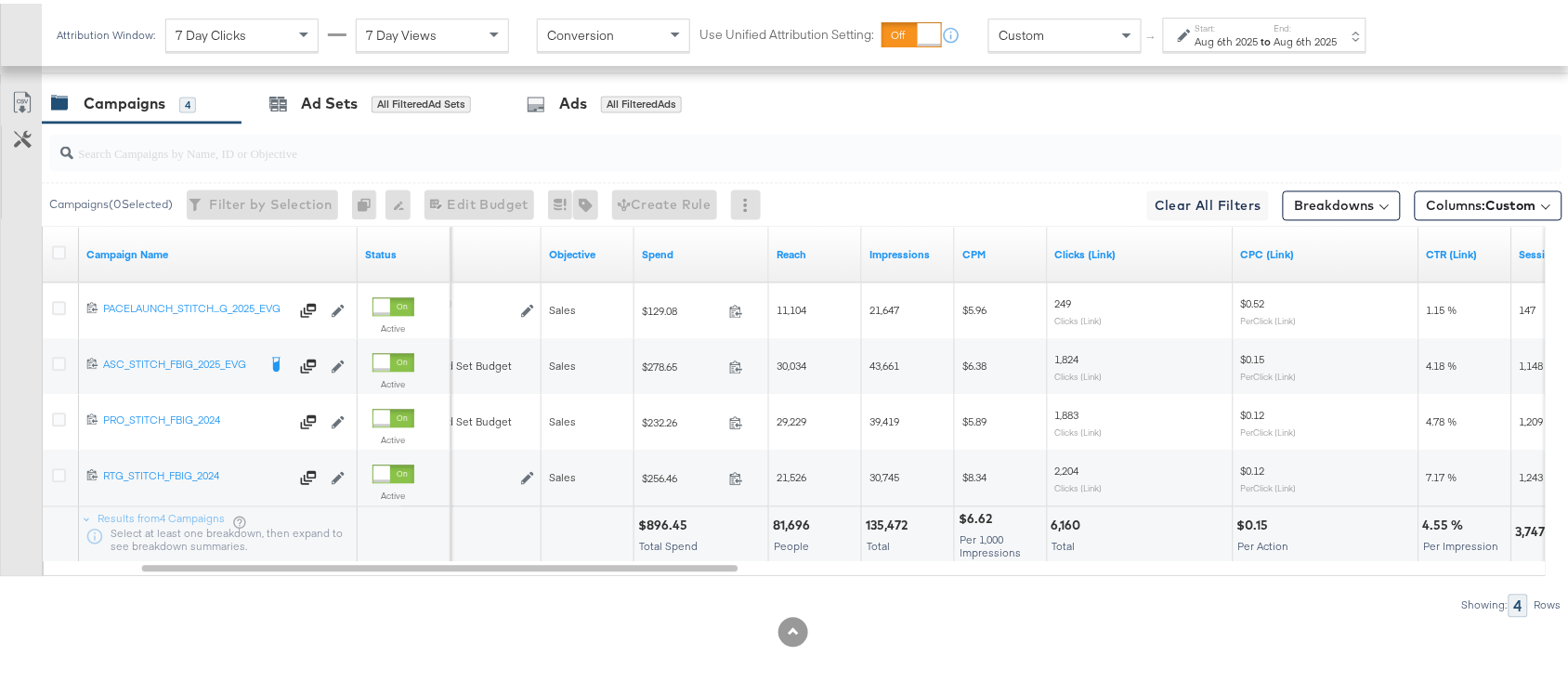 click on "135,472" at bounding box center [889, 522] 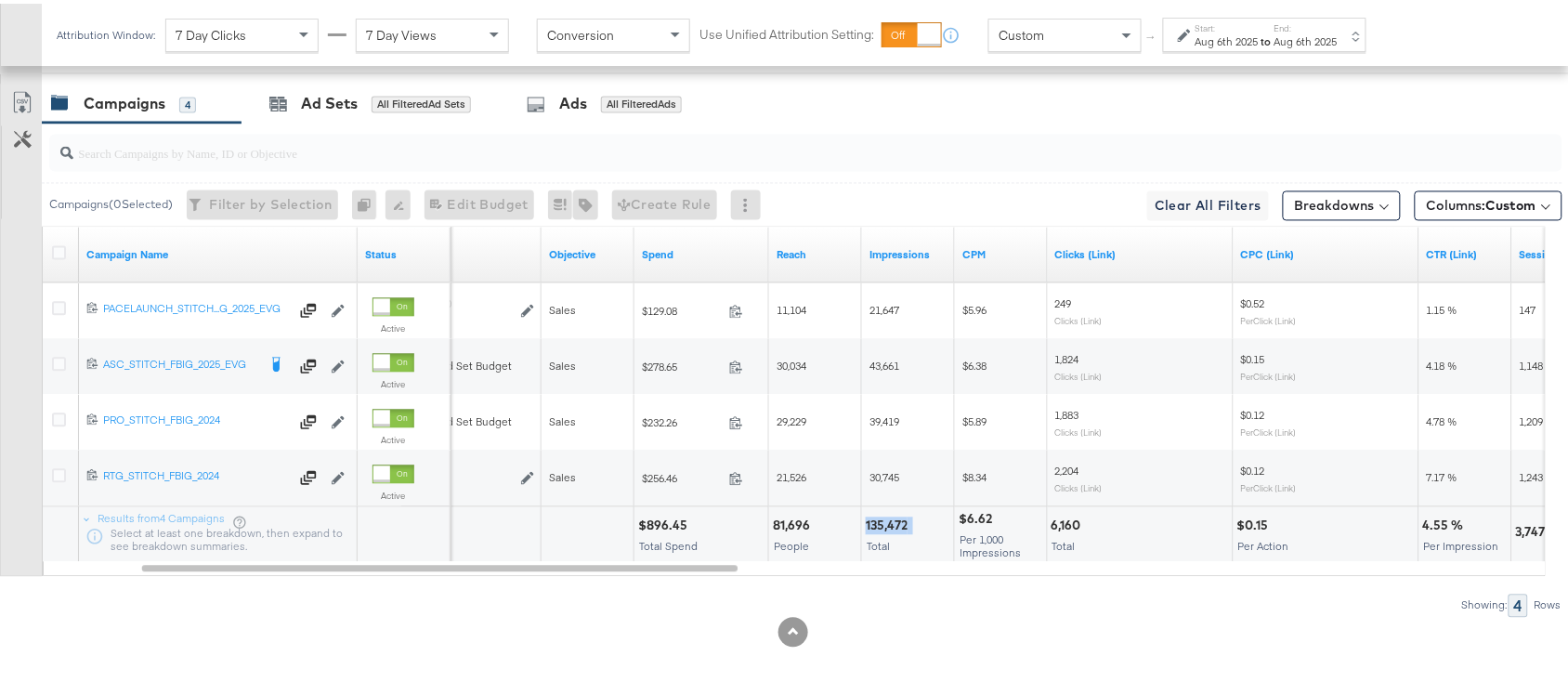 copy on "135,472" 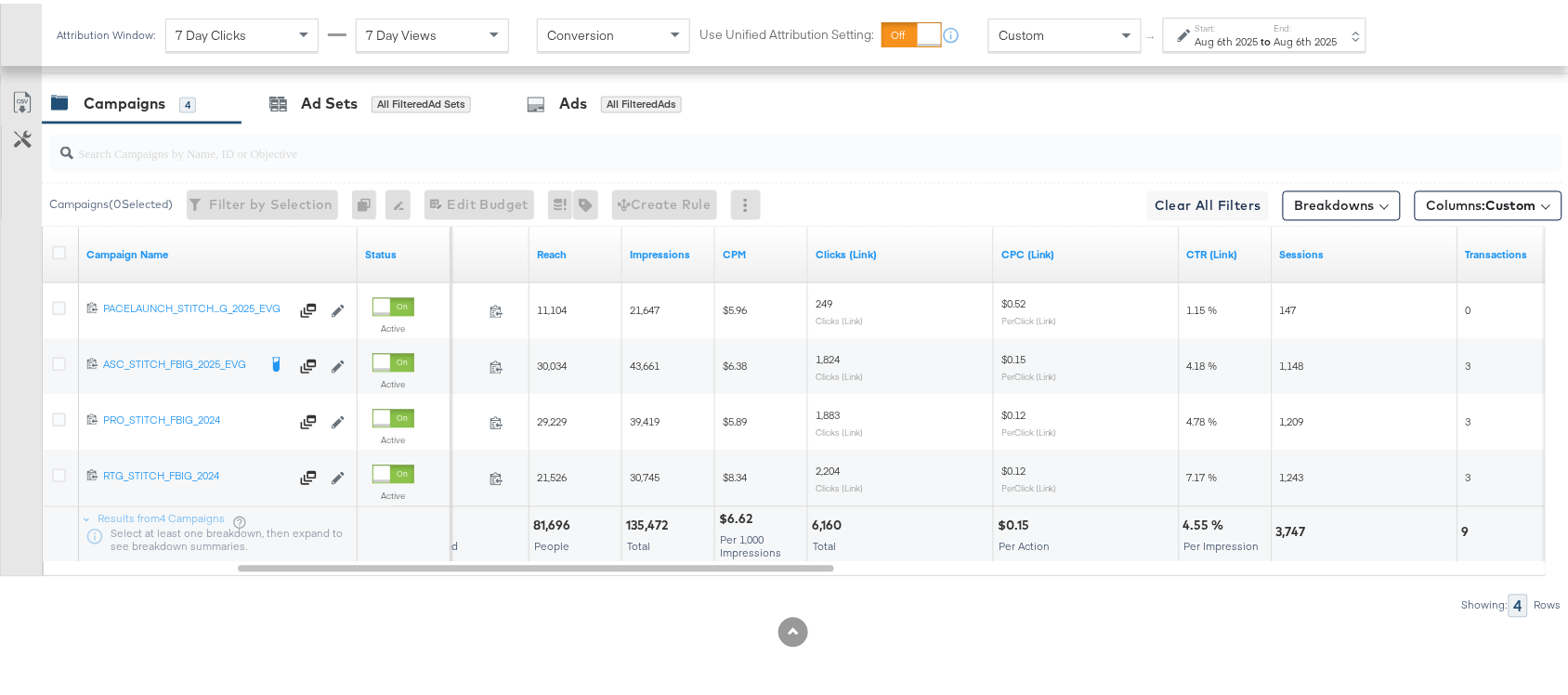 click on "6,160" at bounding box center (830, 522) 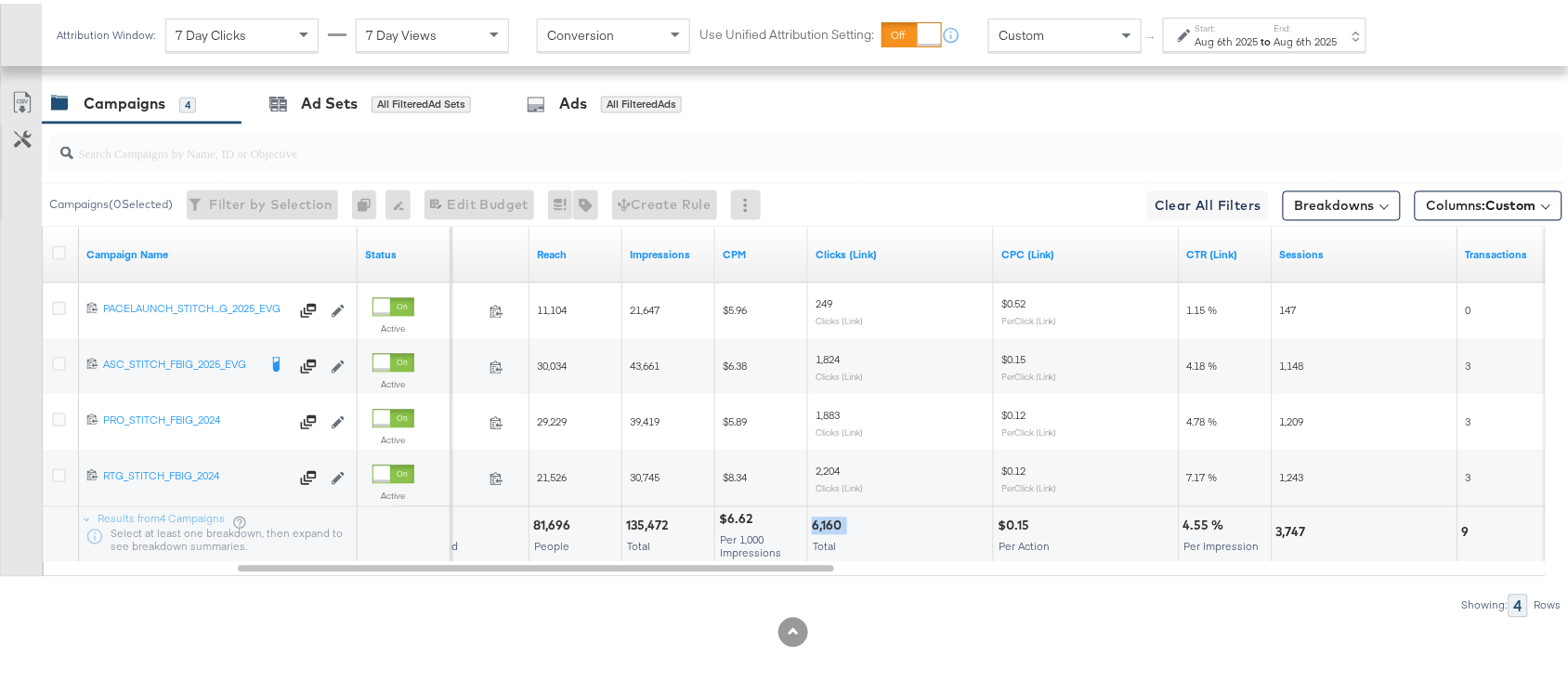 click on "6,160" at bounding box center (830, 522) 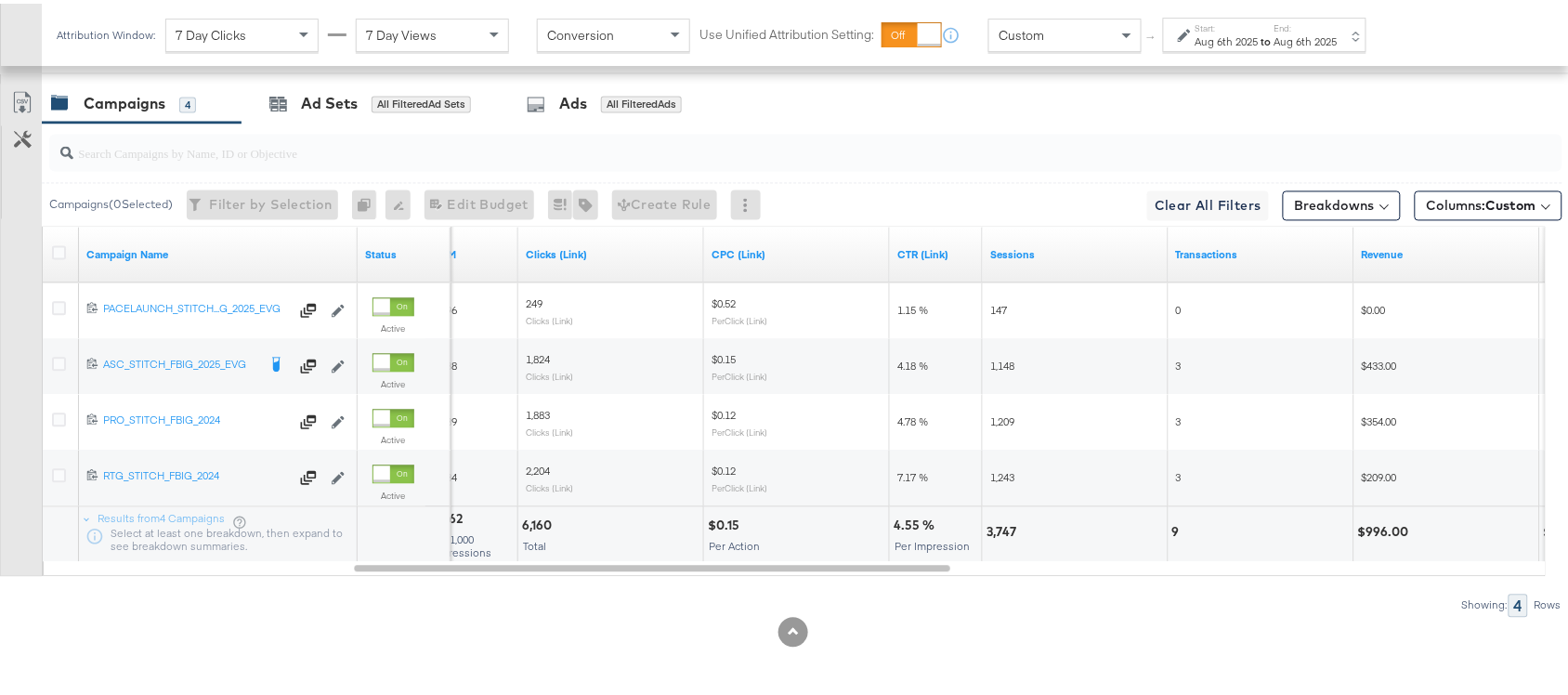 click on "3,747" at bounding box center (1004, 529) 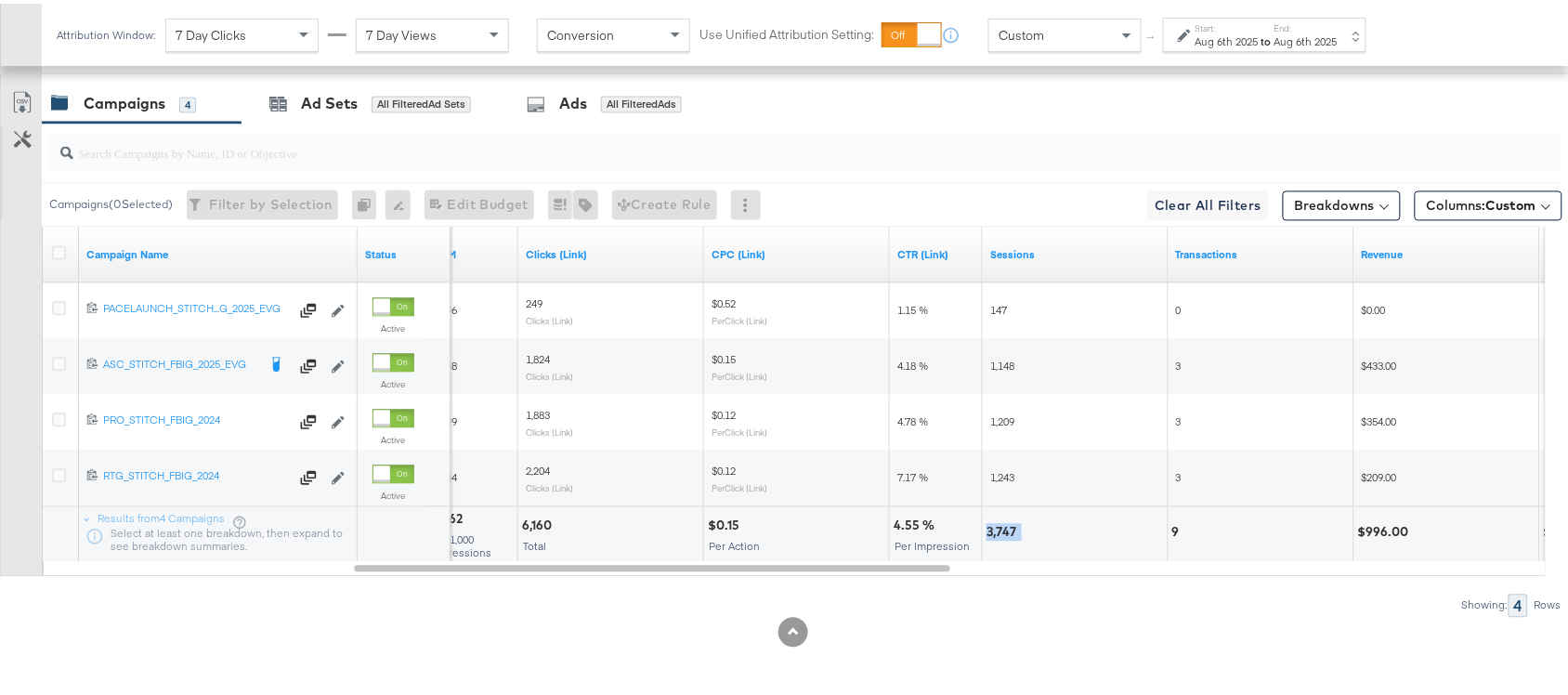 click on "3,747" at bounding box center (1004, 529) 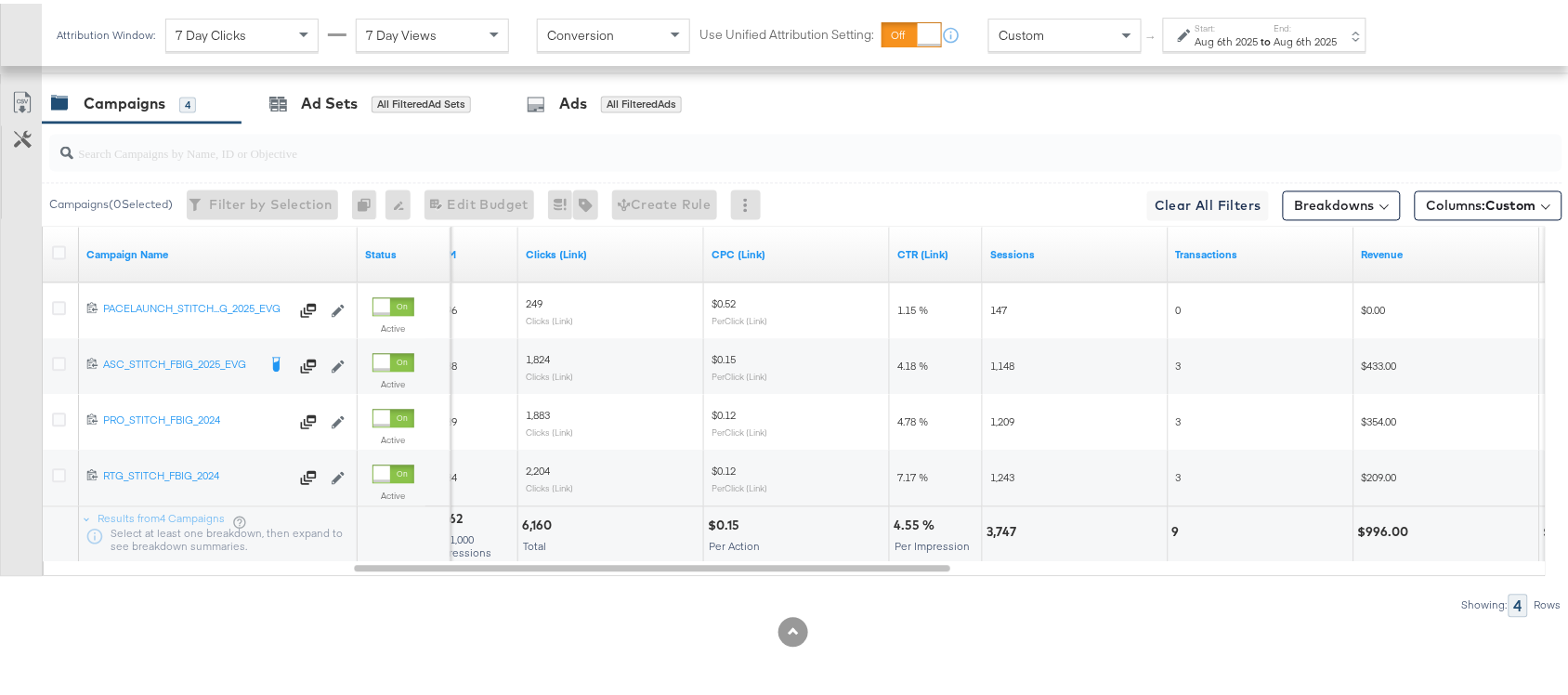 click on "9" at bounding box center [1179, 529] 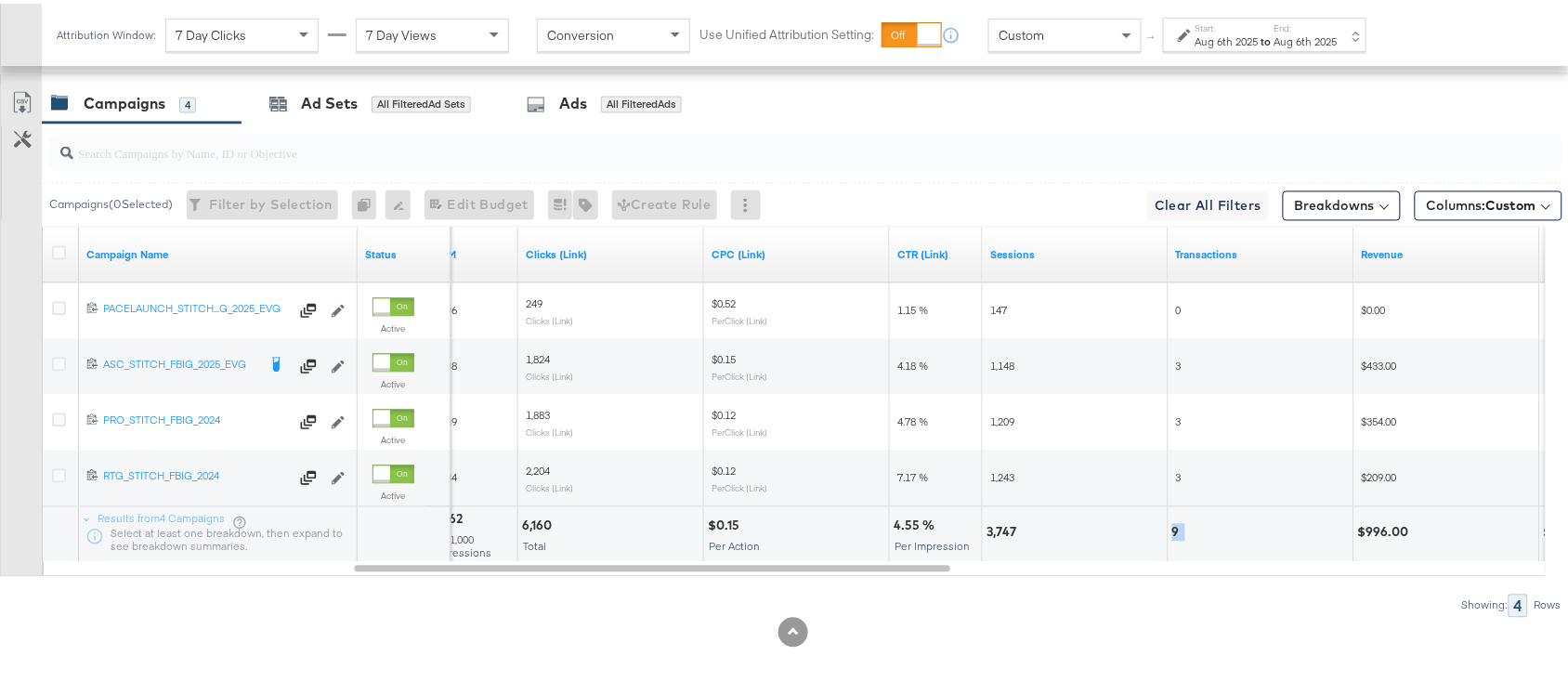 click on "9" at bounding box center (1179, 529) 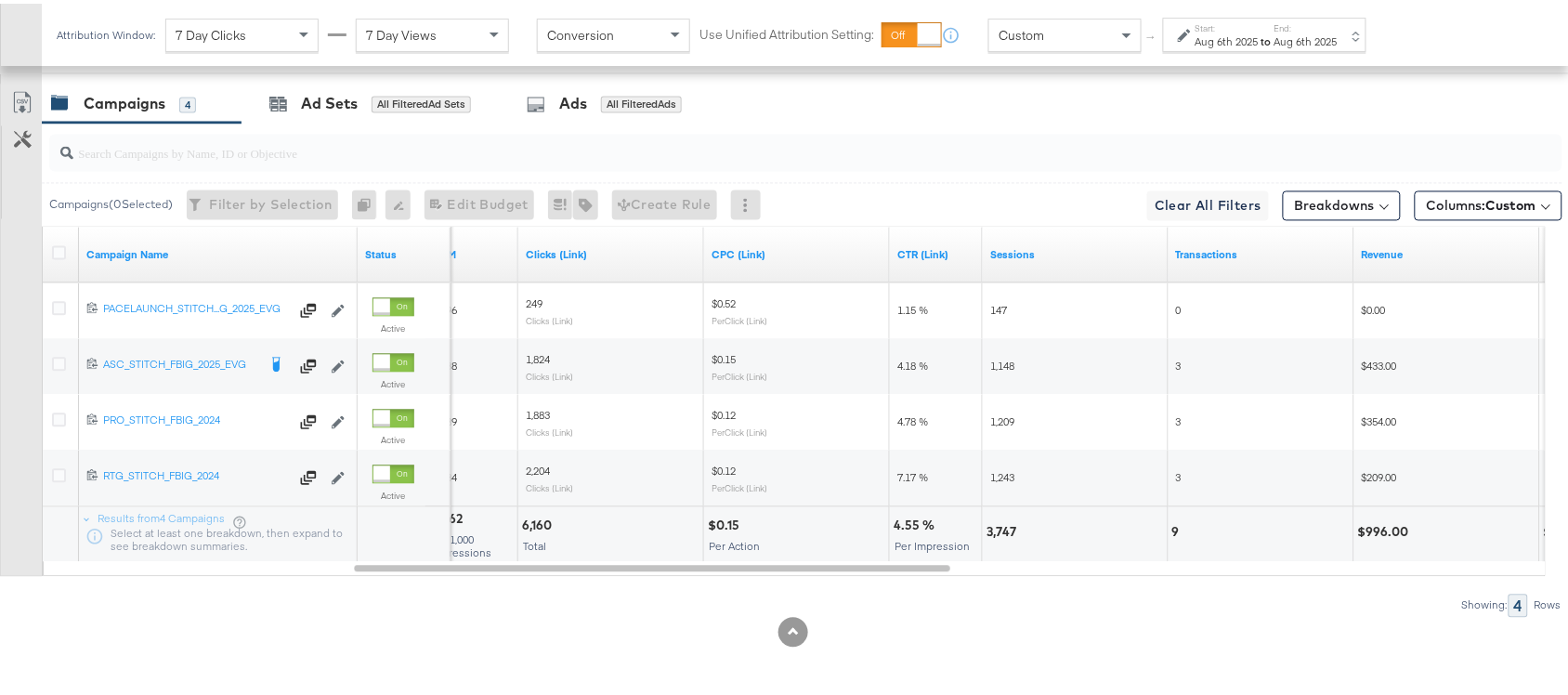 click on "$996.00" at bounding box center [1386, 529] 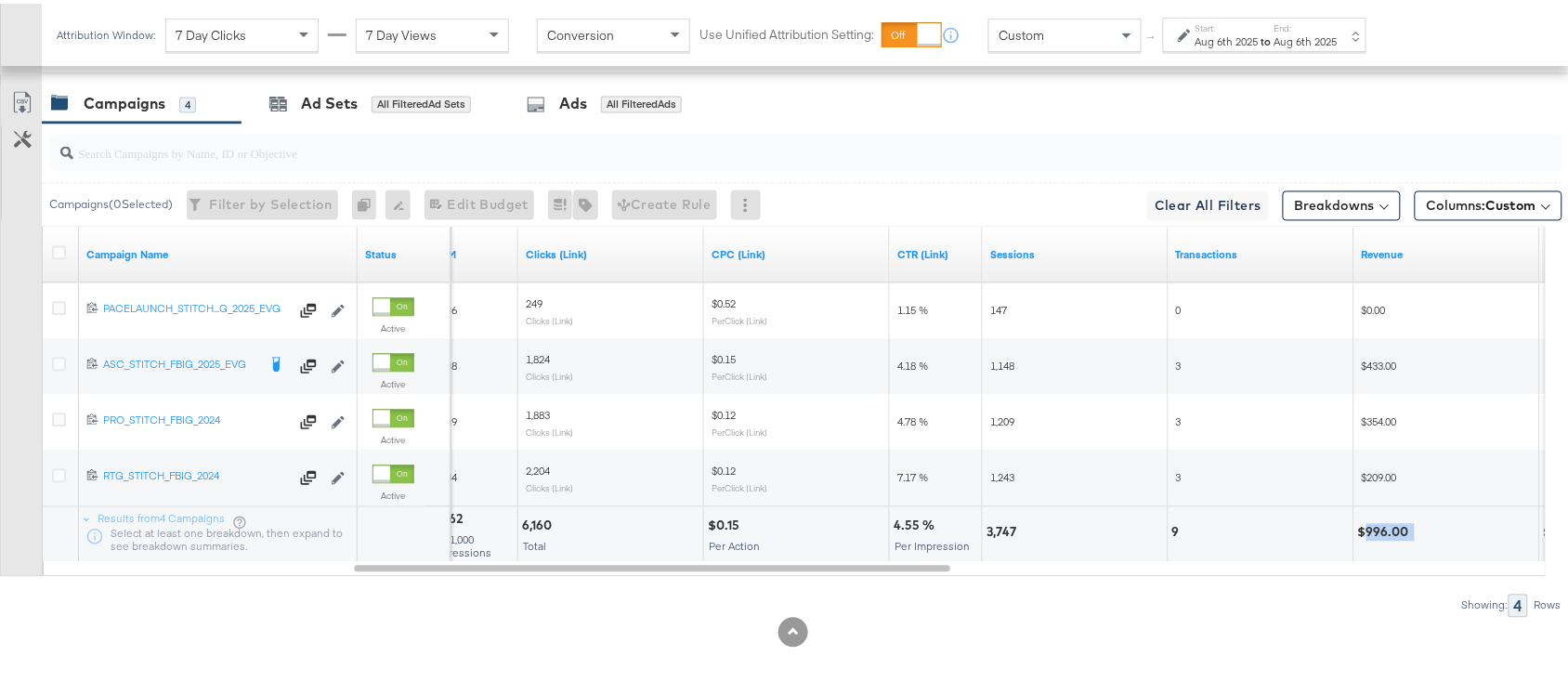 click on "$996.00" at bounding box center (1386, 529) 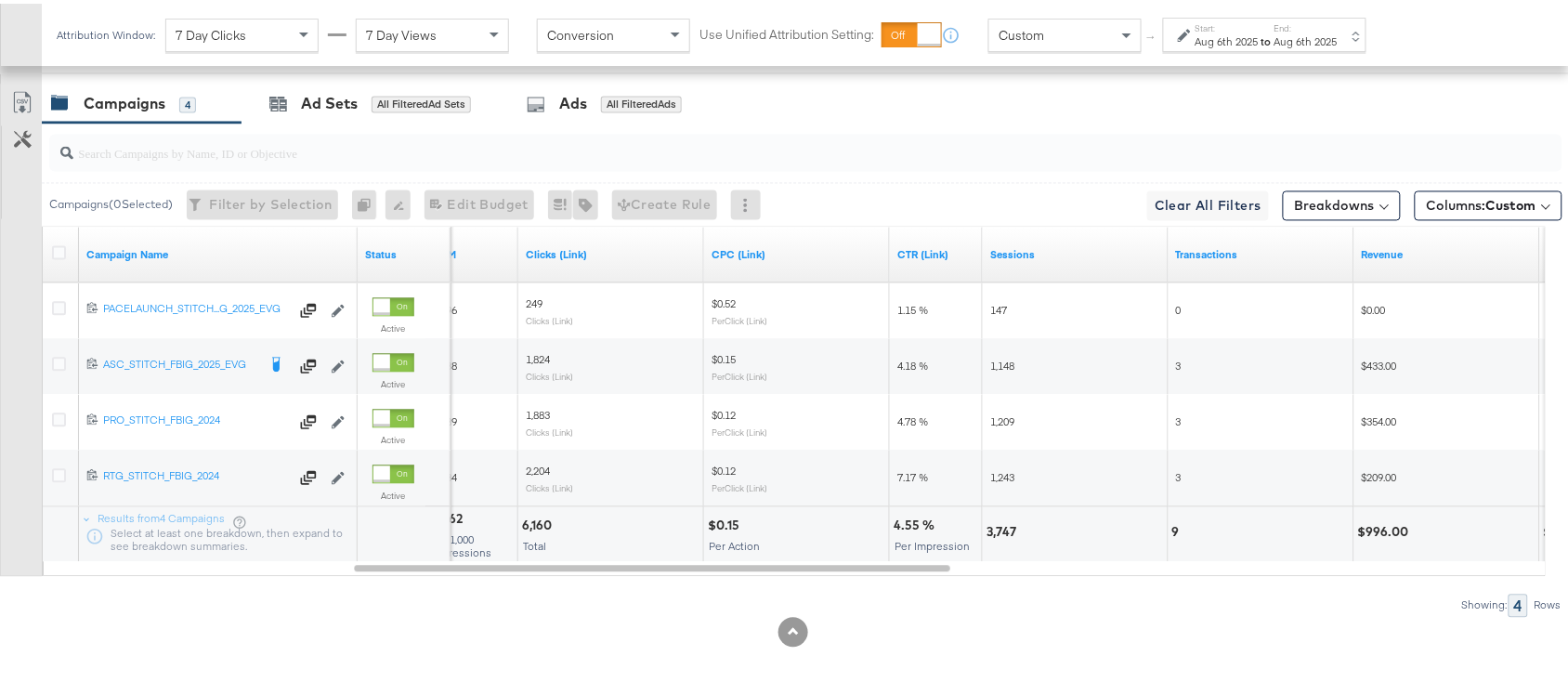 click on "to" at bounding box center [1266, 37] 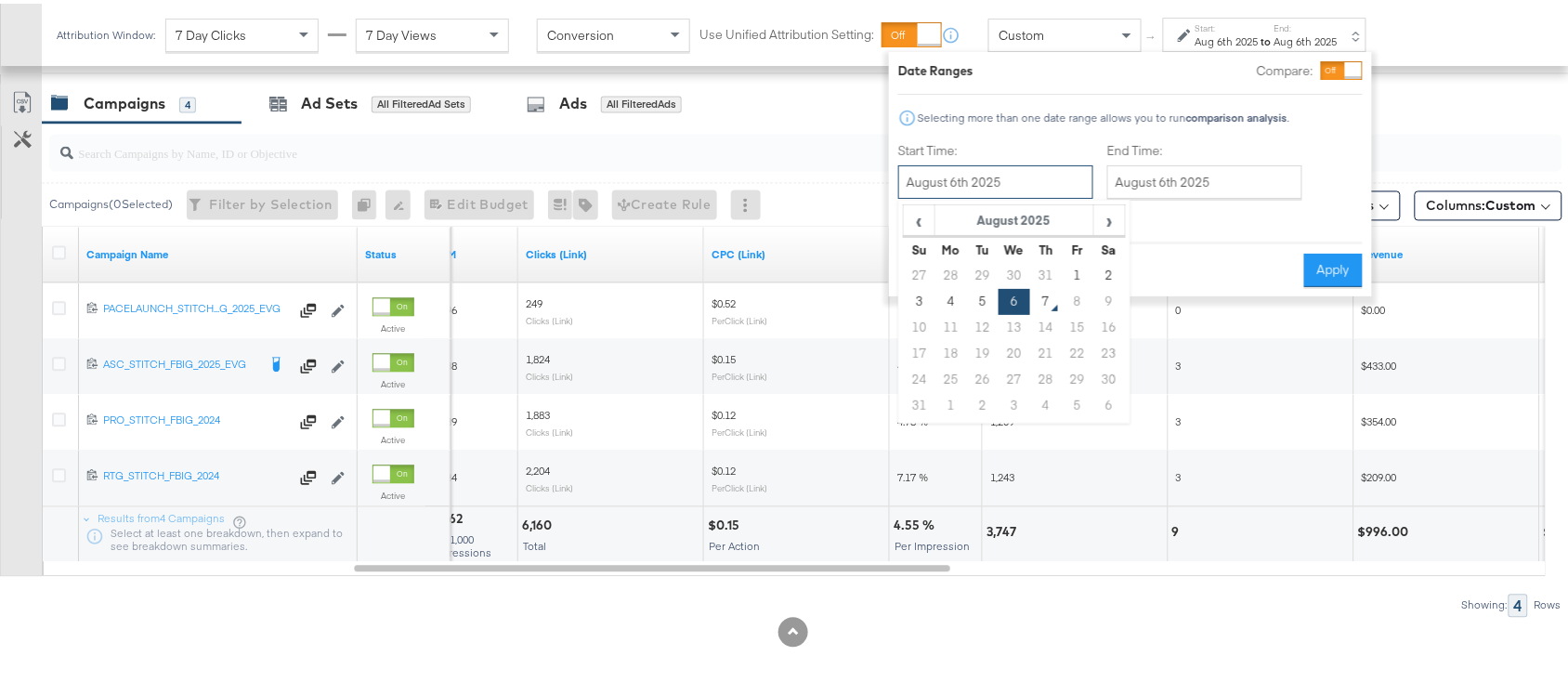click on "August 6th 2025" at bounding box center (996, 178) 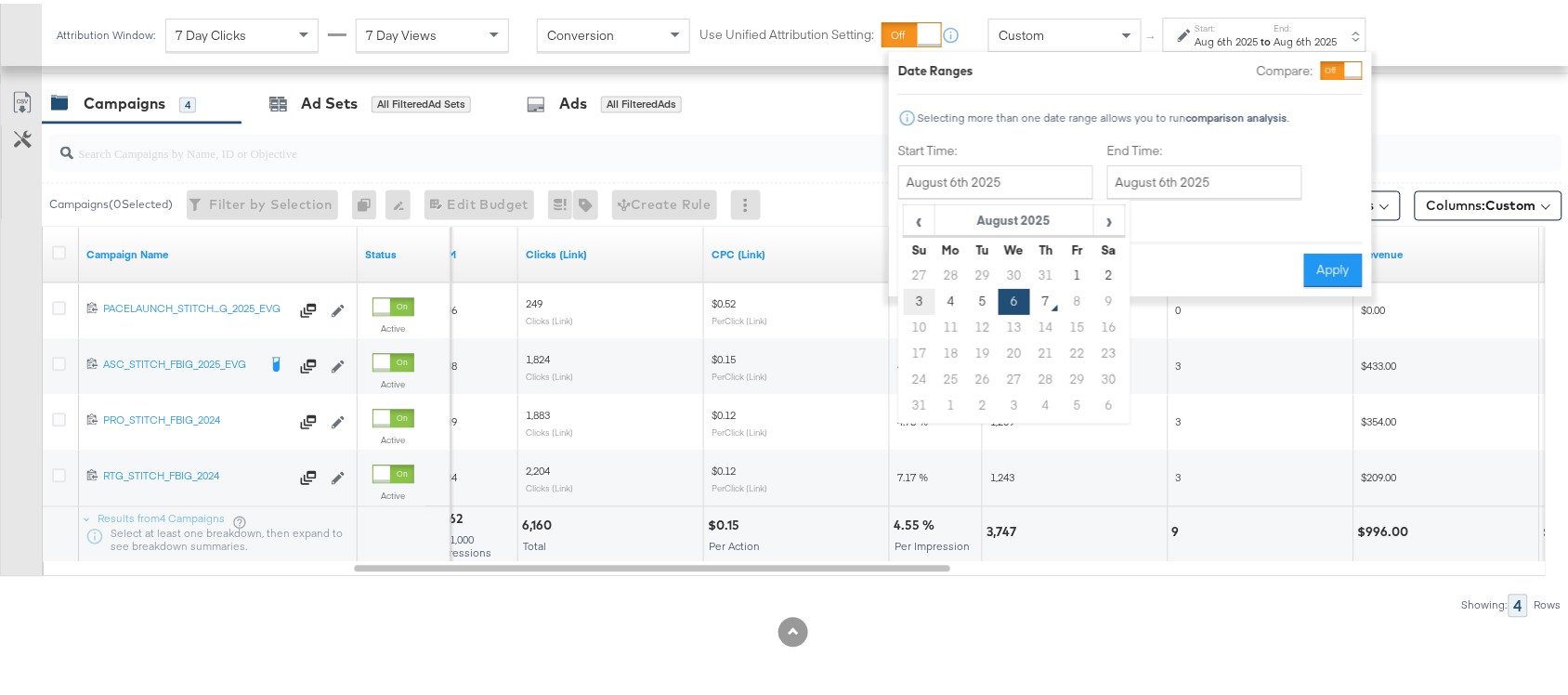 click on "3" at bounding box center [920, 298] 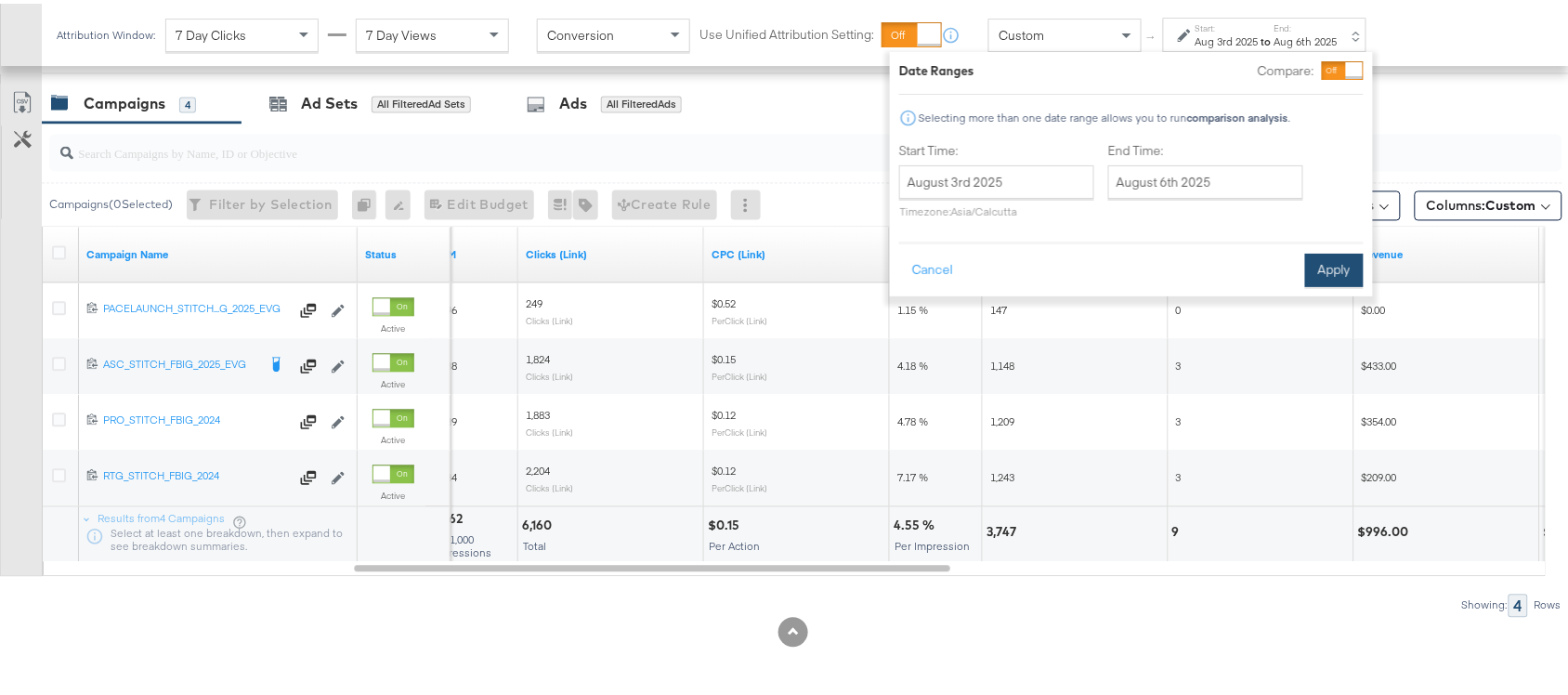 click on "Apply" at bounding box center [1334, 267] 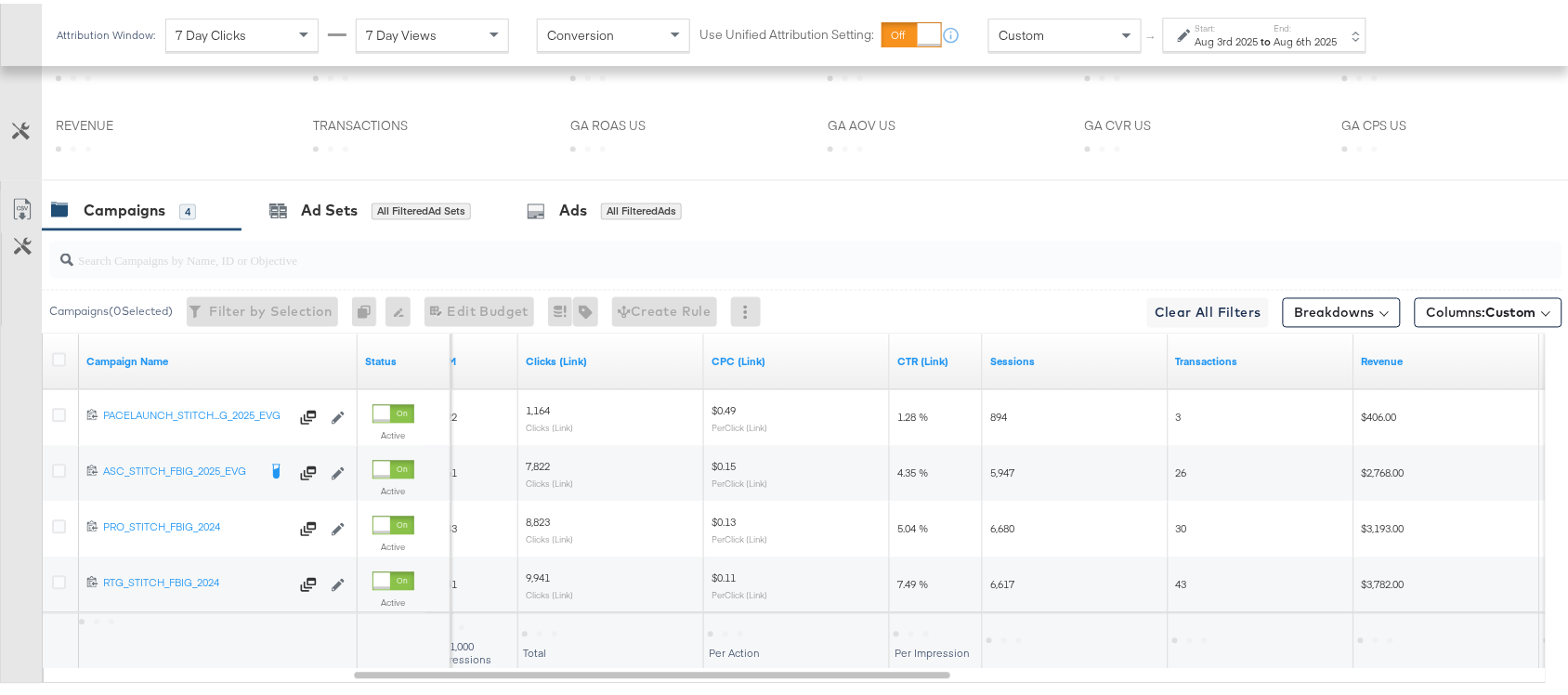scroll, scrollTop: 1024, scrollLeft: 0, axis: vertical 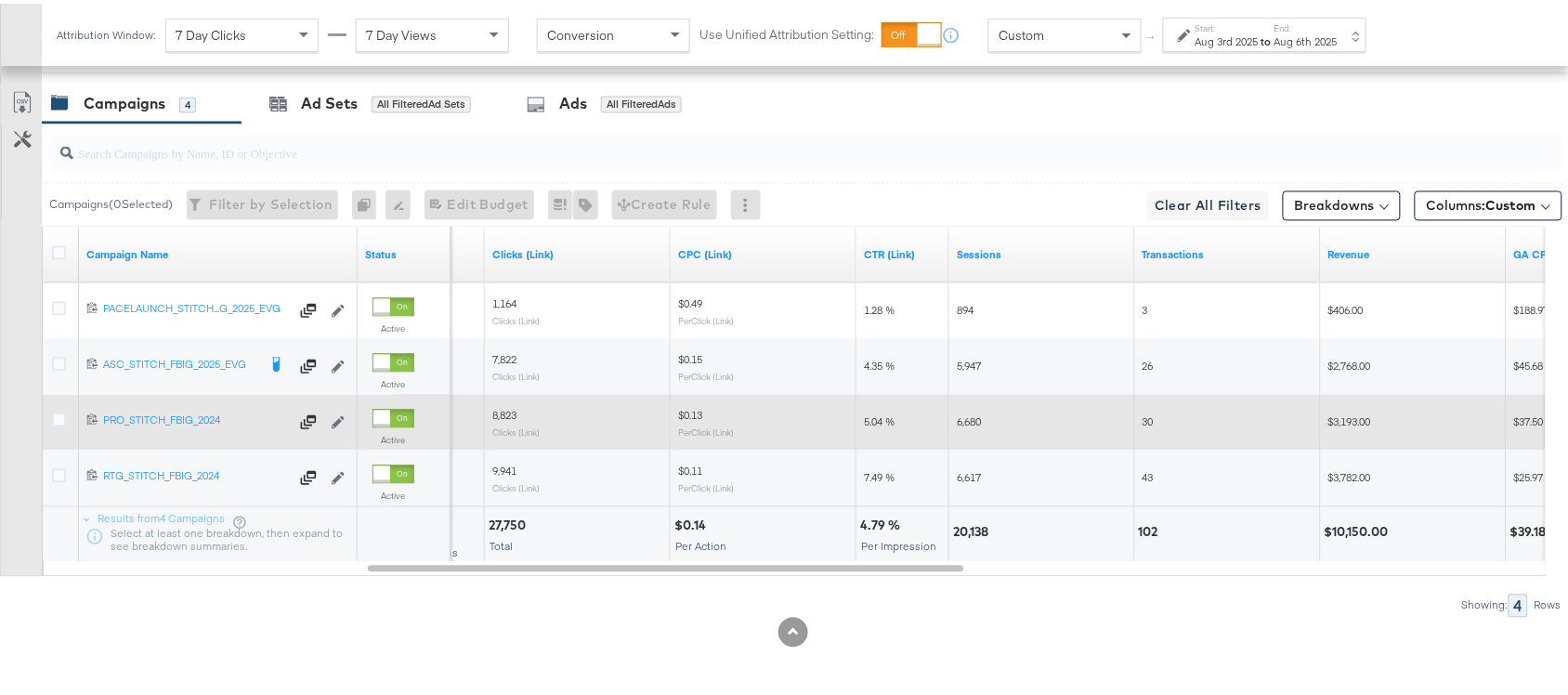 click at bounding box center [61, 419] 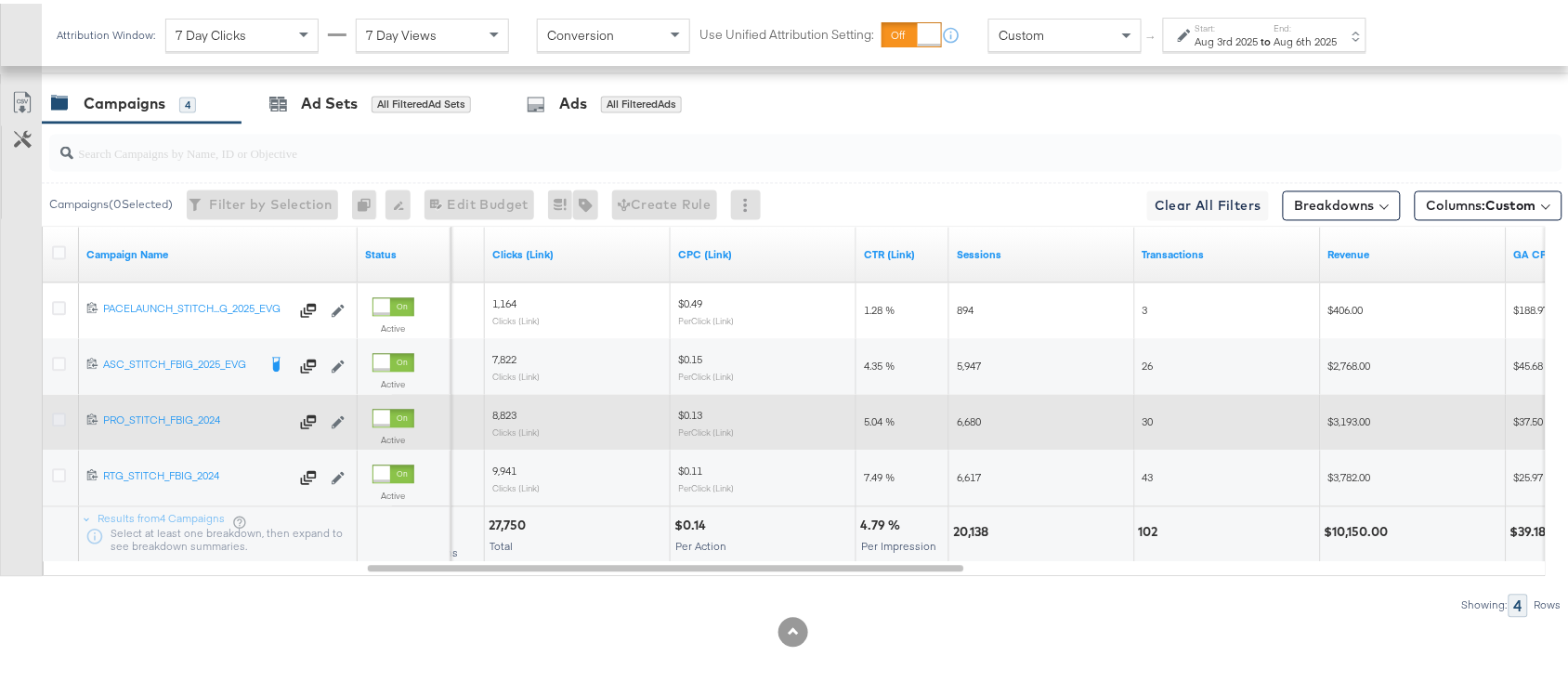 click at bounding box center (59, 416) 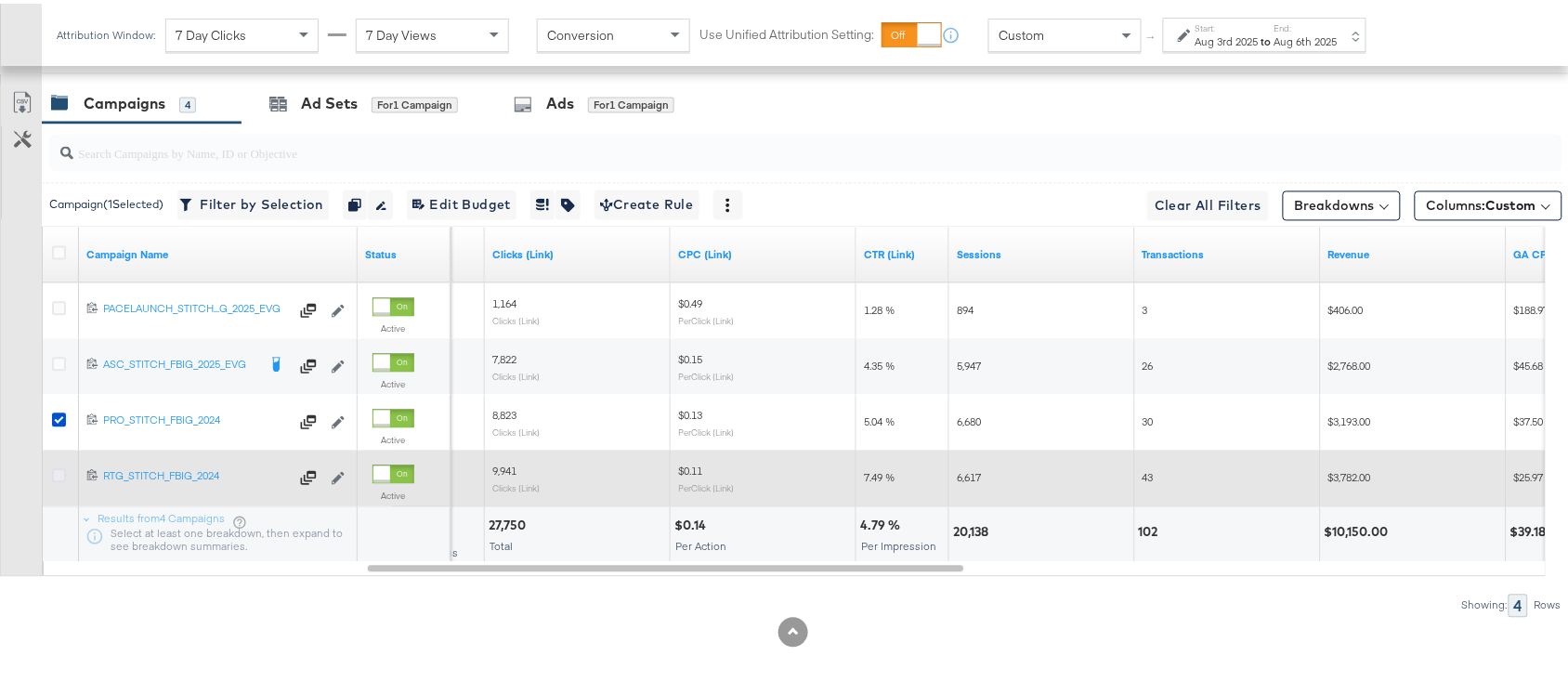 click at bounding box center (59, 472) 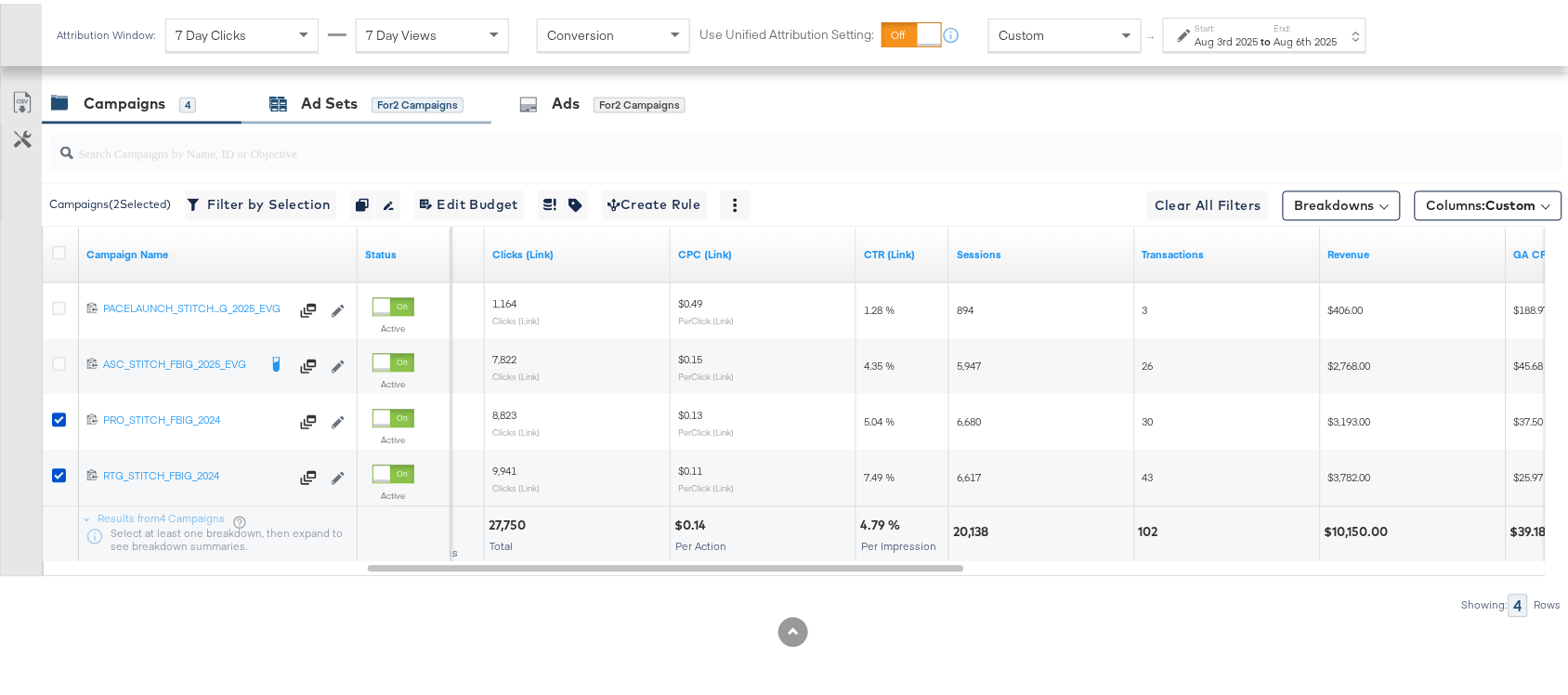 click on "Ad Sets" at bounding box center (329, 100) 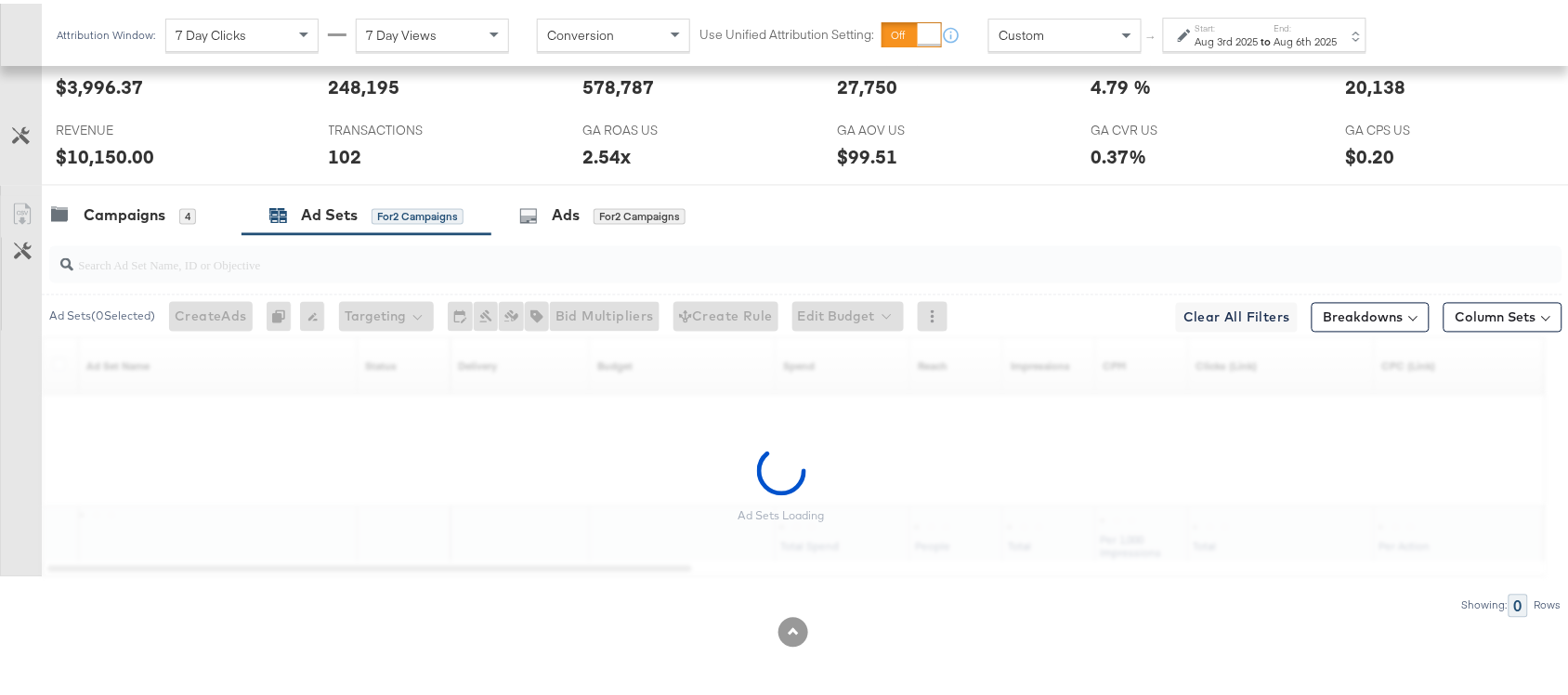 scroll, scrollTop: 912, scrollLeft: 0, axis: vertical 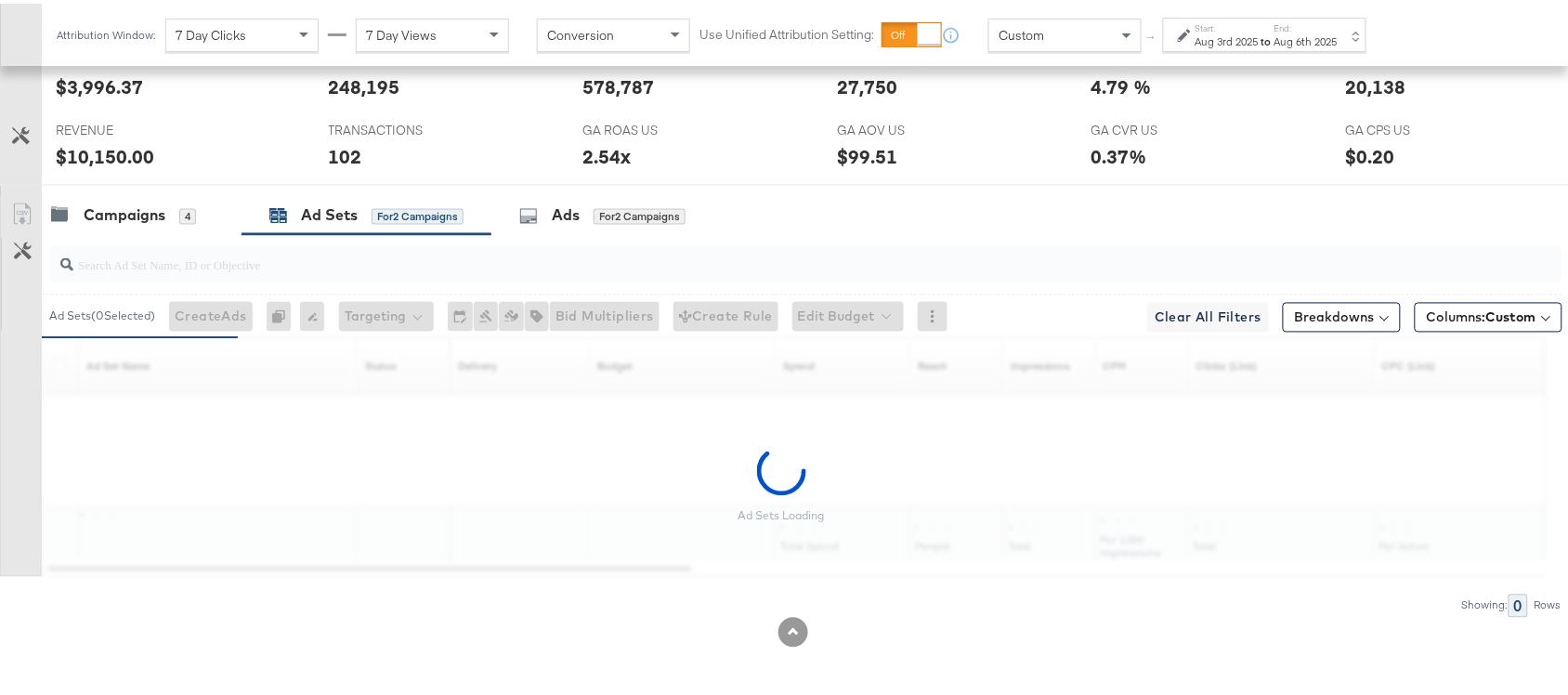 click on "Aug 6th 2025" at bounding box center (1306, 38) 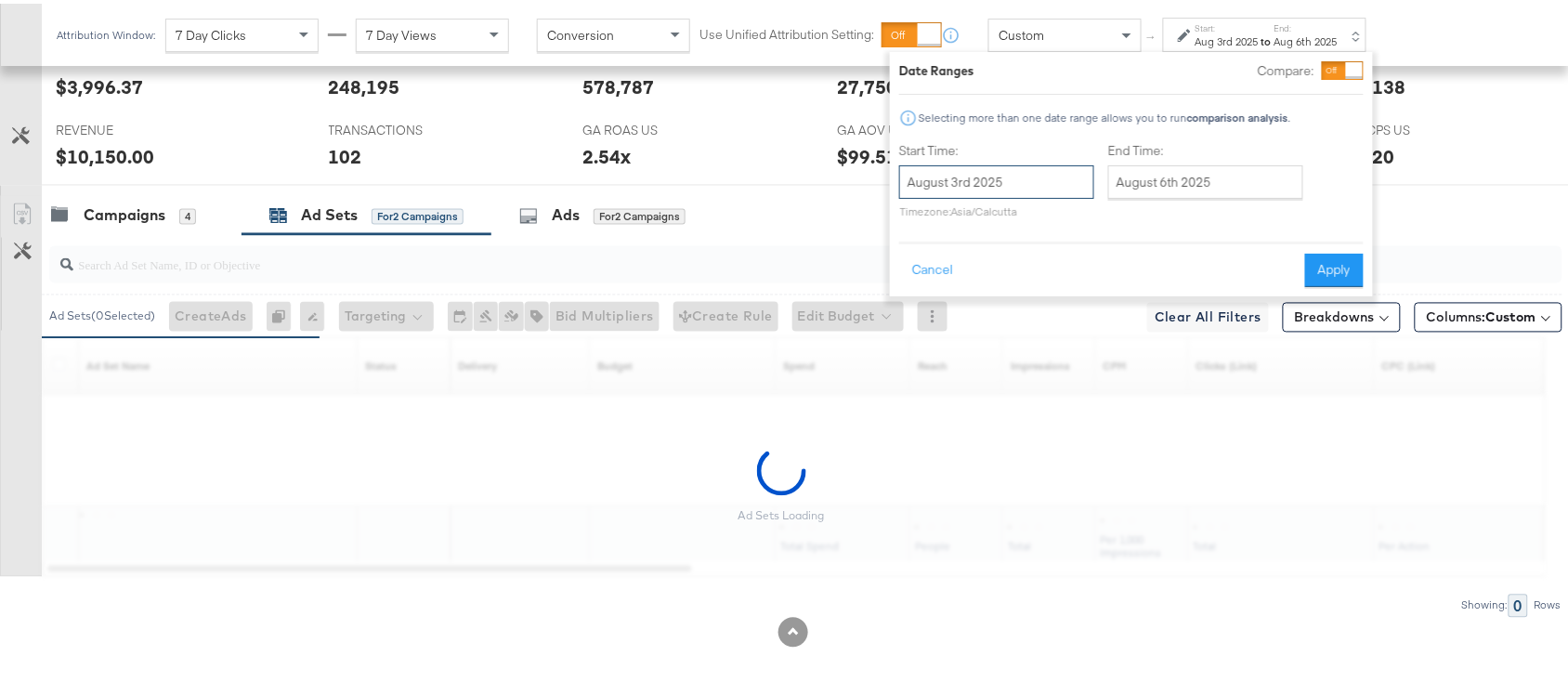 click on "August 3rd 2025" at bounding box center [997, 178] 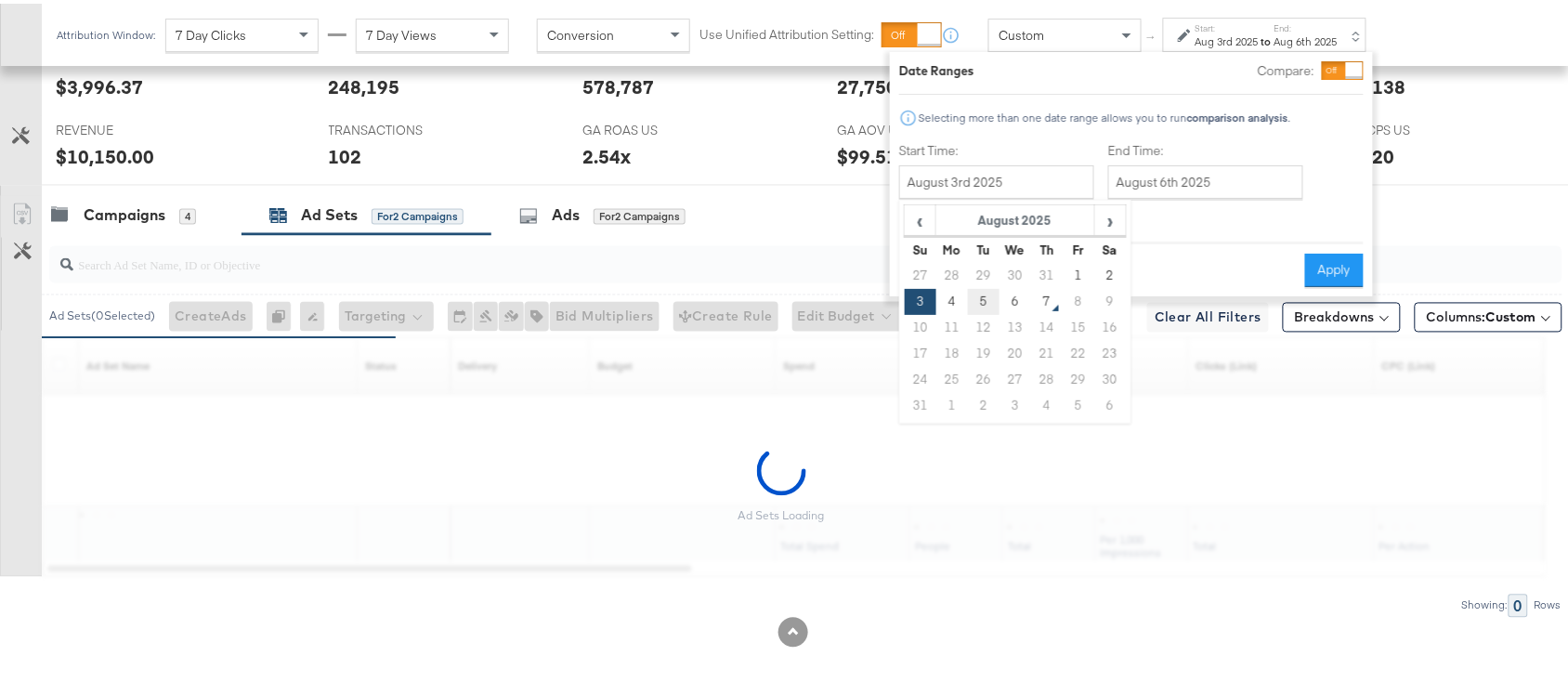 click on "5" at bounding box center [984, 298] 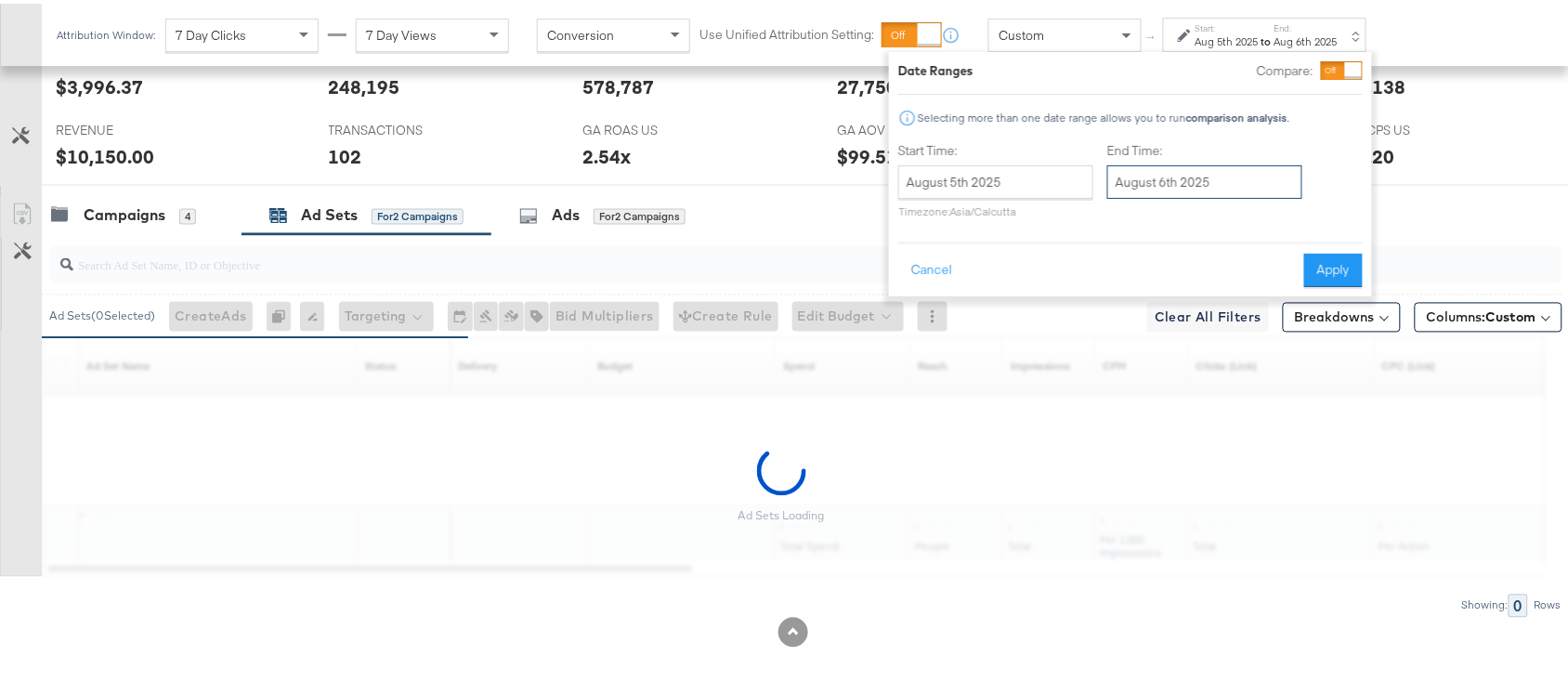 click on "August 6th 2025" at bounding box center [1205, 178] 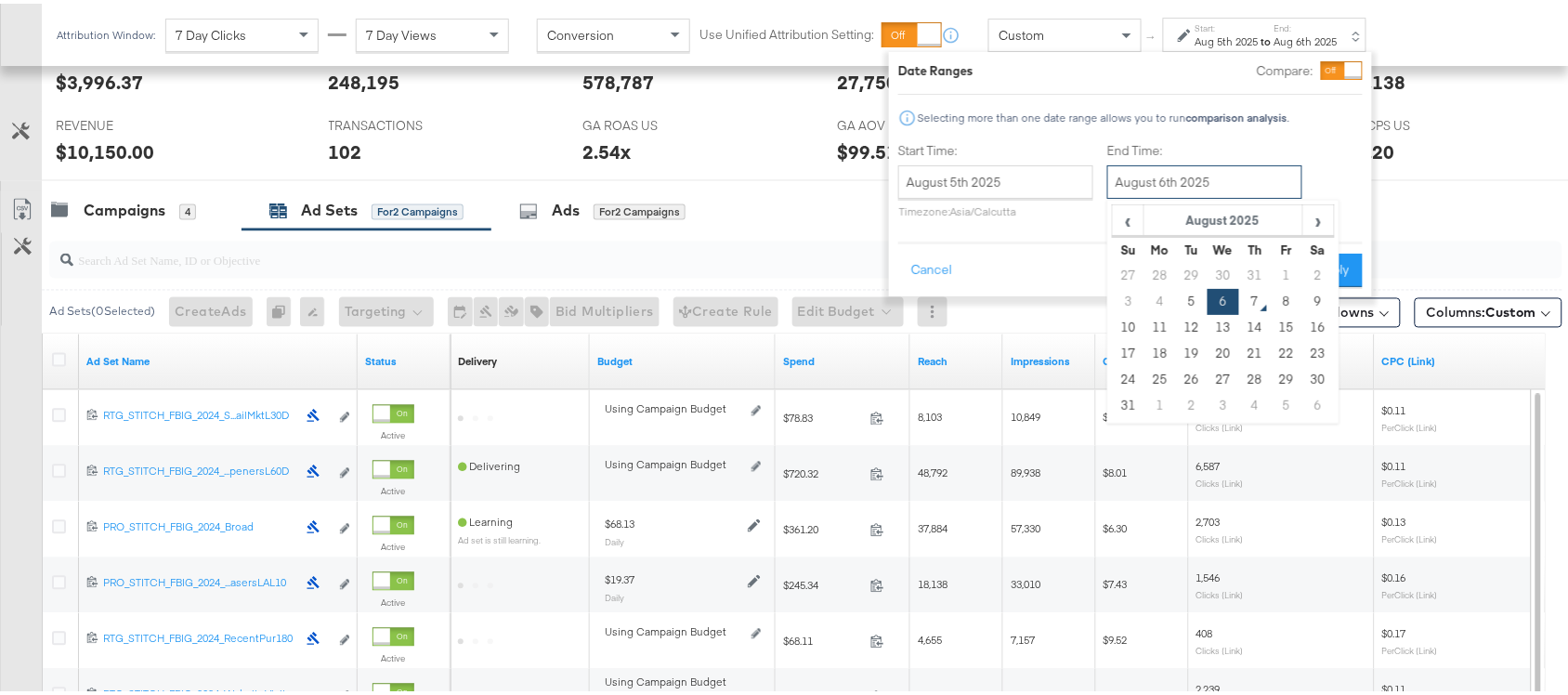click on "August 6th 2025" at bounding box center (1205, 178) 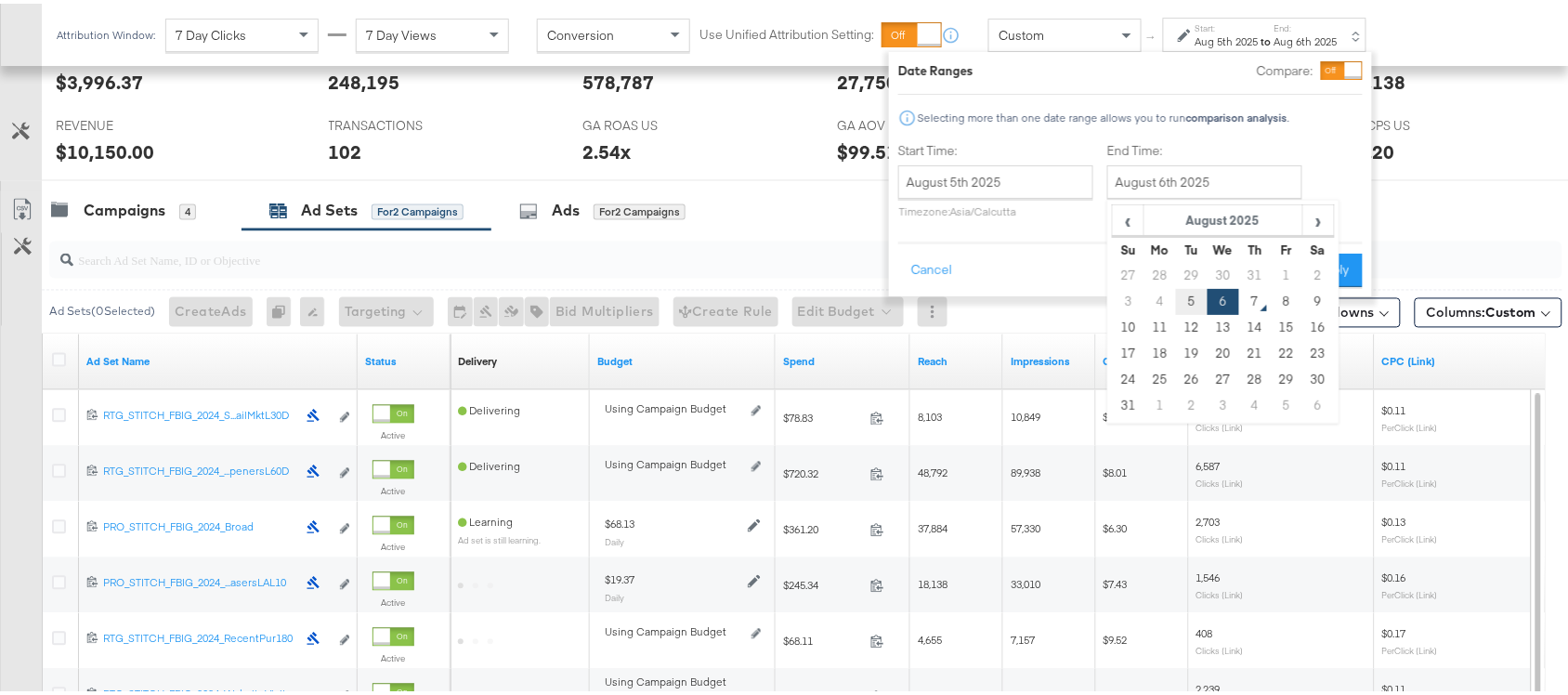 click on "5" at bounding box center [1192, 298] 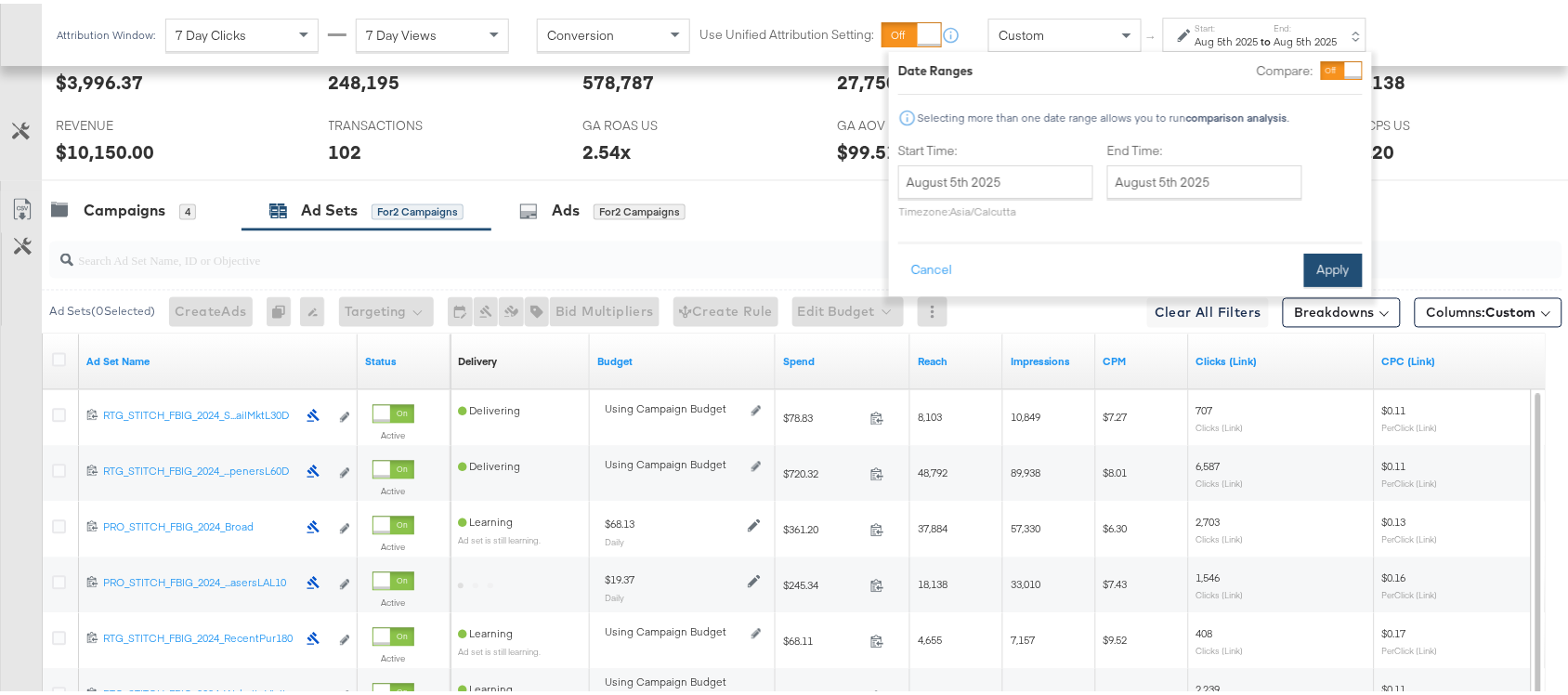click on "Apply" at bounding box center [1333, 267] 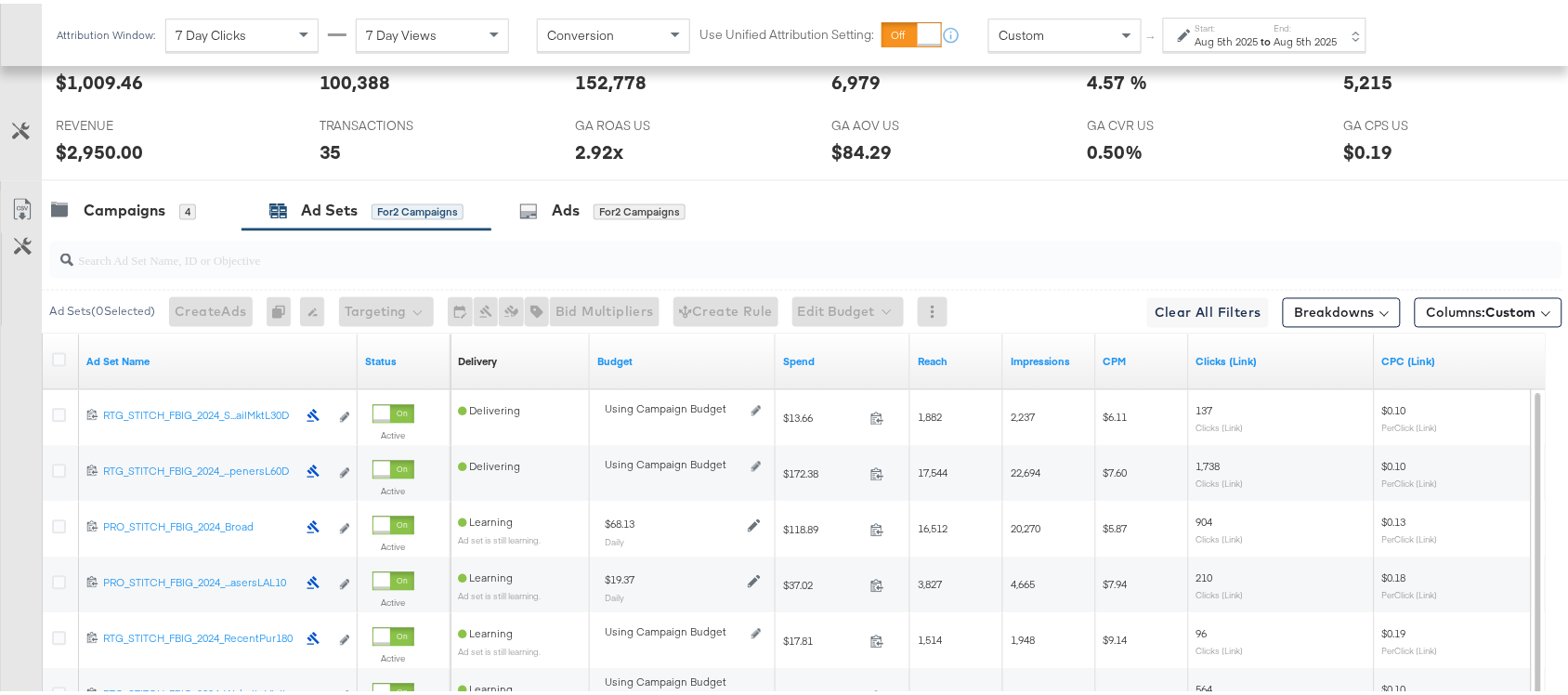 scroll, scrollTop: 1191, scrollLeft: 0, axis: vertical 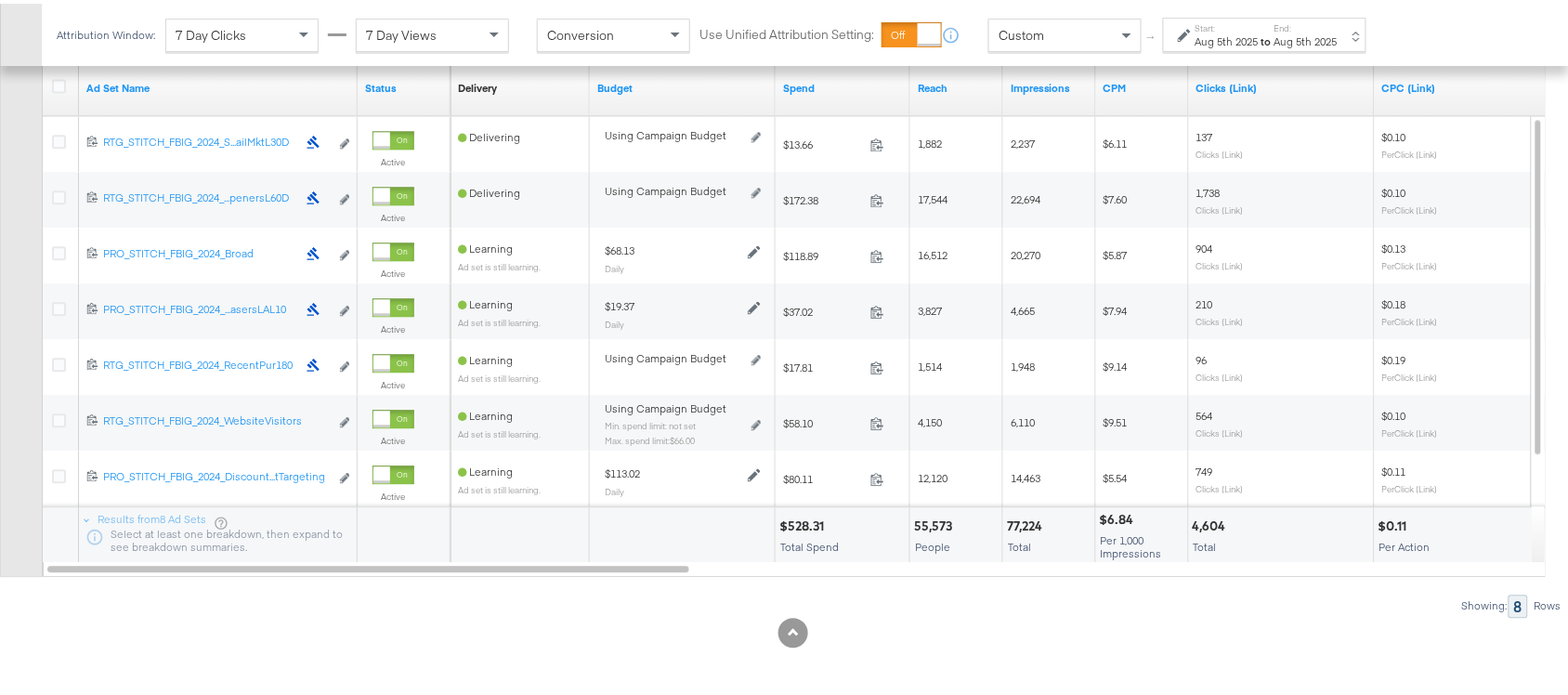click on "$528.31" at bounding box center (804, 522) 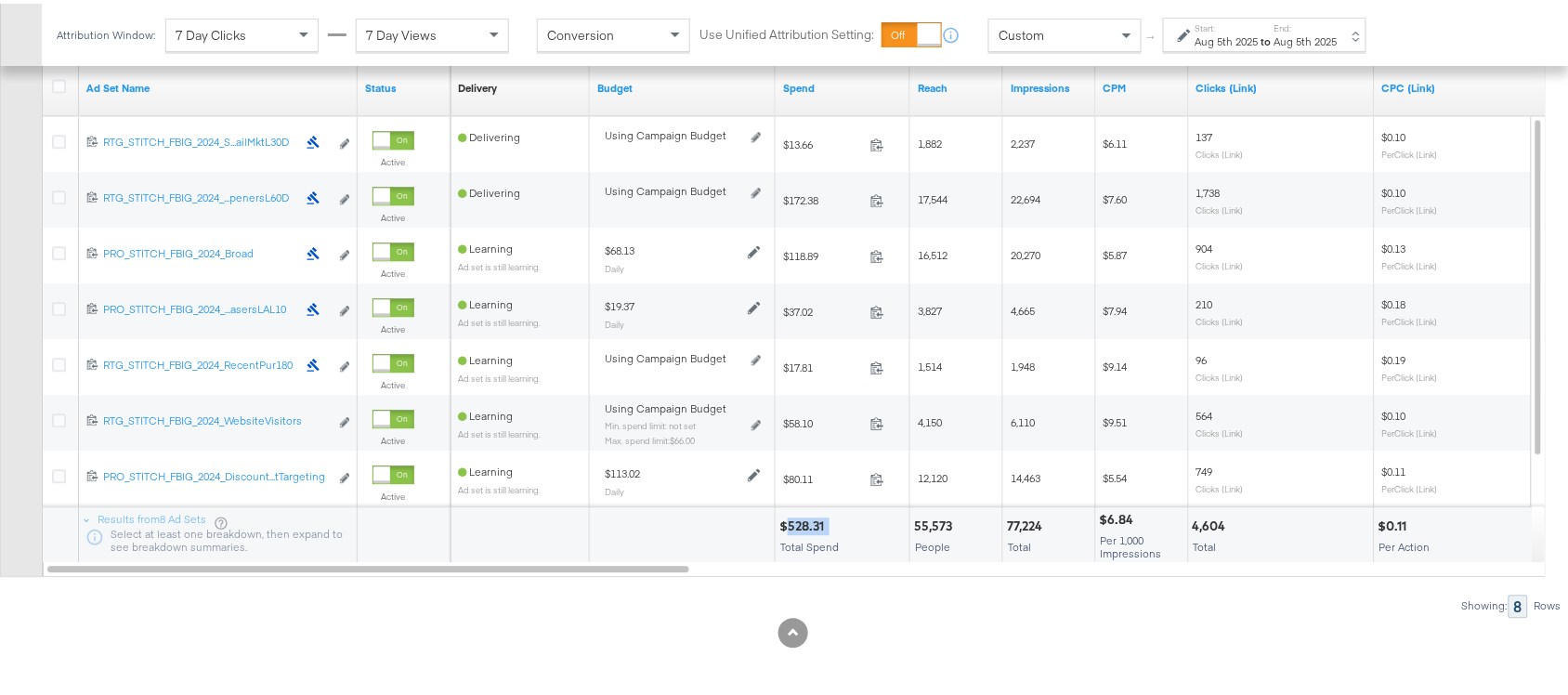 click on "$528.31" at bounding box center [804, 522] 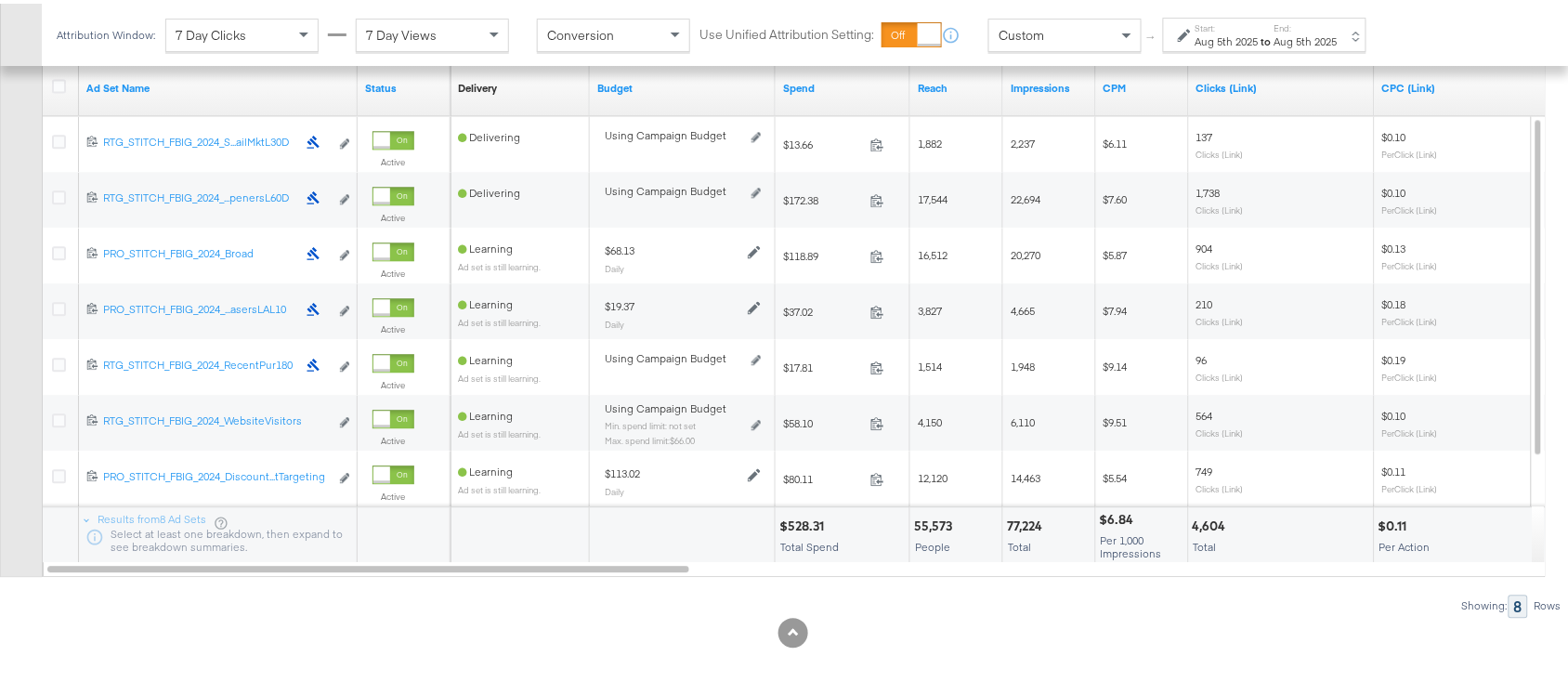 click on "77,224" at bounding box center (1027, 522) 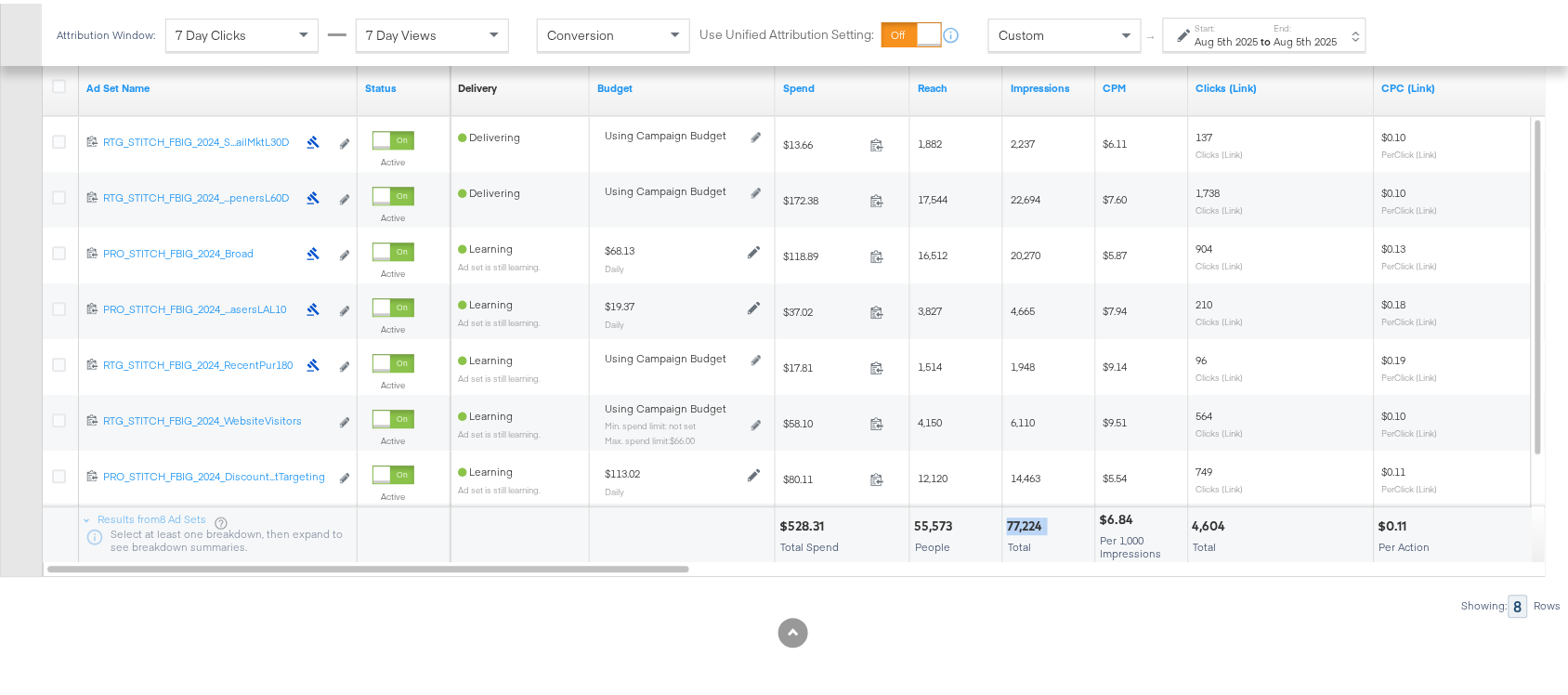 click on "77,224" at bounding box center [1027, 522] 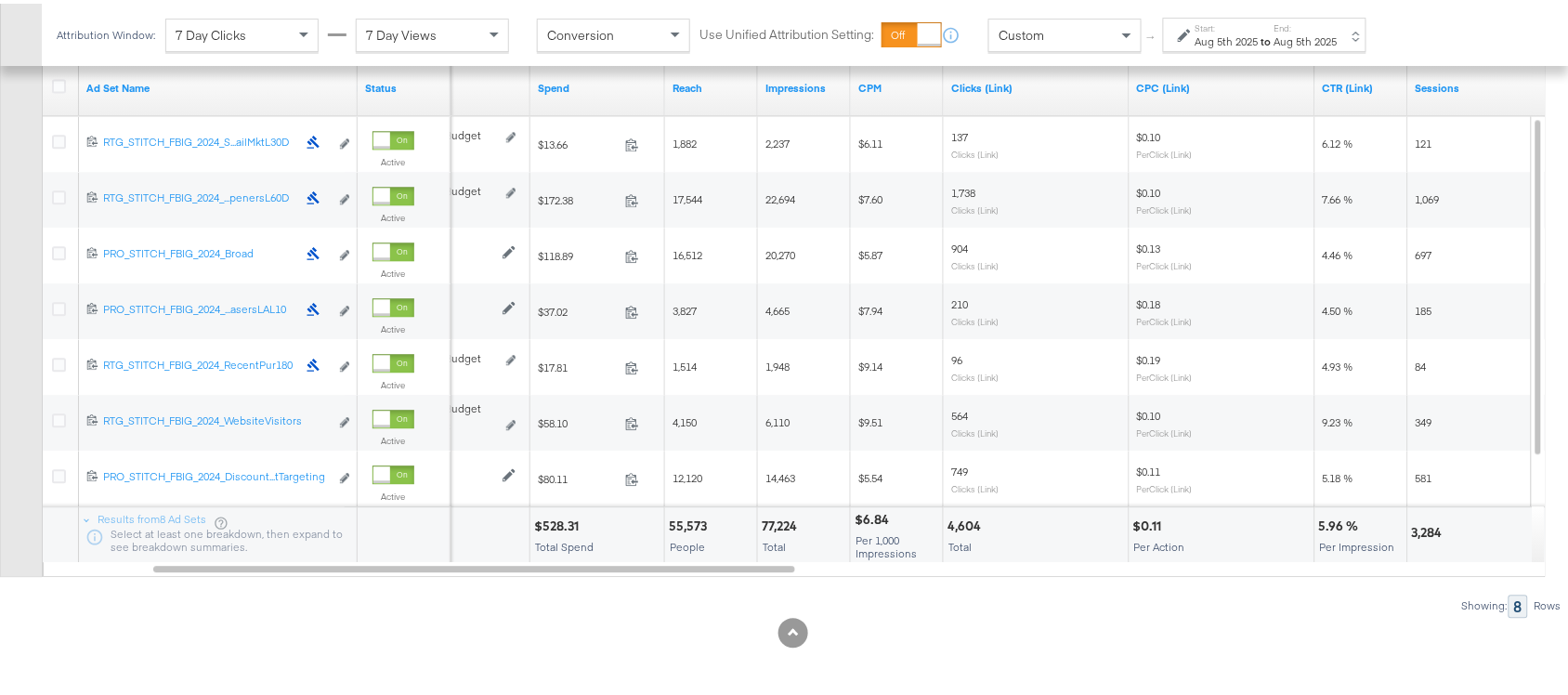 click on "4,604" at bounding box center [967, 522] 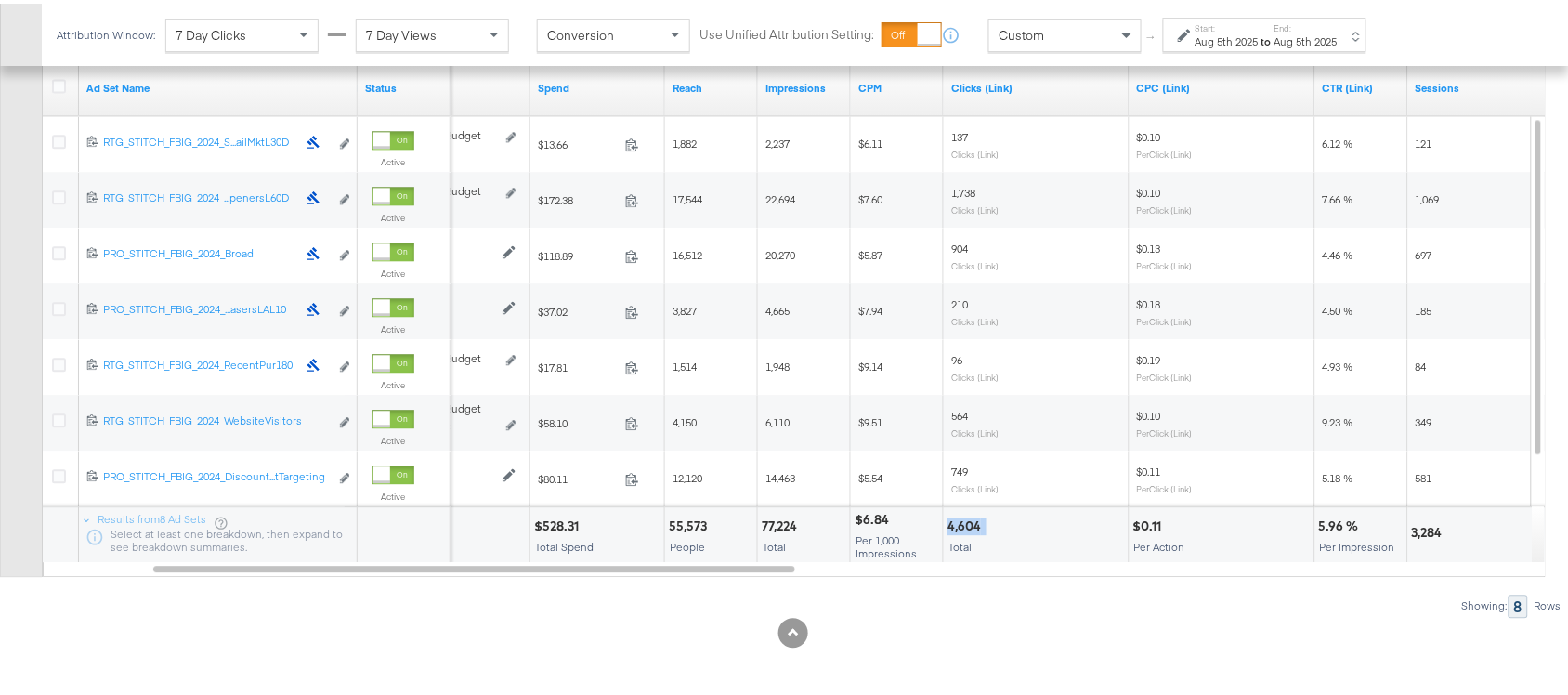 copy on "4,604" 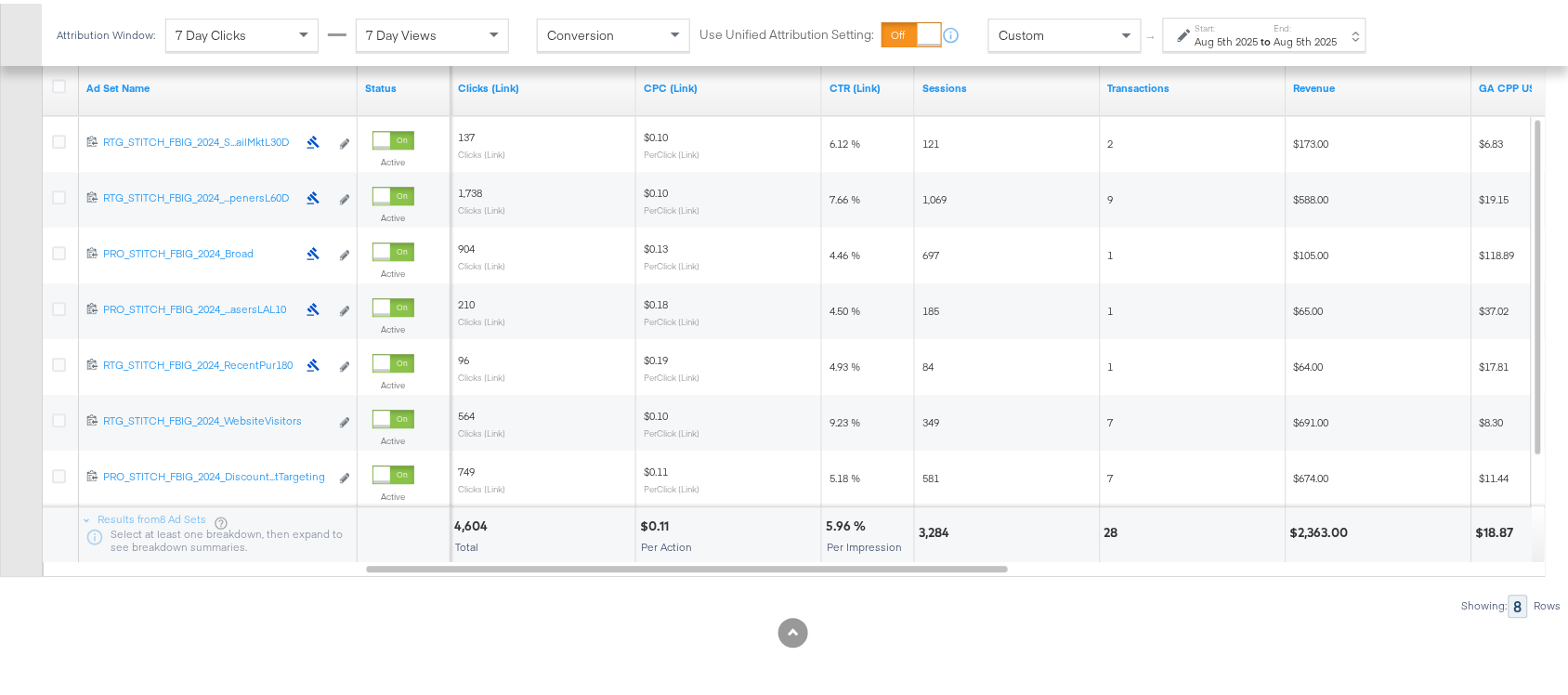 click on "3,284" at bounding box center [936, 529] 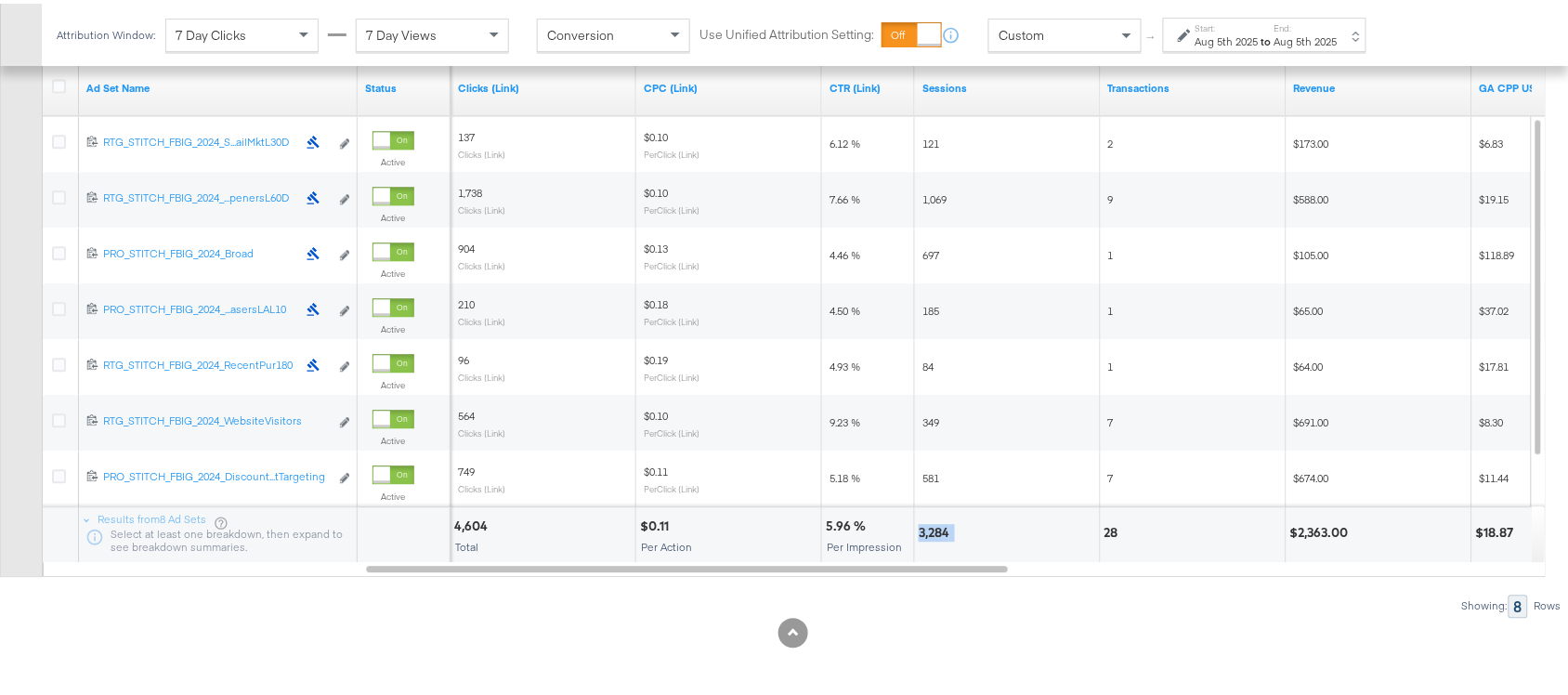 click on "3,284" at bounding box center (936, 529) 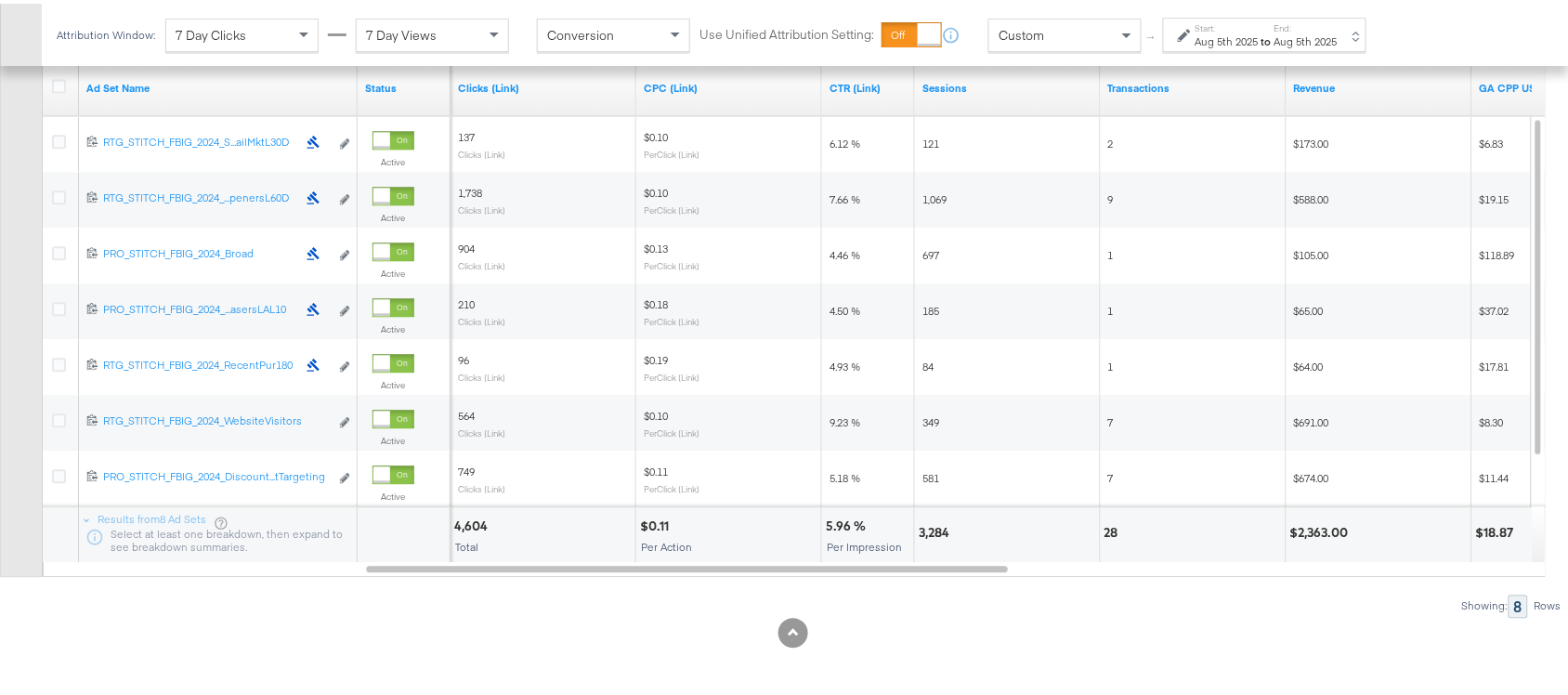 click on "28" at bounding box center (1114, 529) 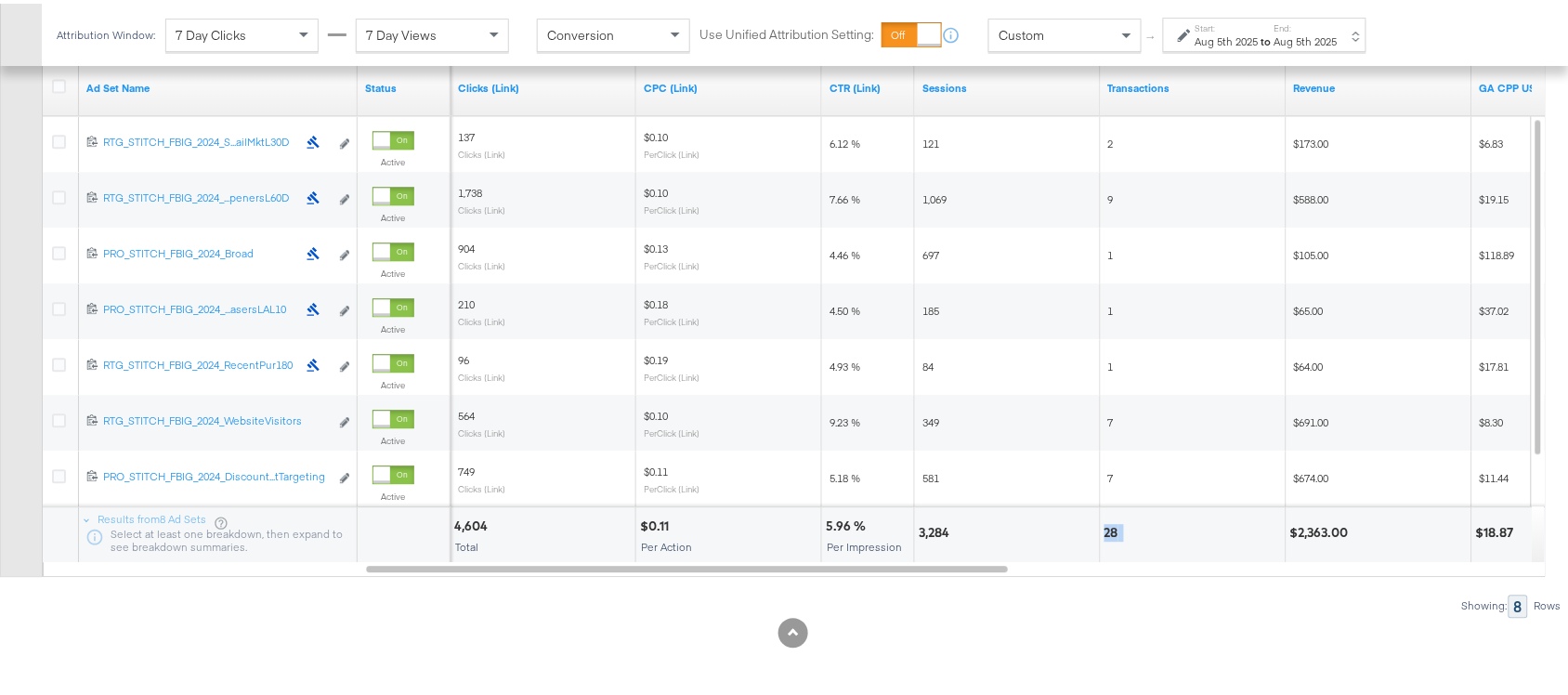 click on "28" at bounding box center (1114, 529) 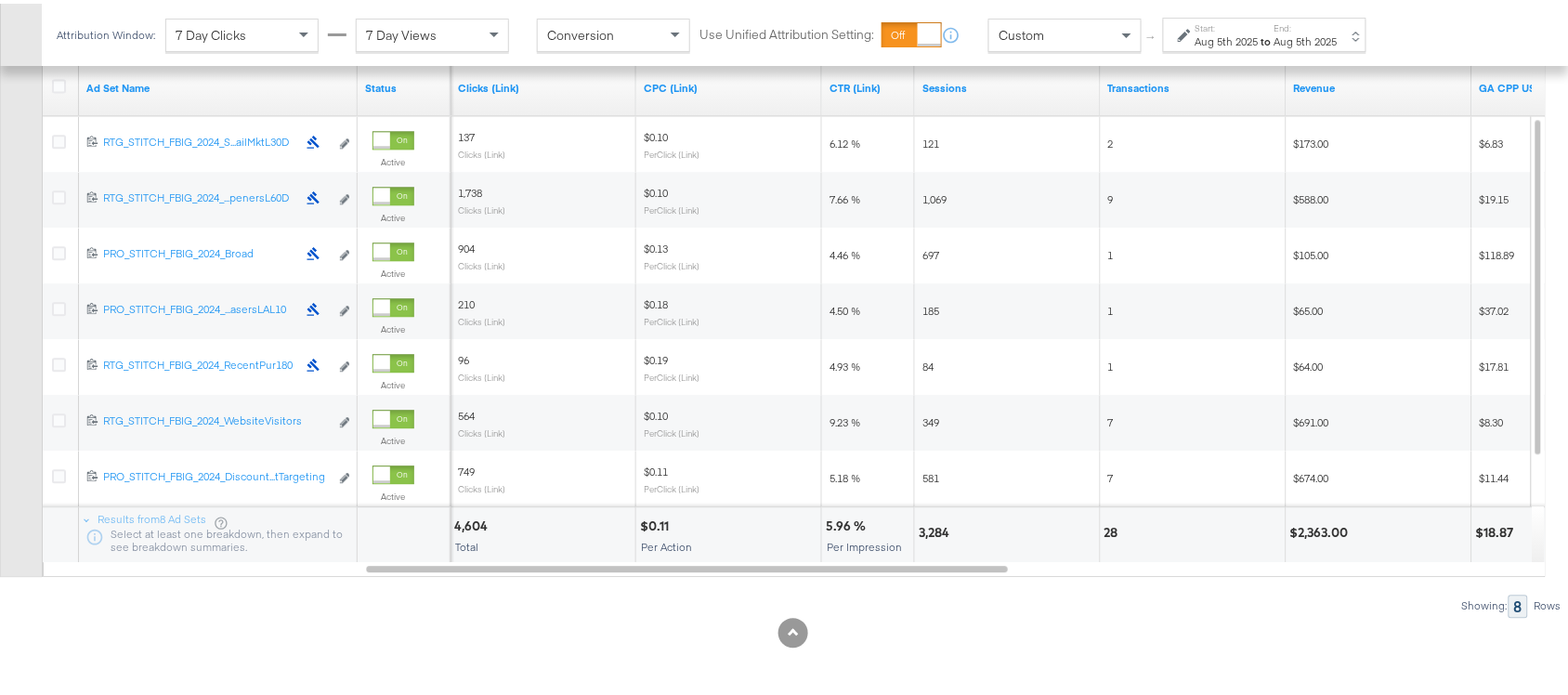 click on "$2,363.00" at bounding box center [1322, 529] 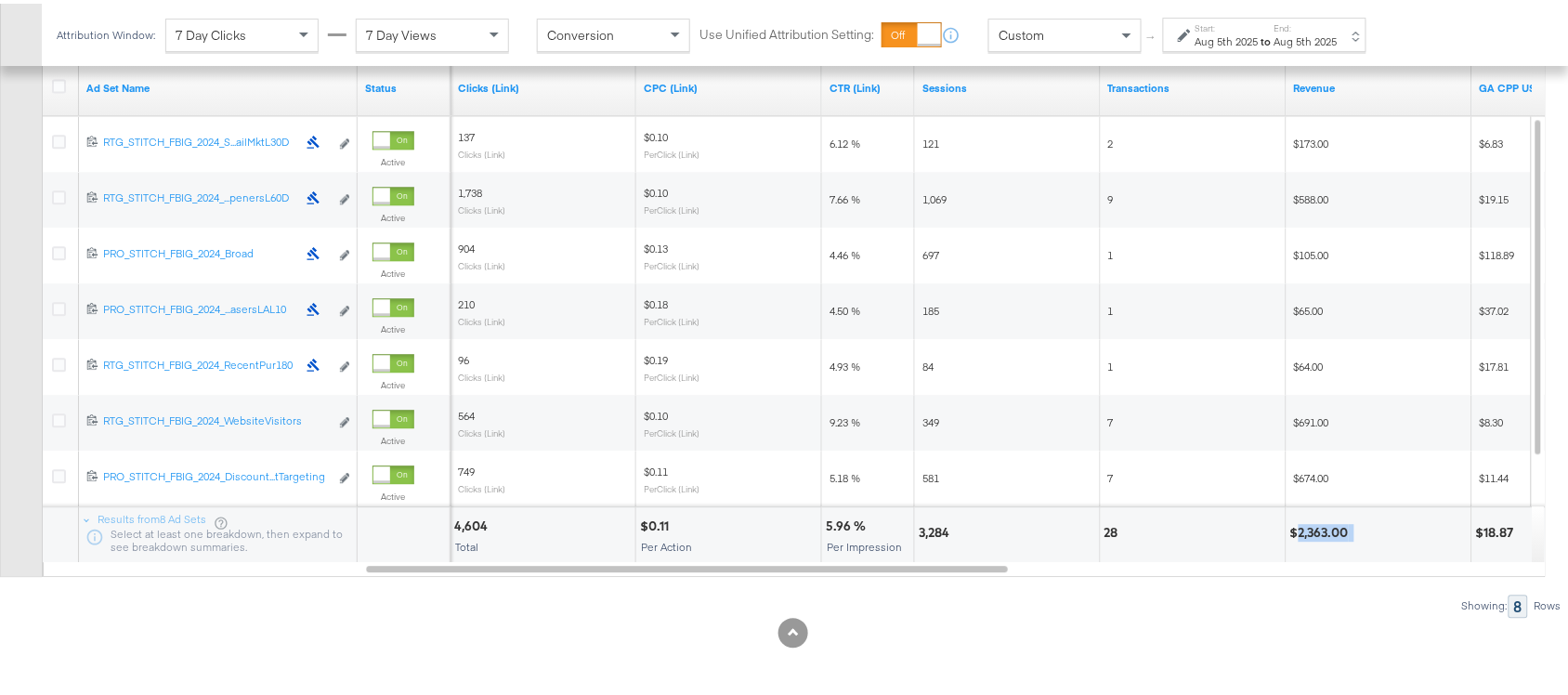 click on "$2,363.00" at bounding box center [1322, 529] 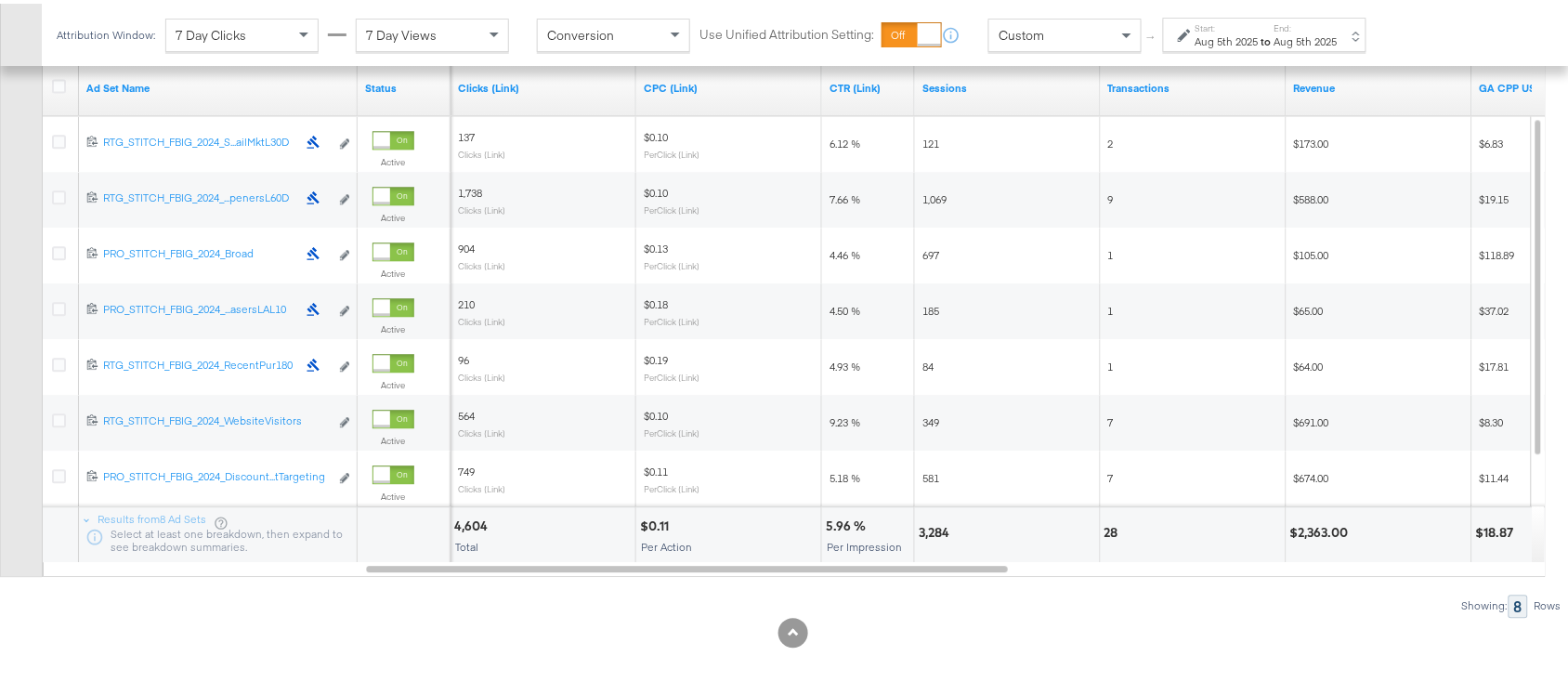 click on "Aug 5th 2025" at bounding box center (1227, 38) 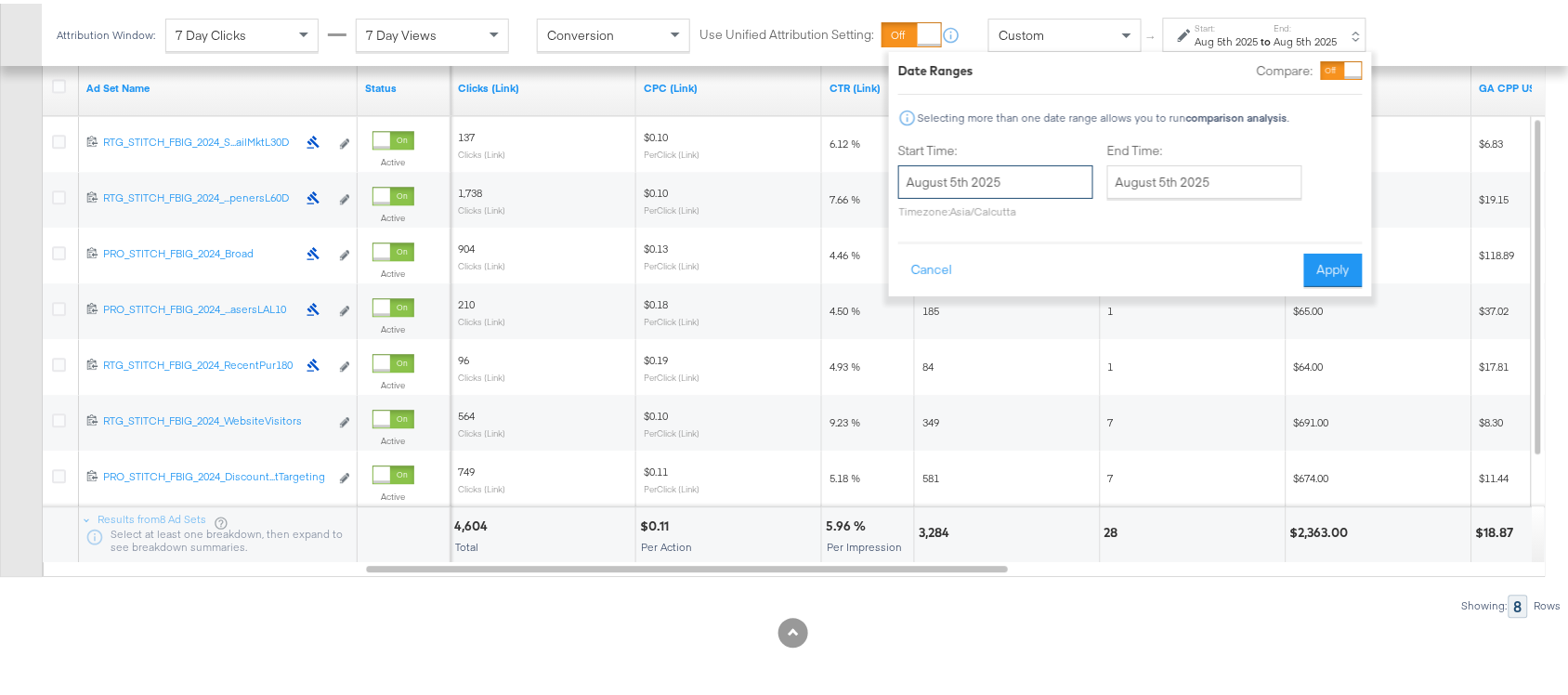 click on "August 5th 2025" at bounding box center [996, 178] 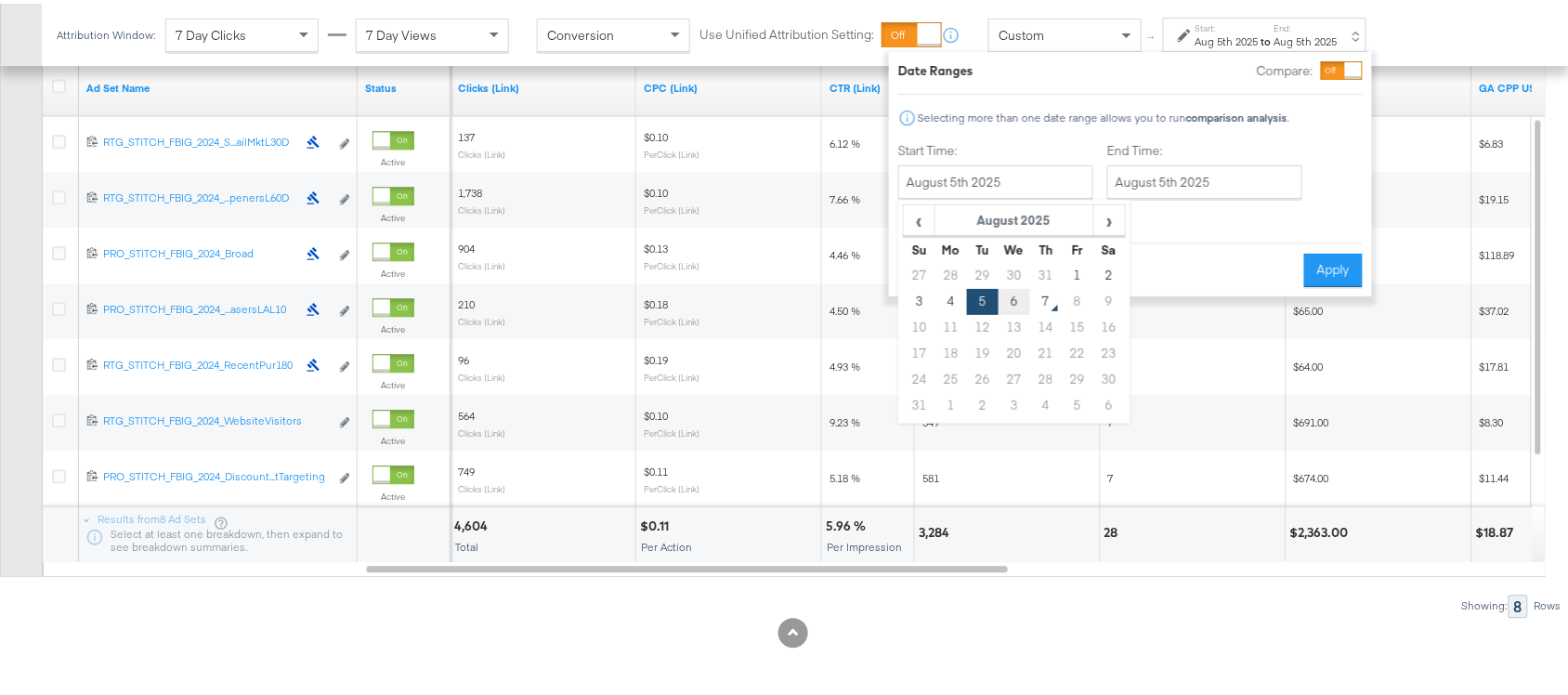 click on "6" at bounding box center (1014, 298) 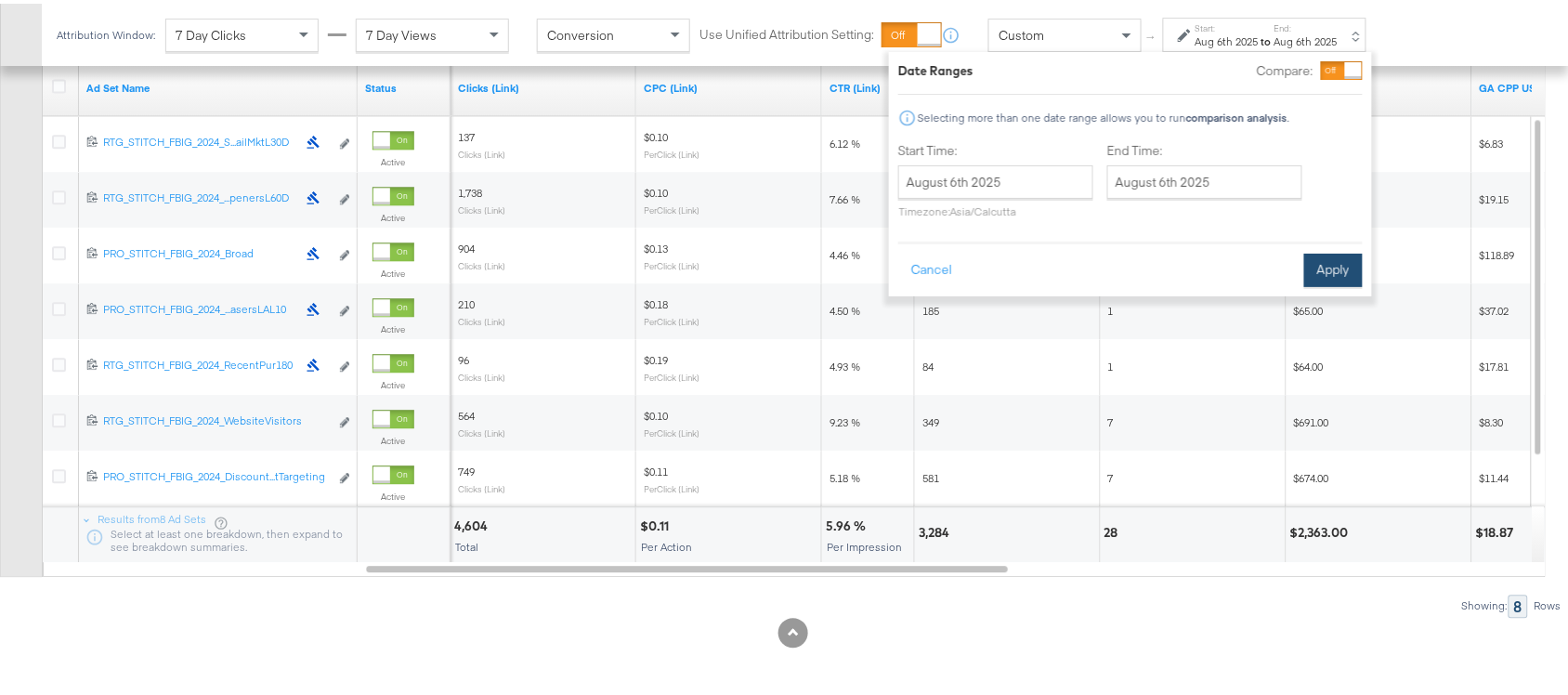 click on "Apply" at bounding box center [1333, 267] 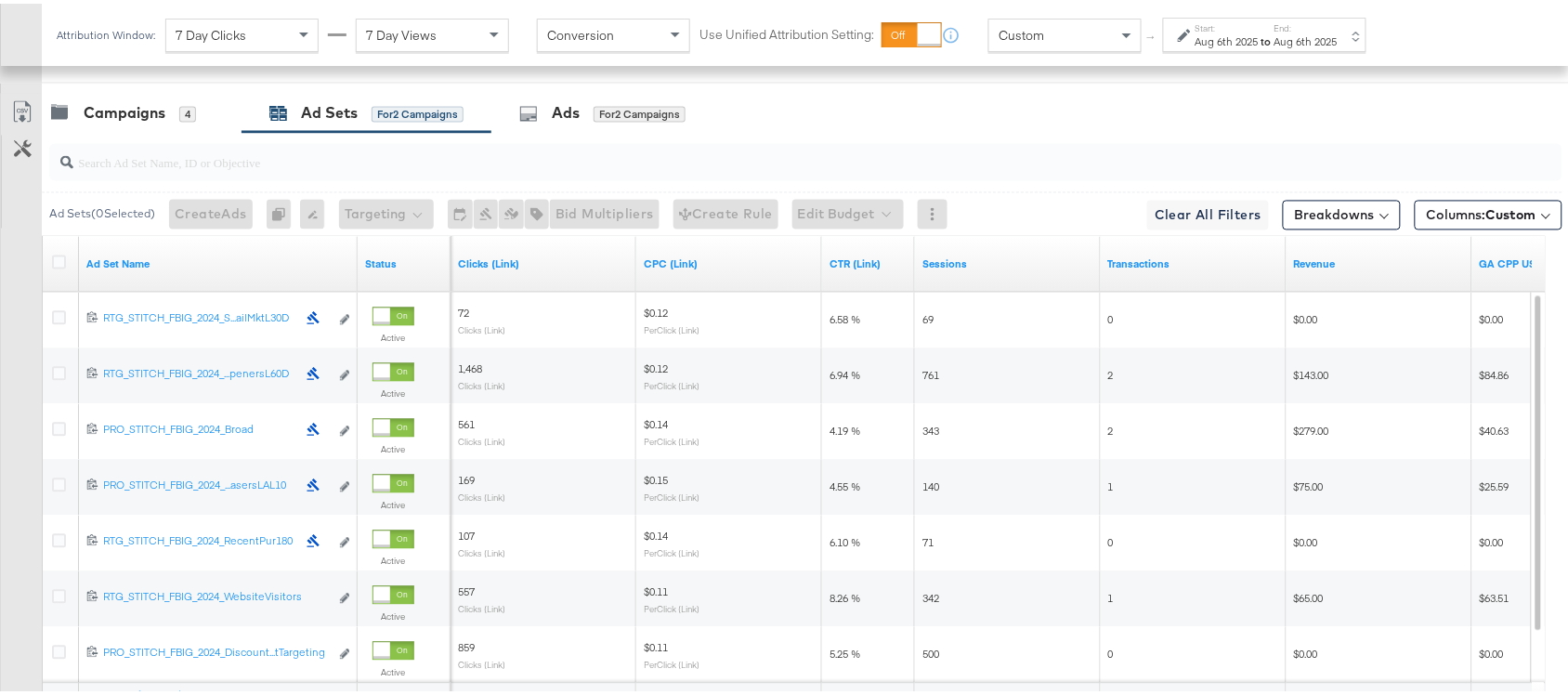 scroll, scrollTop: 1191, scrollLeft: 0, axis: vertical 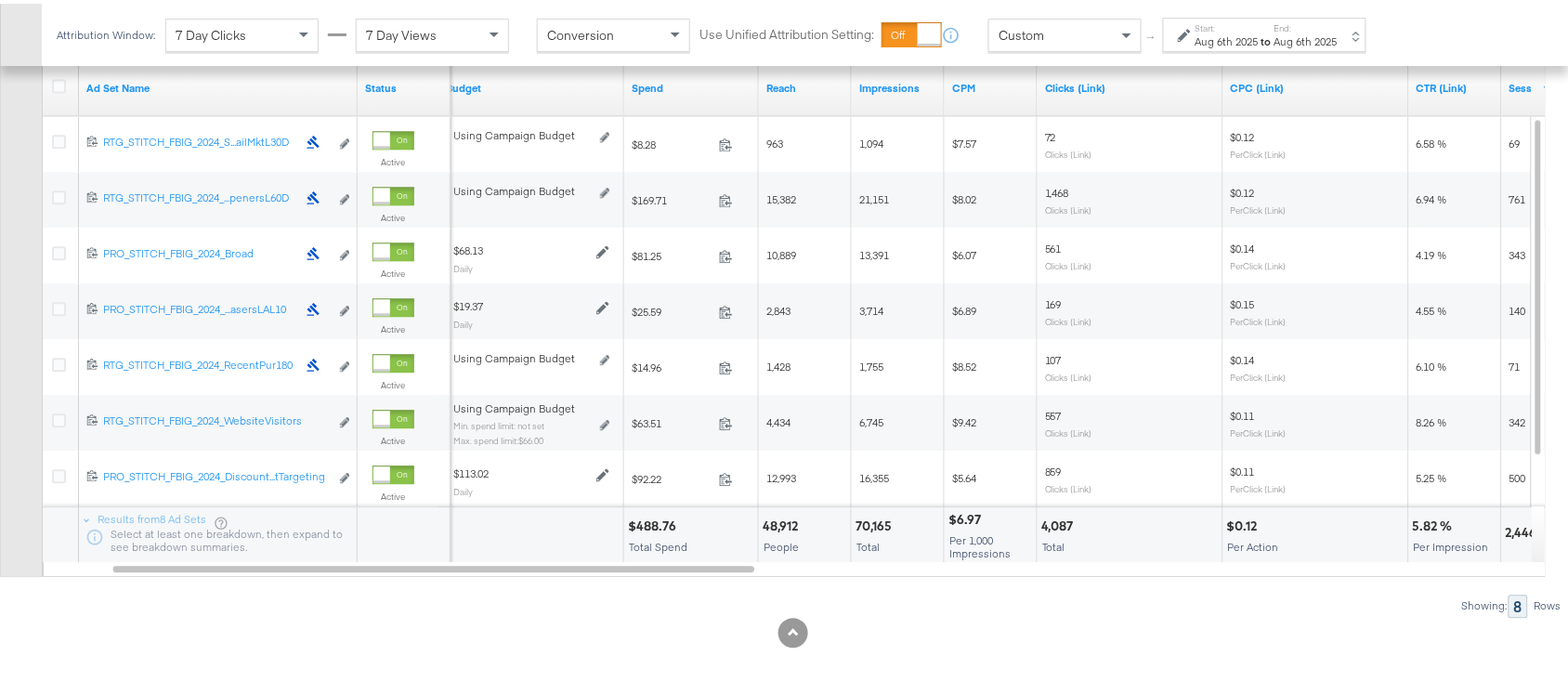 click on "$488.76" at bounding box center (655, 522) 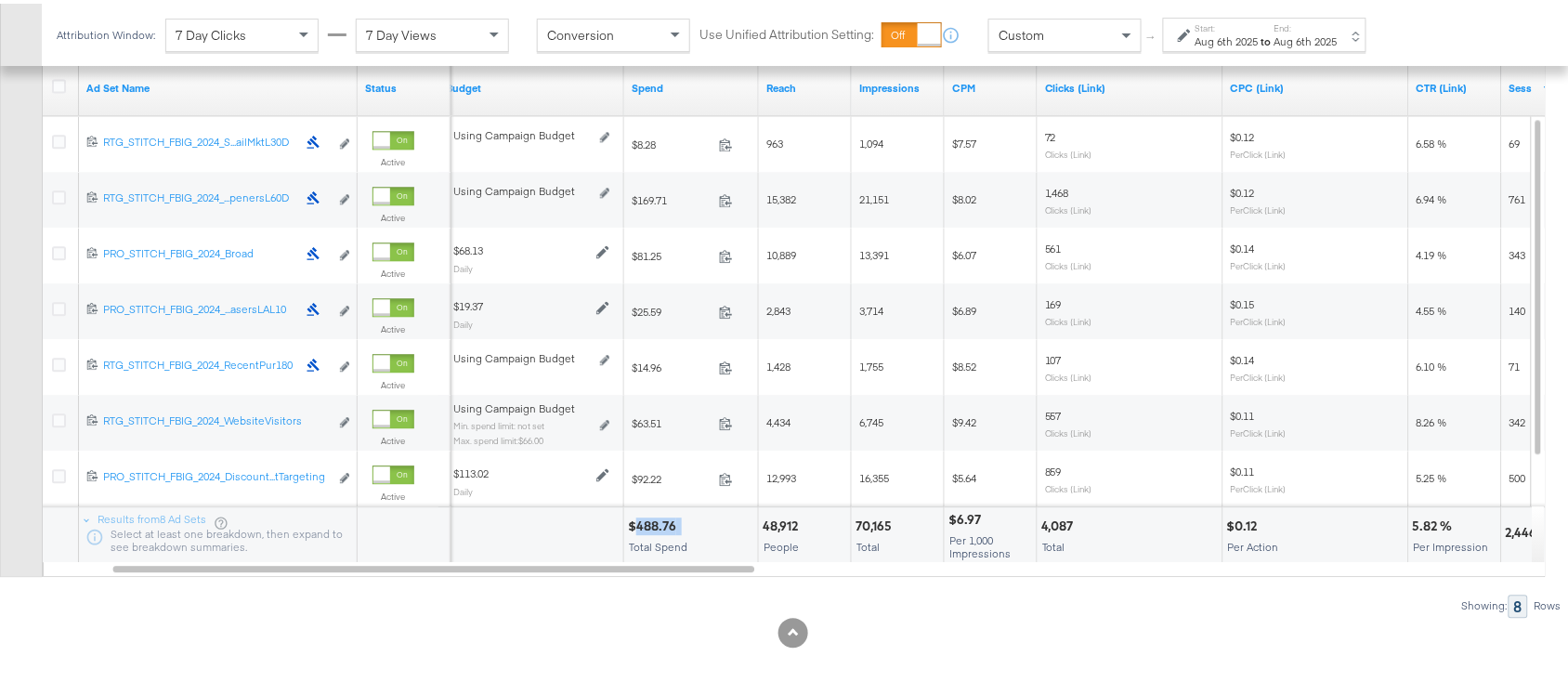 click on "$488.76" at bounding box center (655, 522) 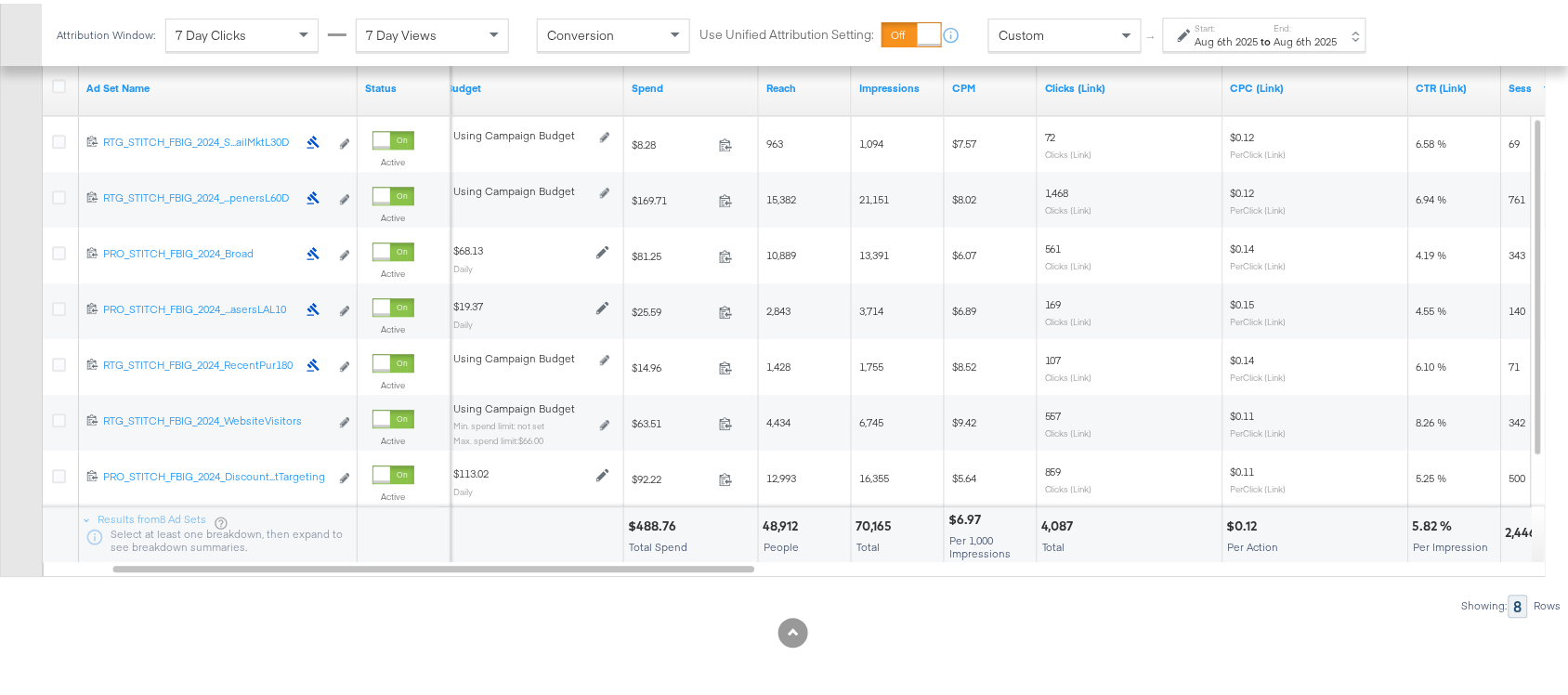 click on "70,165" at bounding box center [876, 522] 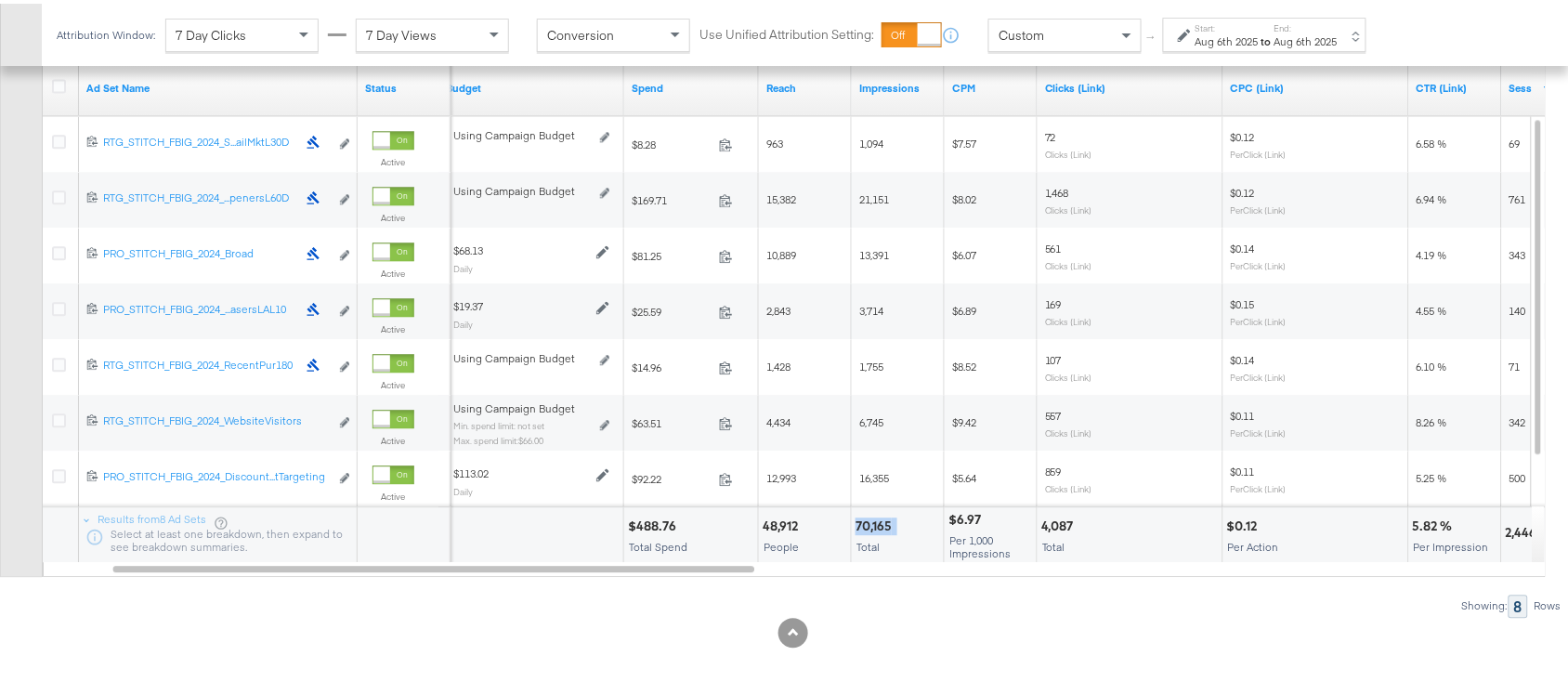 click on "70,165" at bounding box center (876, 522) 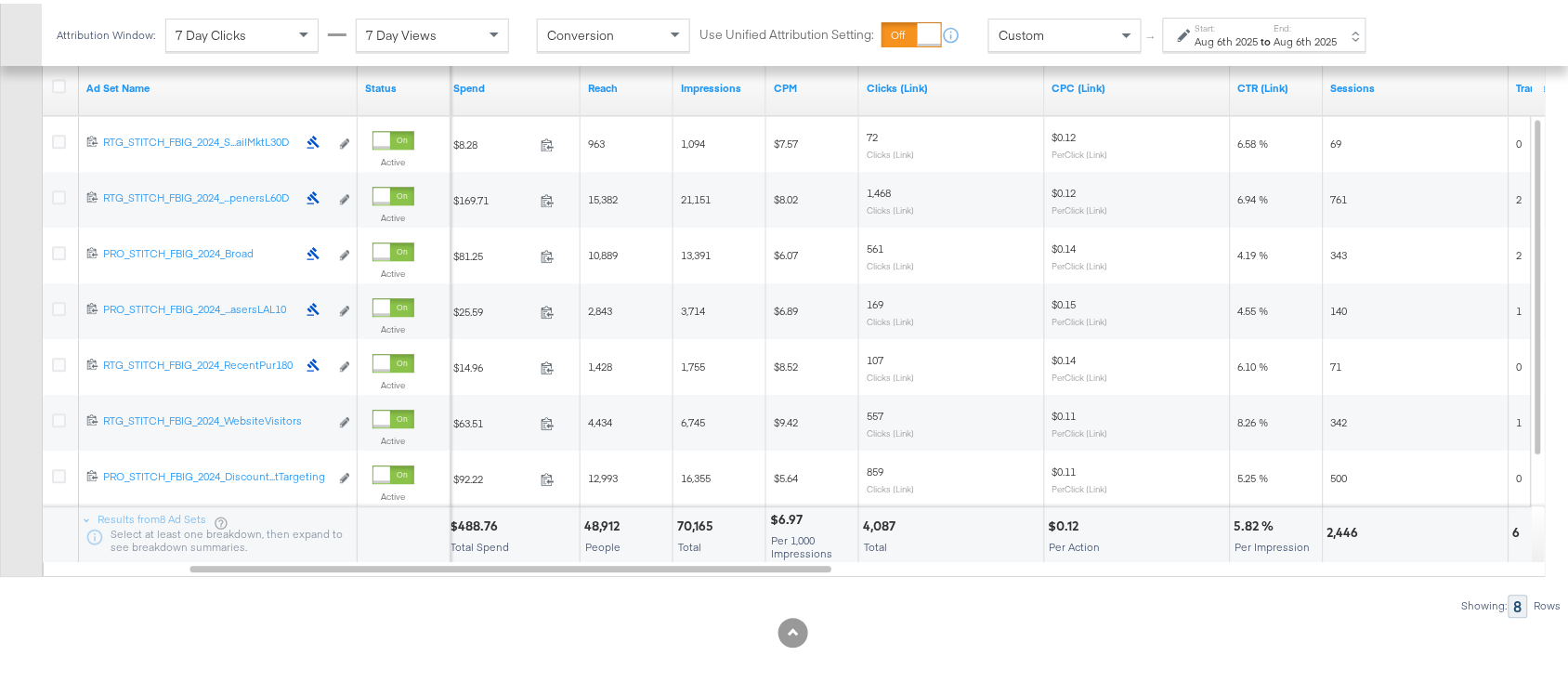 click on "4,087" at bounding box center (882, 522) 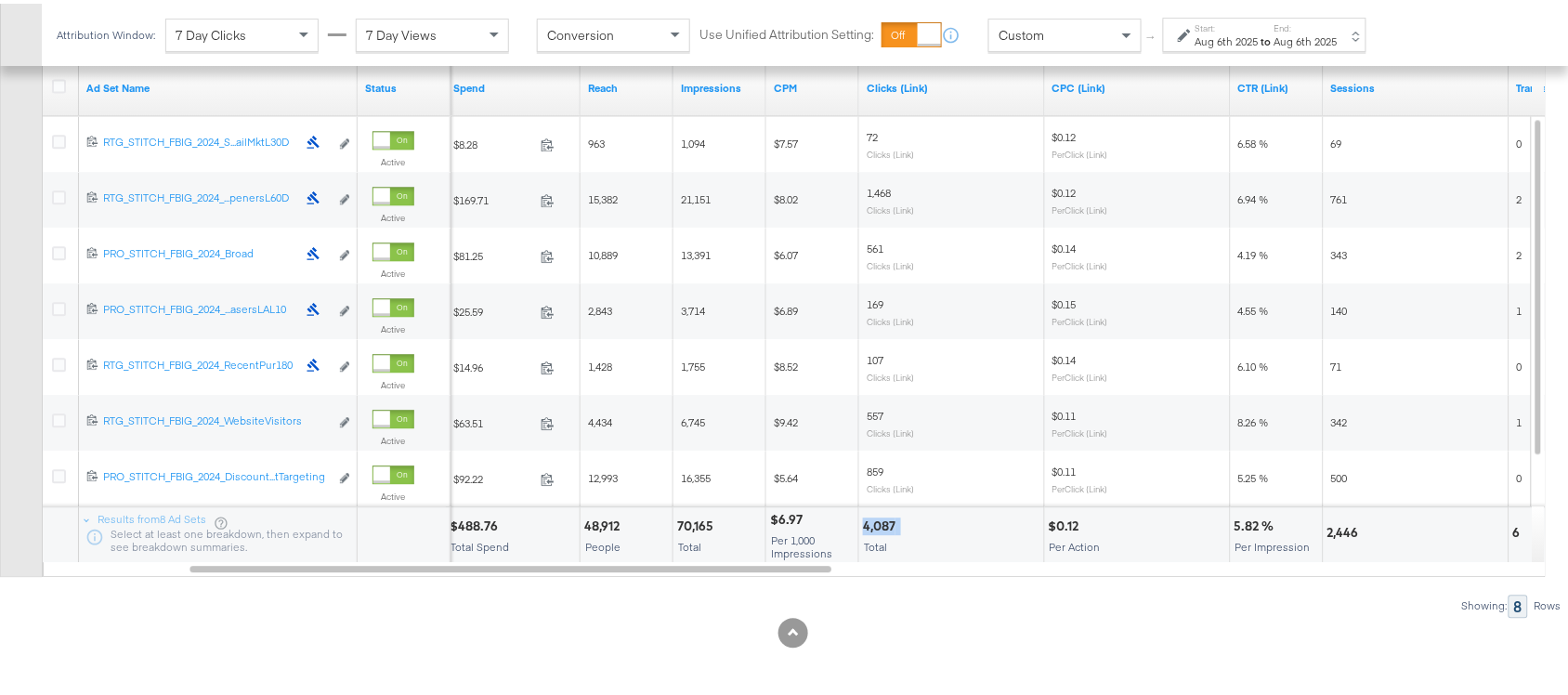 click on "4,087" at bounding box center [882, 522] 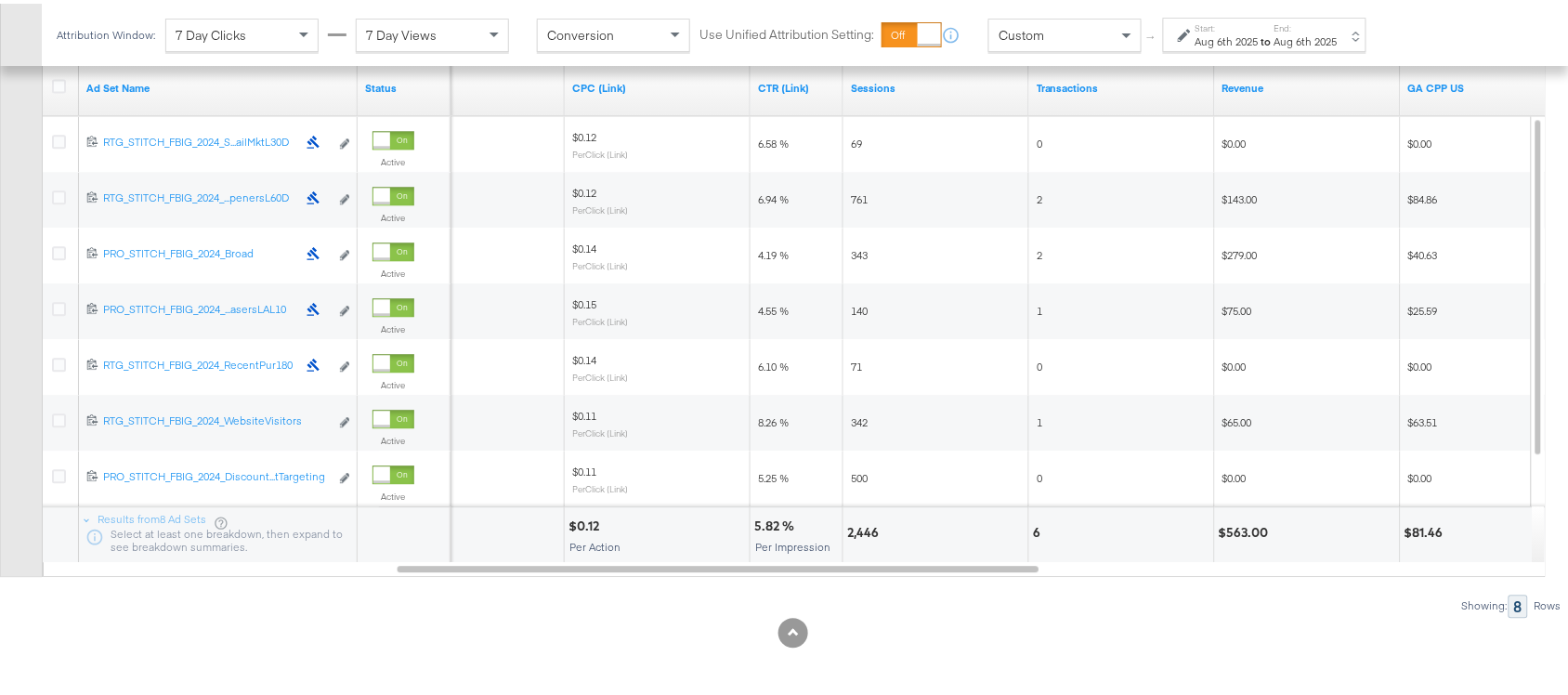 click on "2,446" at bounding box center [866, 529] 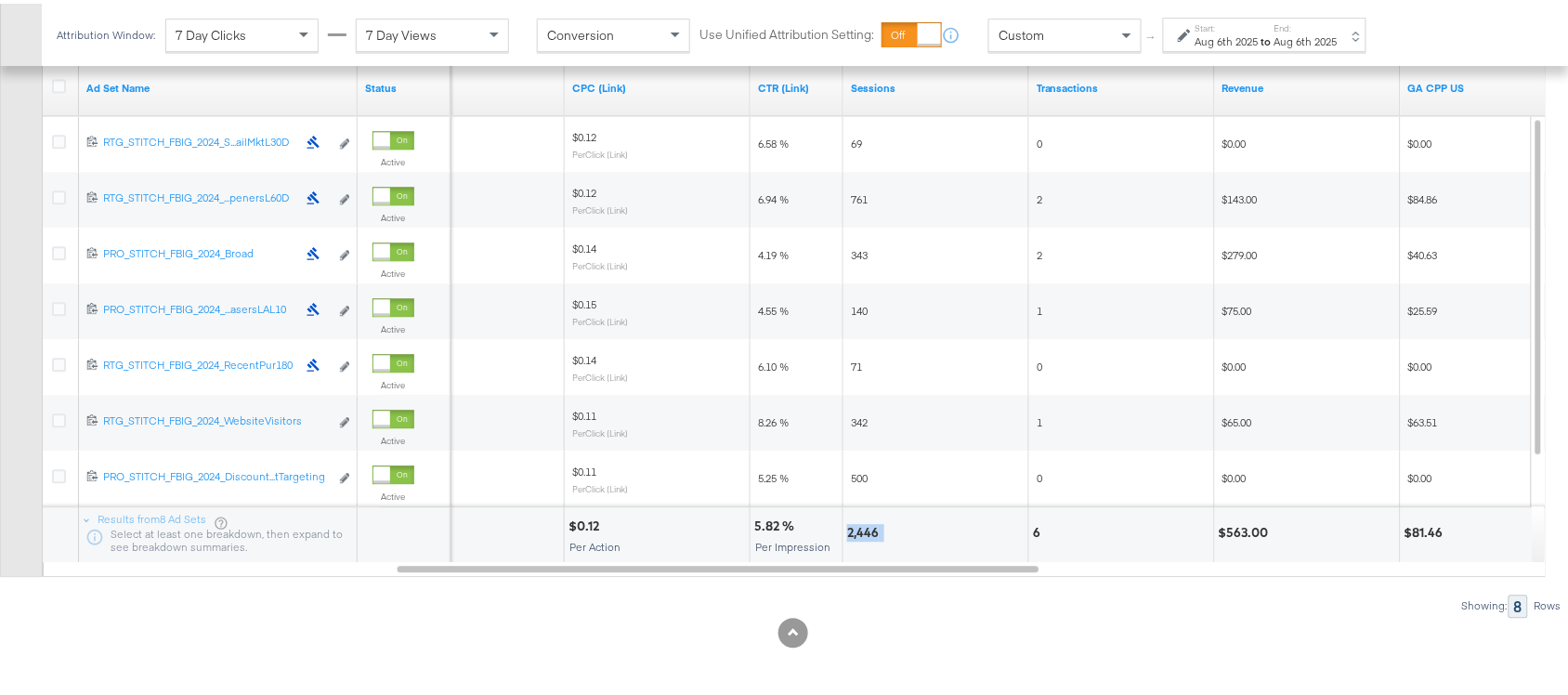 click on "2,446" at bounding box center (866, 529) 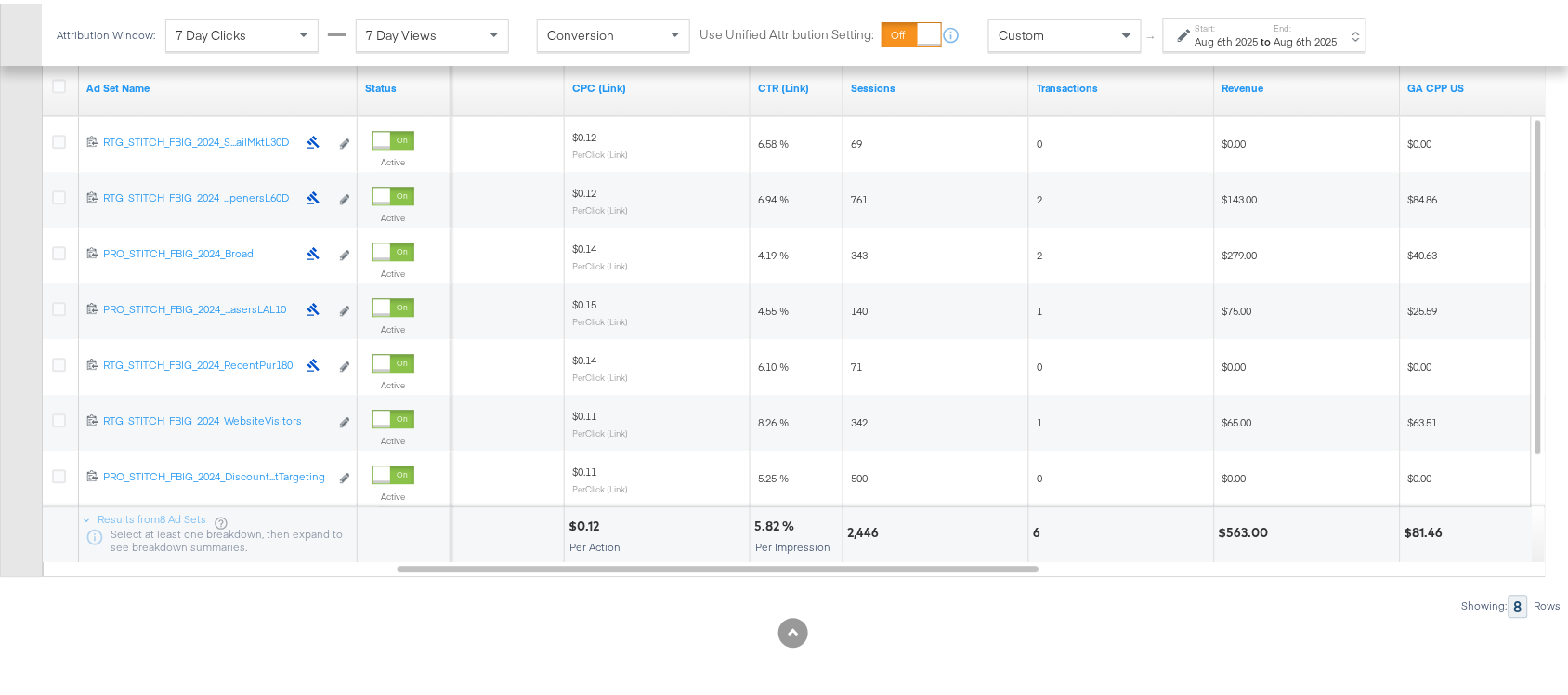 click on "6" at bounding box center [1039, 529] 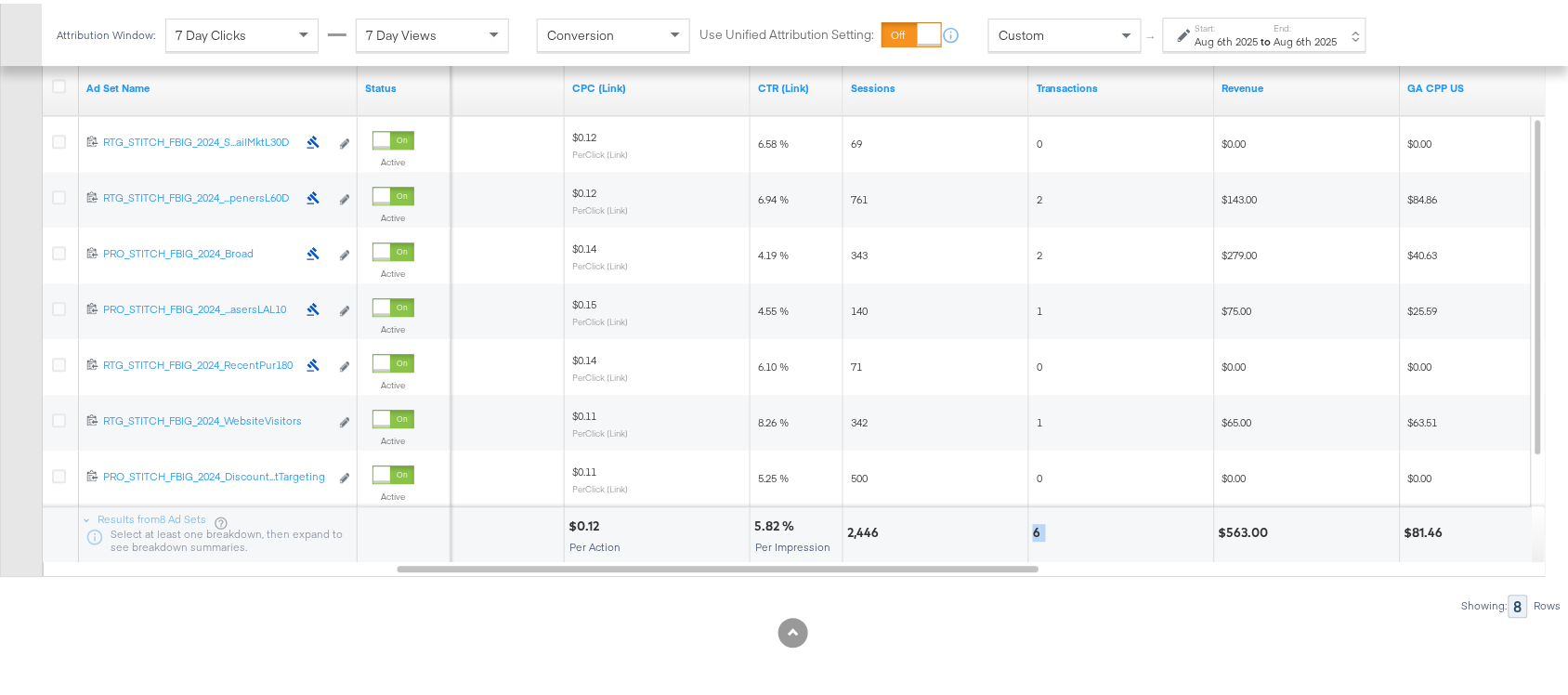 click on "6" at bounding box center [1039, 529] 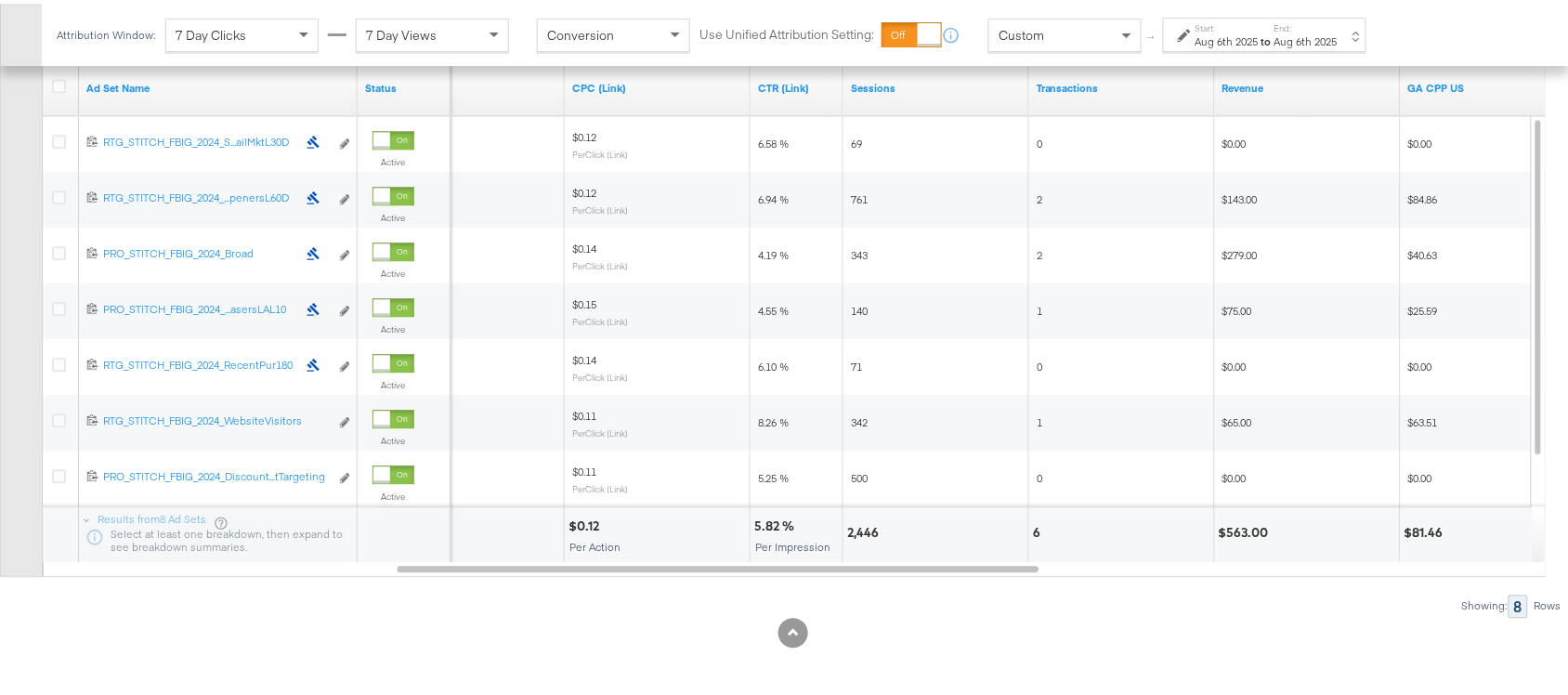 click on "$563.00" at bounding box center (1247, 529) 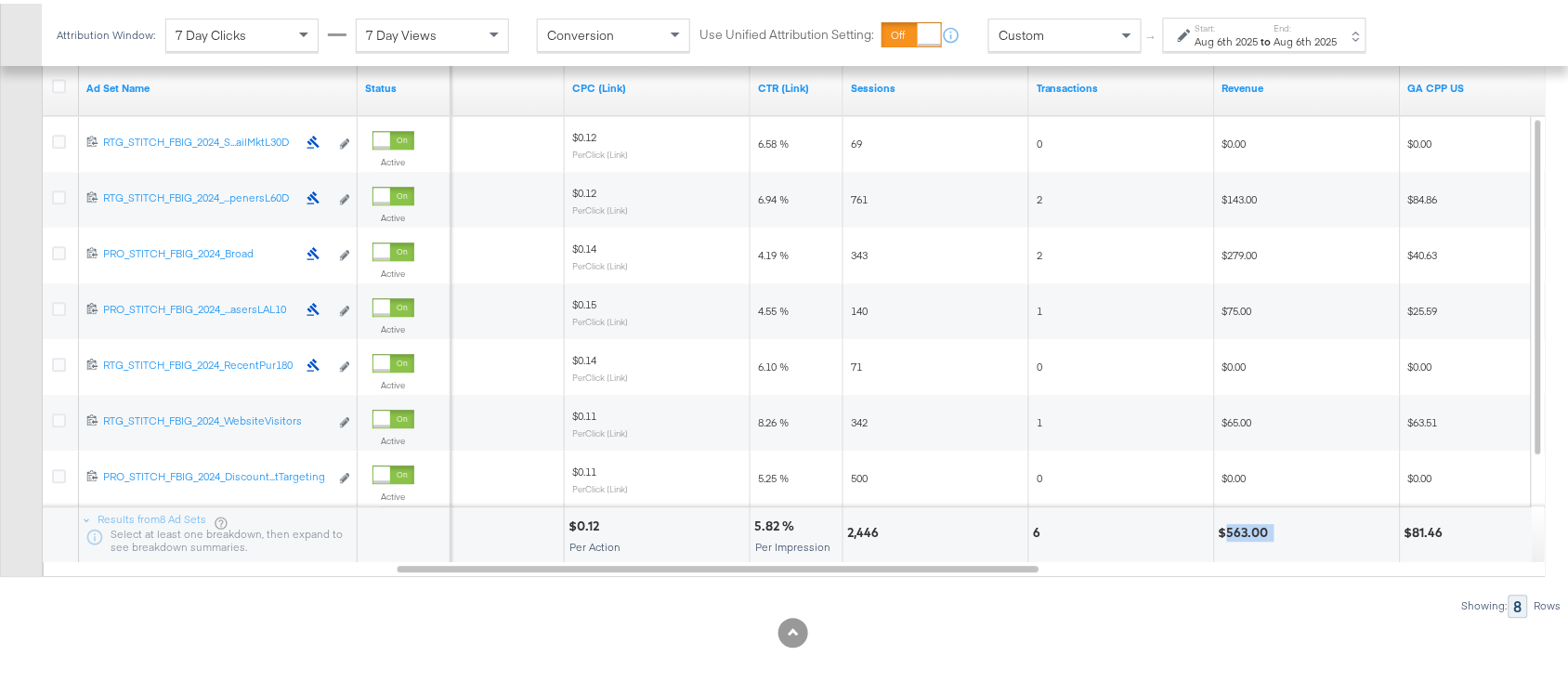 click on "$563.00" at bounding box center [1247, 529] 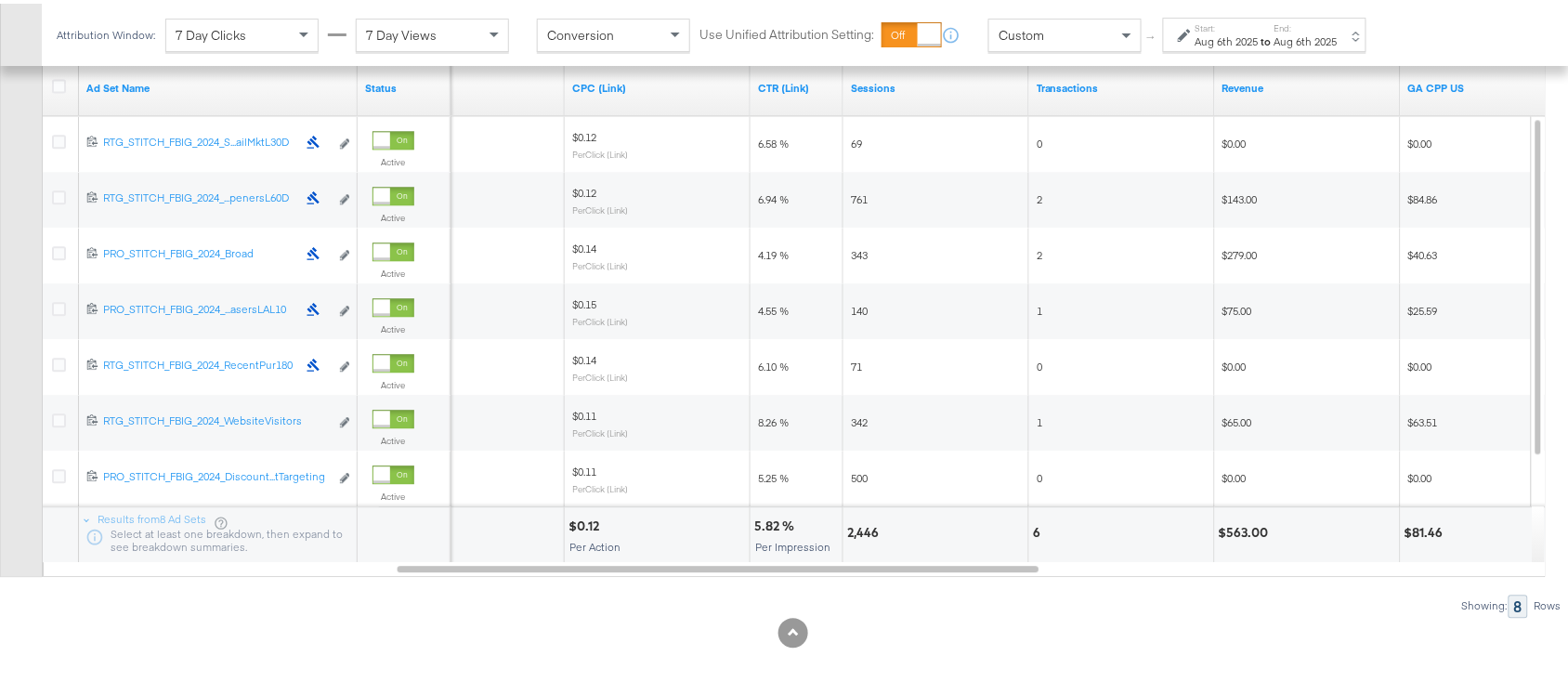 click on "Aug 6th 2025" at bounding box center [1306, 38] 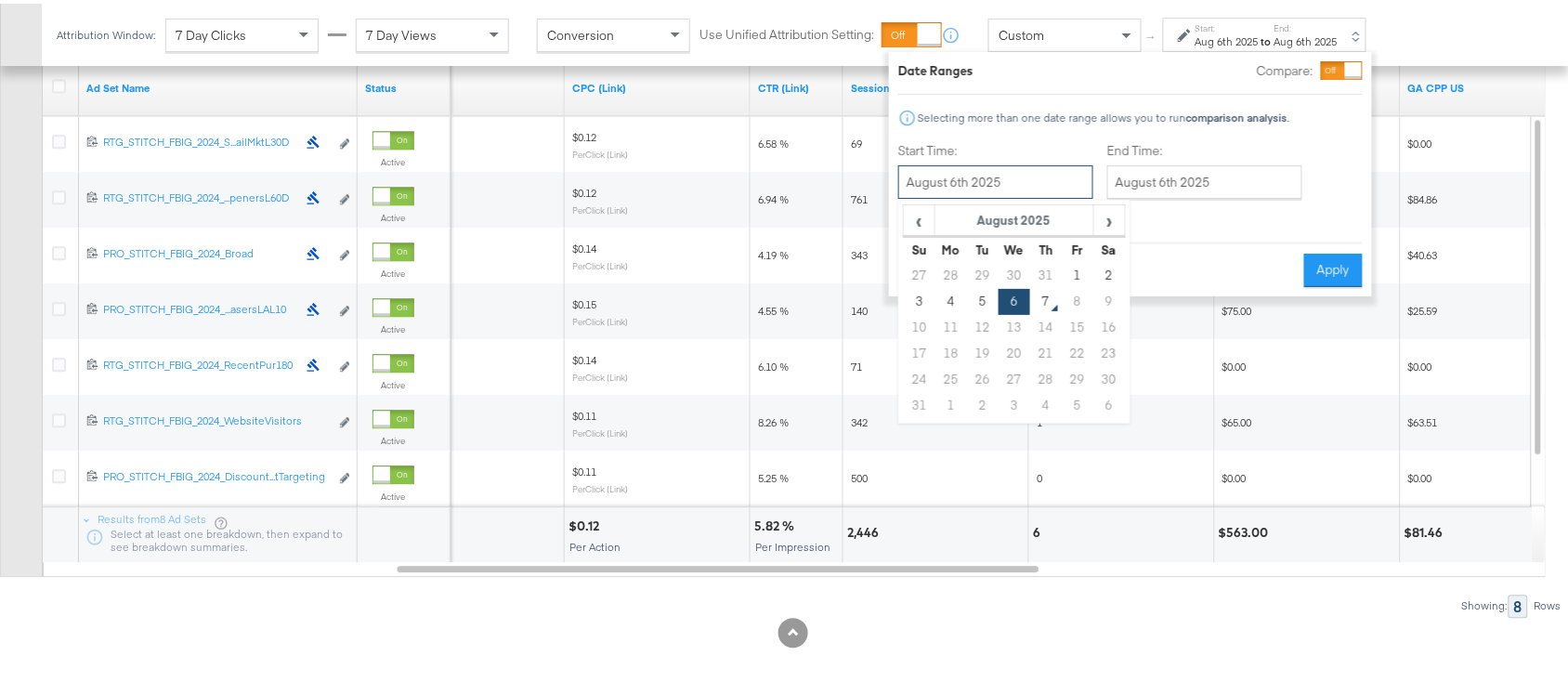 click on "August 6th 2025" at bounding box center [996, 178] 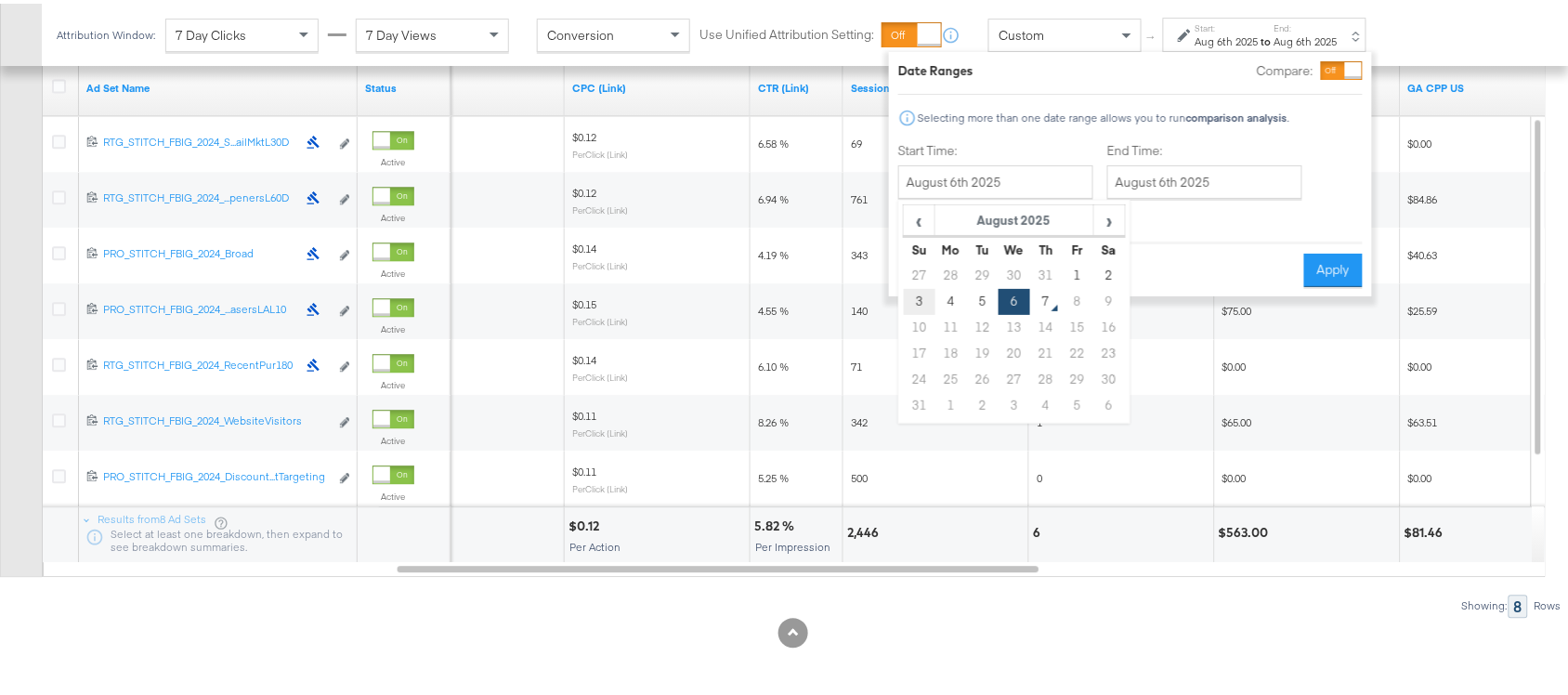 click on "3" at bounding box center (920, 298) 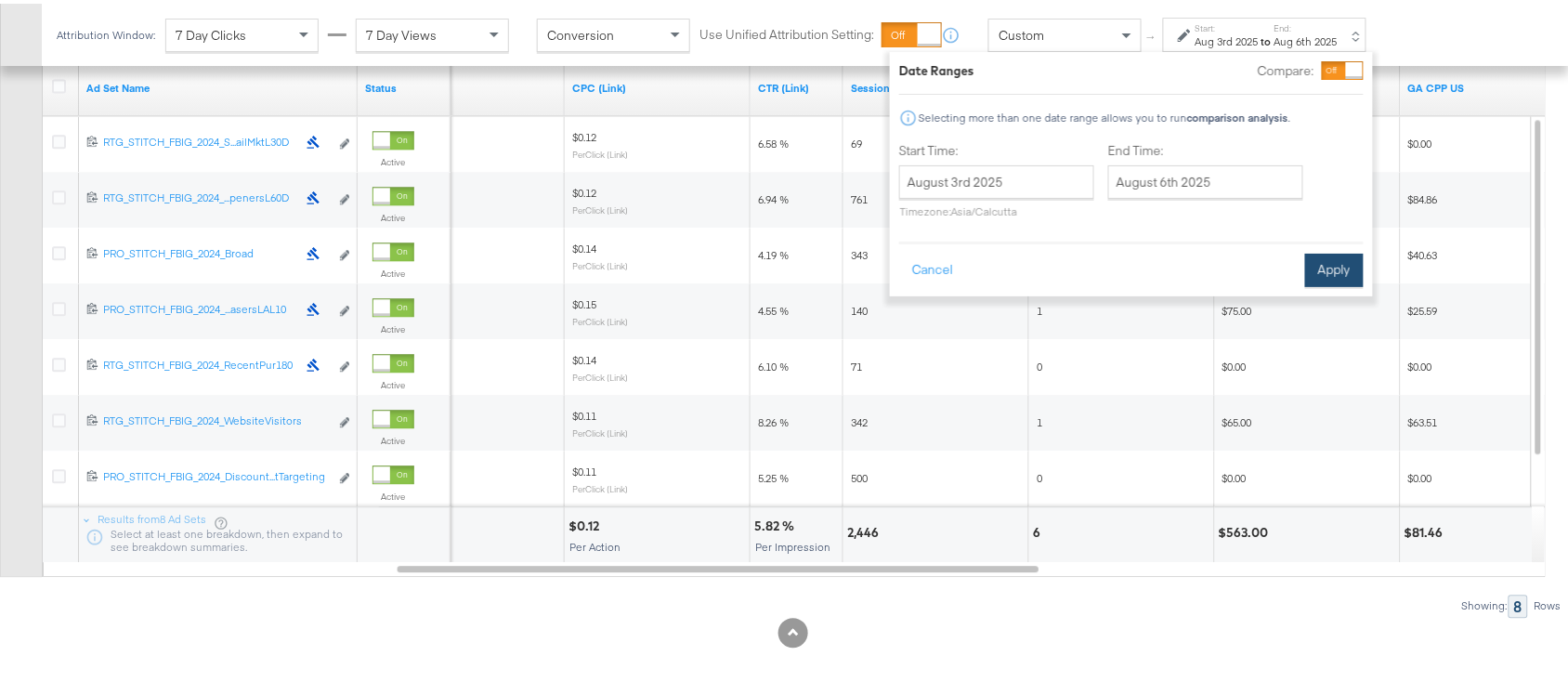 click on "Apply" at bounding box center [1334, 267] 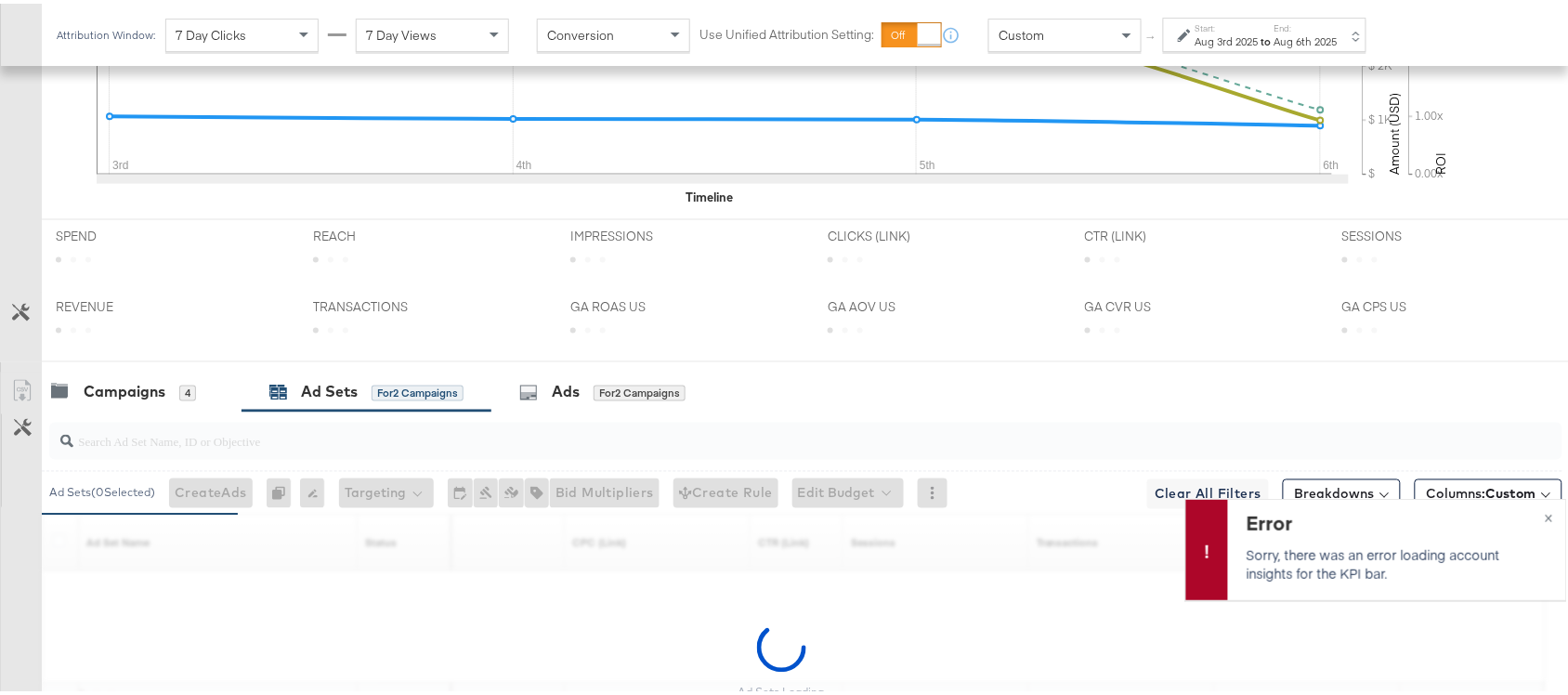 scroll, scrollTop: 912, scrollLeft: 0, axis: vertical 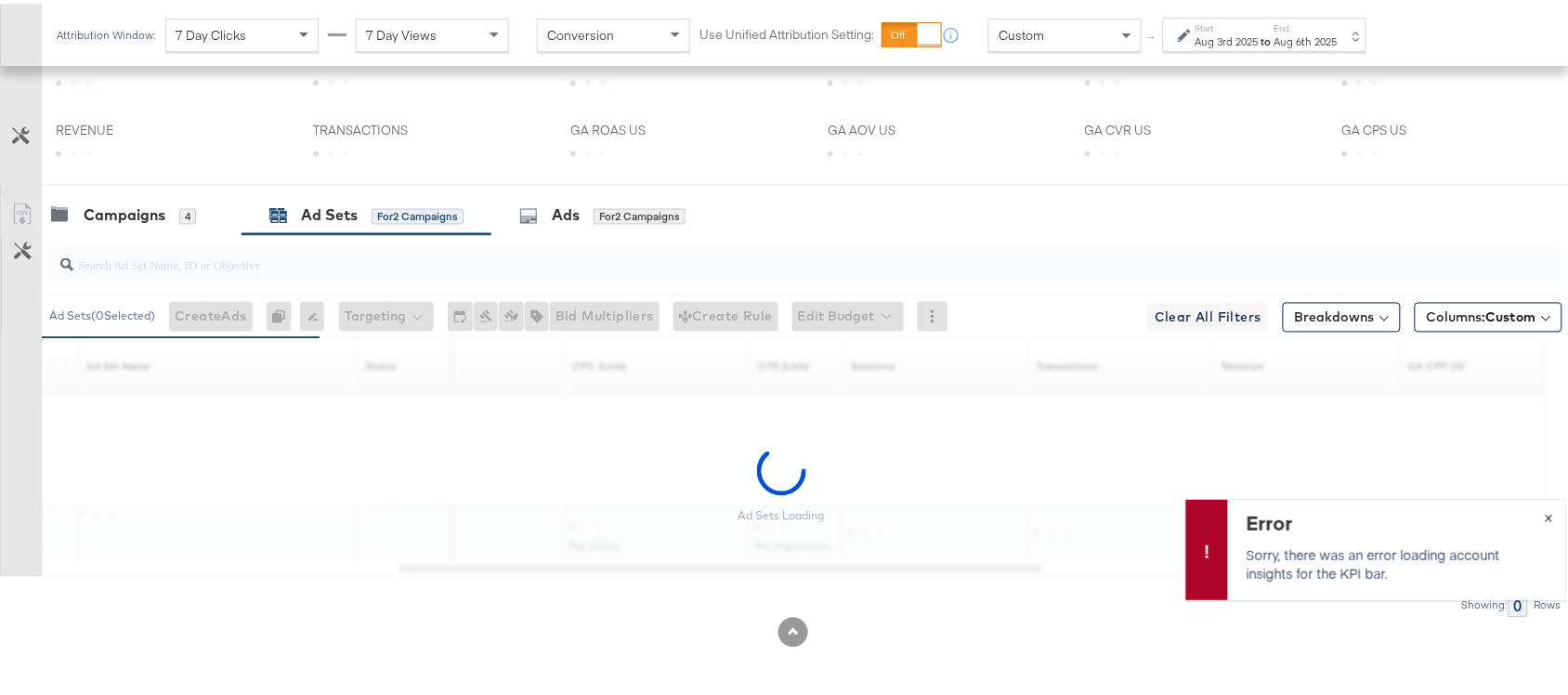 click on "×" at bounding box center [1548, 512] 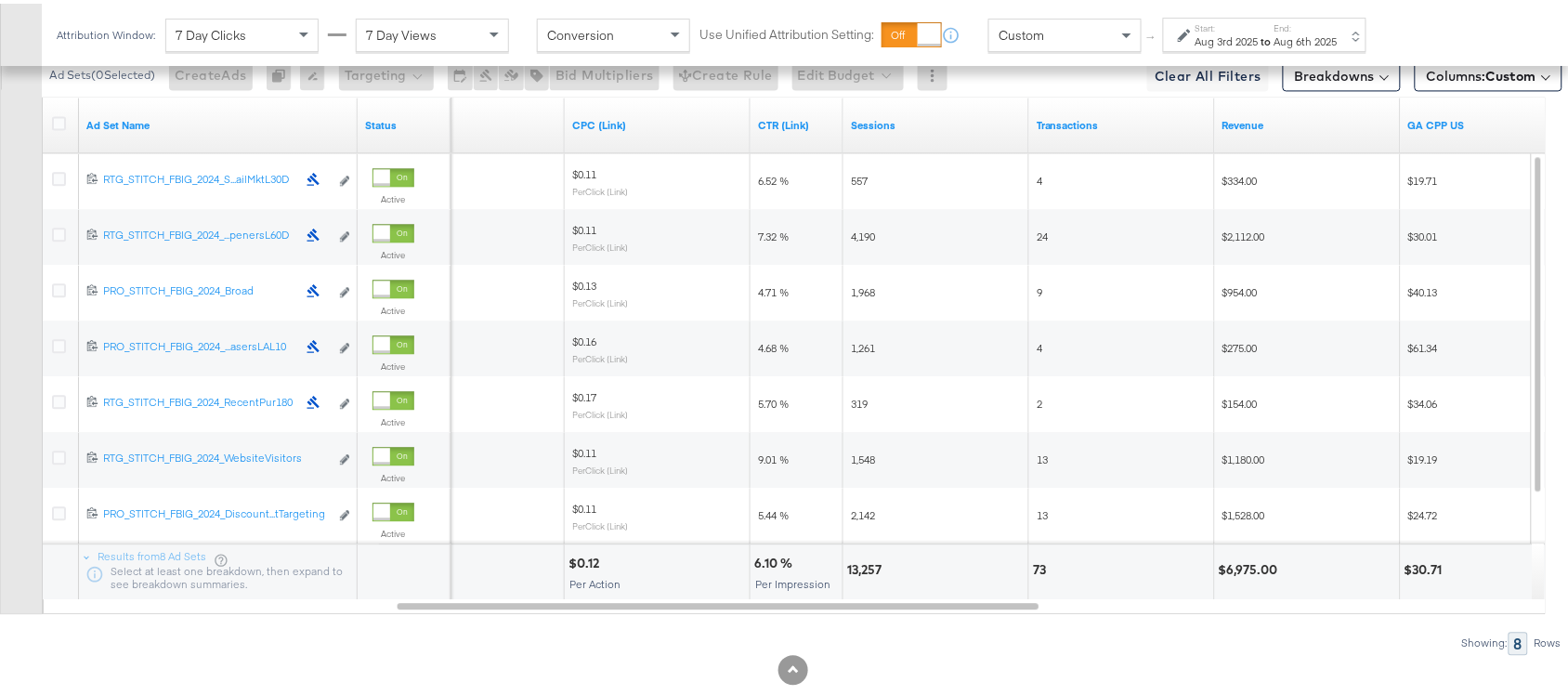 scroll, scrollTop: 1166, scrollLeft: 0, axis: vertical 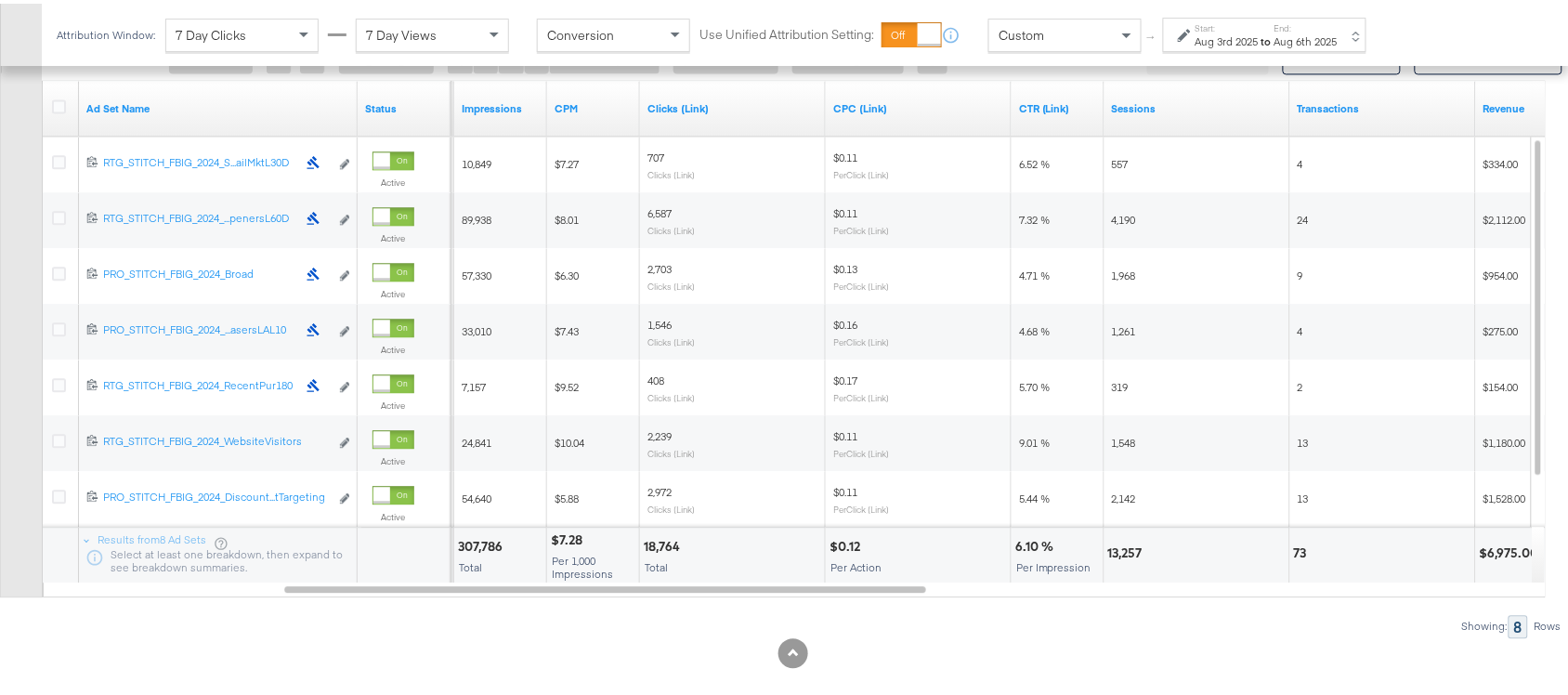 click on "End:" at bounding box center (1306, 24) 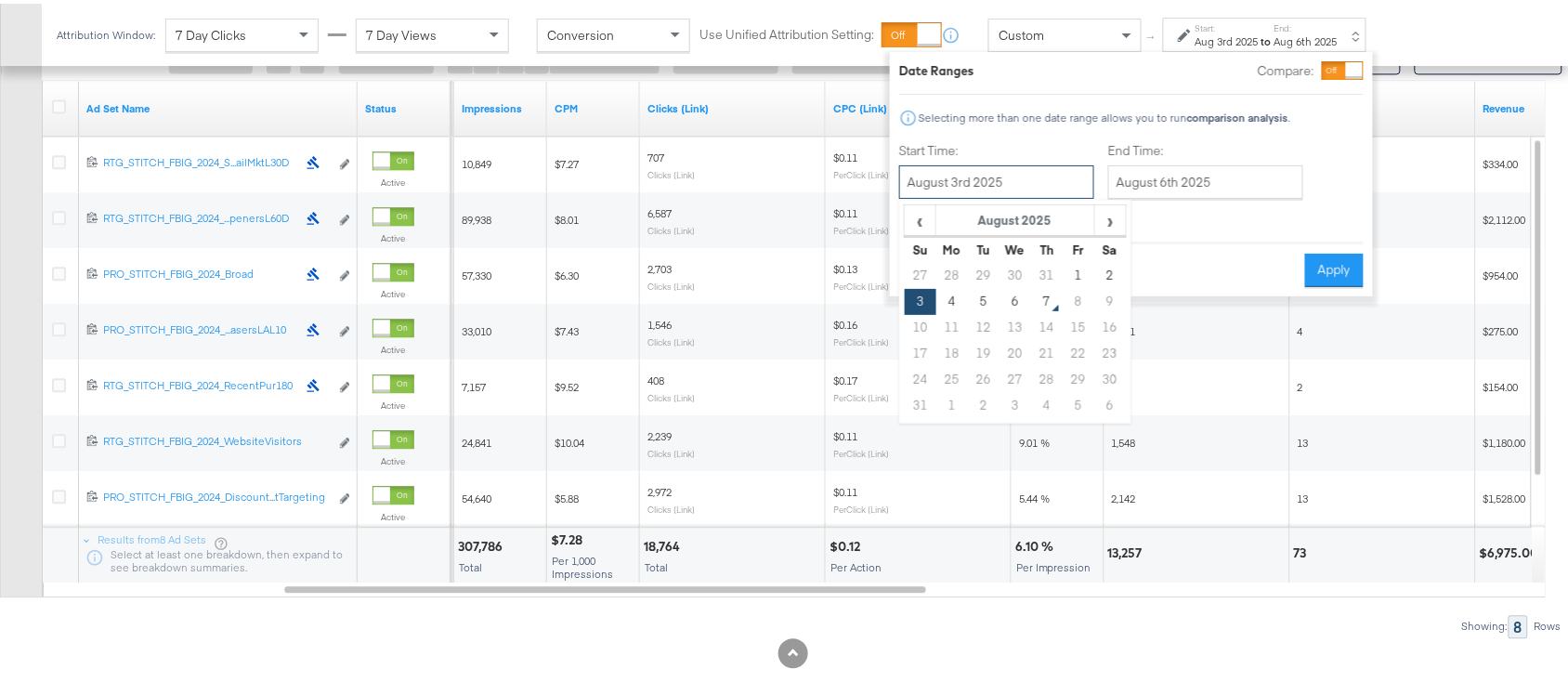click on "August 3rd 2025" at bounding box center [997, 178] 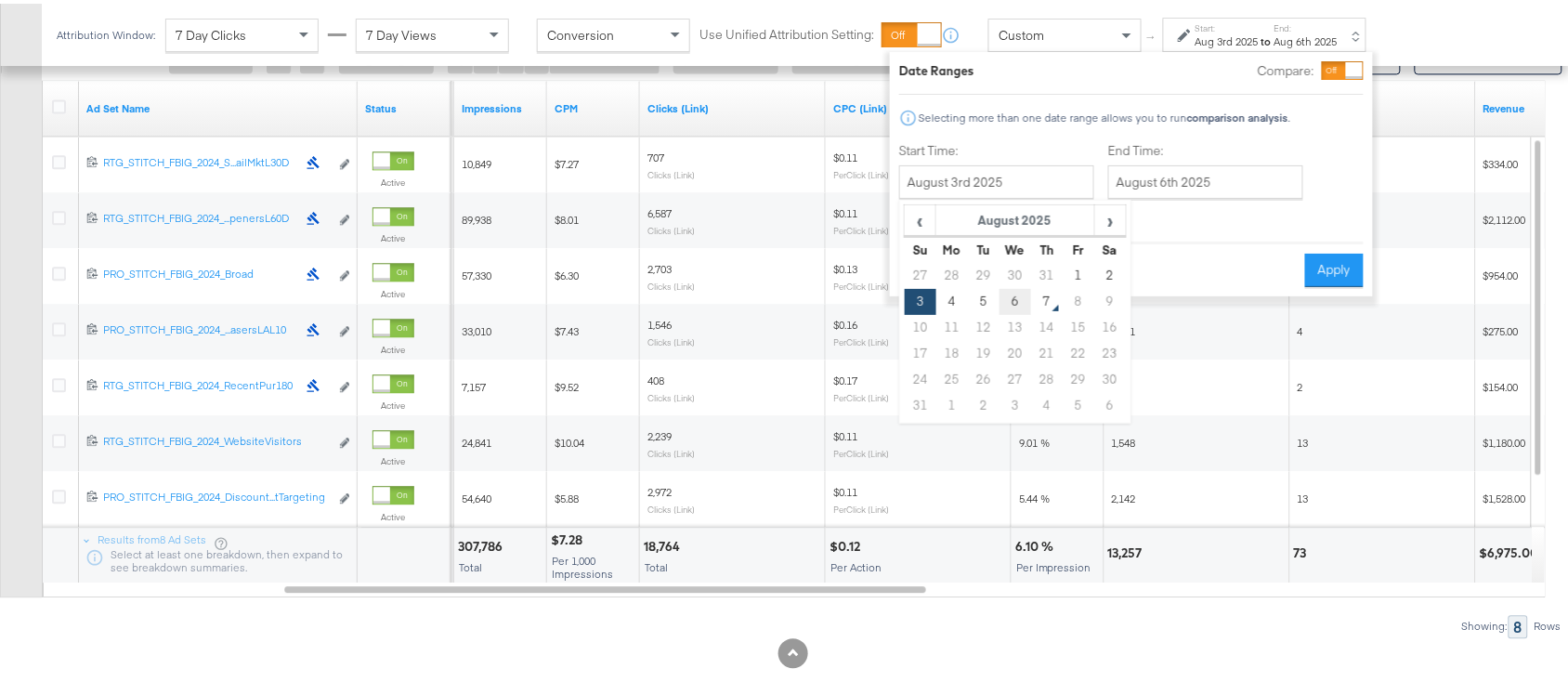 click on "6" at bounding box center (1015, 298) 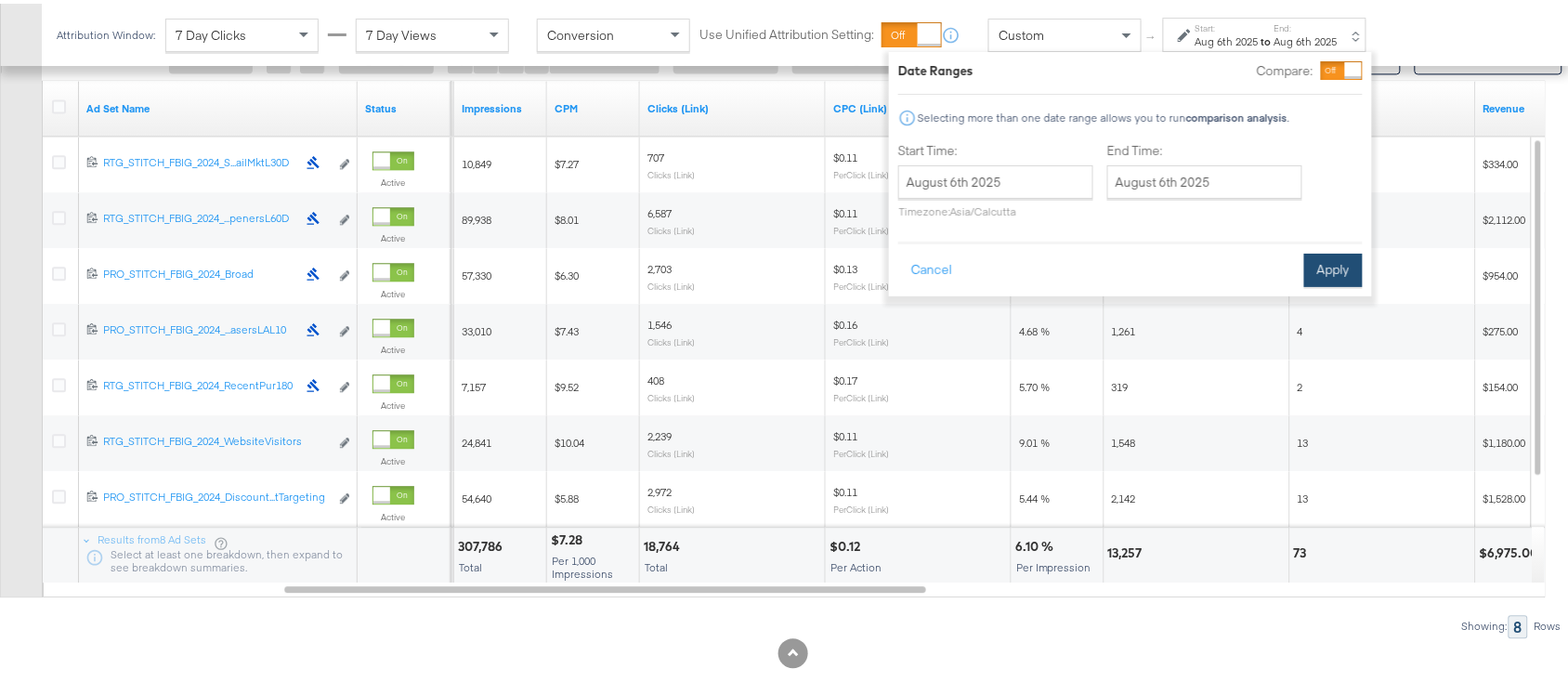click on "Apply" at bounding box center (1333, 267) 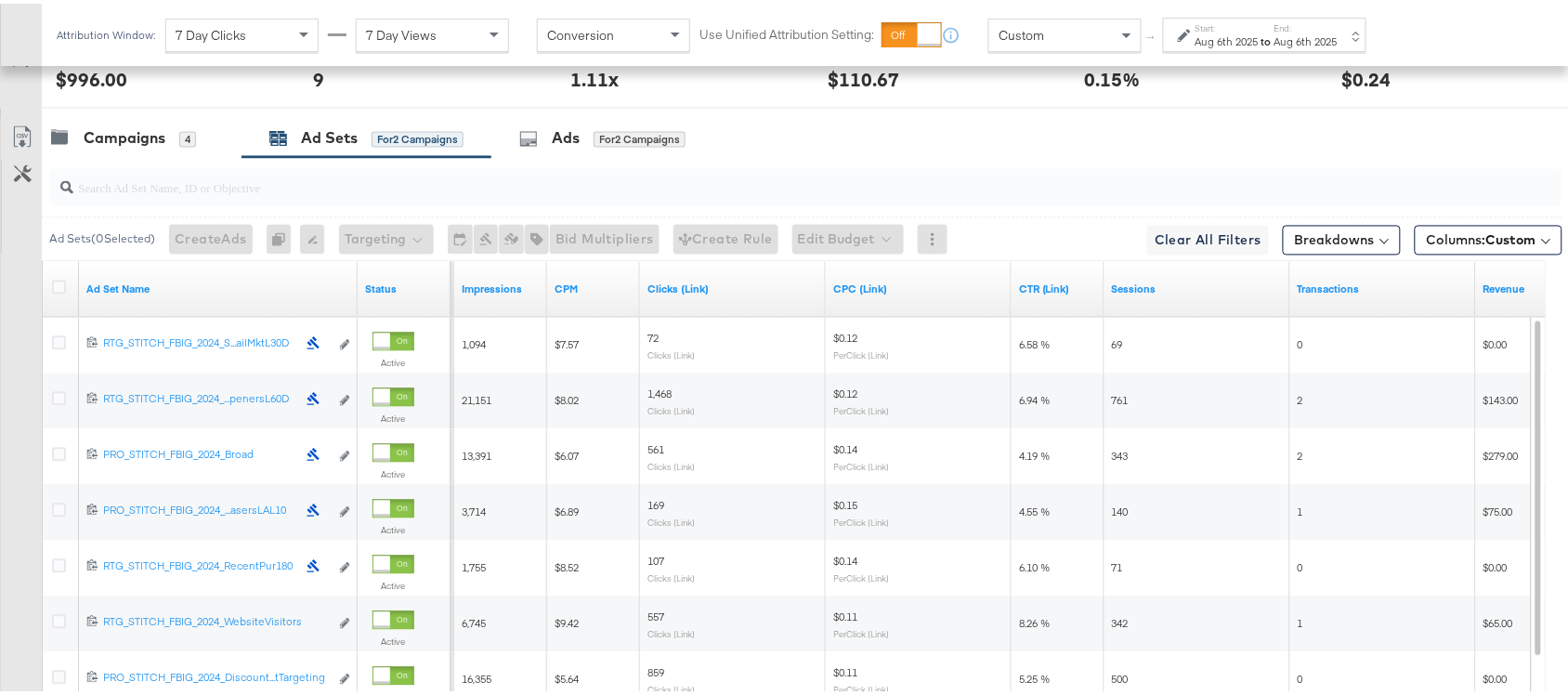 scroll, scrollTop: 1166, scrollLeft: 0, axis: vertical 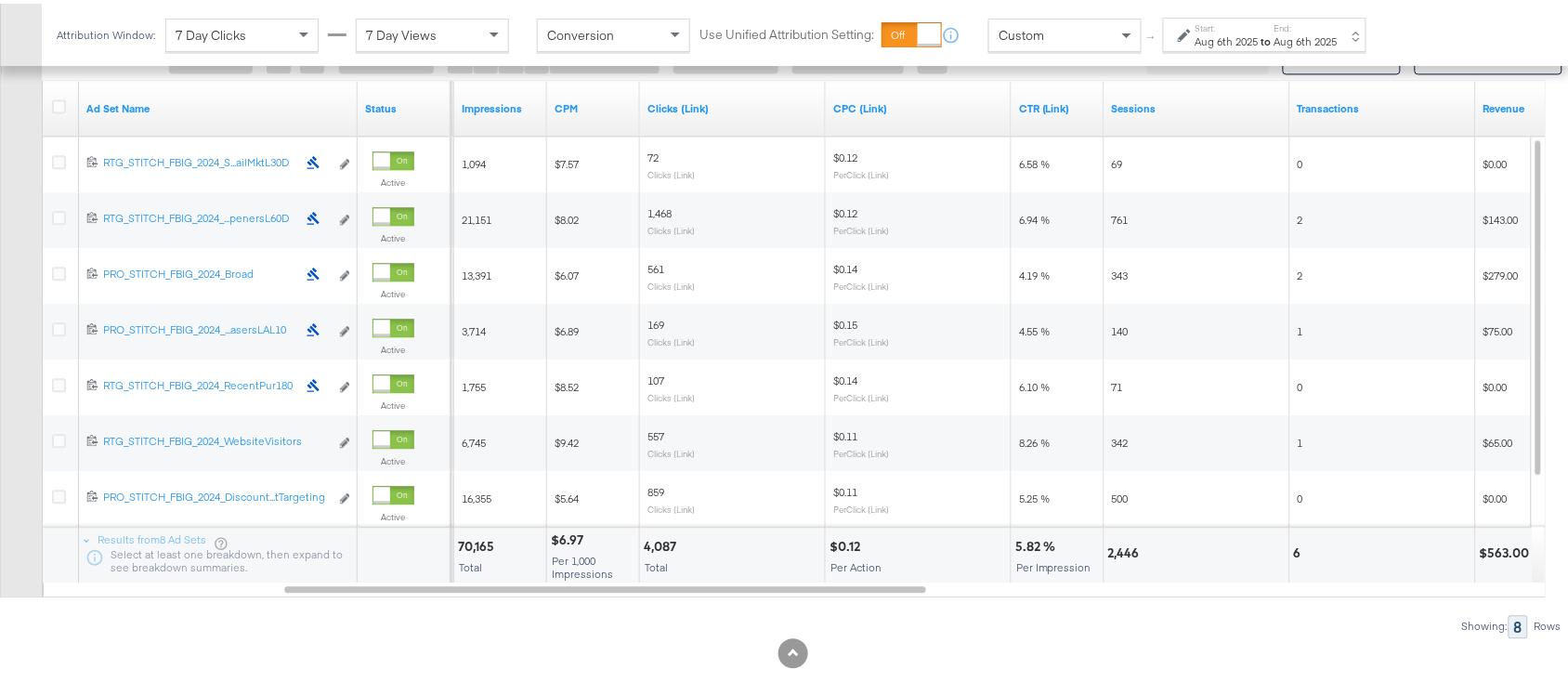click on "4,087" at bounding box center (662, 543) 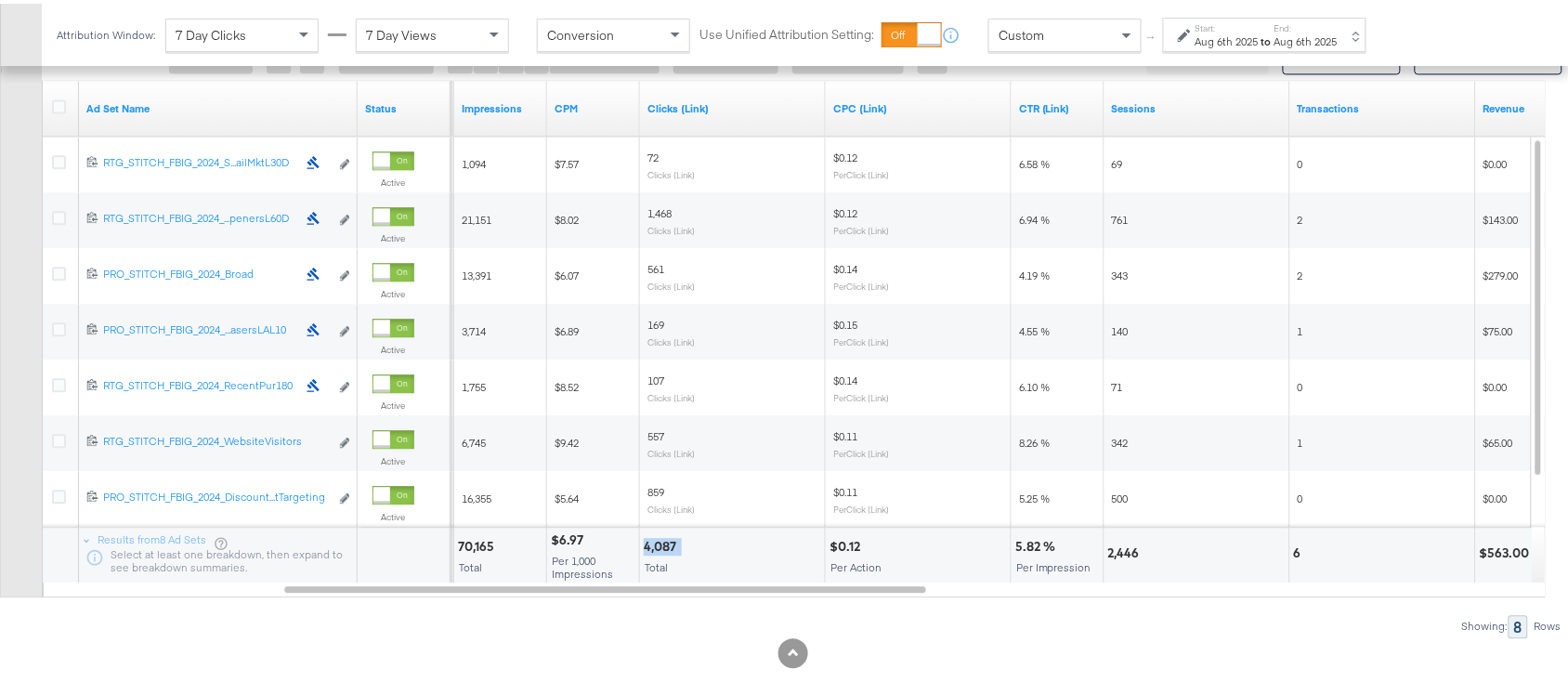 click on "4,087" at bounding box center (662, 543) 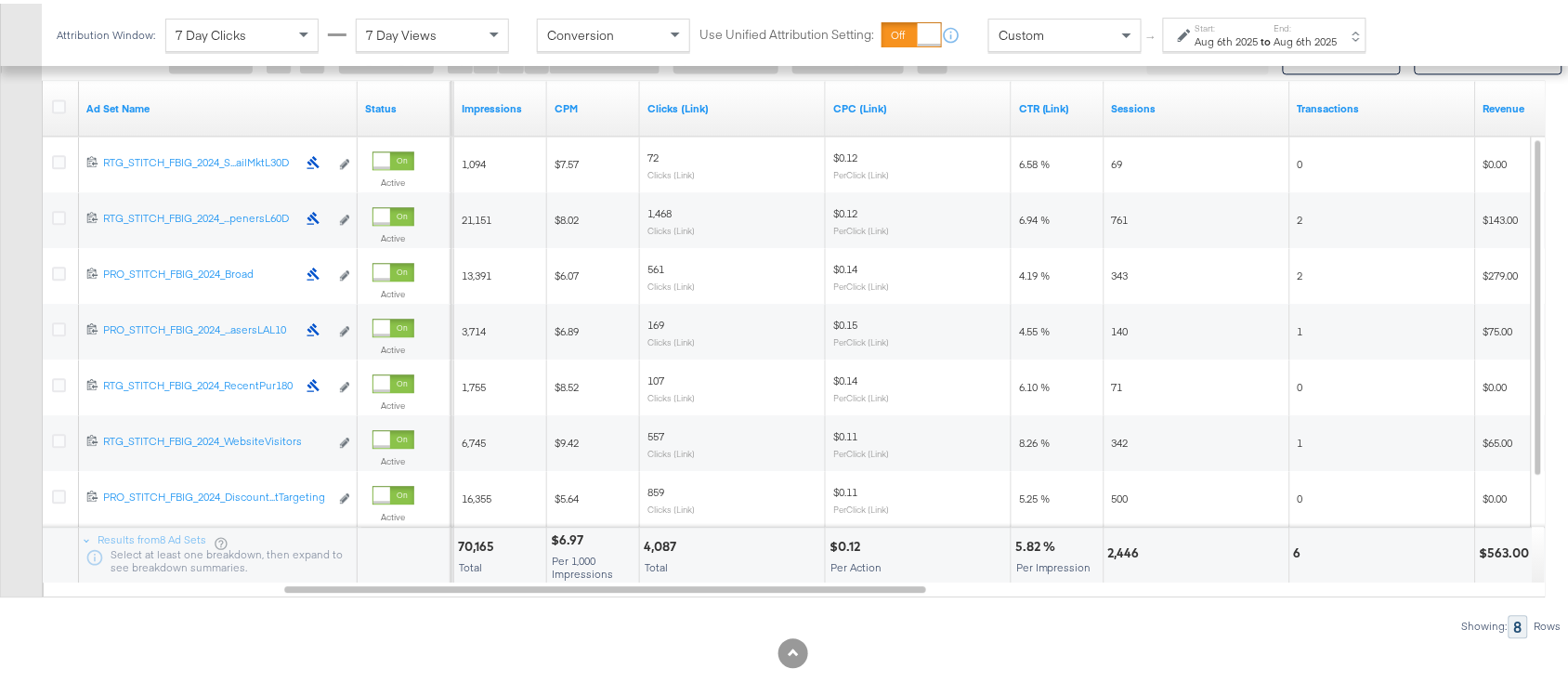 click on "to" at bounding box center [1266, 37] 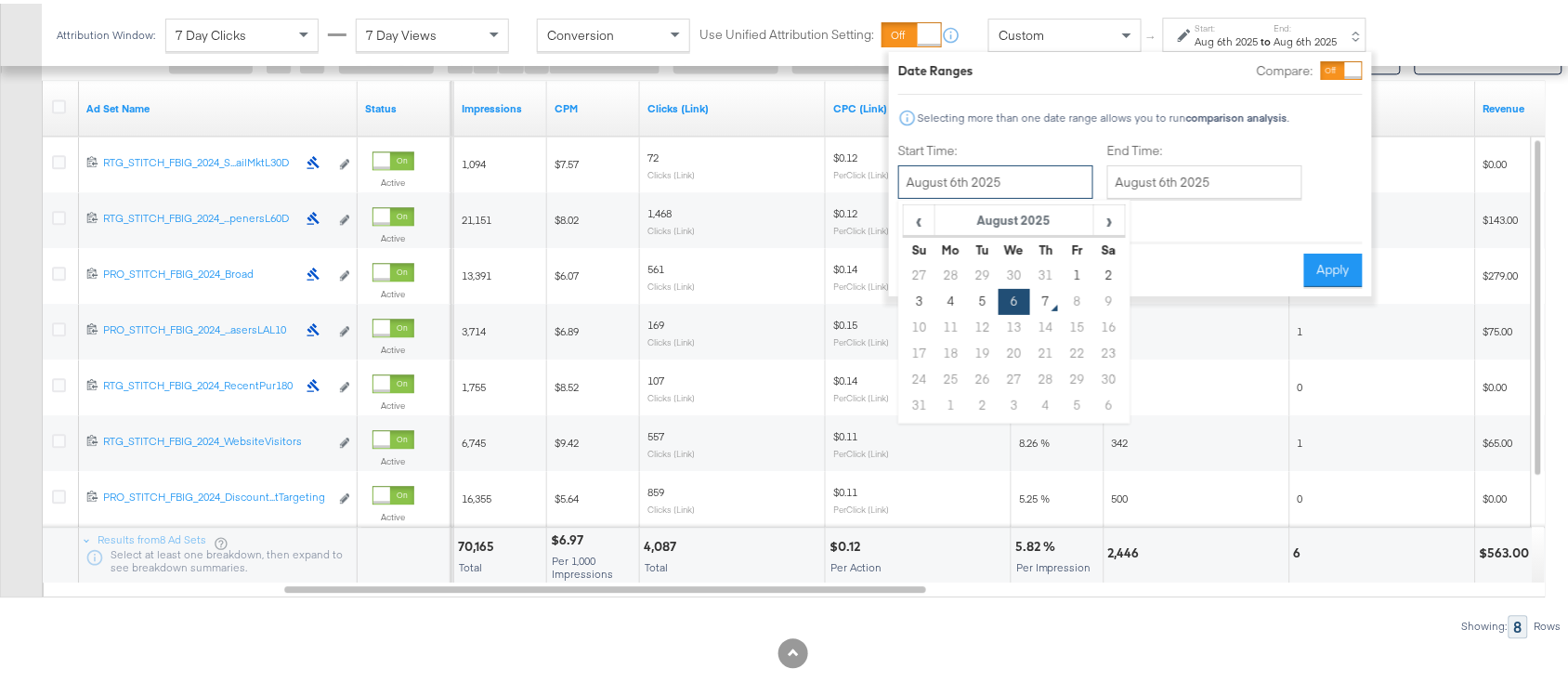 click on "August 6th 2025" at bounding box center [996, 178] 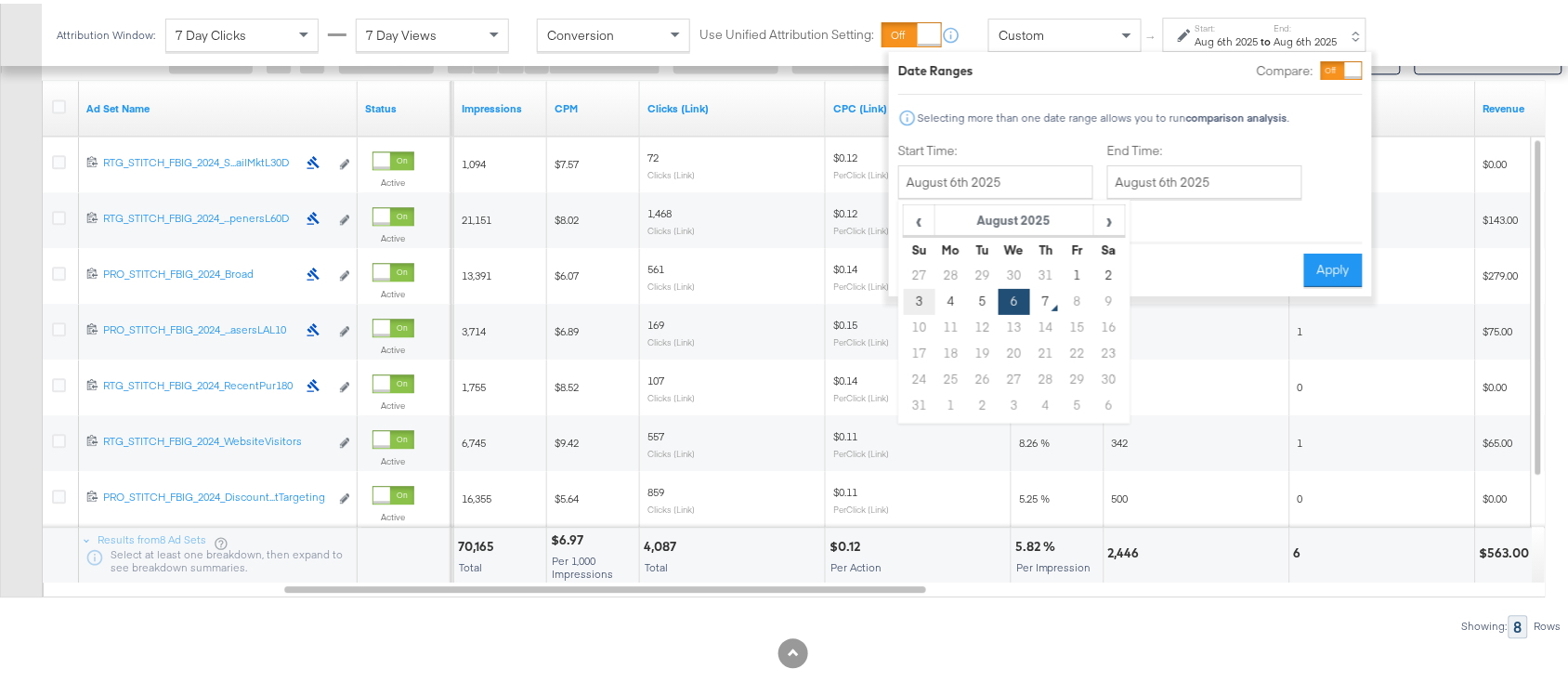 click on "3" at bounding box center [920, 298] 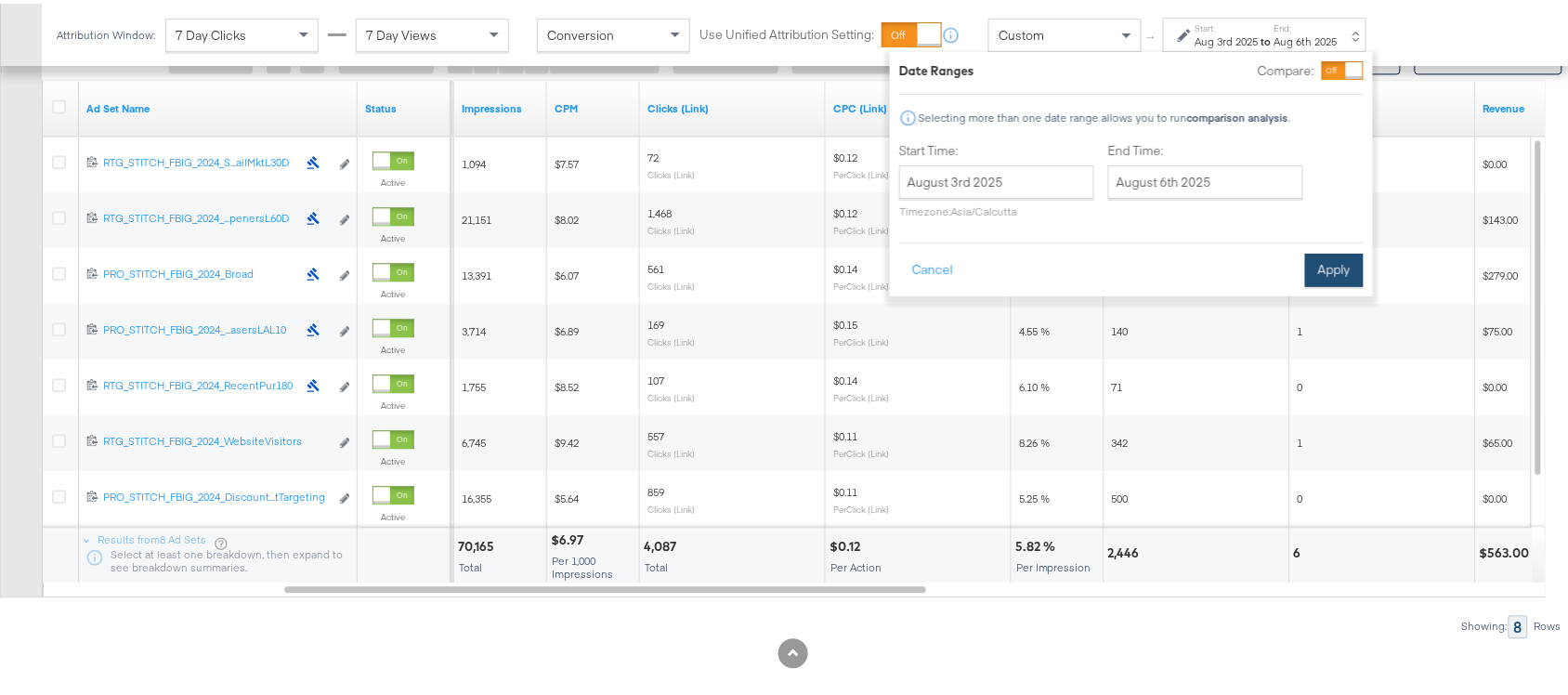 click on "Apply" at bounding box center [1334, 267] 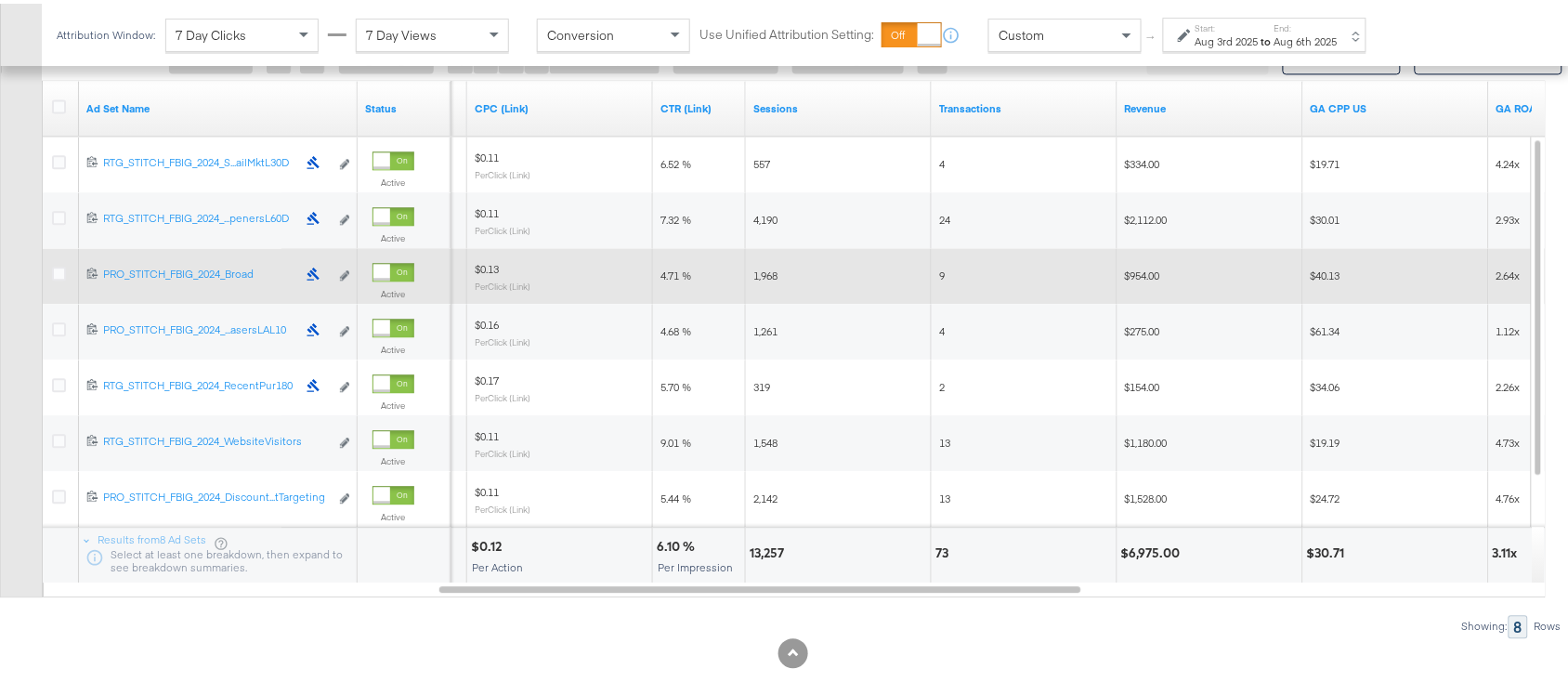scroll, scrollTop: 0, scrollLeft: 0, axis: both 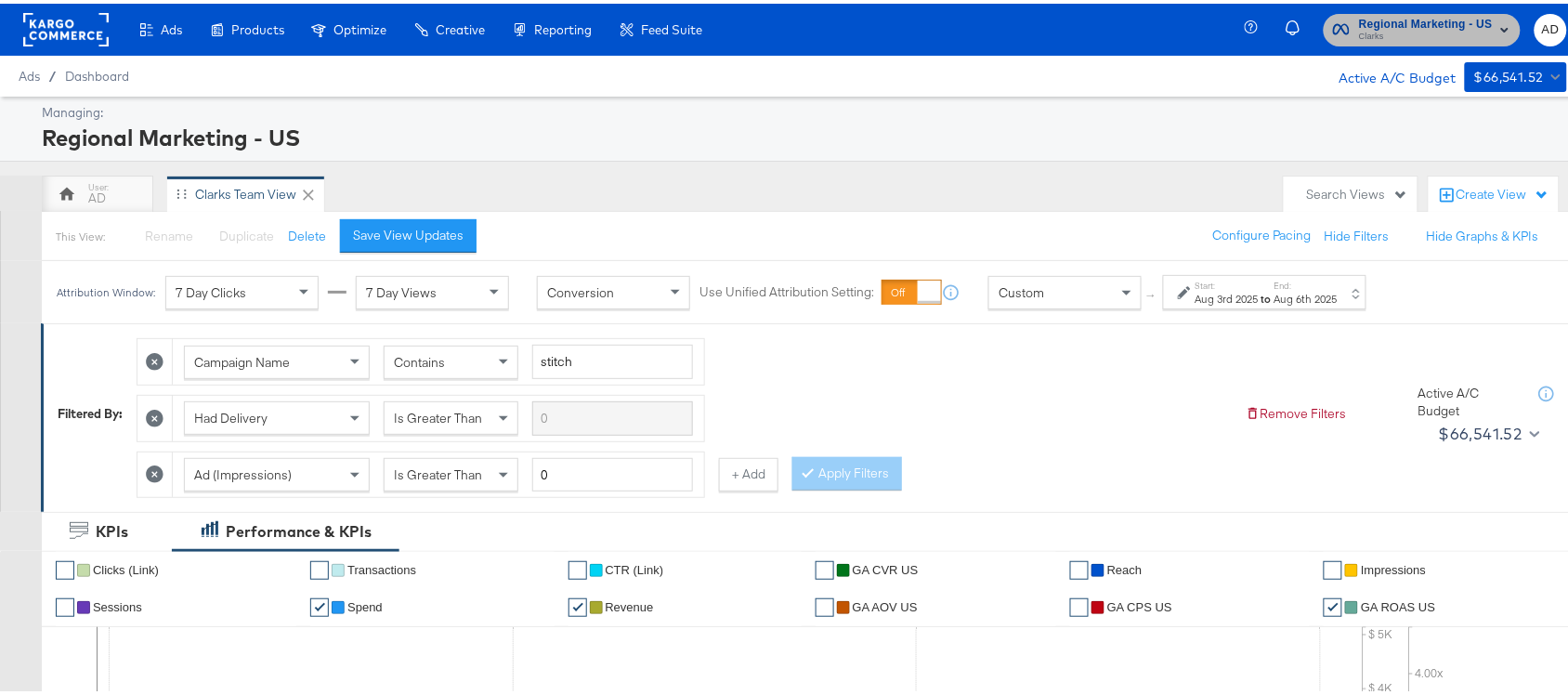 click on "Clarks" at bounding box center (1426, 33) 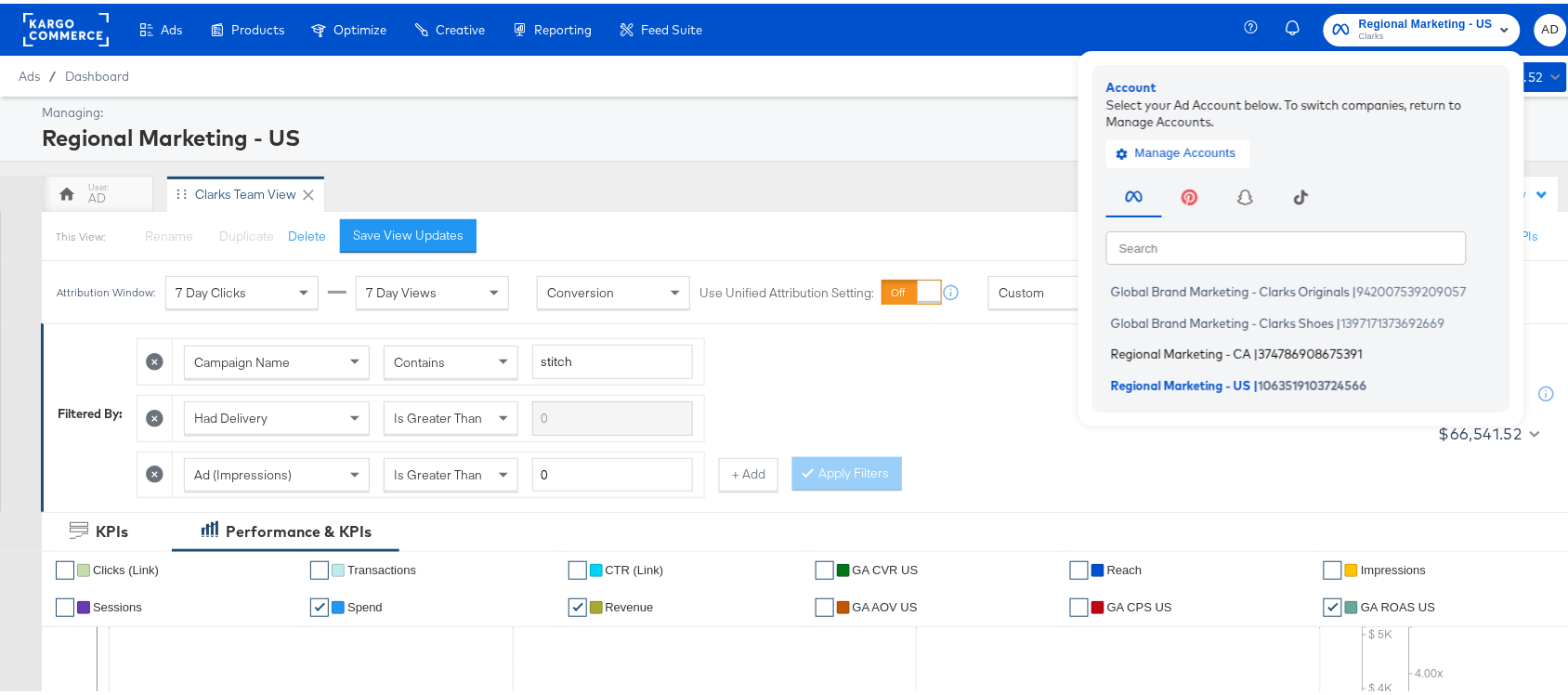 click on "Regional Marketing - CA" at bounding box center [1181, 350] 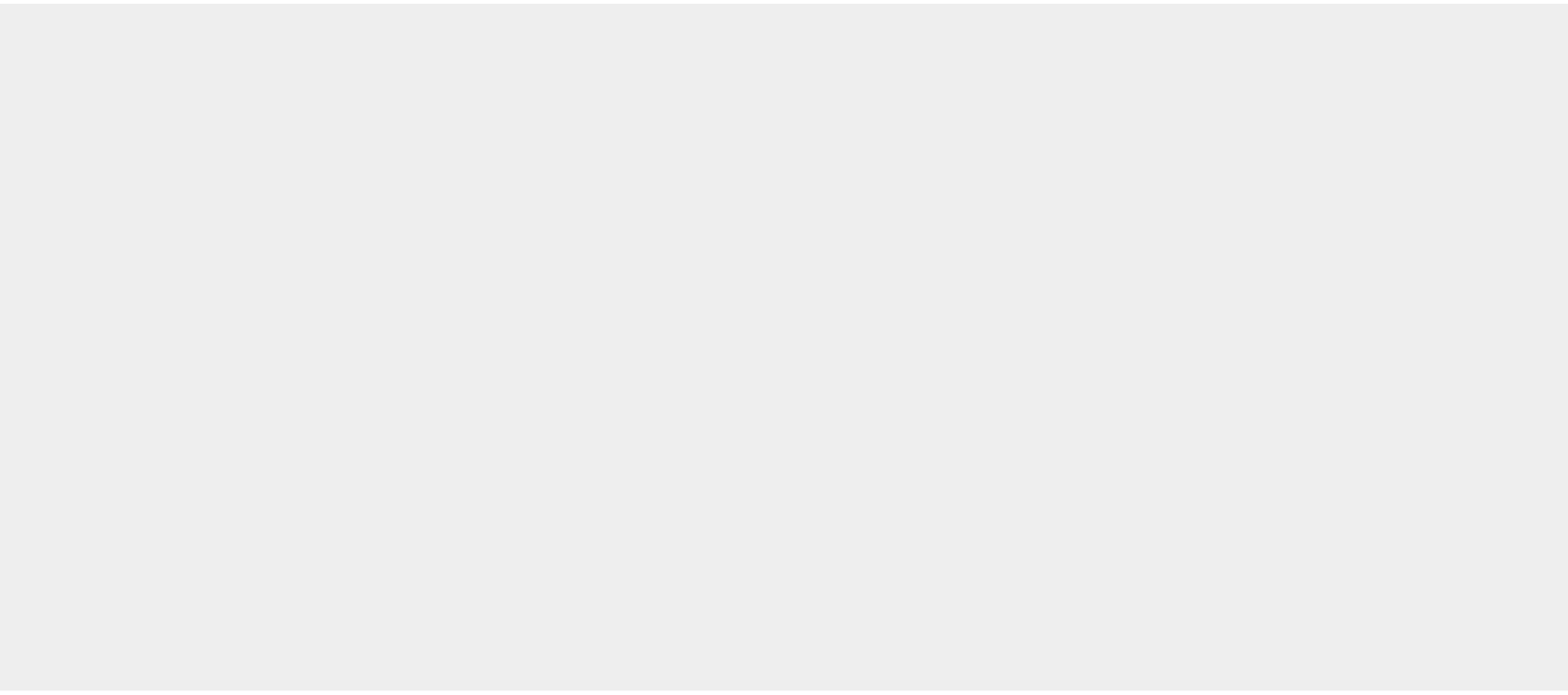 scroll, scrollTop: 0, scrollLeft: 0, axis: both 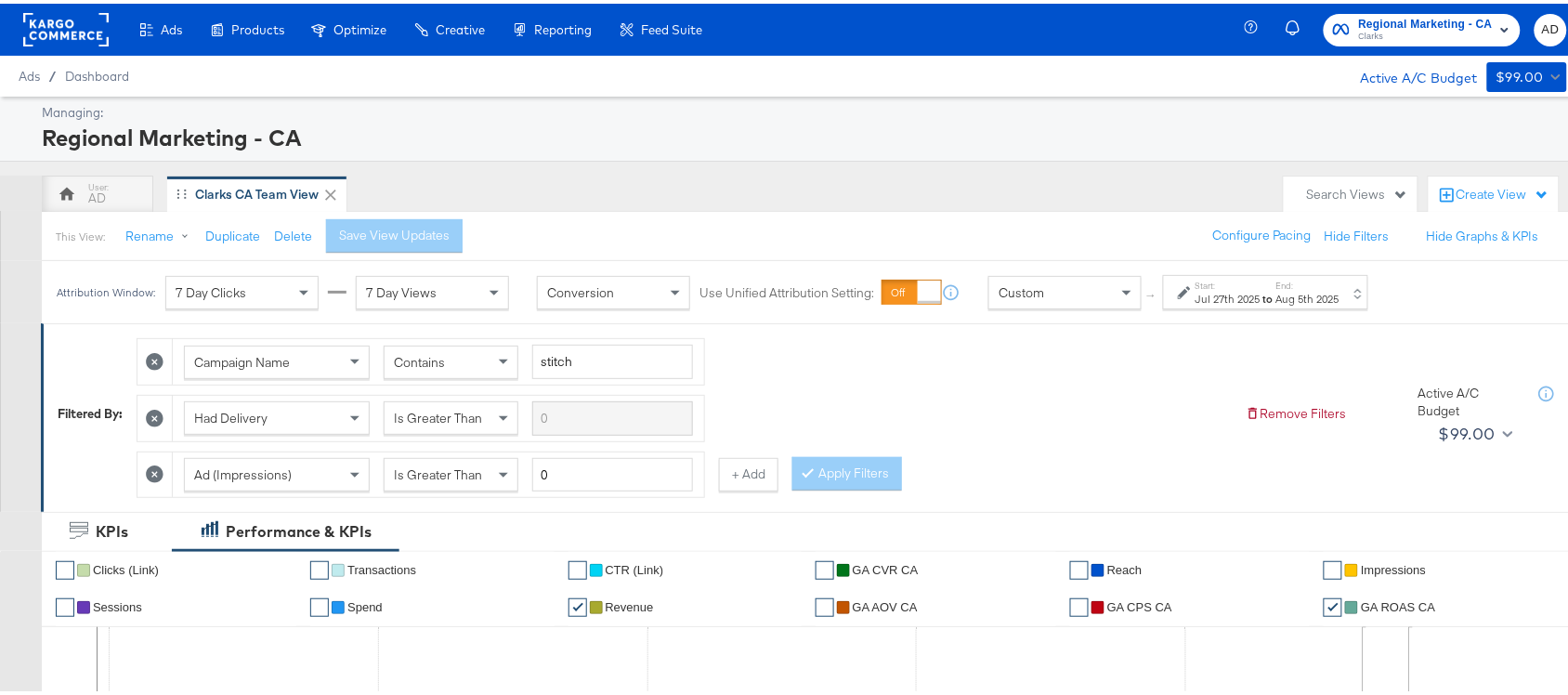 click on "to" at bounding box center [1268, 295] 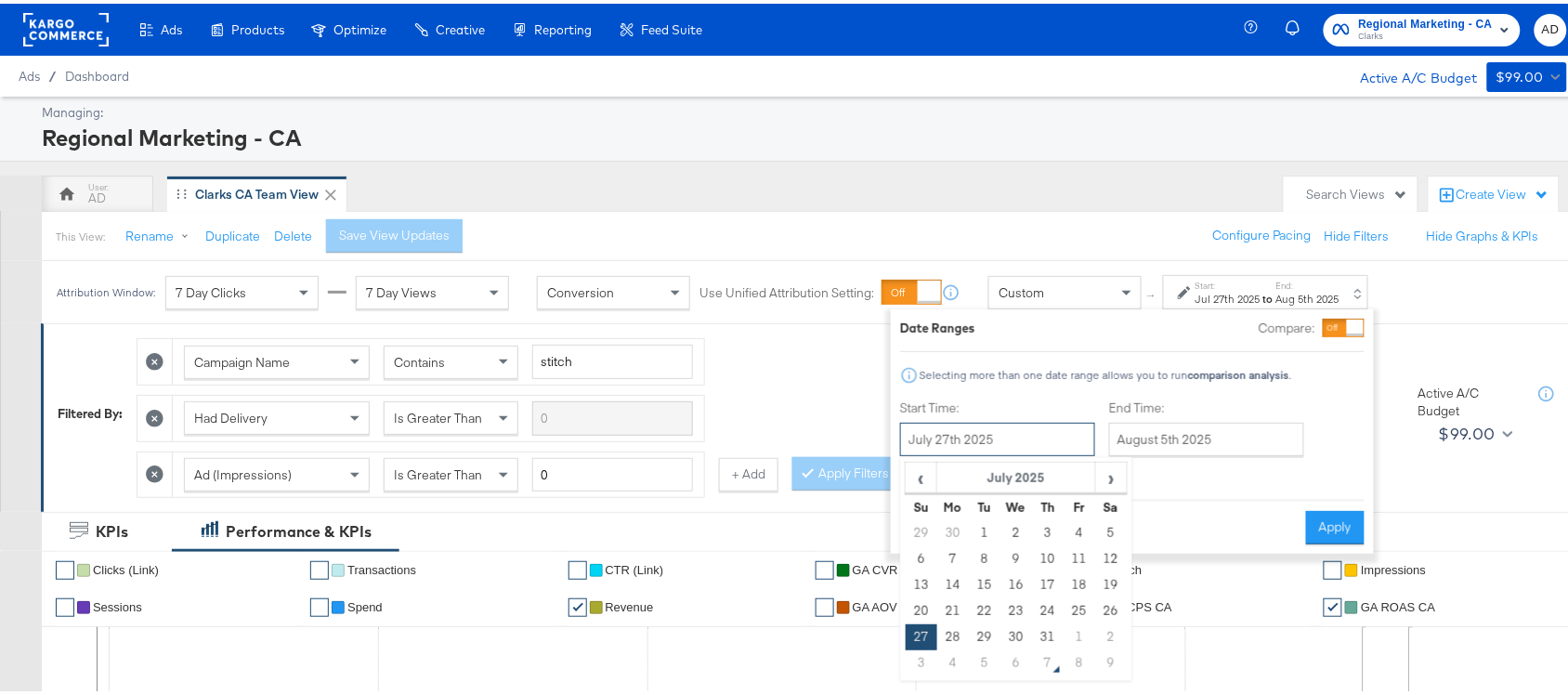 click on "July 27th 2025" at bounding box center [998, 436] 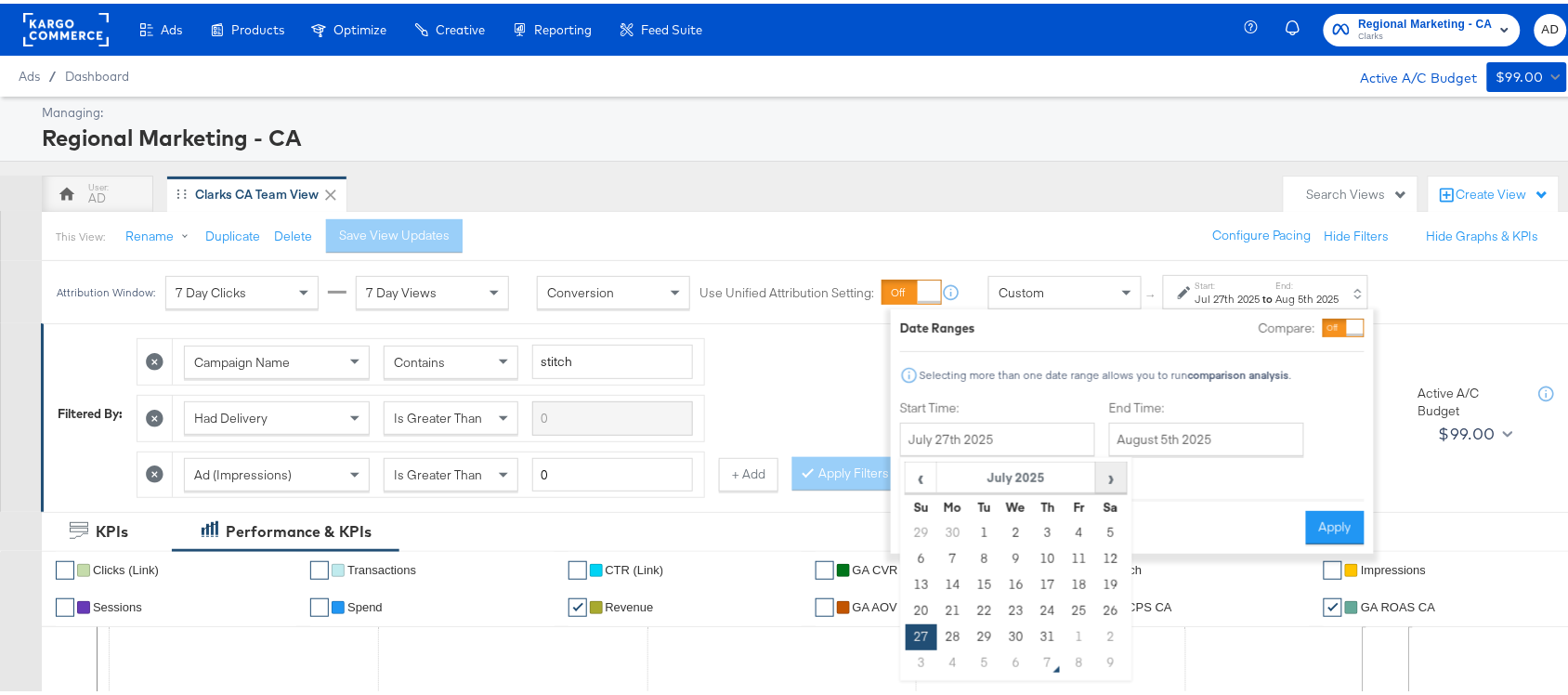 click on "›" at bounding box center (1111, 474) 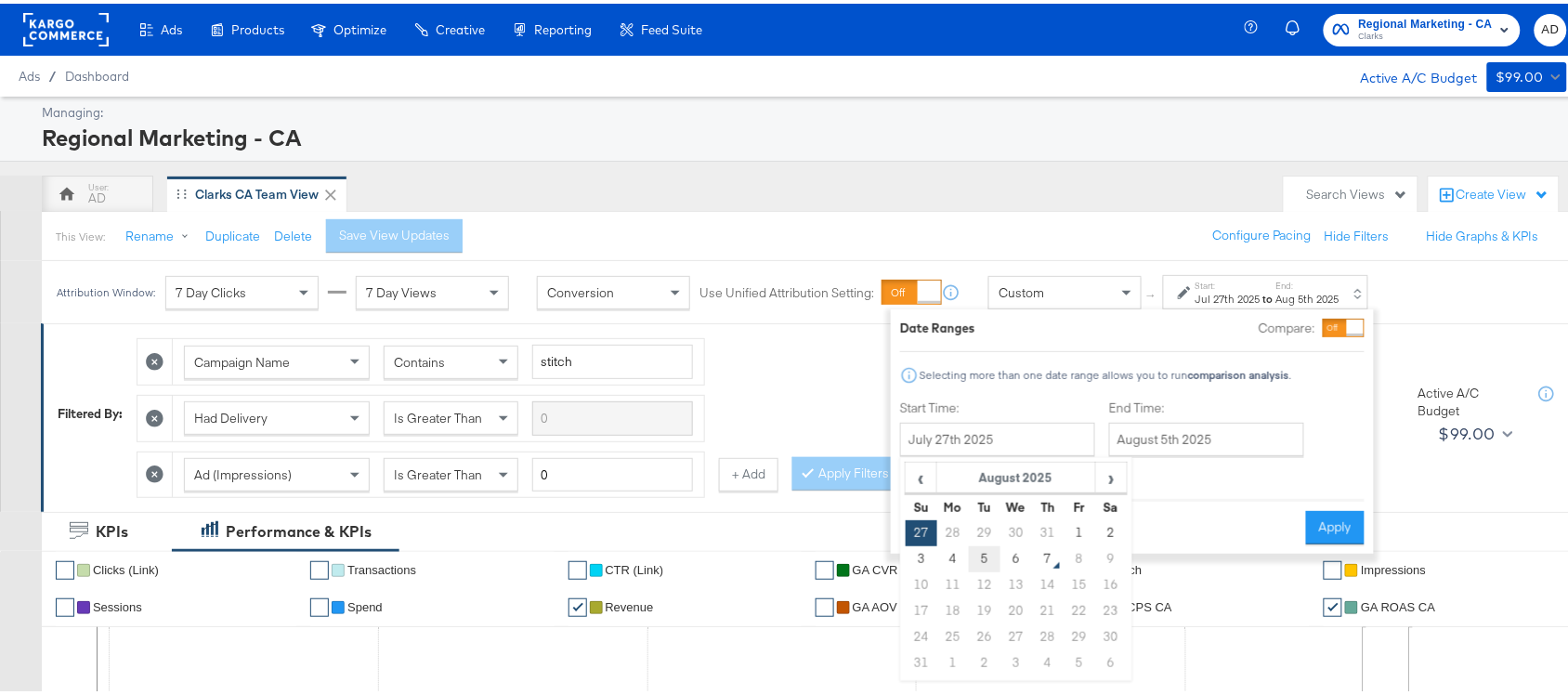click on "5" at bounding box center (985, 556) 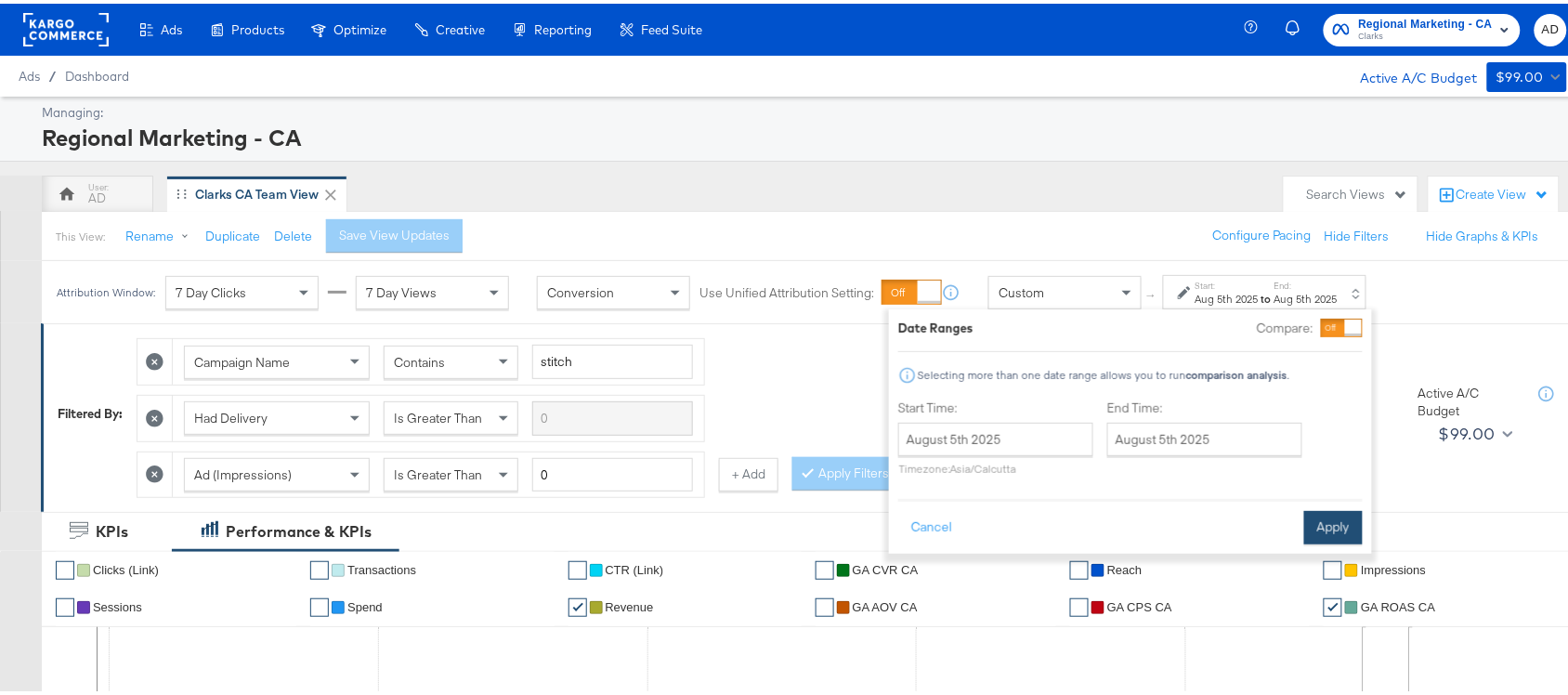 click on "Apply" at bounding box center [1333, 524] 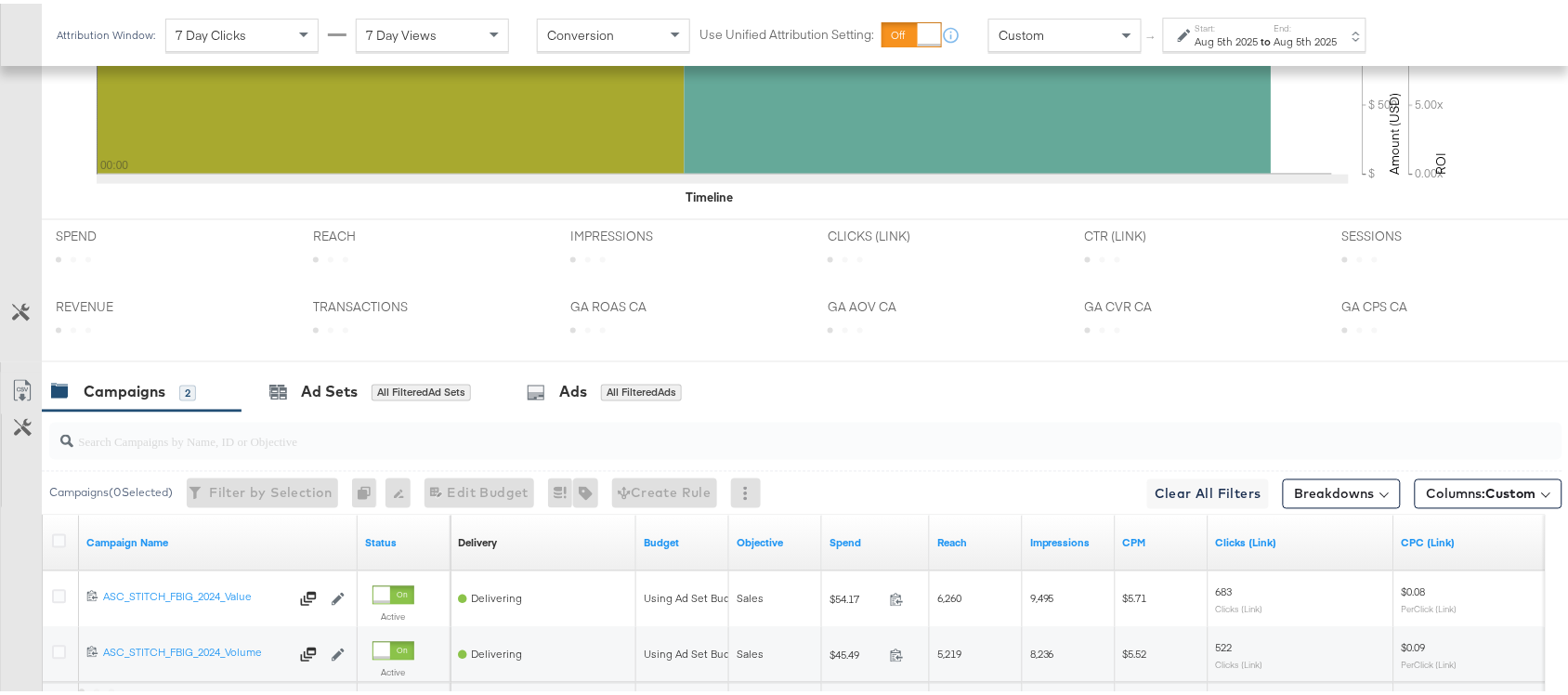 scroll, scrollTop: 912, scrollLeft: 0, axis: vertical 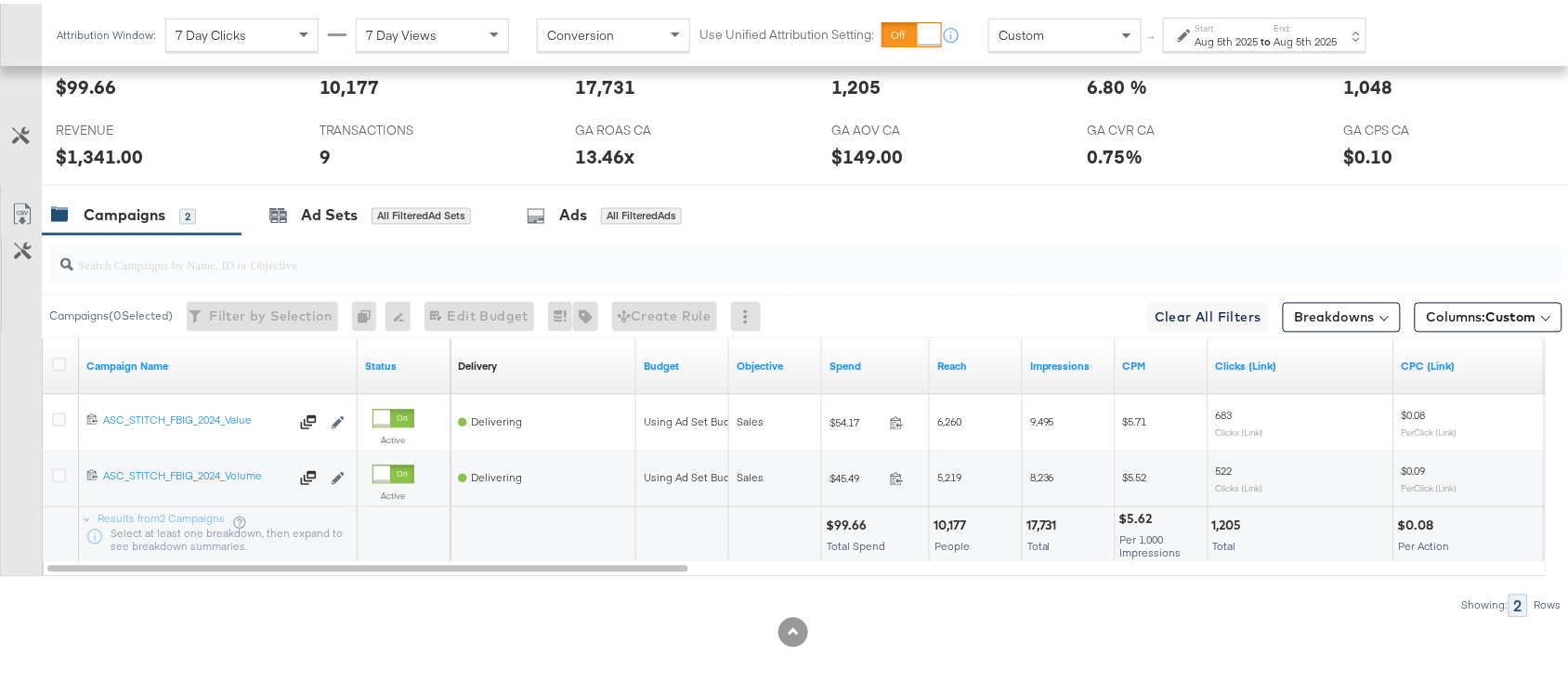 click on "$99.66" at bounding box center [849, 522] 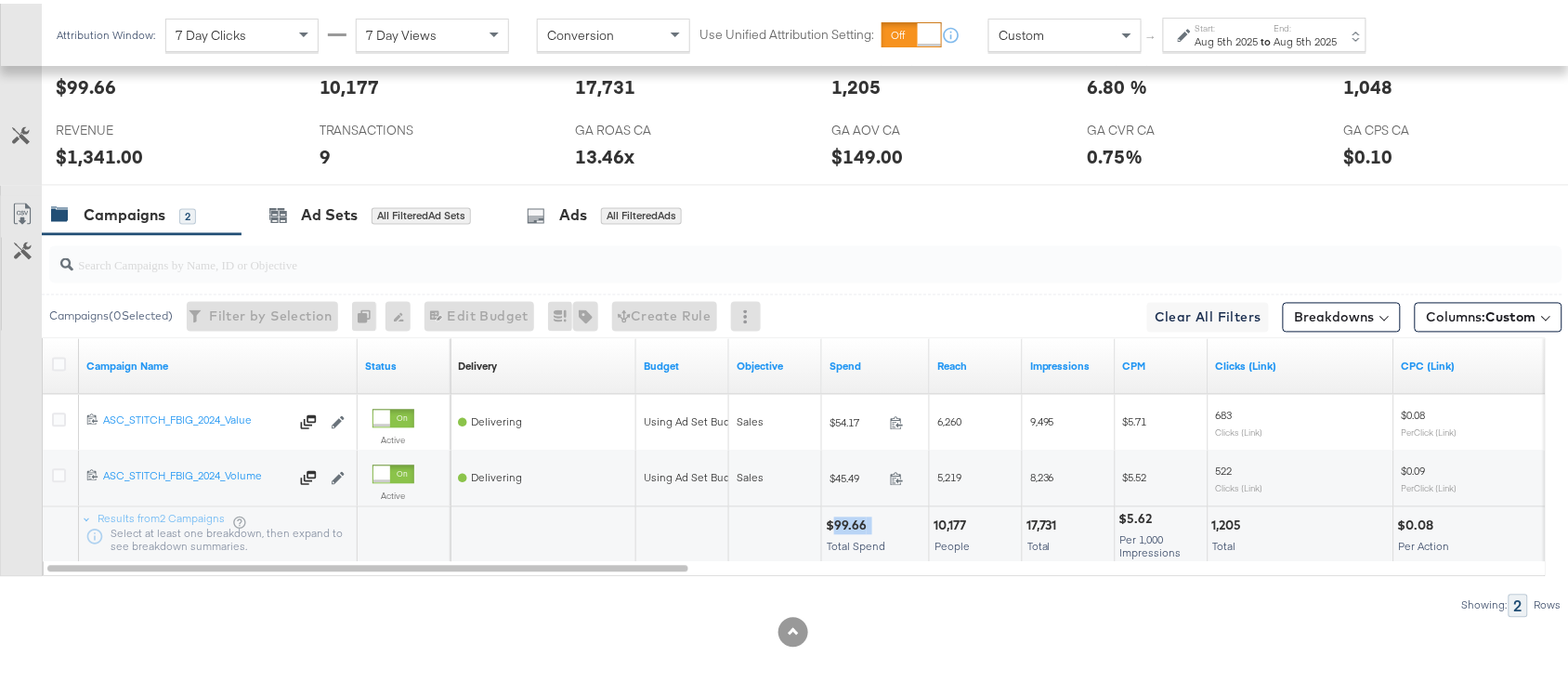 copy on "99.66" 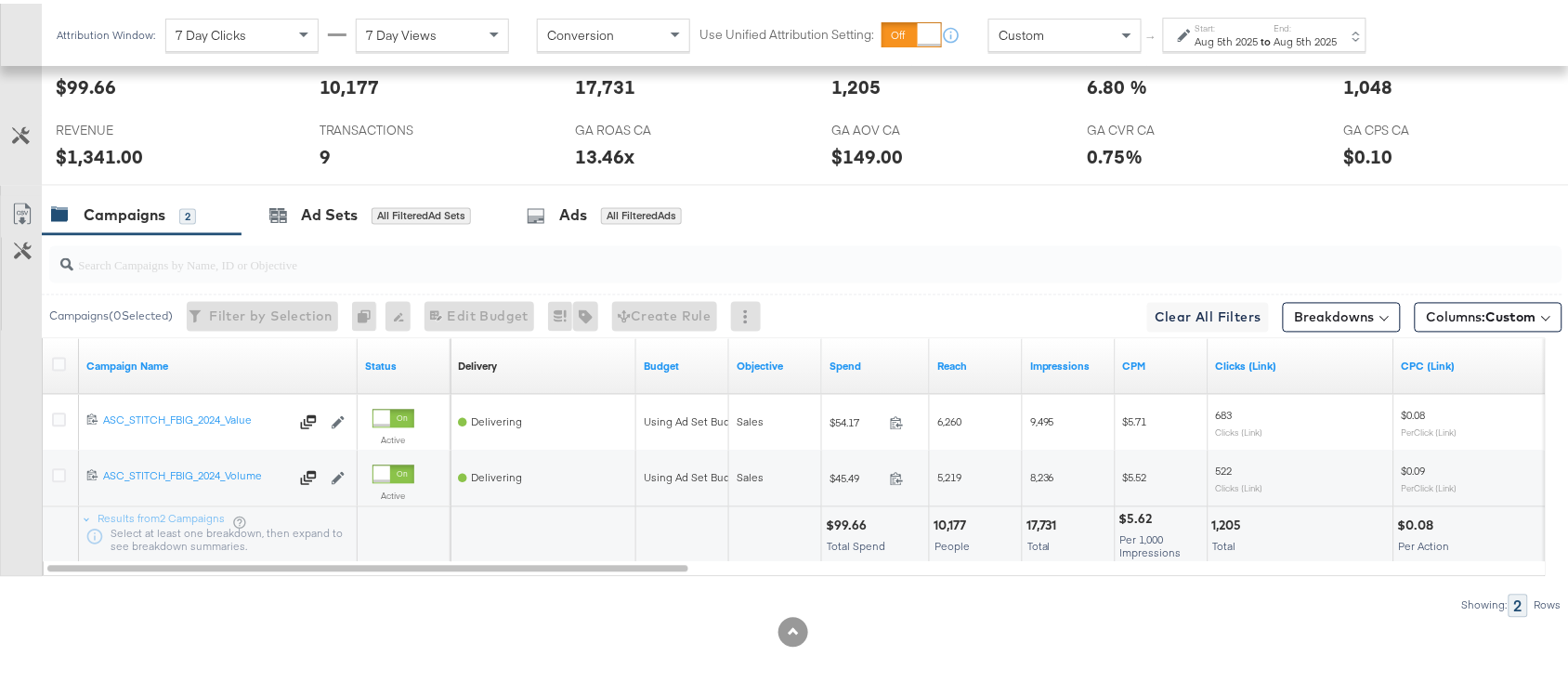 click on "17,731" at bounding box center (1044, 522) 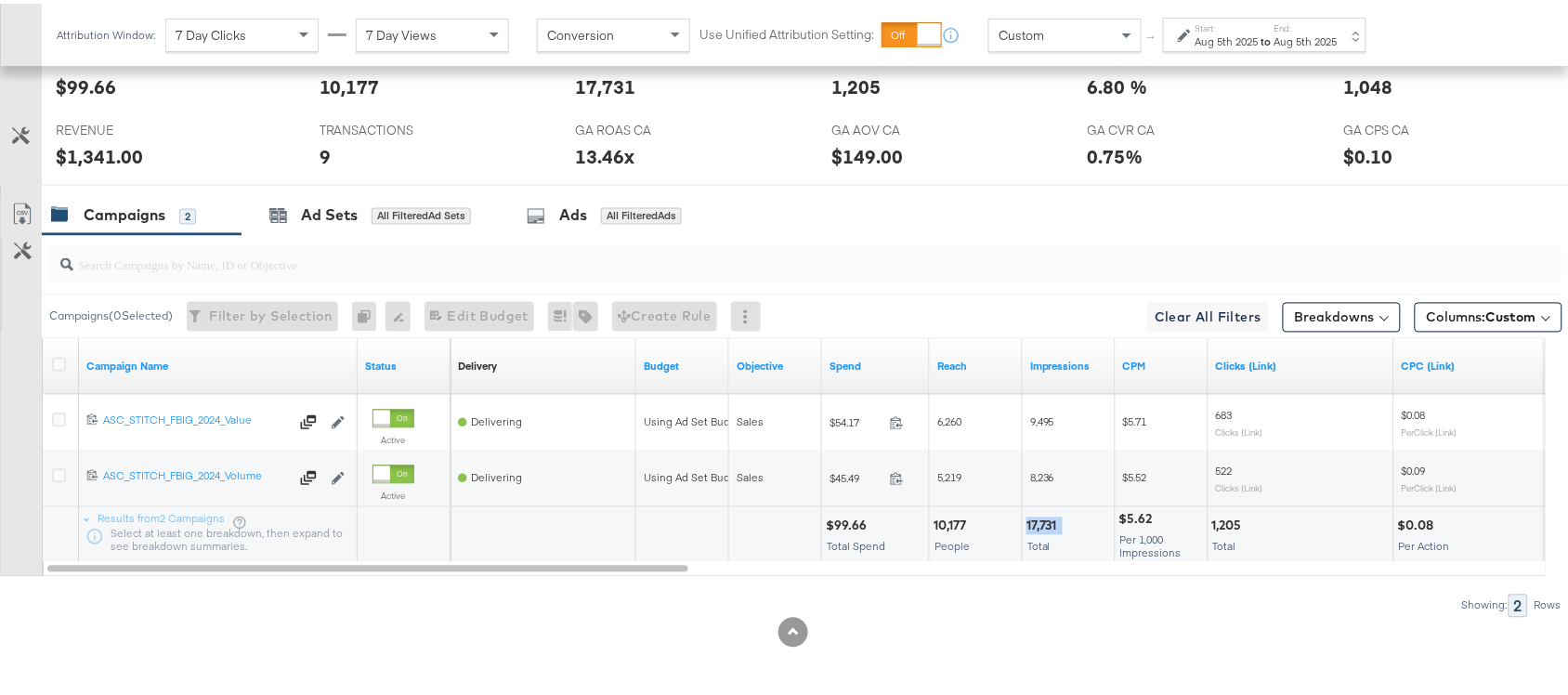 click on "17,731" at bounding box center [1044, 522] 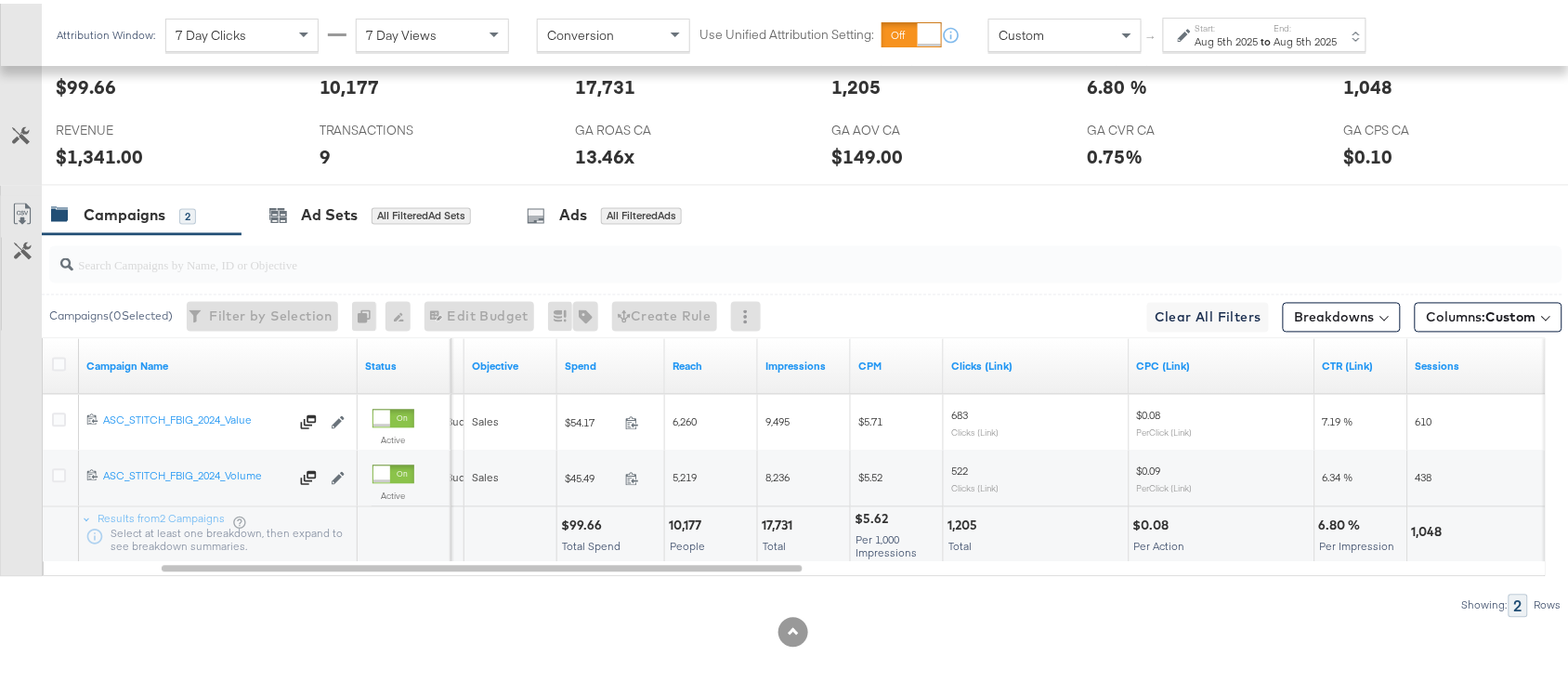 click on "1,205" at bounding box center [965, 522] 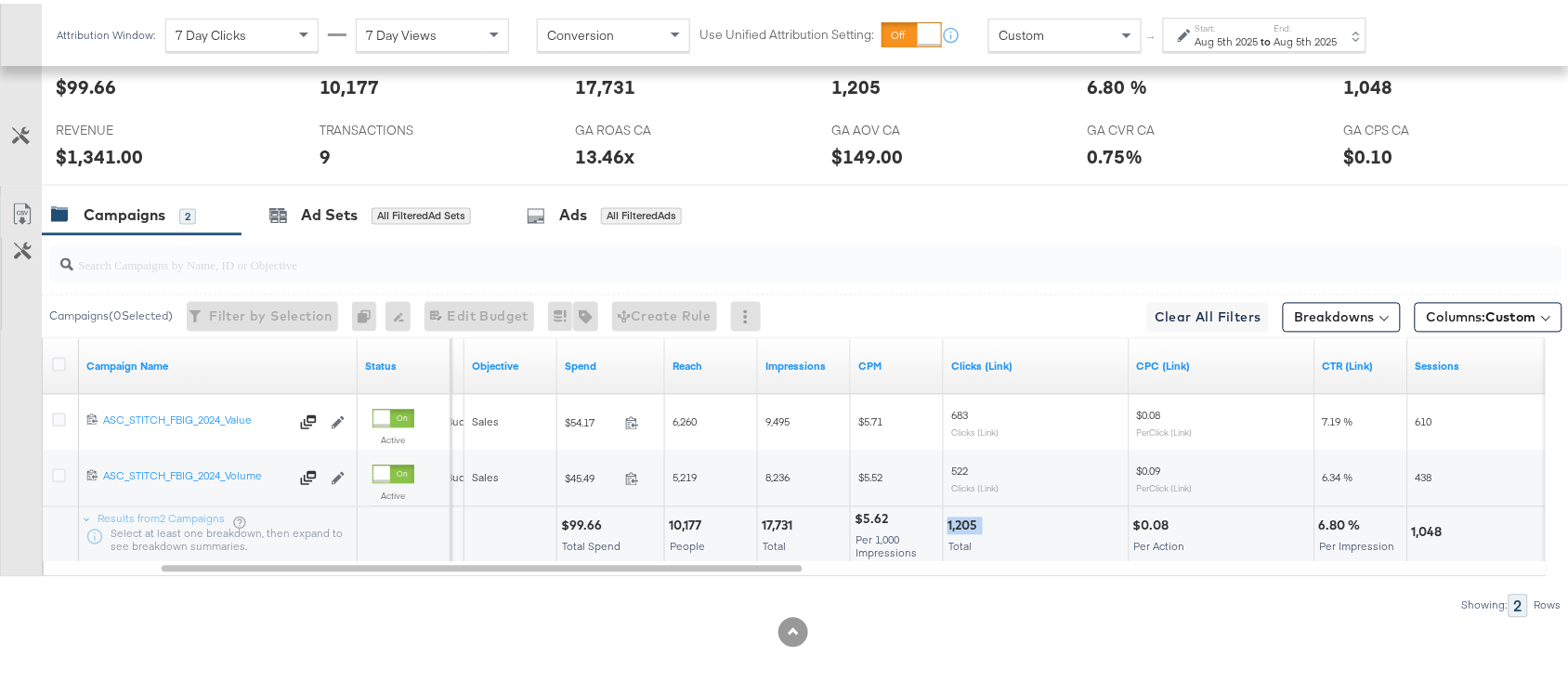 copy on "1,205" 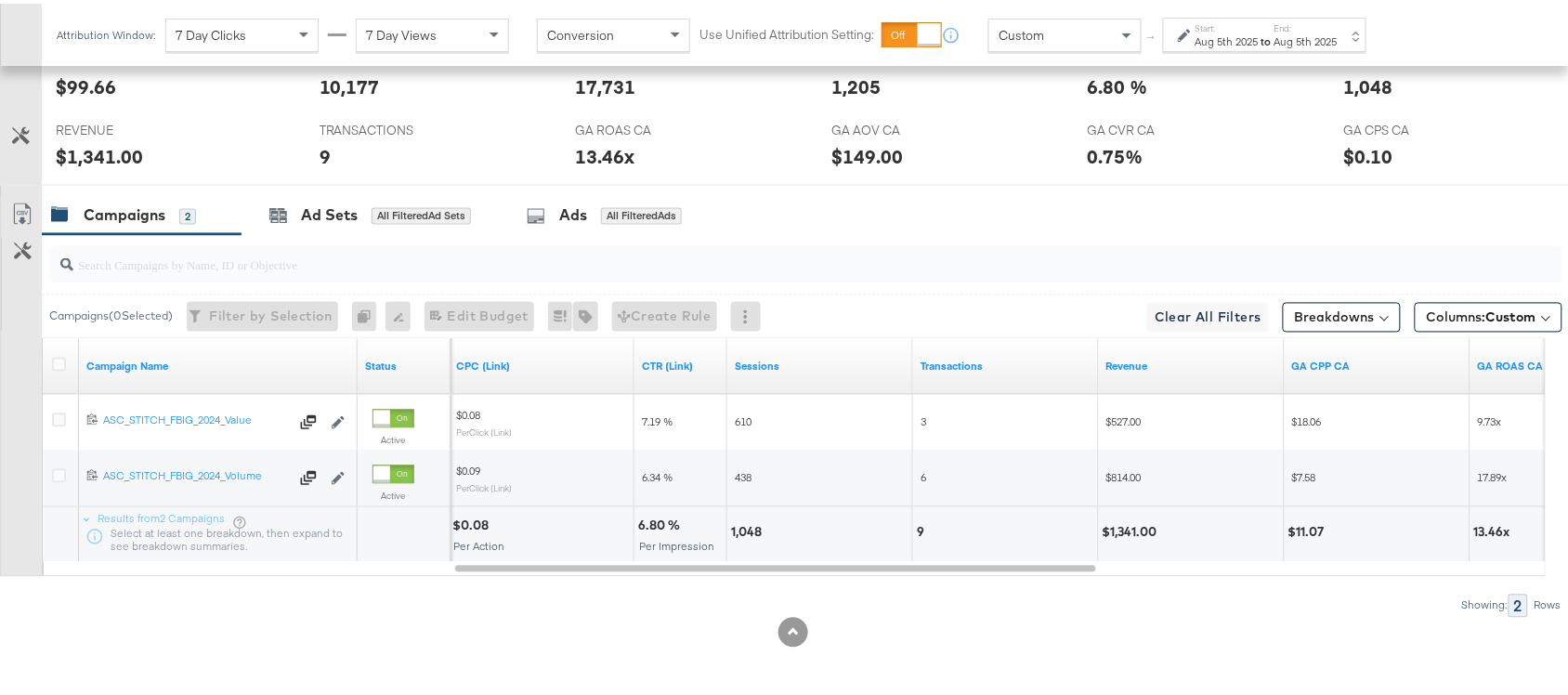 click on "1,048" at bounding box center (749, 529) 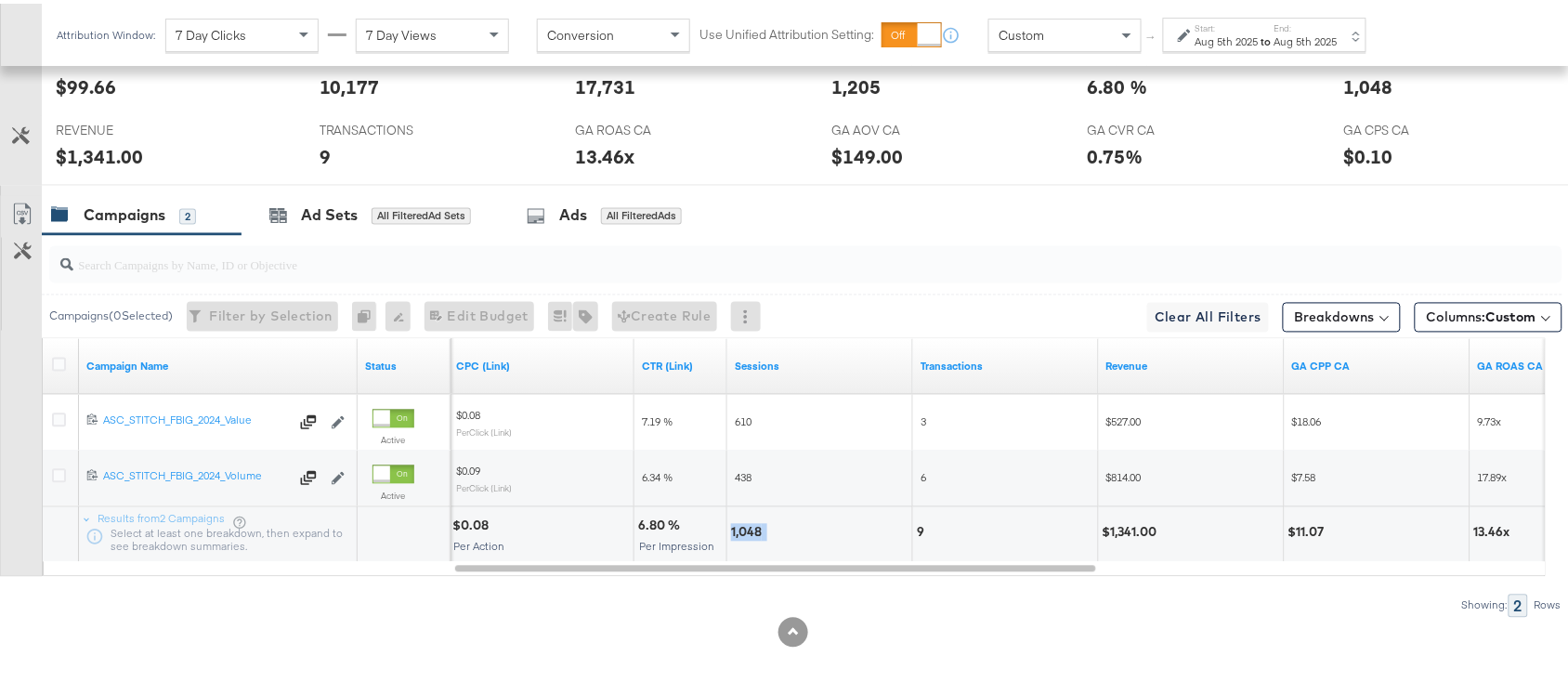 copy on "1,048" 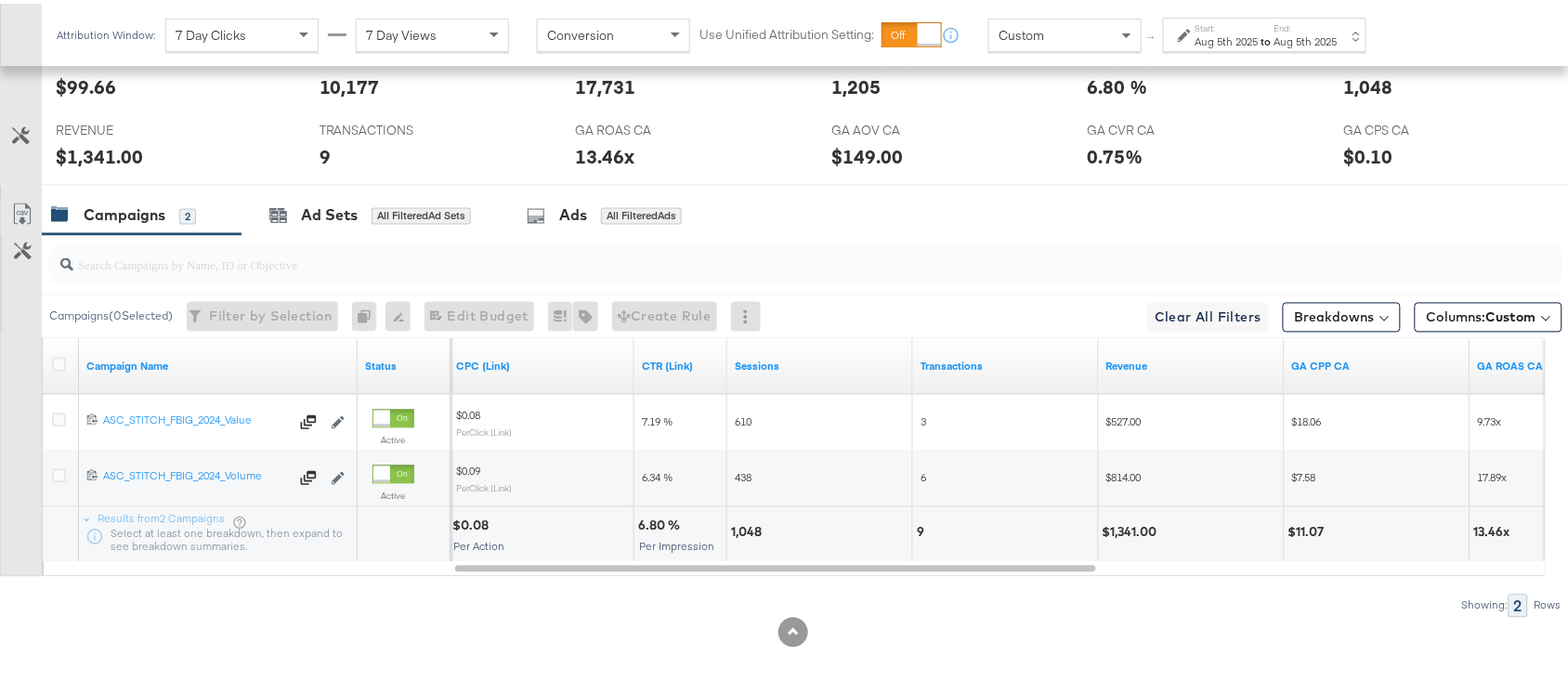 click on "9" at bounding box center [923, 529] 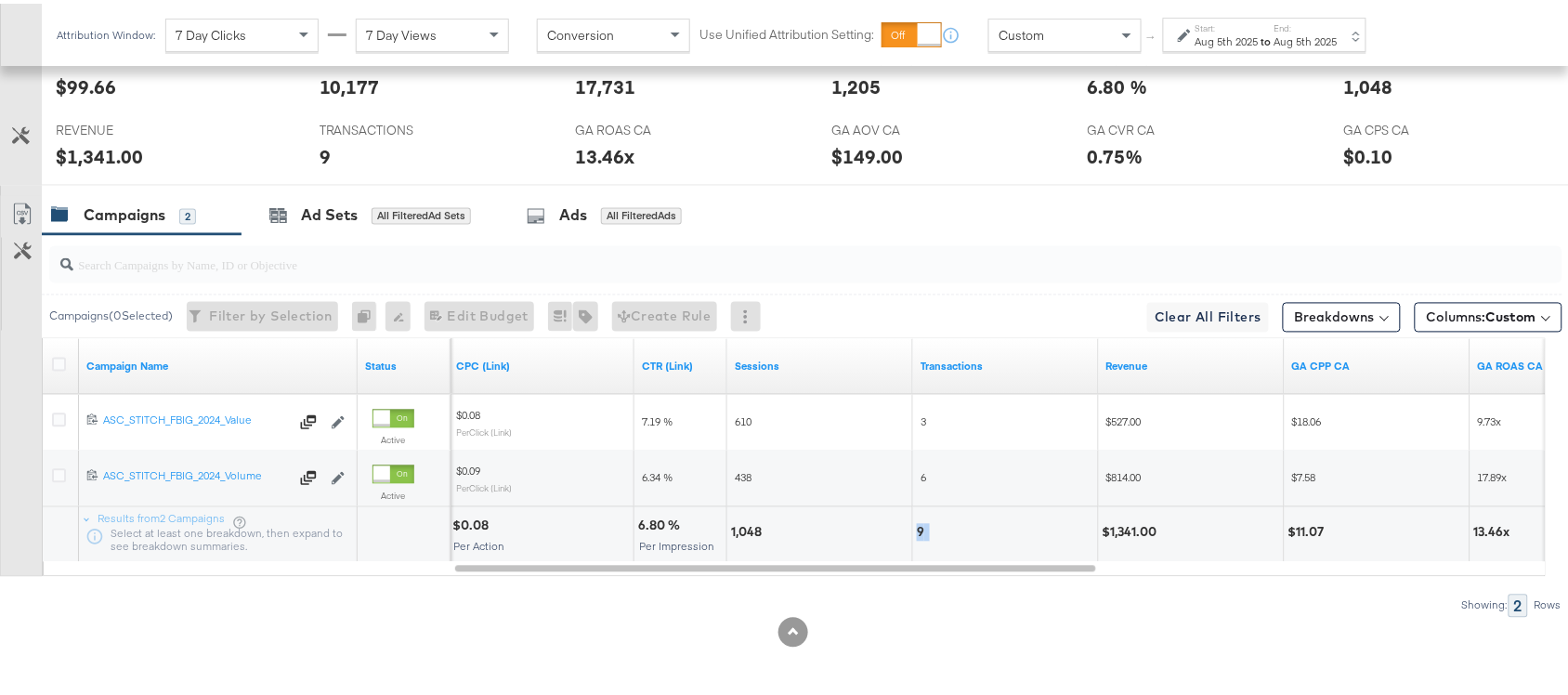 click on "9" at bounding box center (923, 529) 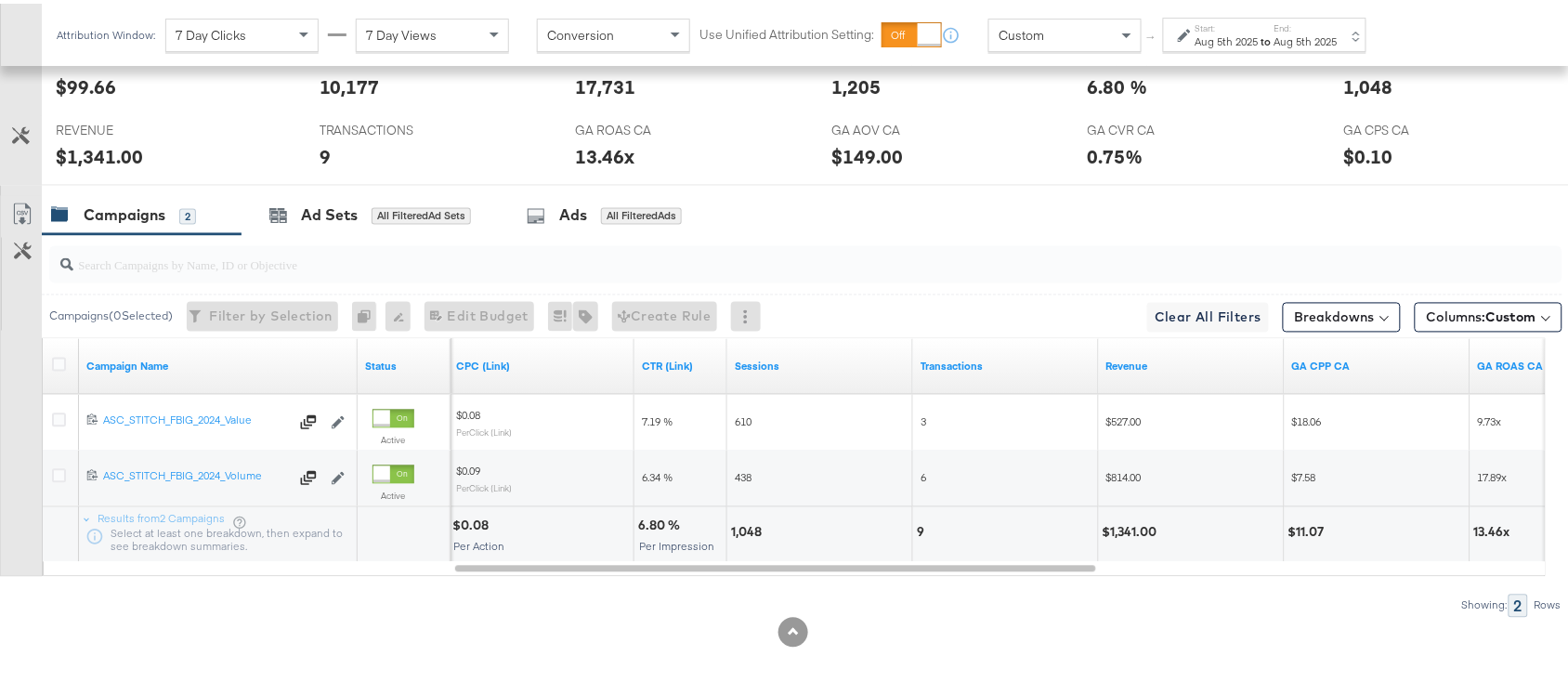 click on "$1,341.00" at bounding box center [1132, 529] 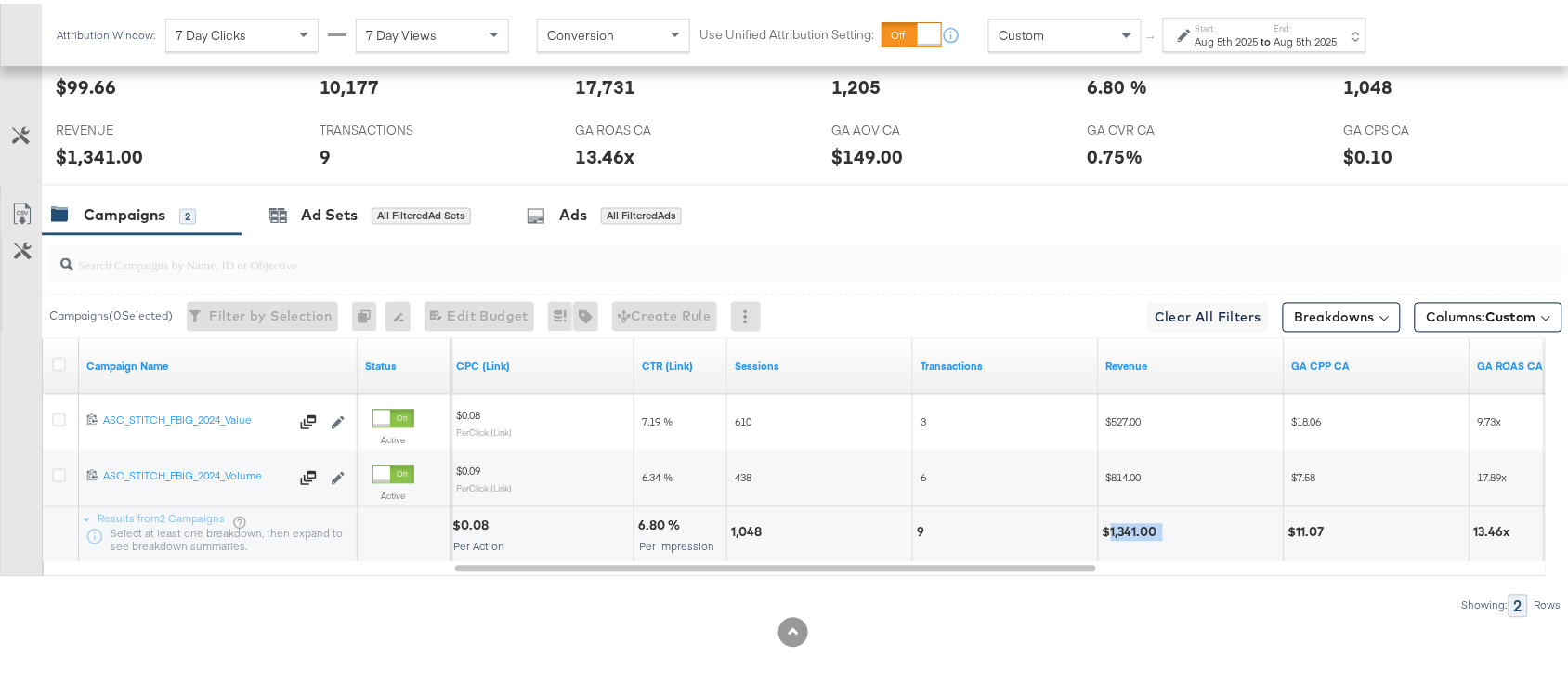 copy on "1,341.00" 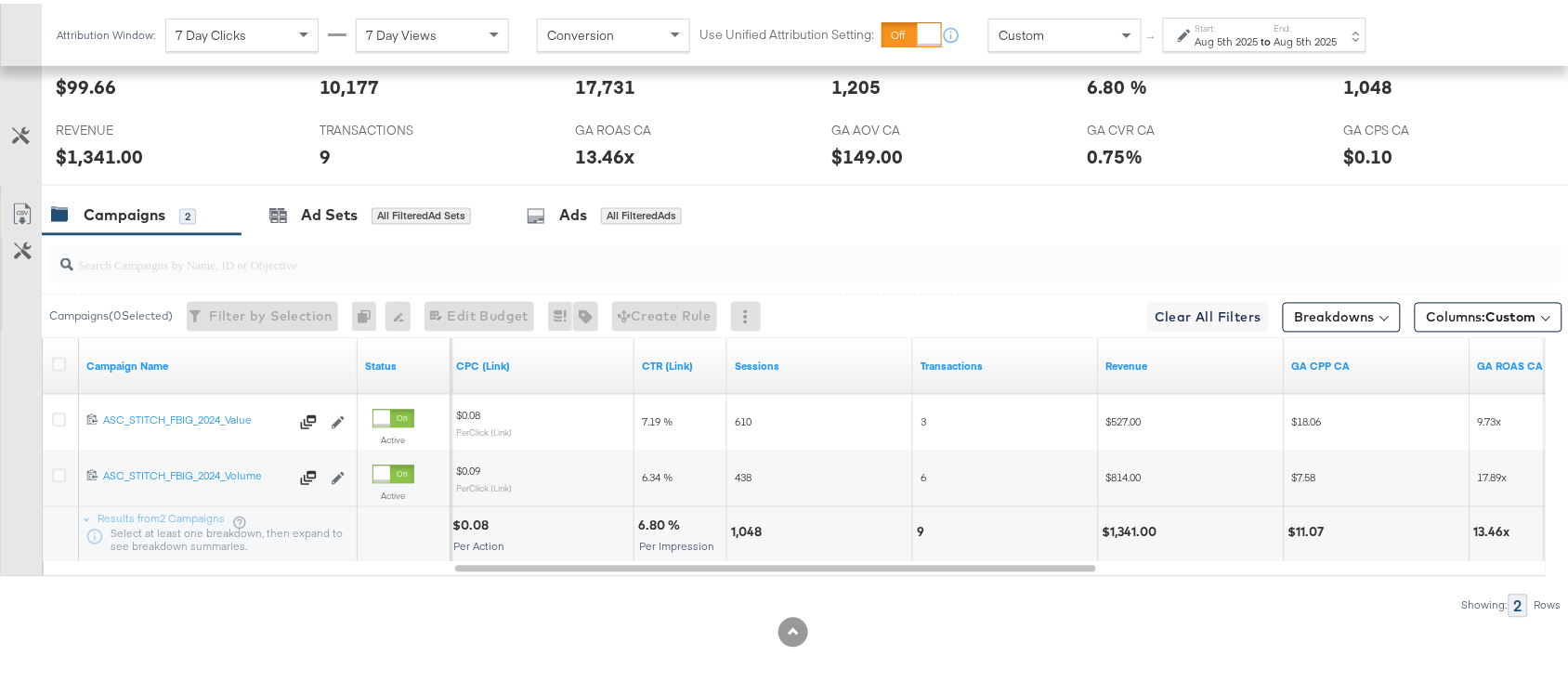 click on "Start:  Aug 5th 2025    to     End:  Aug 5th 2025" at bounding box center (1264, 31) 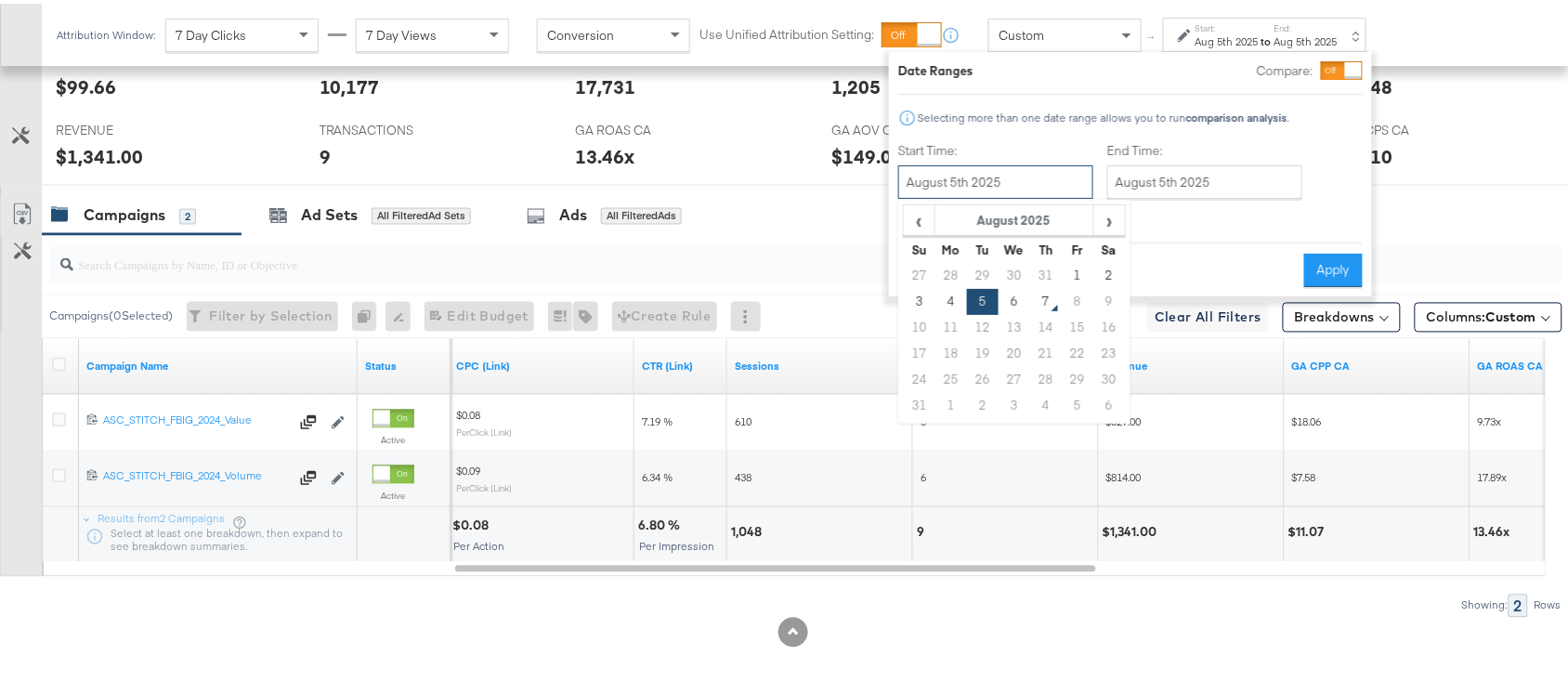 click on "August 5th 2025" at bounding box center [996, 178] 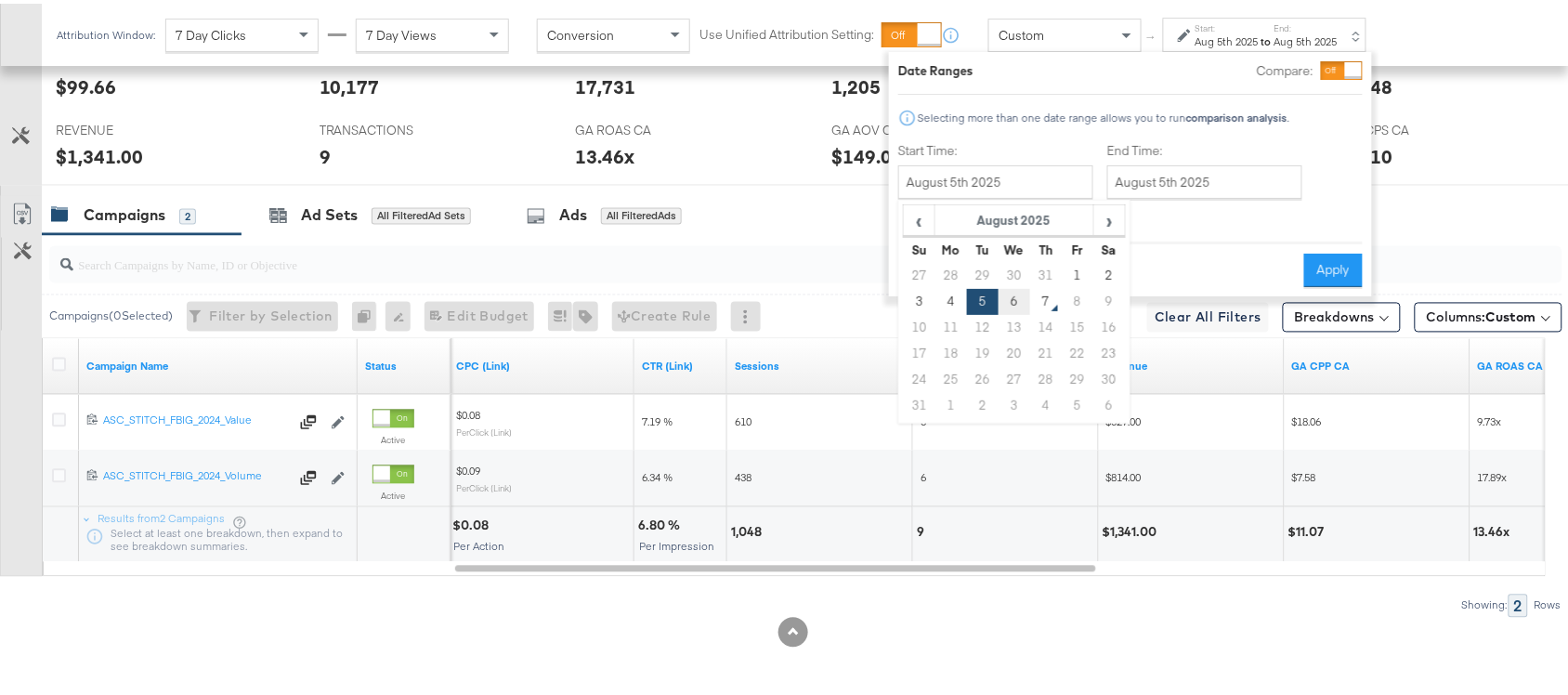 click on "6" at bounding box center [1014, 298] 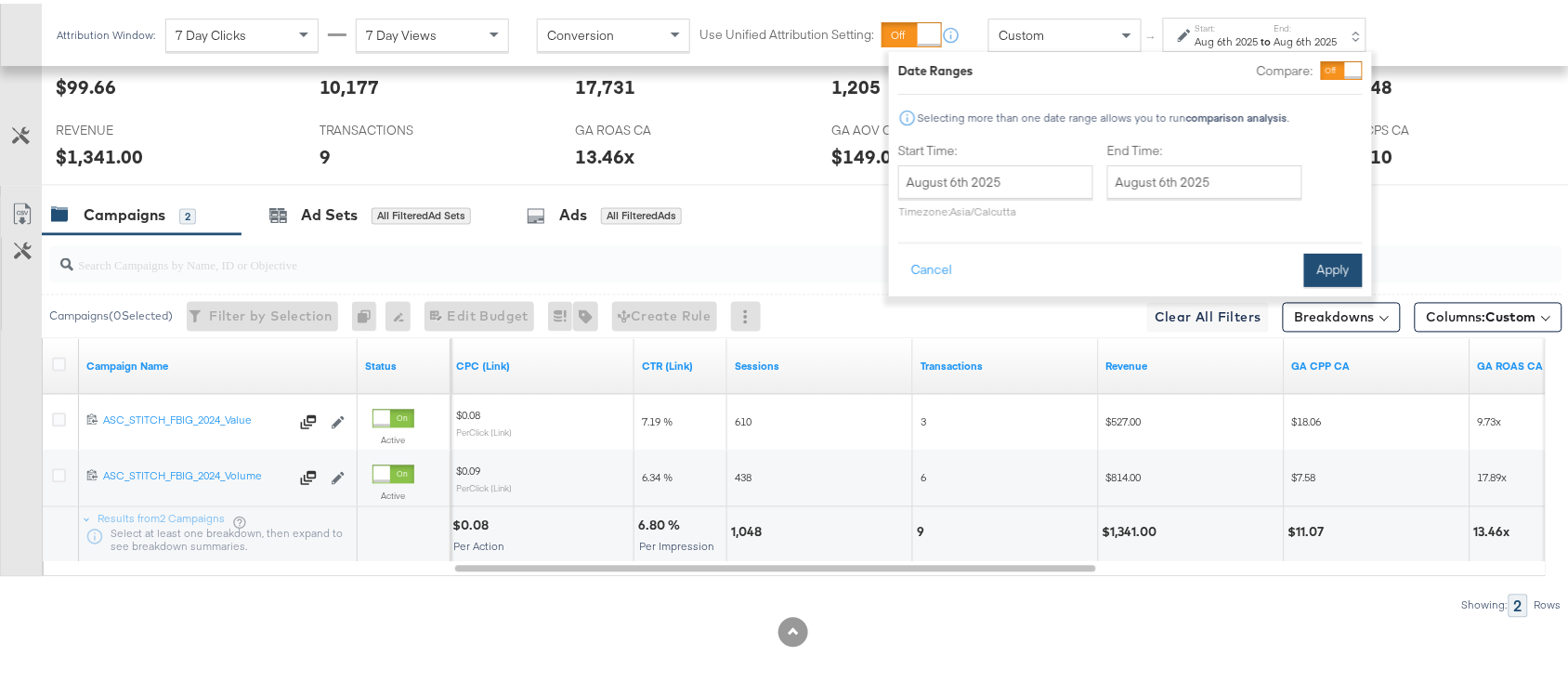 click on "Apply" at bounding box center [1333, 267] 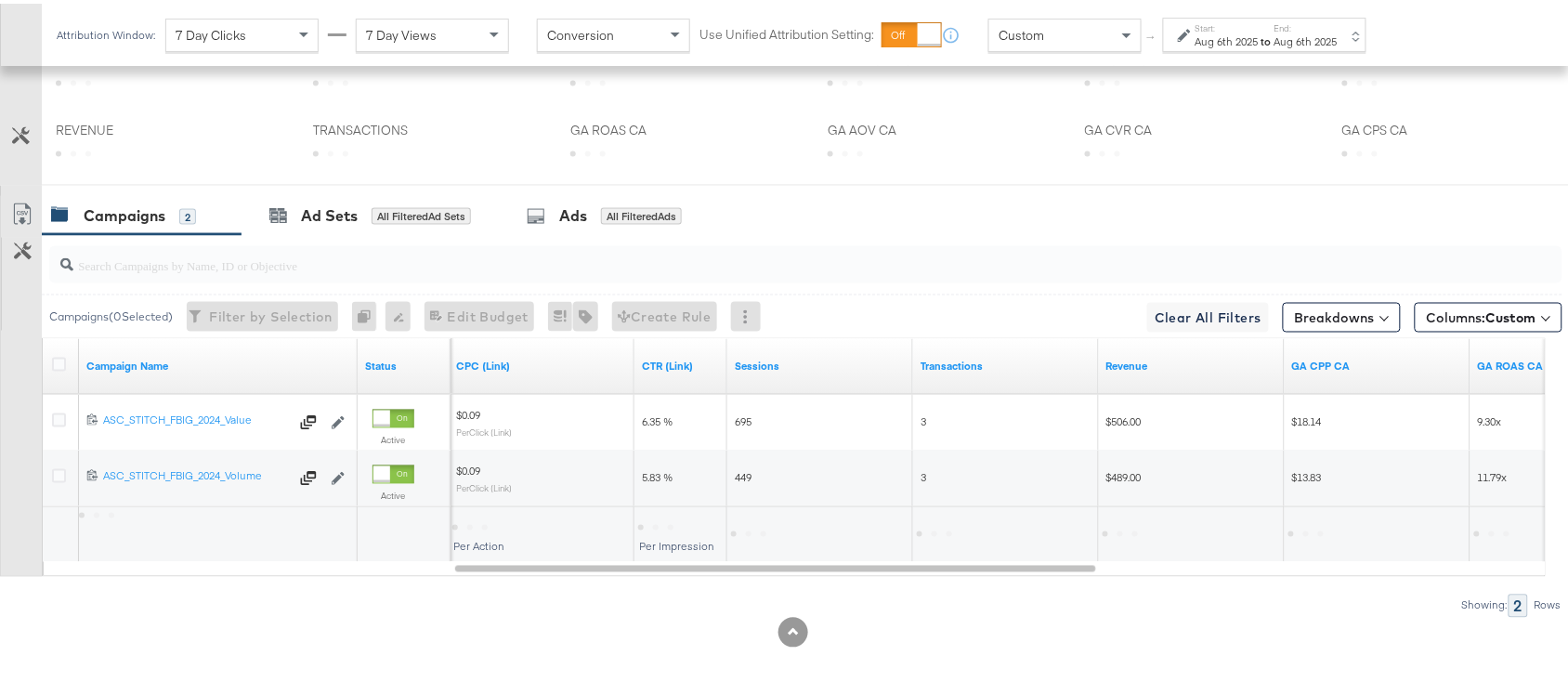 scroll, scrollTop: 912, scrollLeft: 0, axis: vertical 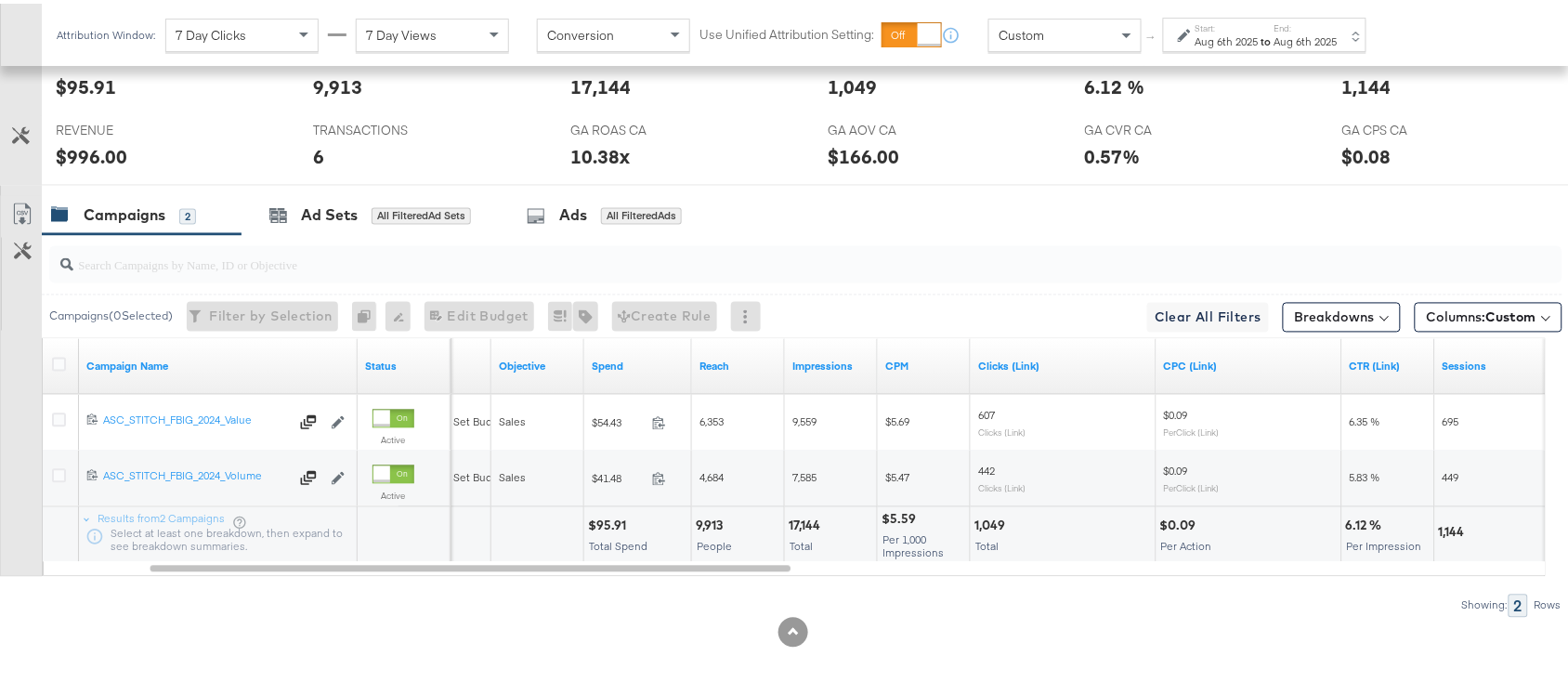 click on "$95.91" at bounding box center [609, 522] 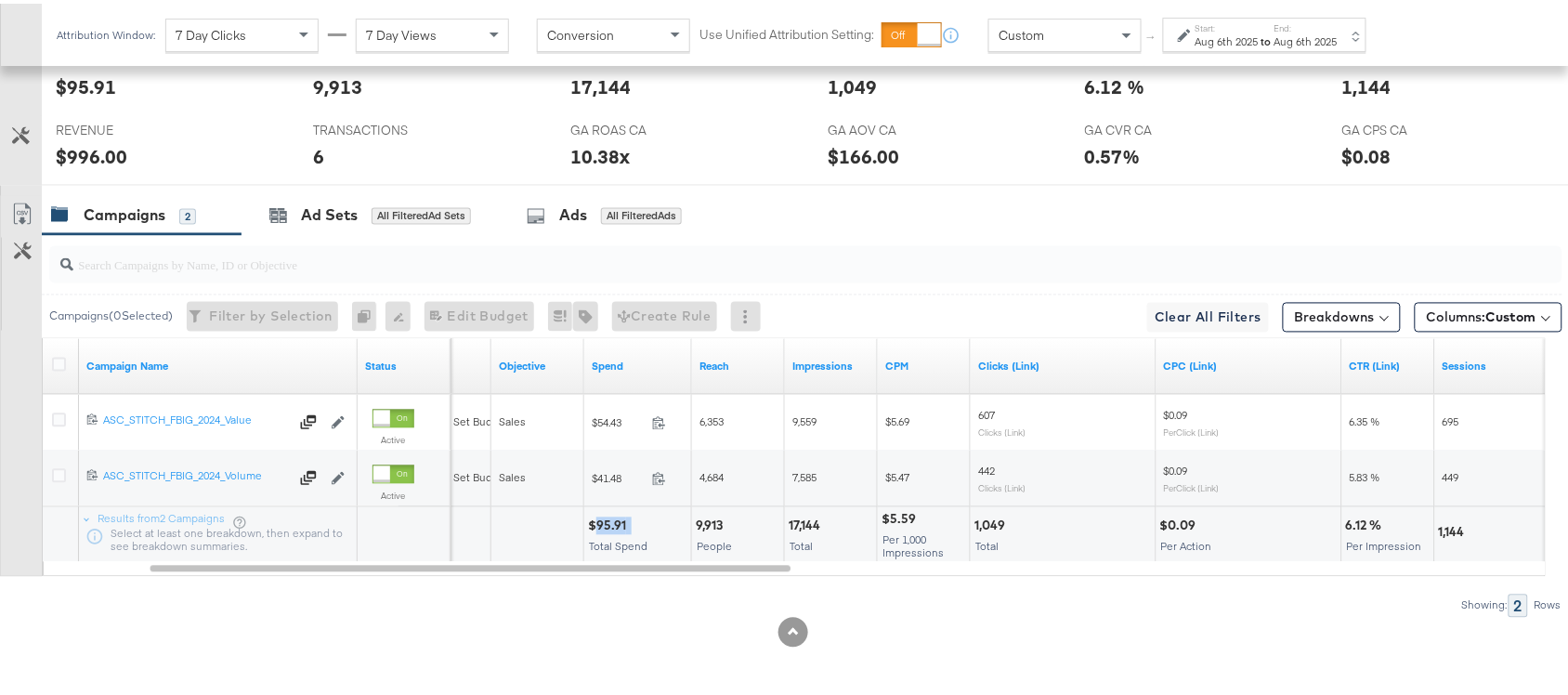 copy on "95.91" 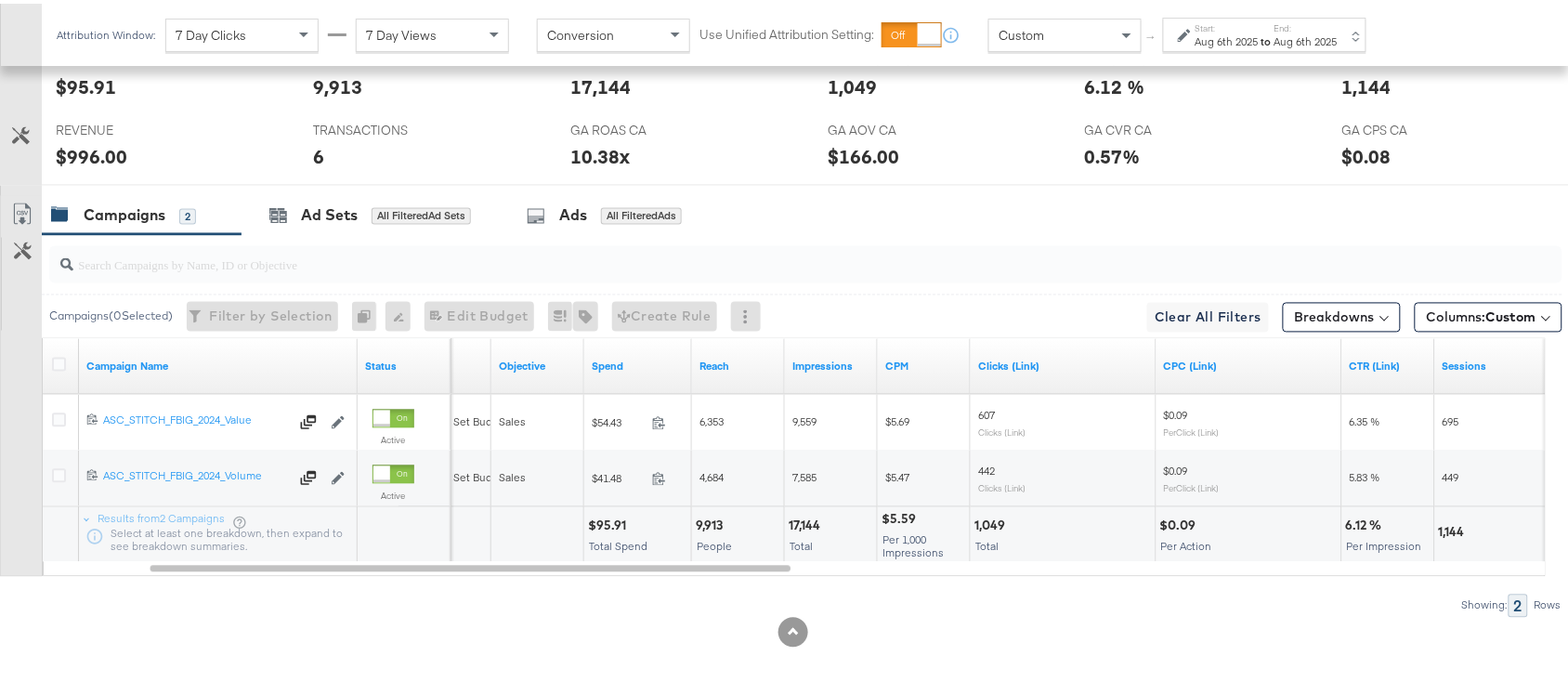 click on "17,144" at bounding box center [807, 522] 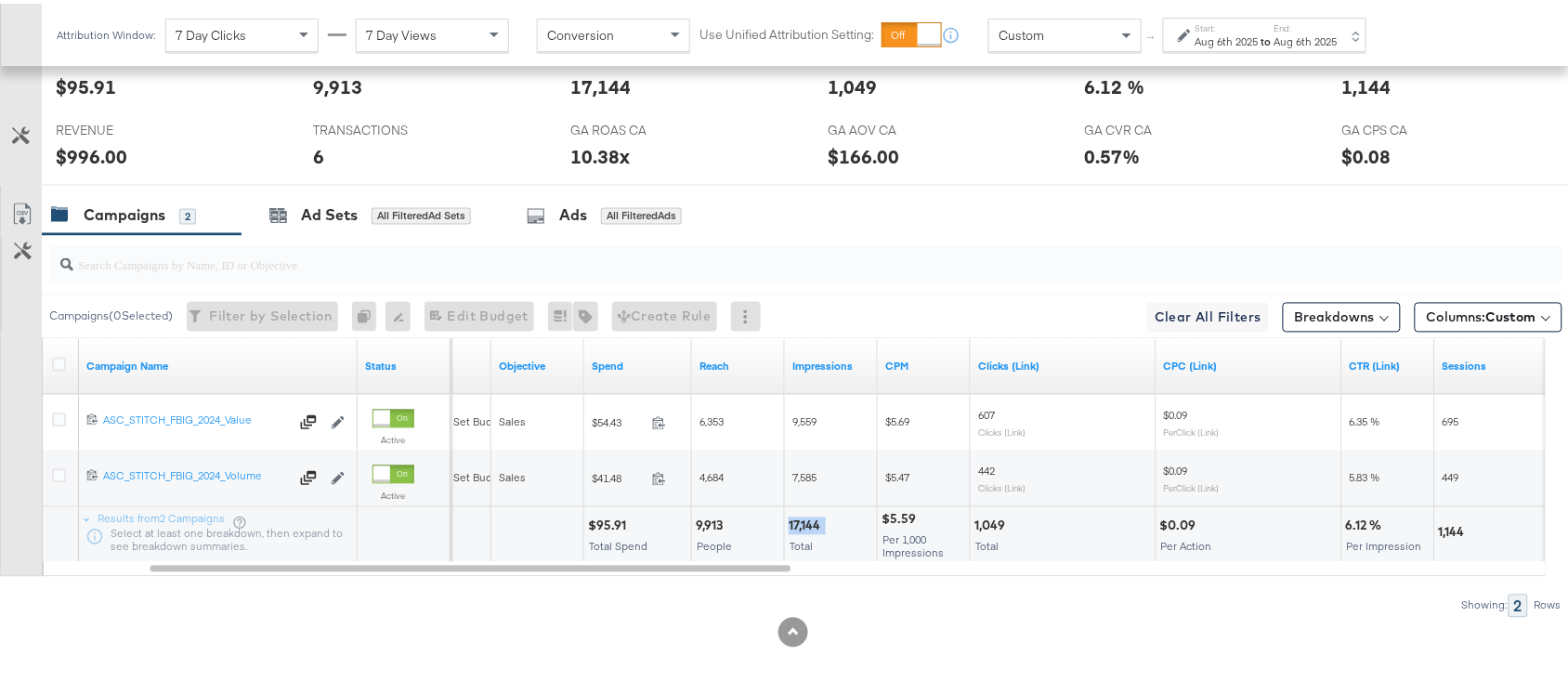 copy on "17,144" 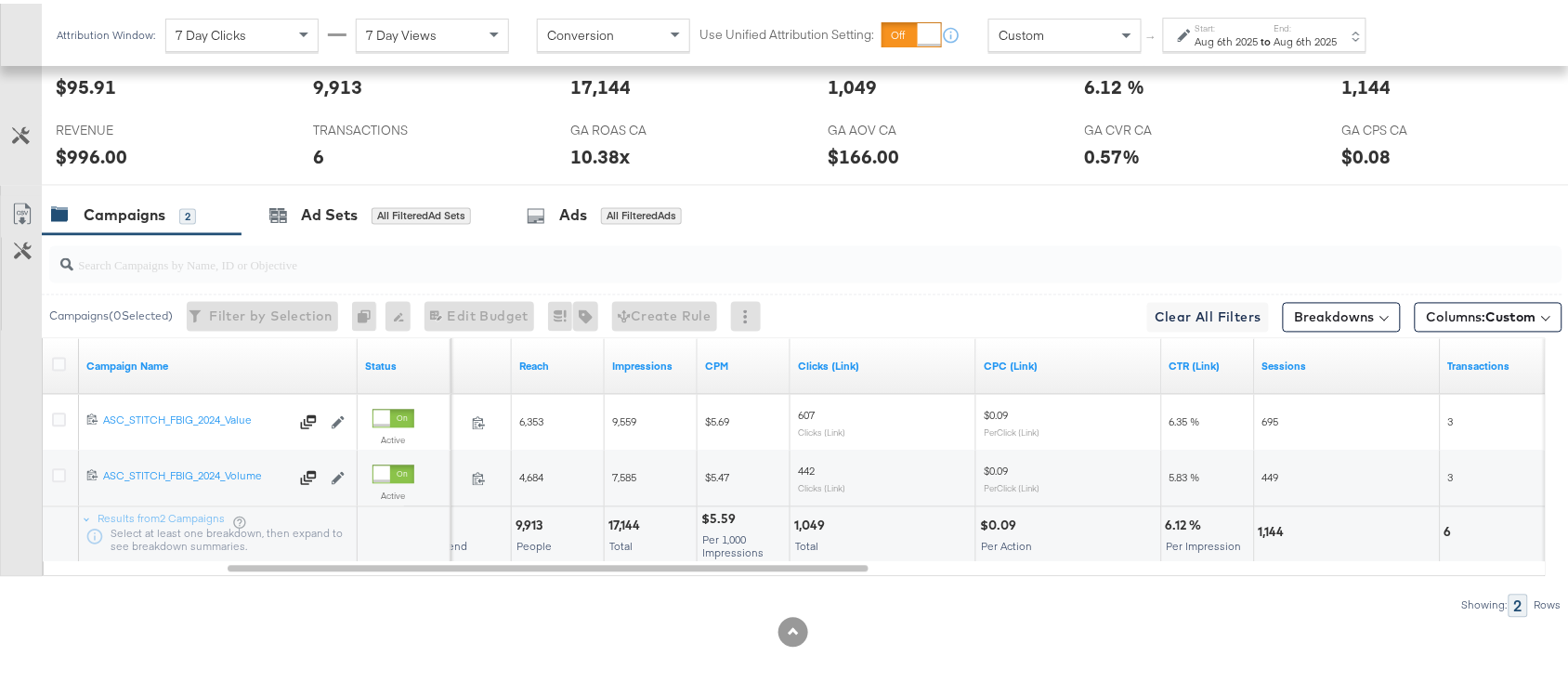 click on "1,049" at bounding box center (812, 522) 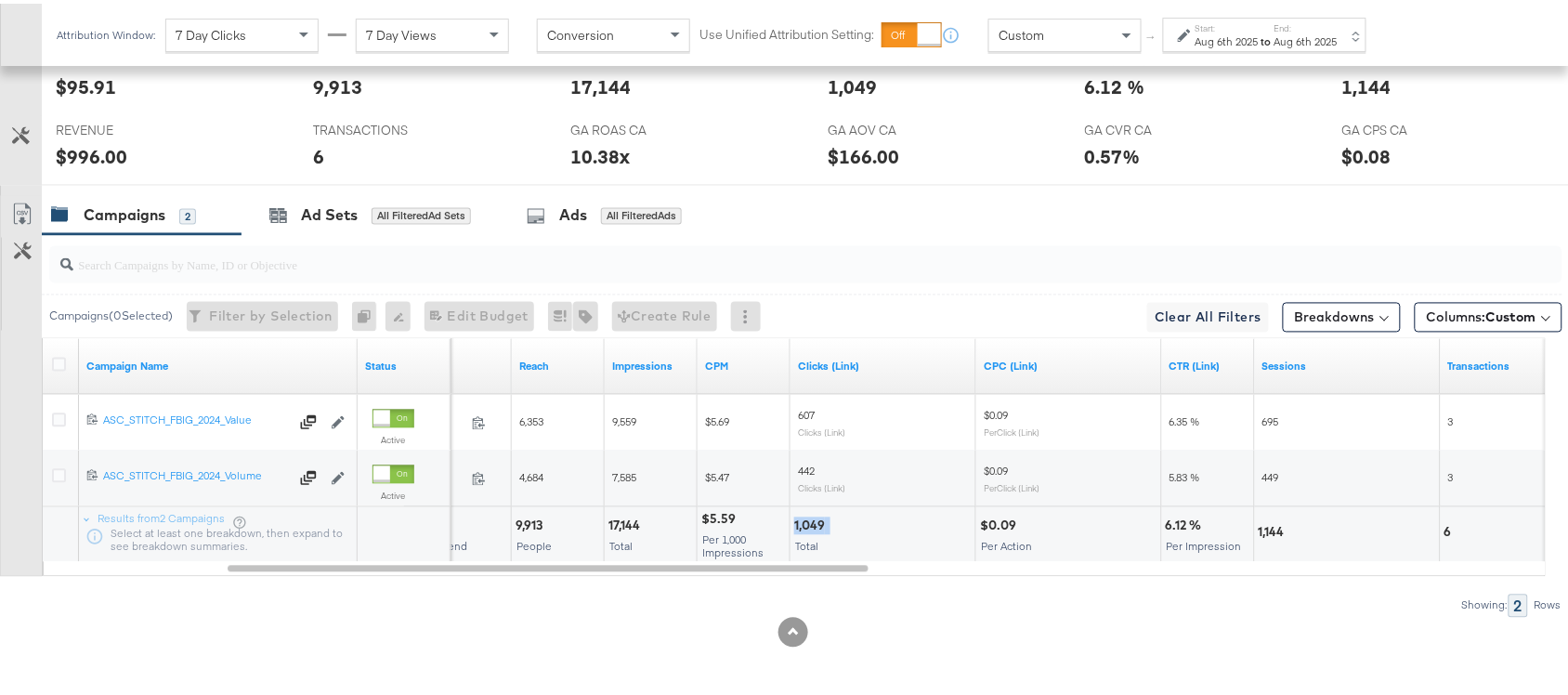 copy on "1,049" 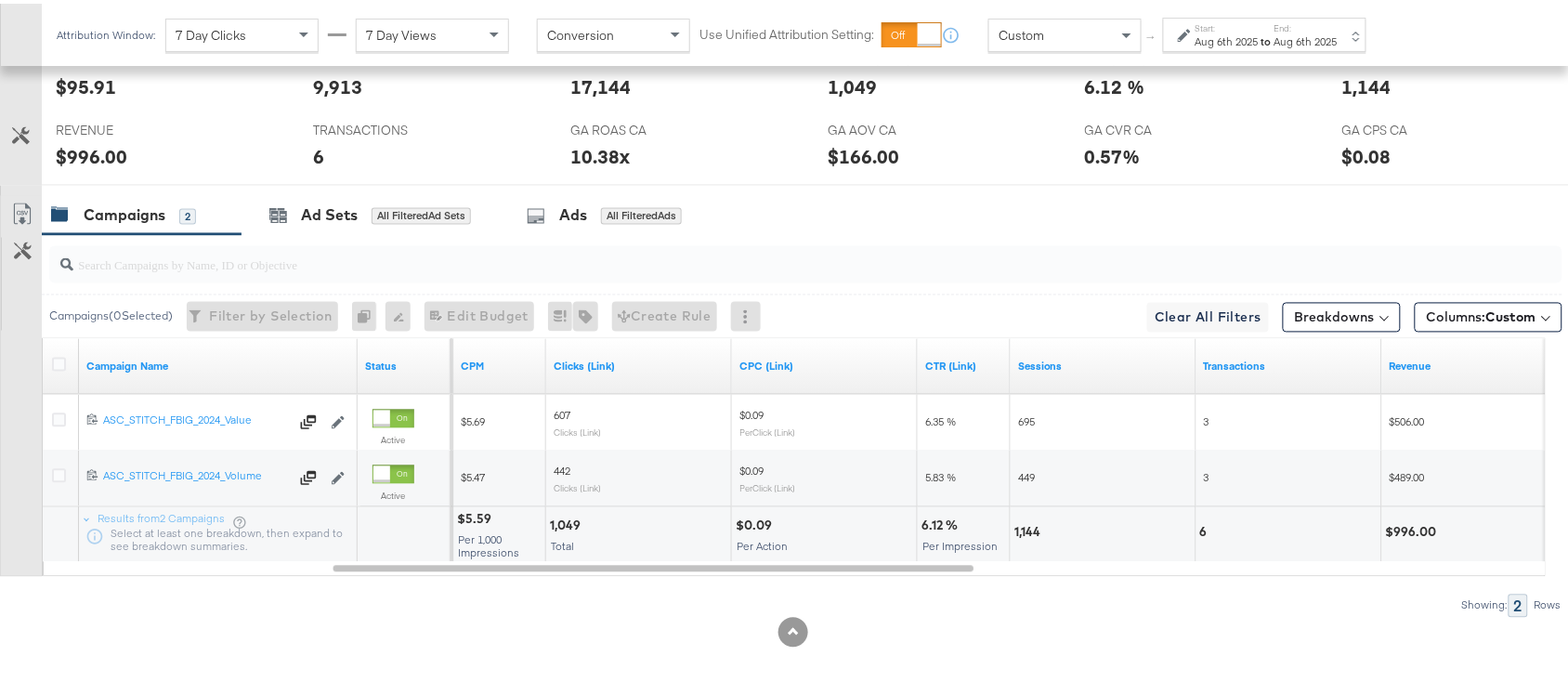 click on "1,144" at bounding box center (1030, 529) 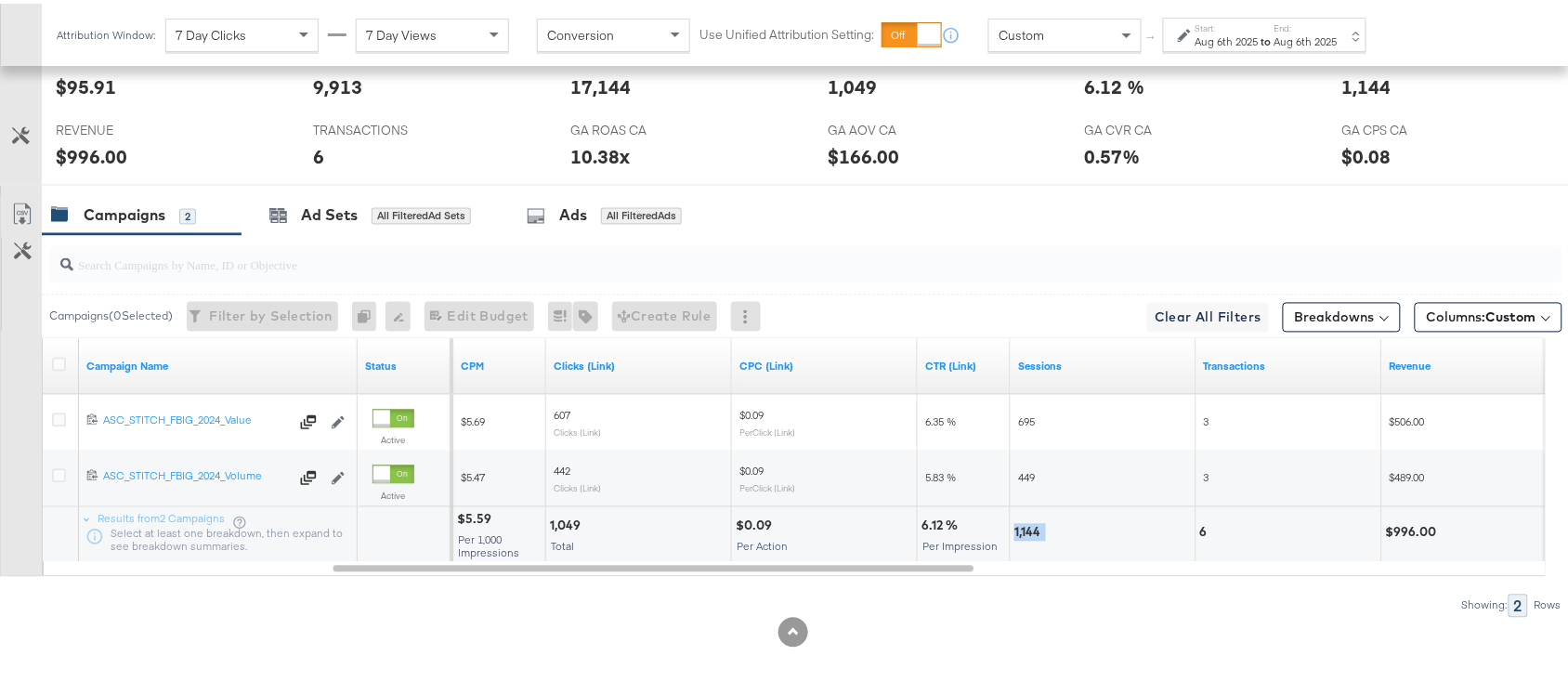 copy on "1,144" 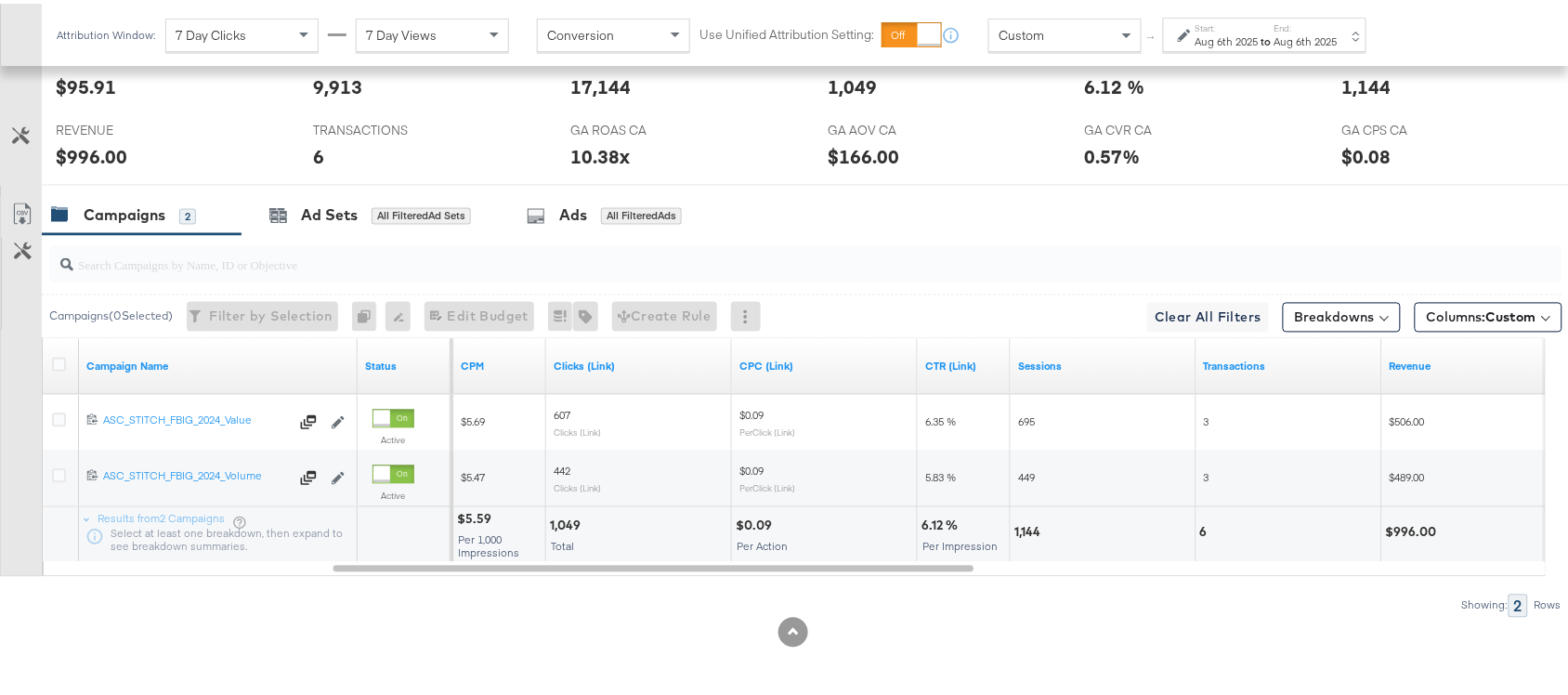click on "6" at bounding box center [1207, 529] 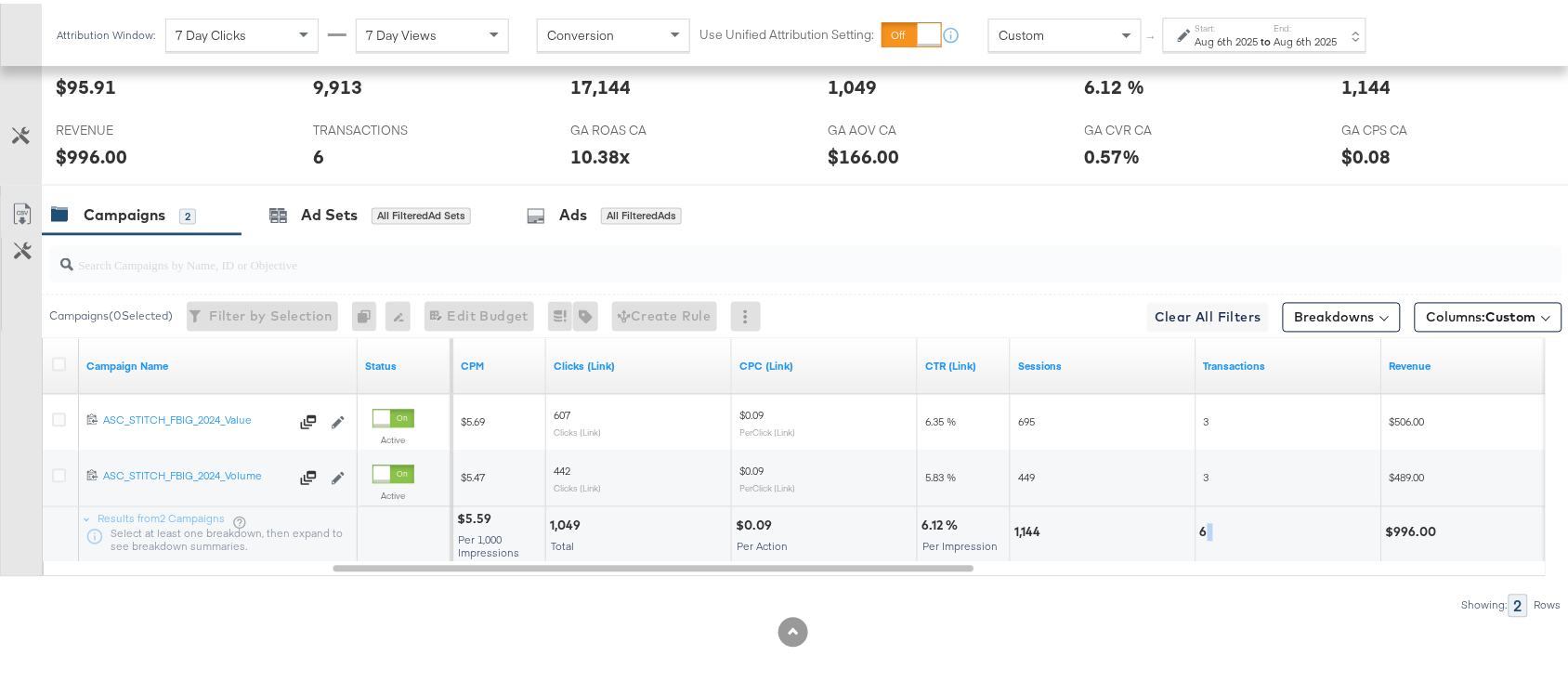 click on "6" at bounding box center (1207, 529) 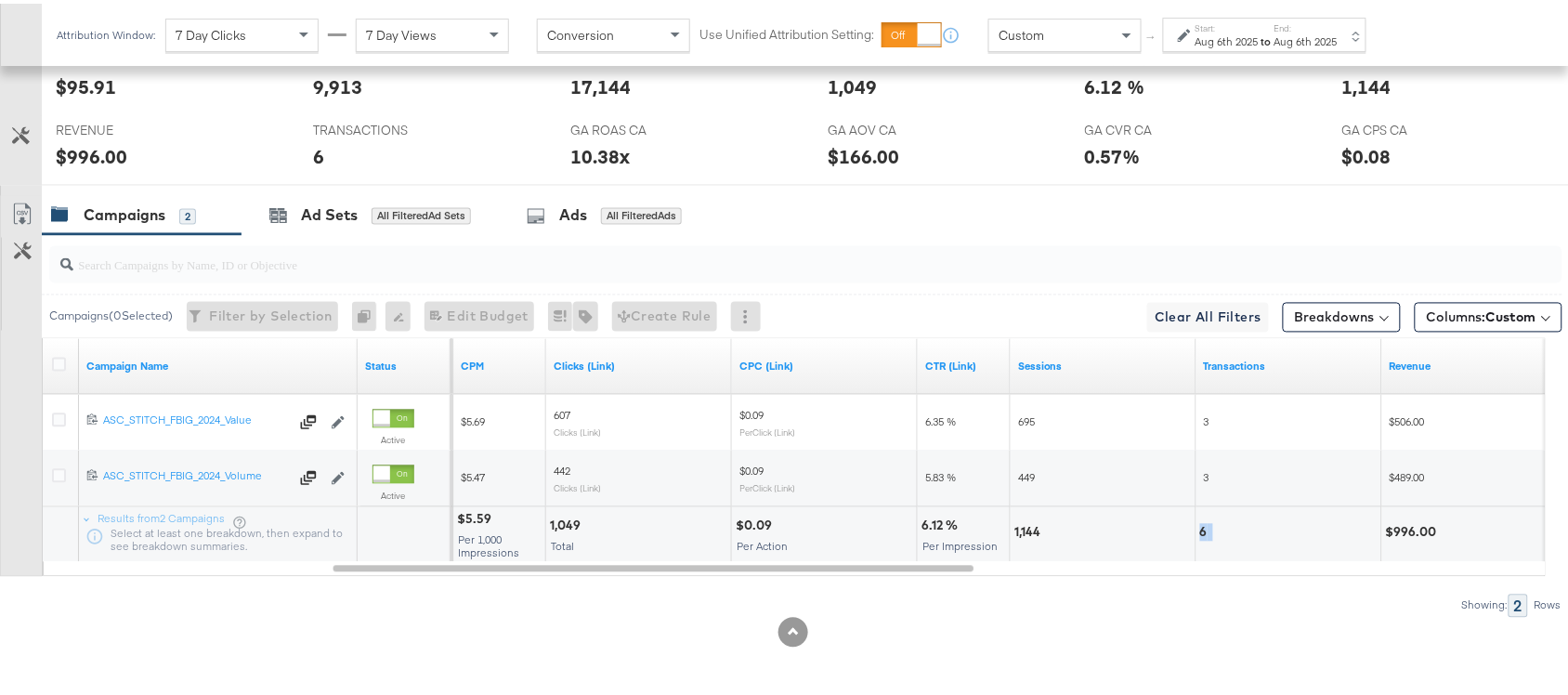click on "6" at bounding box center (1207, 529) 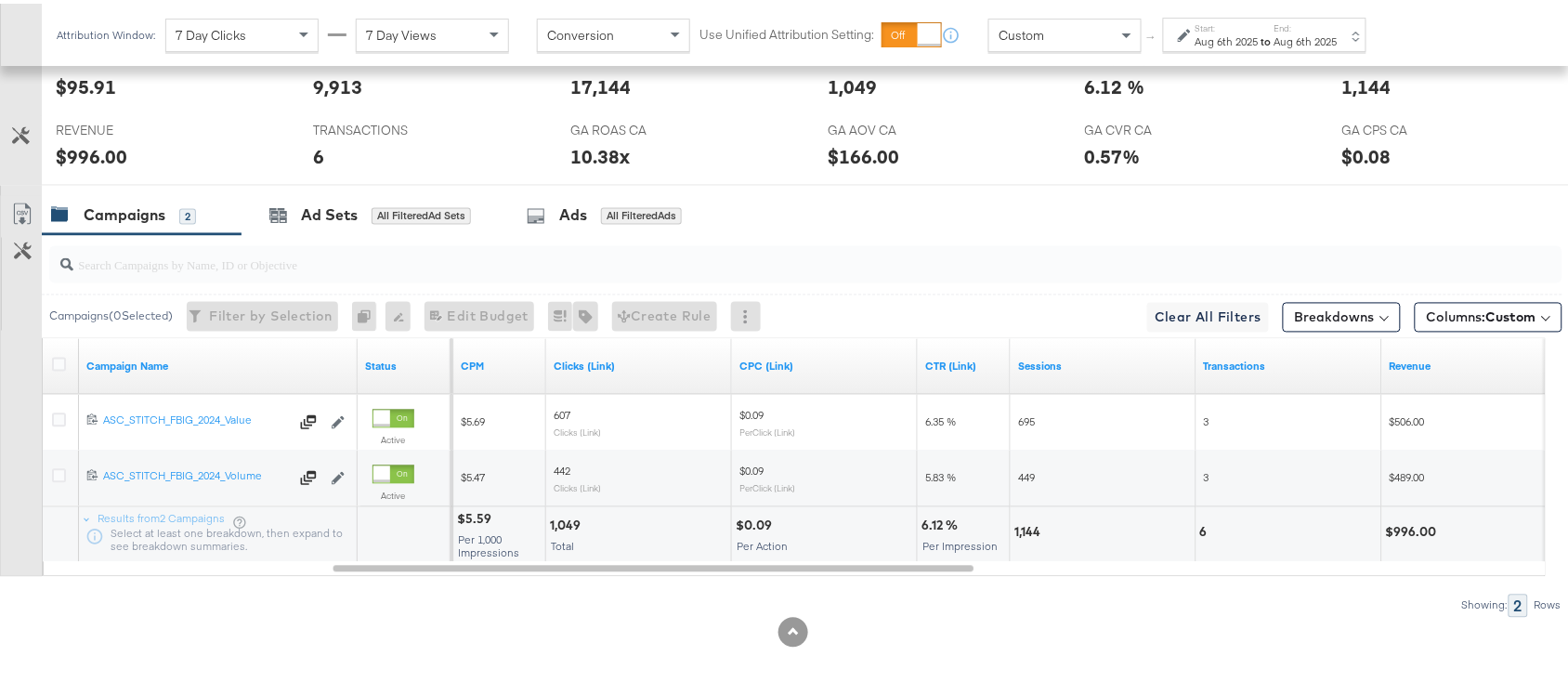 click on "$996.00" at bounding box center [1414, 529] 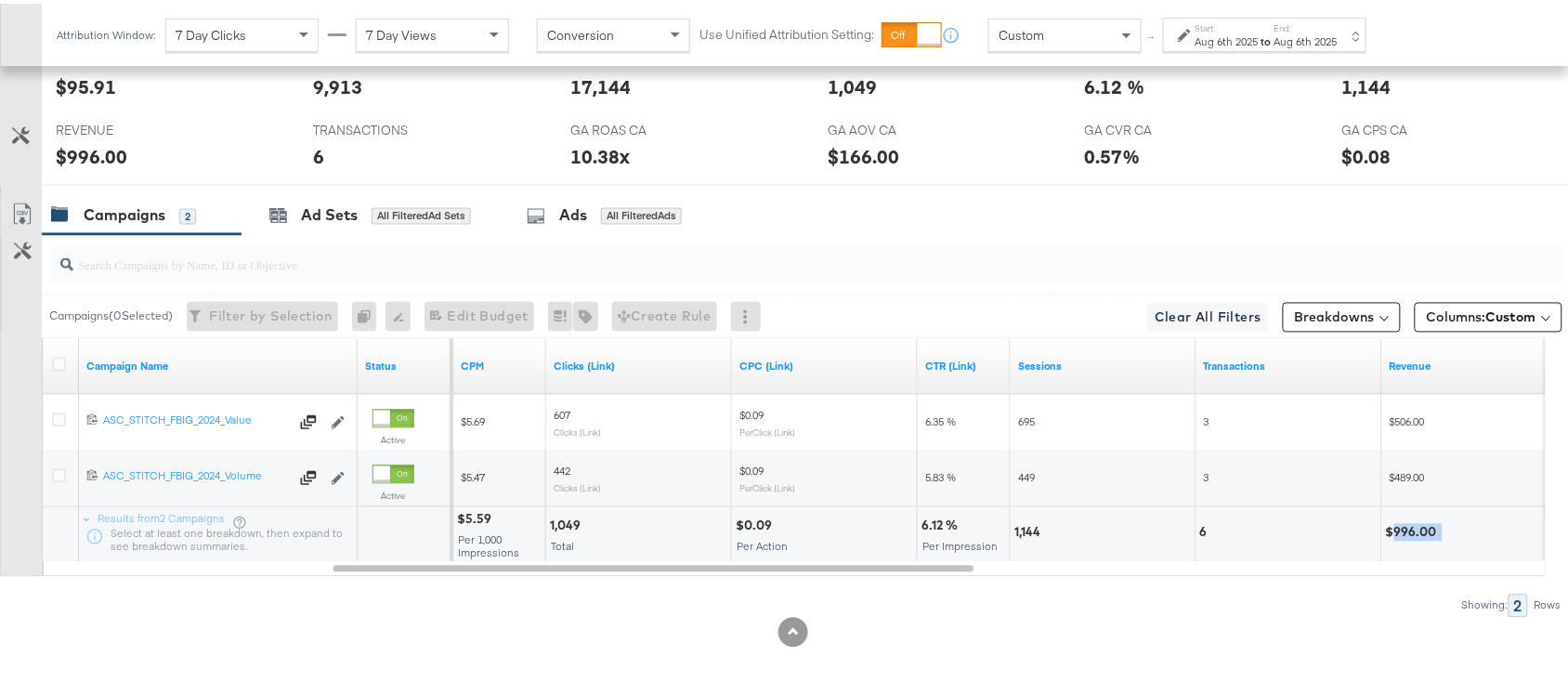 click on "$996.00" at bounding box center [1414, 529] 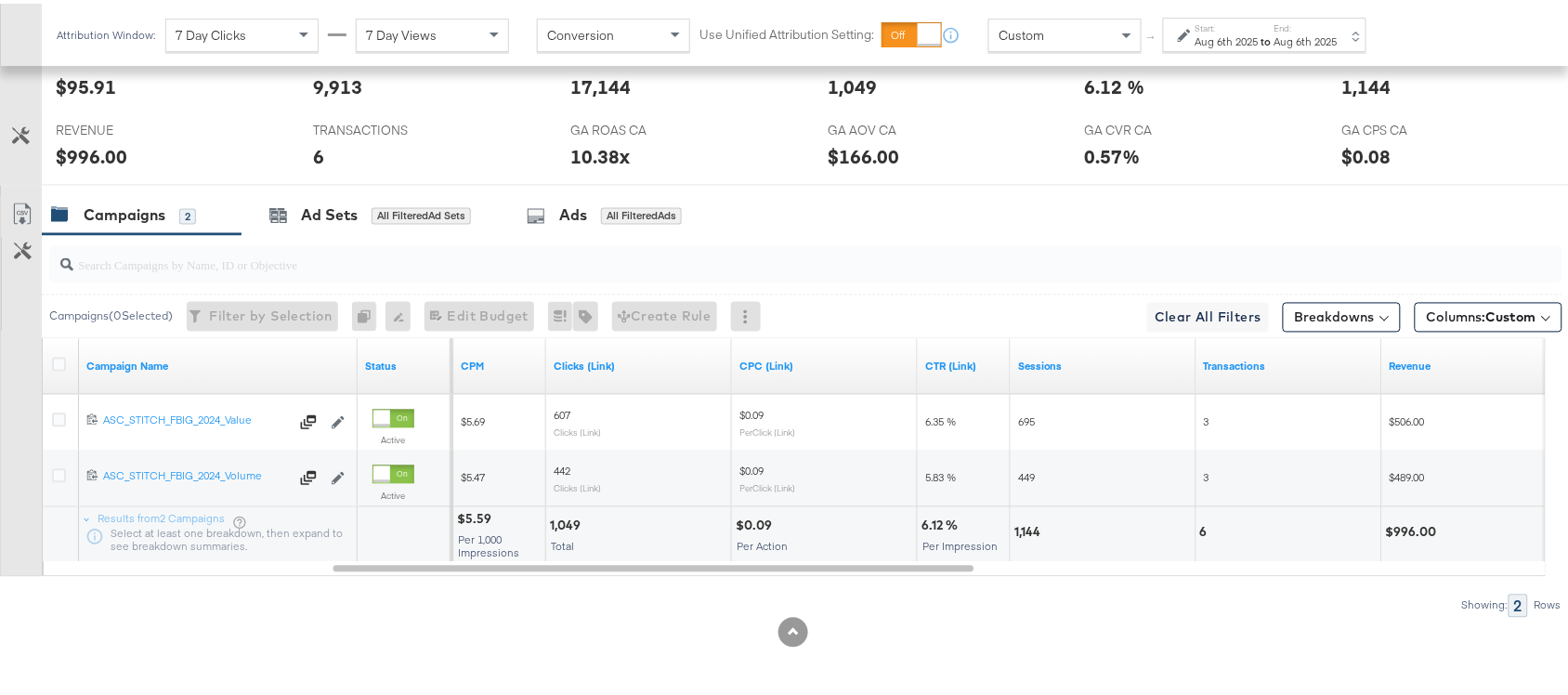 click on "End:" at bounding box center [1306, 24] 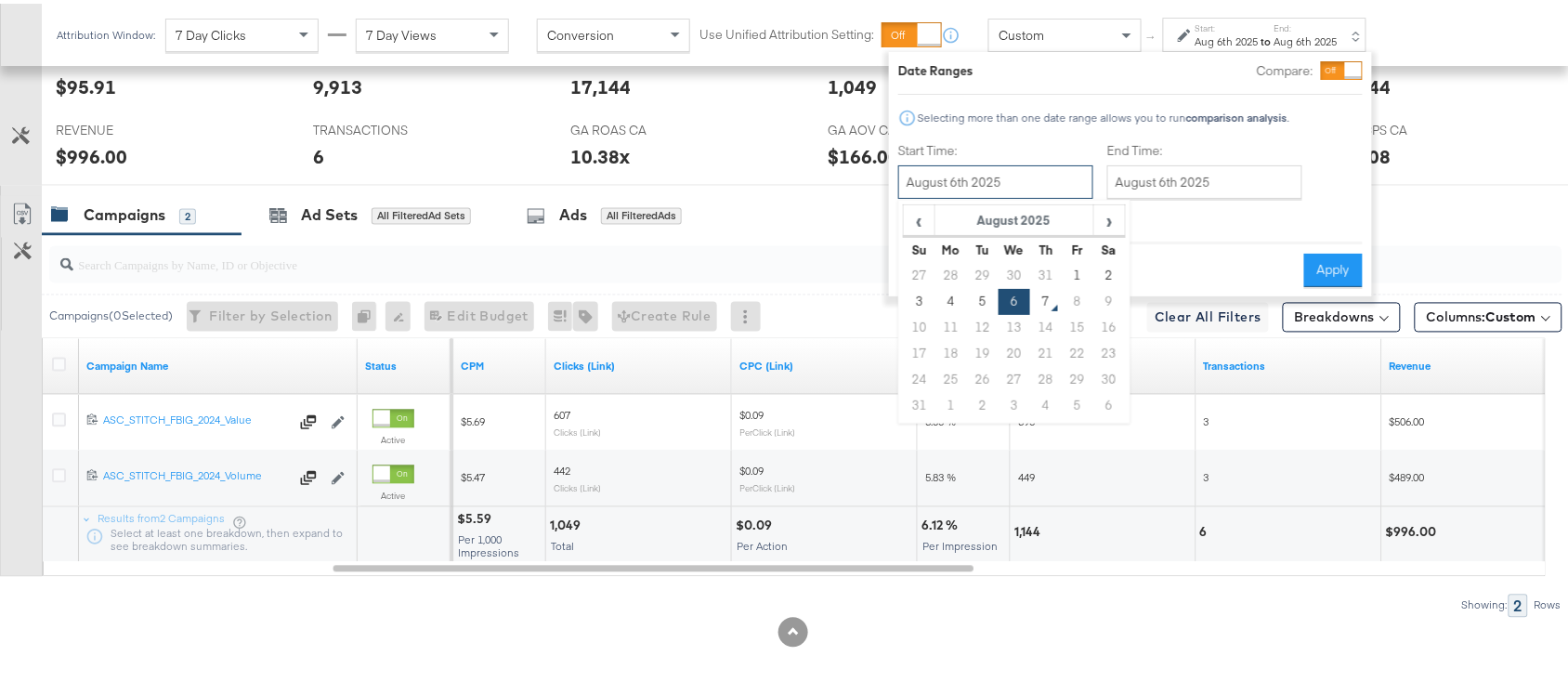 click on "August 6th 2025" at bounding box center (996, 178) 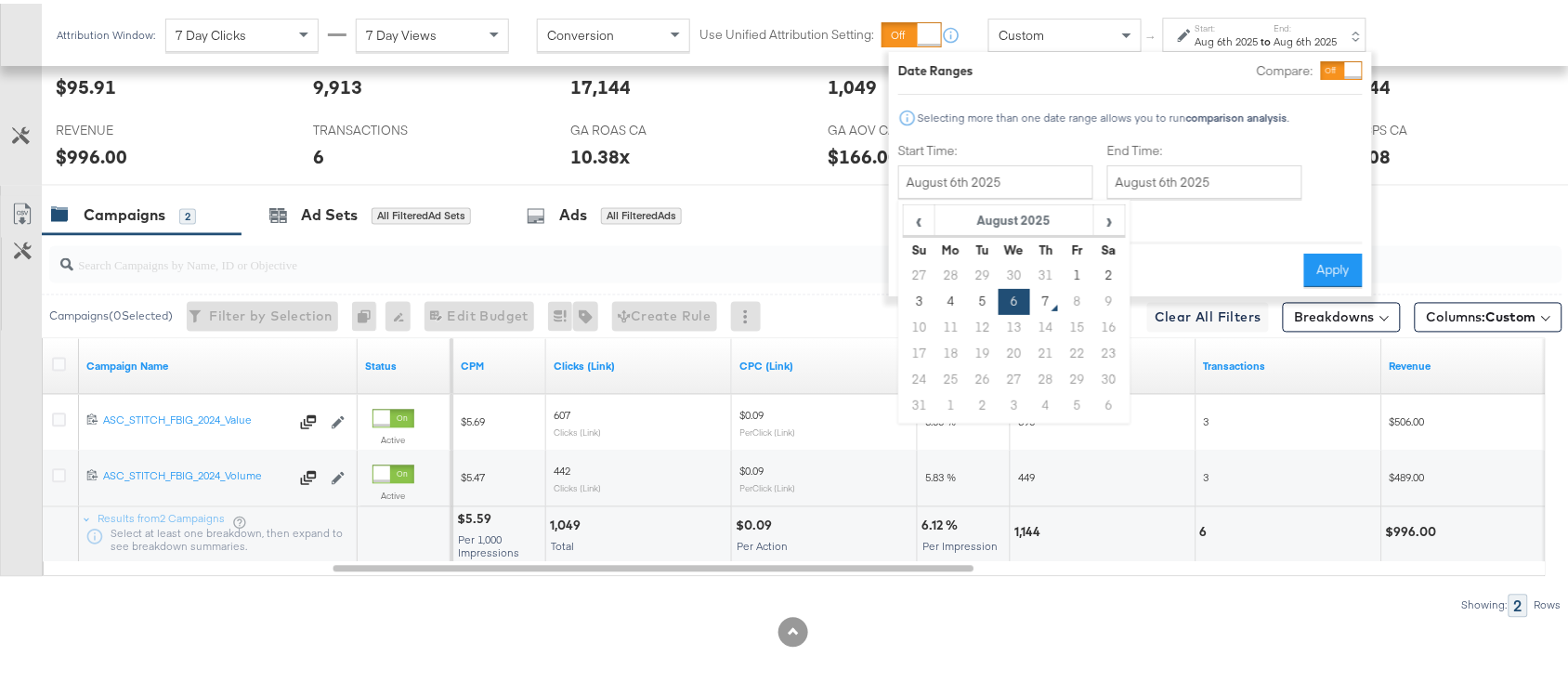 click on "10" at bounding box center (920, 324) 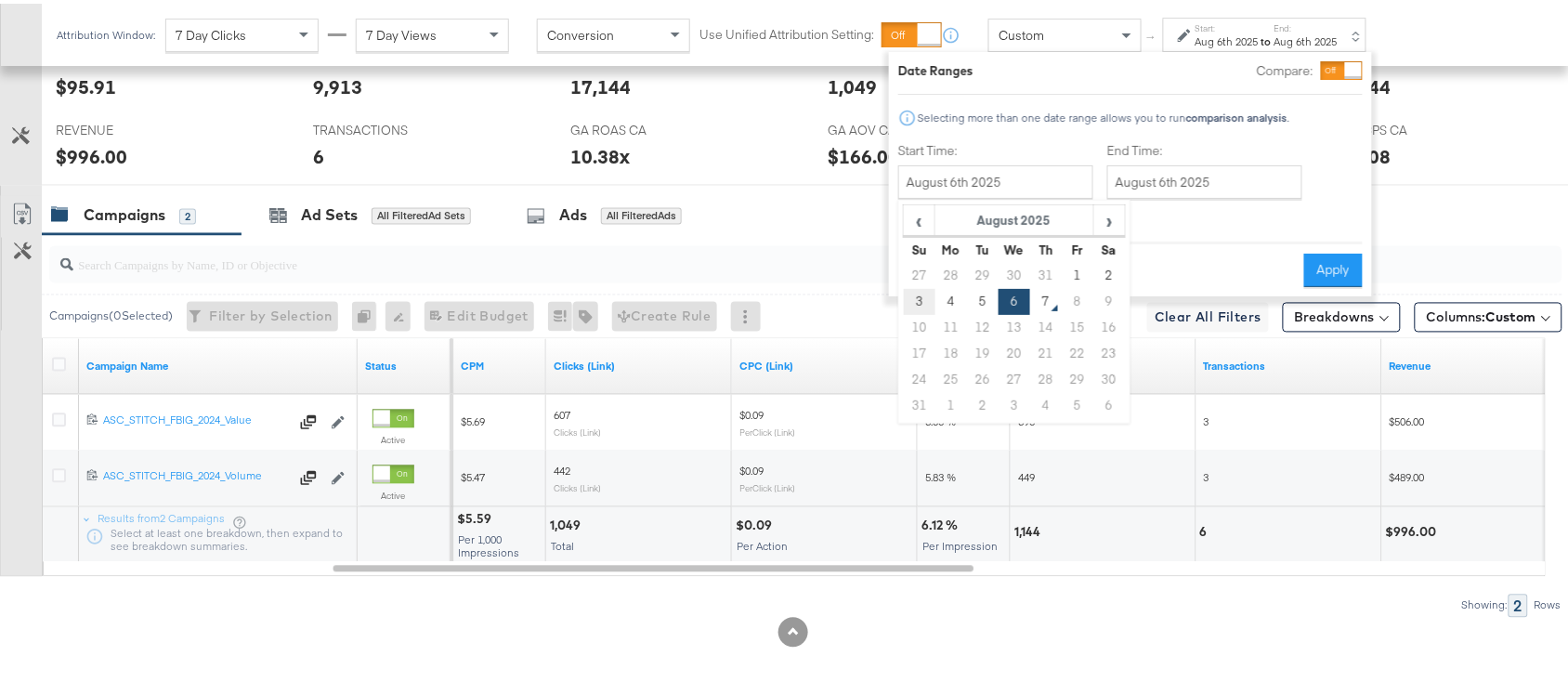 click on "3" at bounding box center [920, 298] 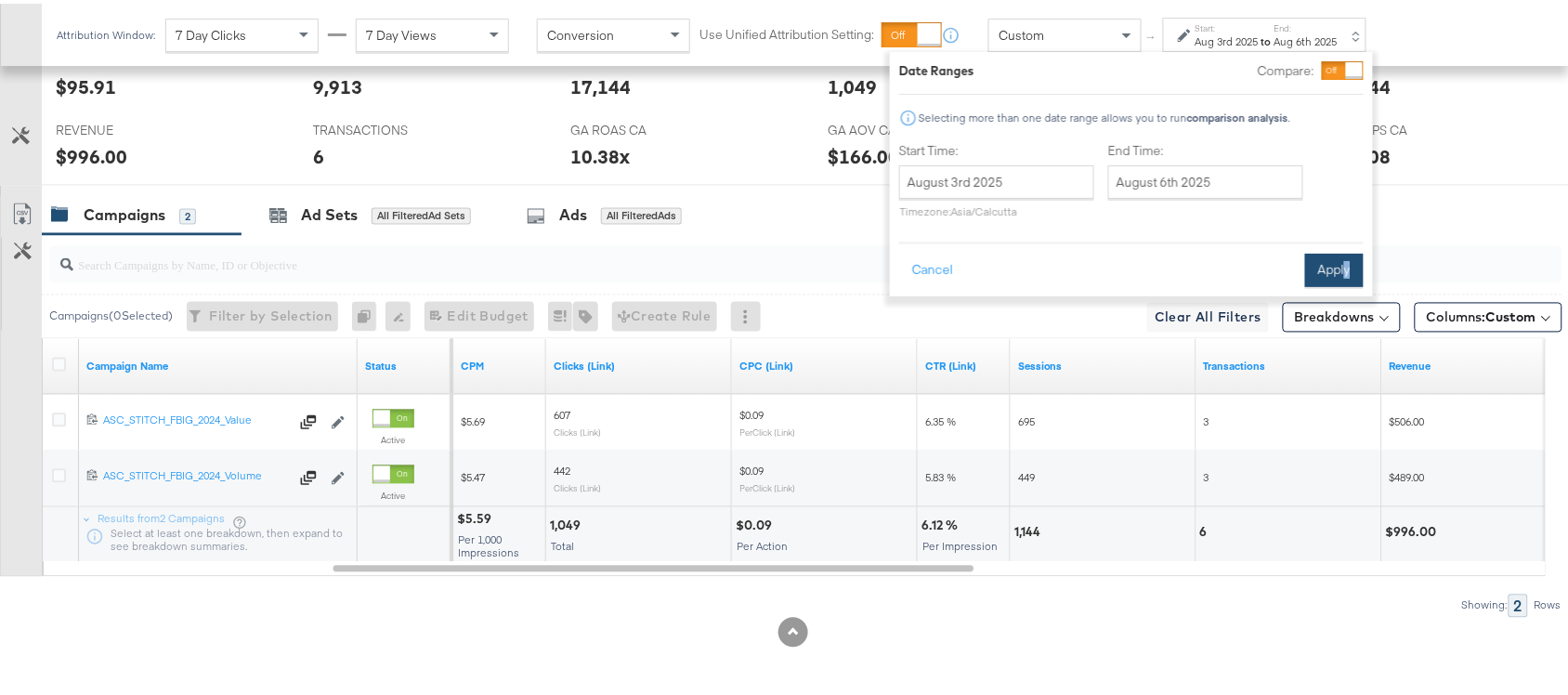 drag, startPoint x: 1370, startPoint y: 281, endPoint x: 1338, endPoint y: 275, distance: 32.557641 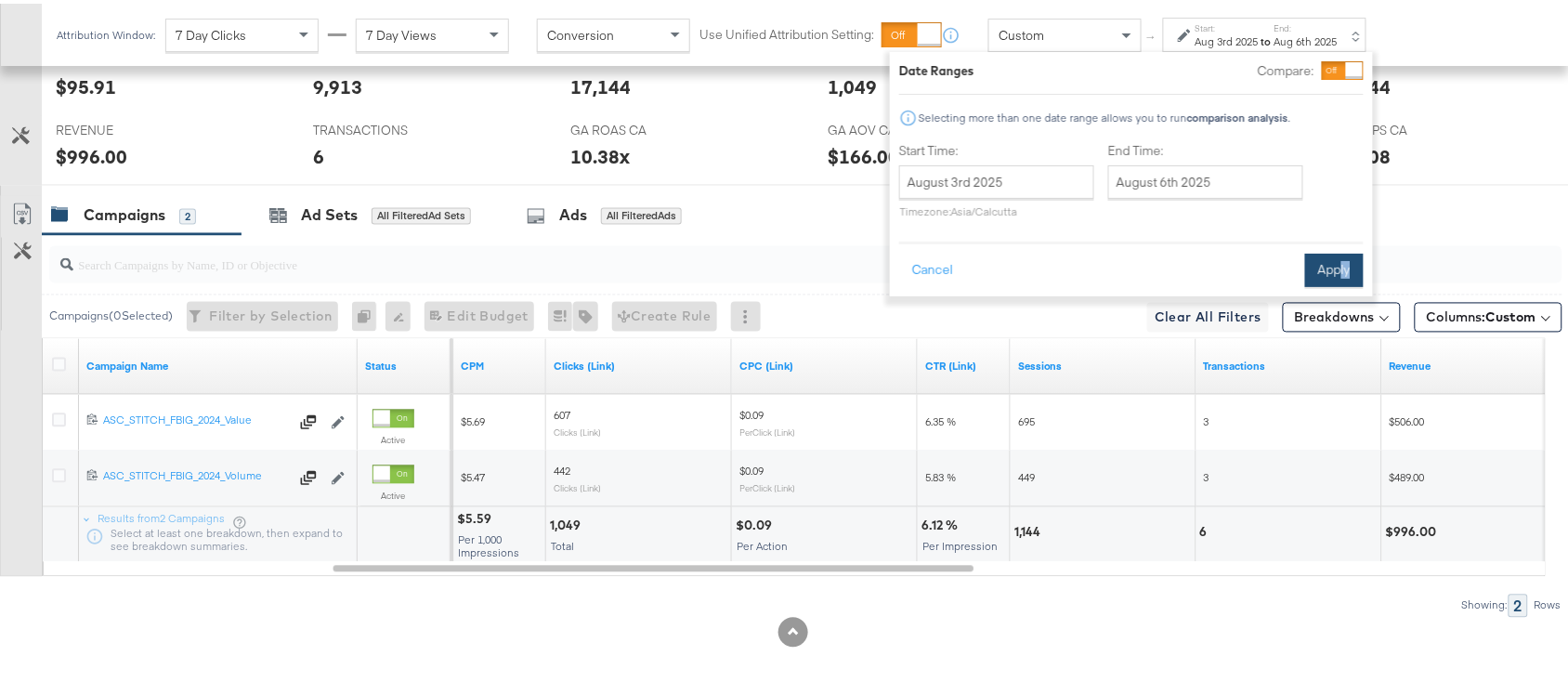 click on "Apply" at bounding box center (1334, 267) 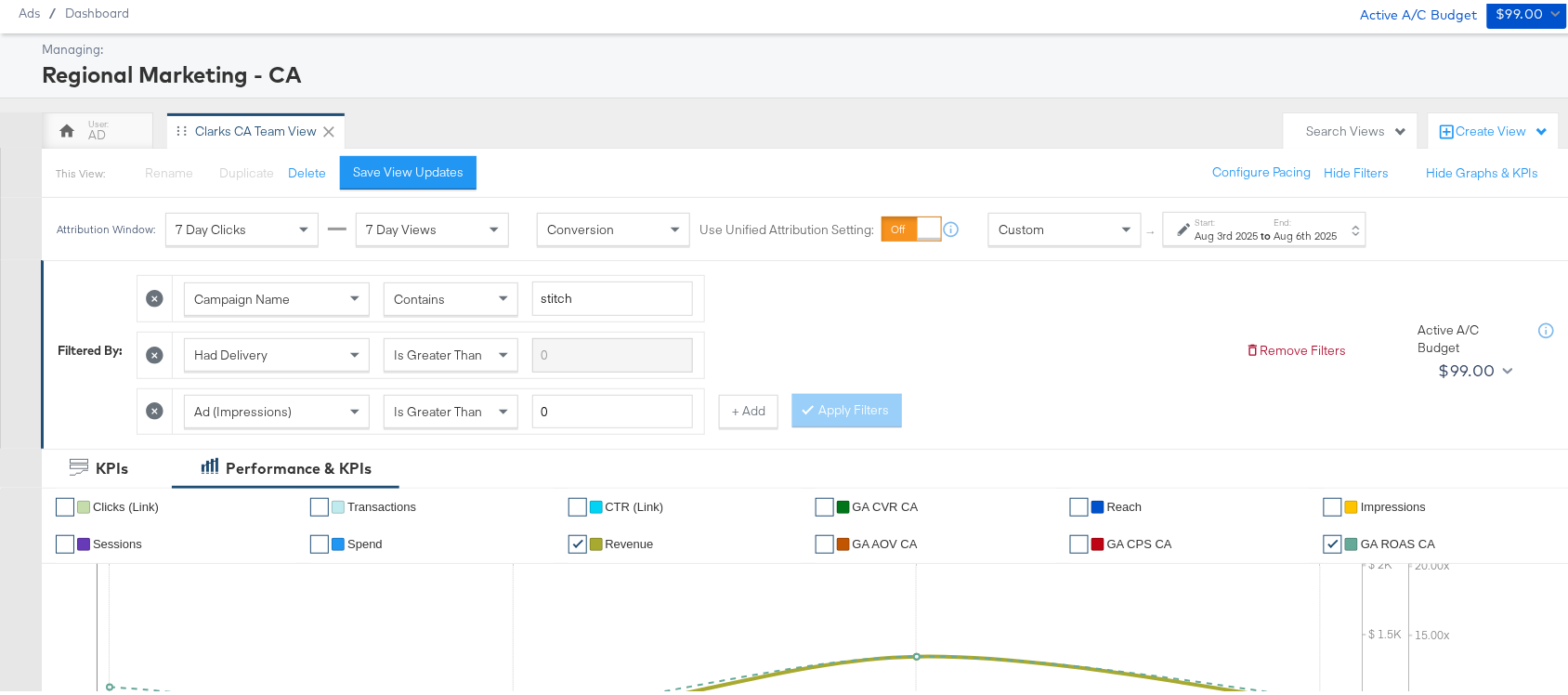scroll, scrollTop: 0, scrollLeft: 0, axis: both 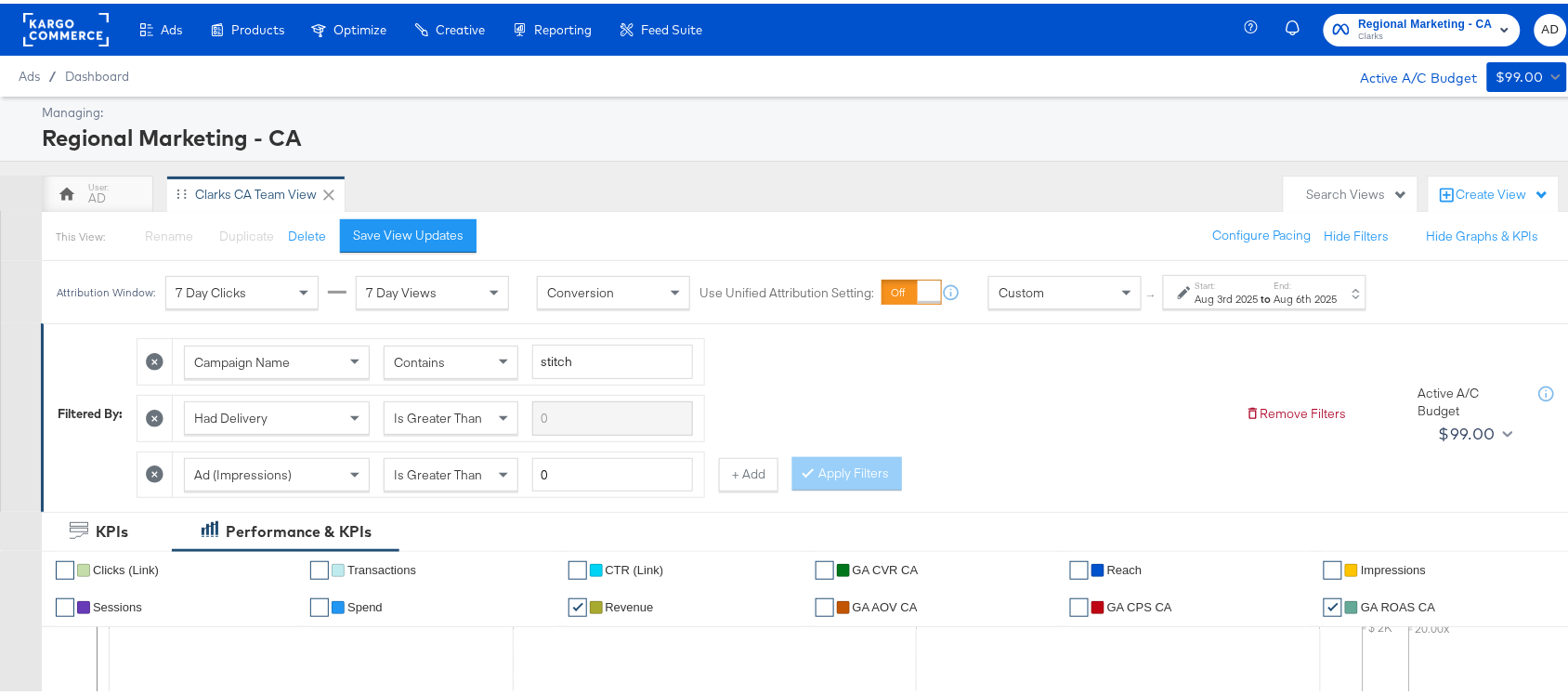click 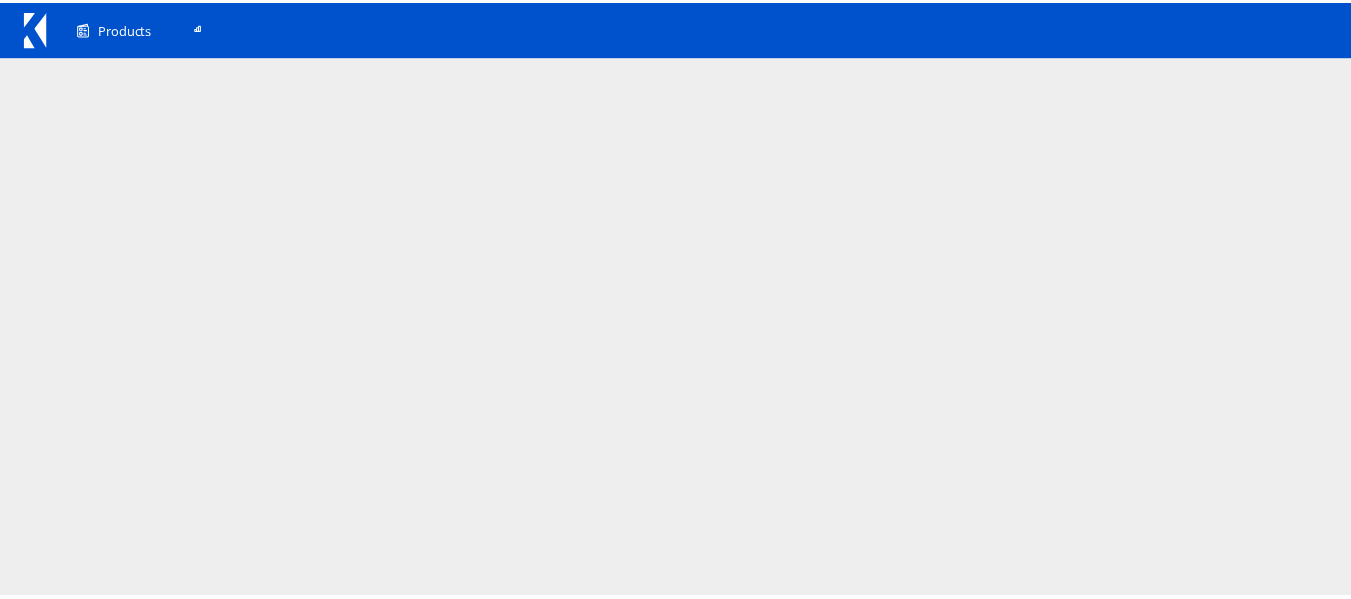 scroll, scrollTop: 0, scrollLeft: 0, axis: both 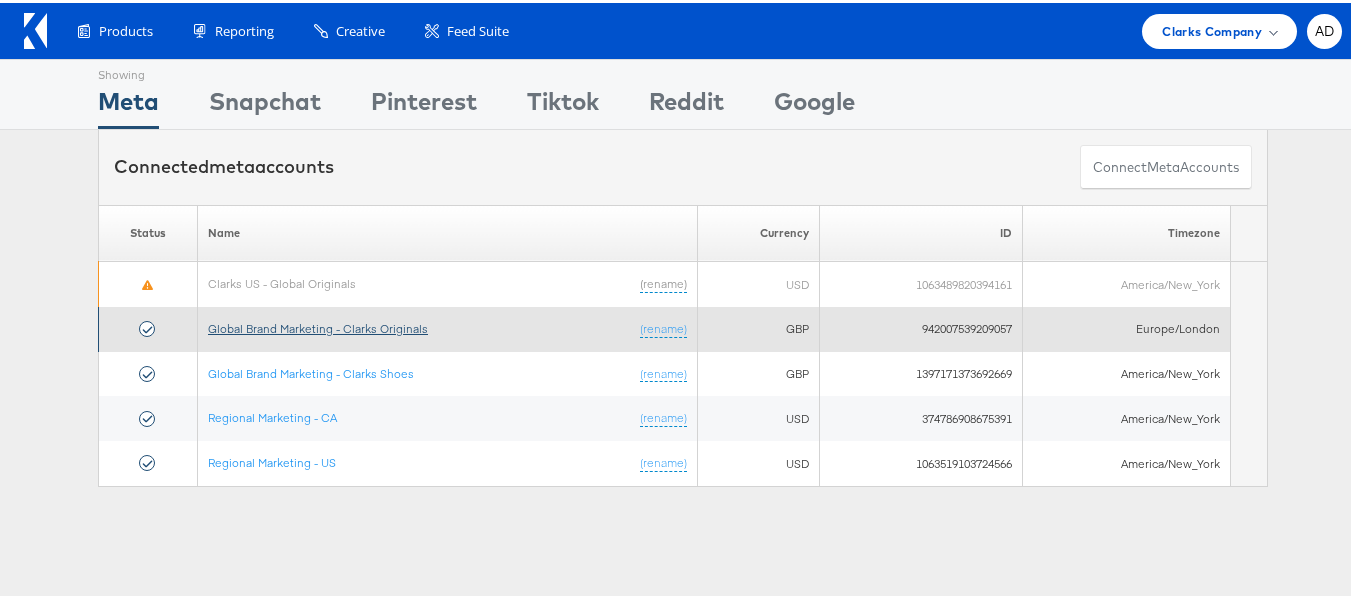 click on "Global Brand Marketing - Clarks Originals" at bounding box center (318, 325) 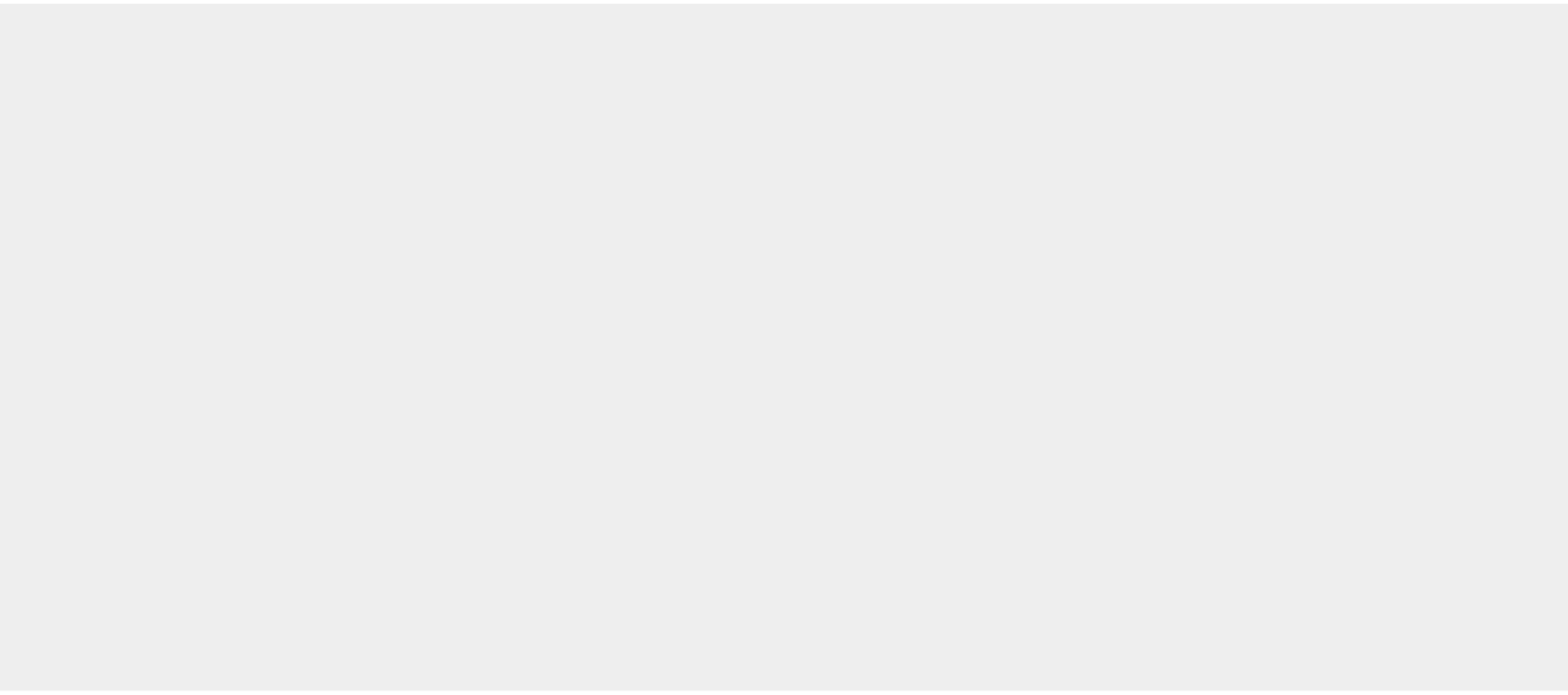 scroll, scrollTop: 0, scrollLeft: 0, axis: both 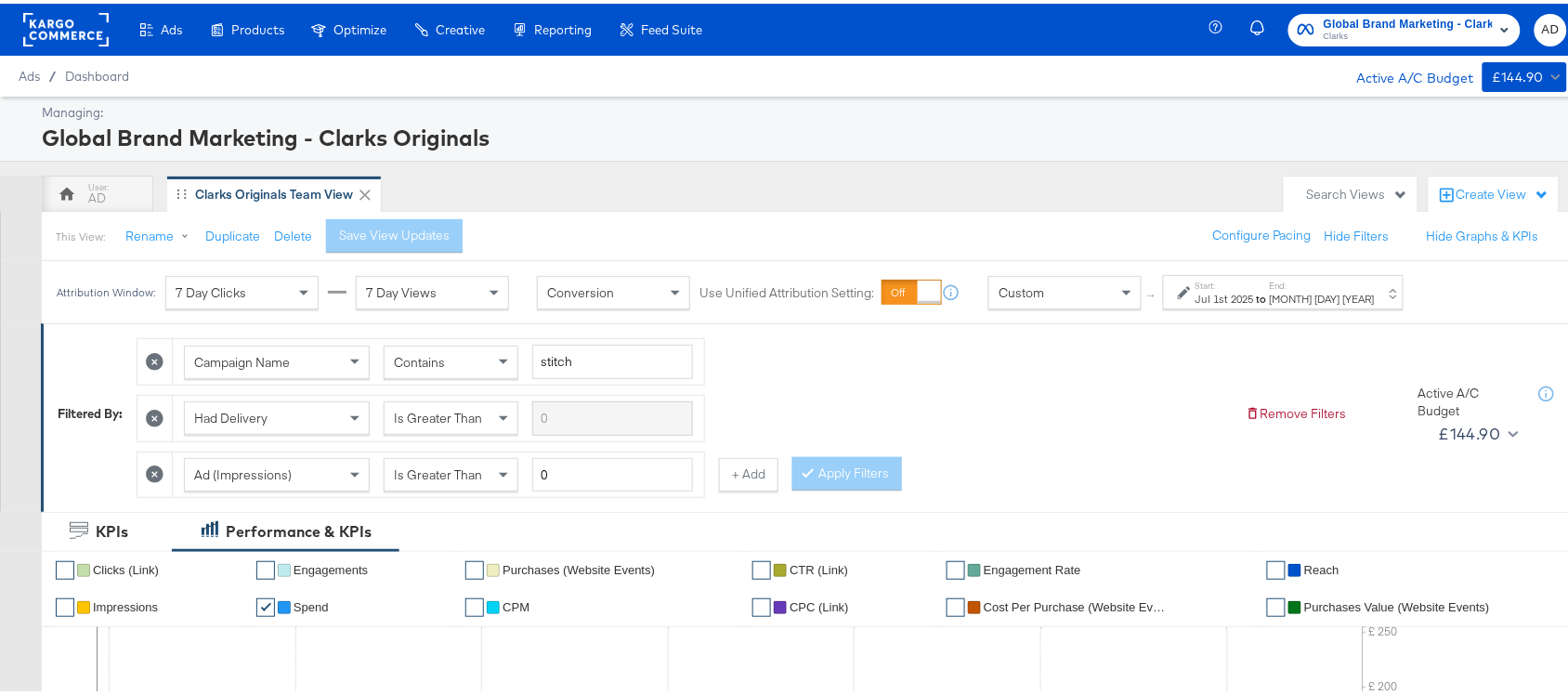 click on "Start:  [MONTH] [DAY] [YEAR]   to    End:  [MONTH] [DAY] [YEAR]" at bounding box center [1285, 289] 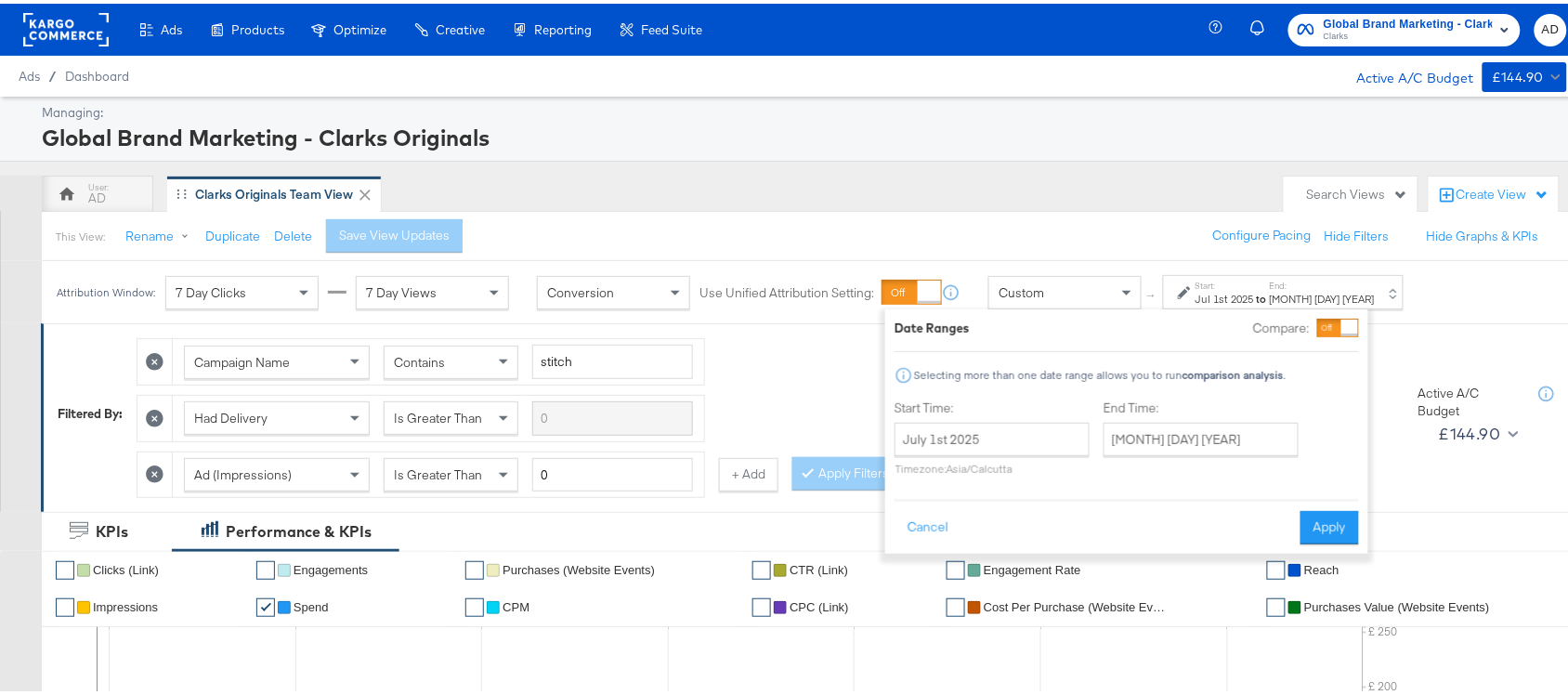 click on "Date Ranges Compare:  Selecting more than one date range allows you to run  comparison analysis . Start Time: [MONTH] [DAY] [YEAR] ‹ [MONTH] [YEAR] › Su Mo Tu We Th Fr Sa 29 30 1 2 3 4 5 6 7 8 9 10 11 12 13 14 15 16 17 18 19 20 21 22 23 24 25 26 27 28 29 30 31 1 2 3 4 5 6 7 8 9 Timezone:  Asia/Kolkata End Time: [MONTH] [DAY] [YEAR] ‹ [MONTH] [YEAR] › Su Mo Tu We Th Fr Sa 29 30 1 2 3 4 5 6 7 8 9 10 11 12 13 14 15 16 17 18 19 20 21 22 23 24 25 26 27 28 29 30 31 1 2 3 4 5 6 7 8 9 Cancel Apply" at bounding box center (1127, 427) 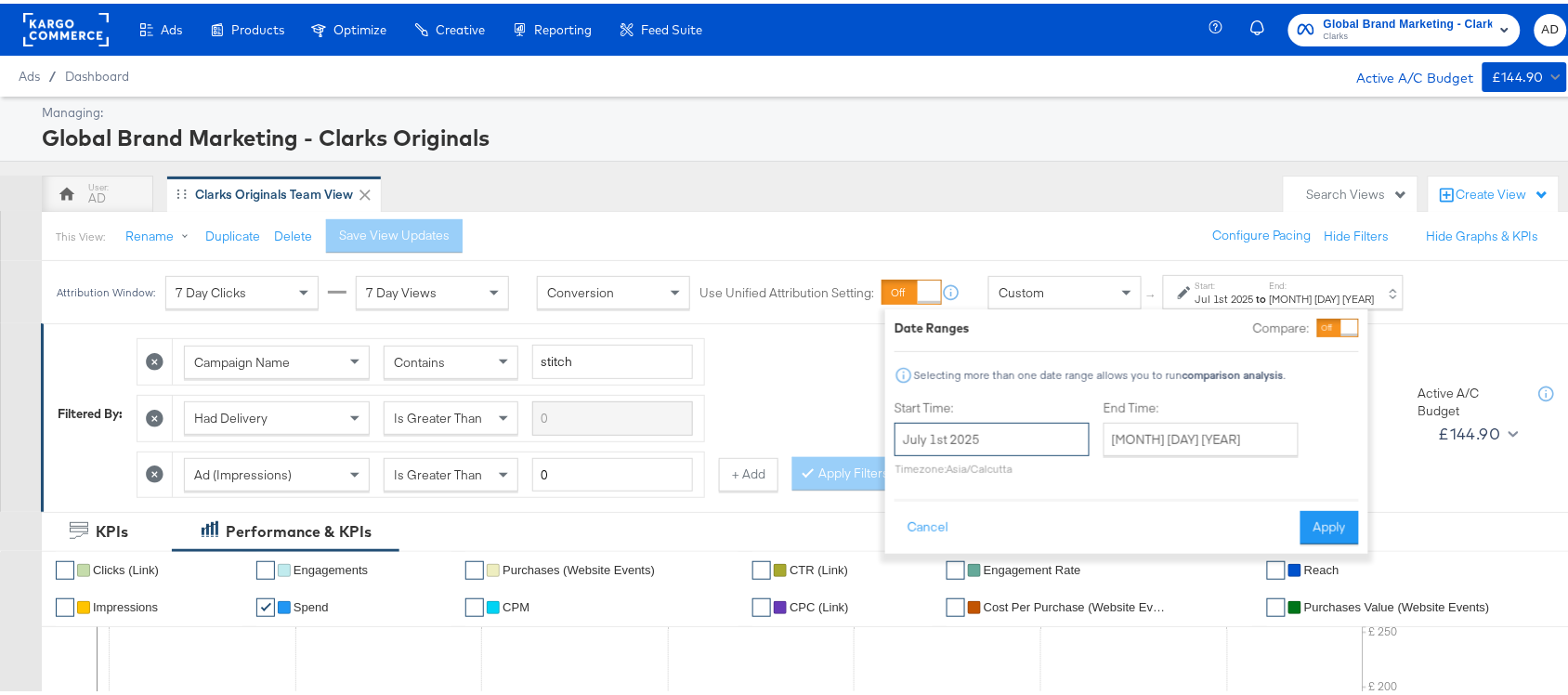 click on "July 1st 2025" at bounding box center [992, 436] 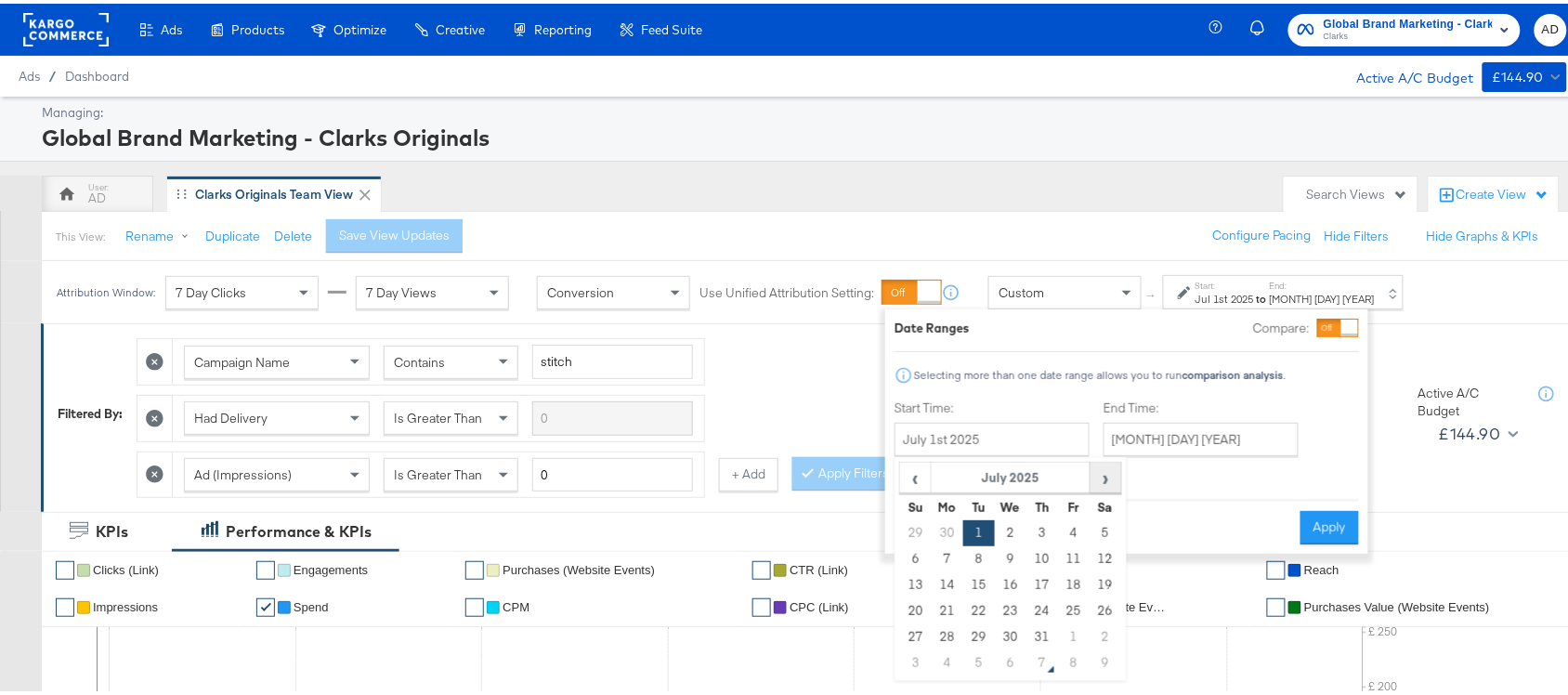 click on "›" at bounding box center [1105, 474] 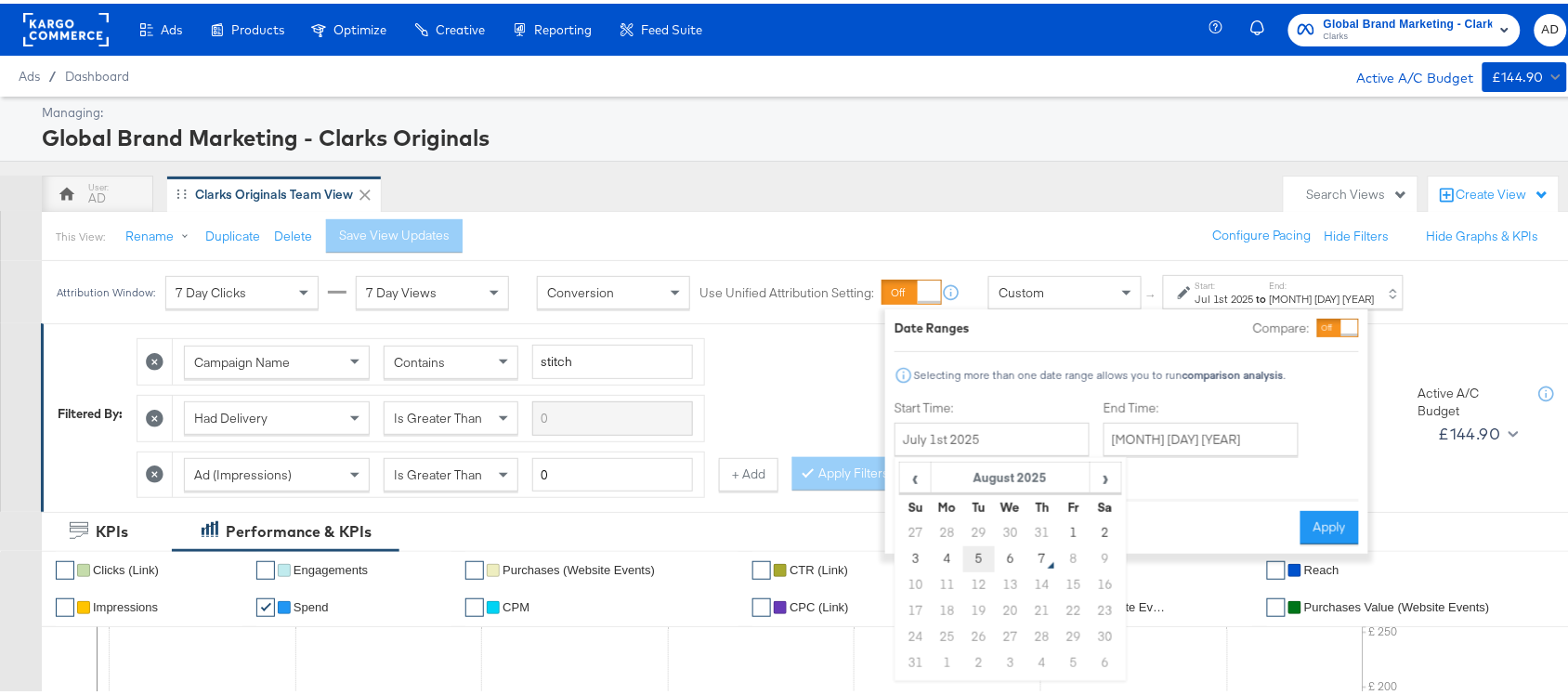 click on "5" at bounding box center (979, 556) 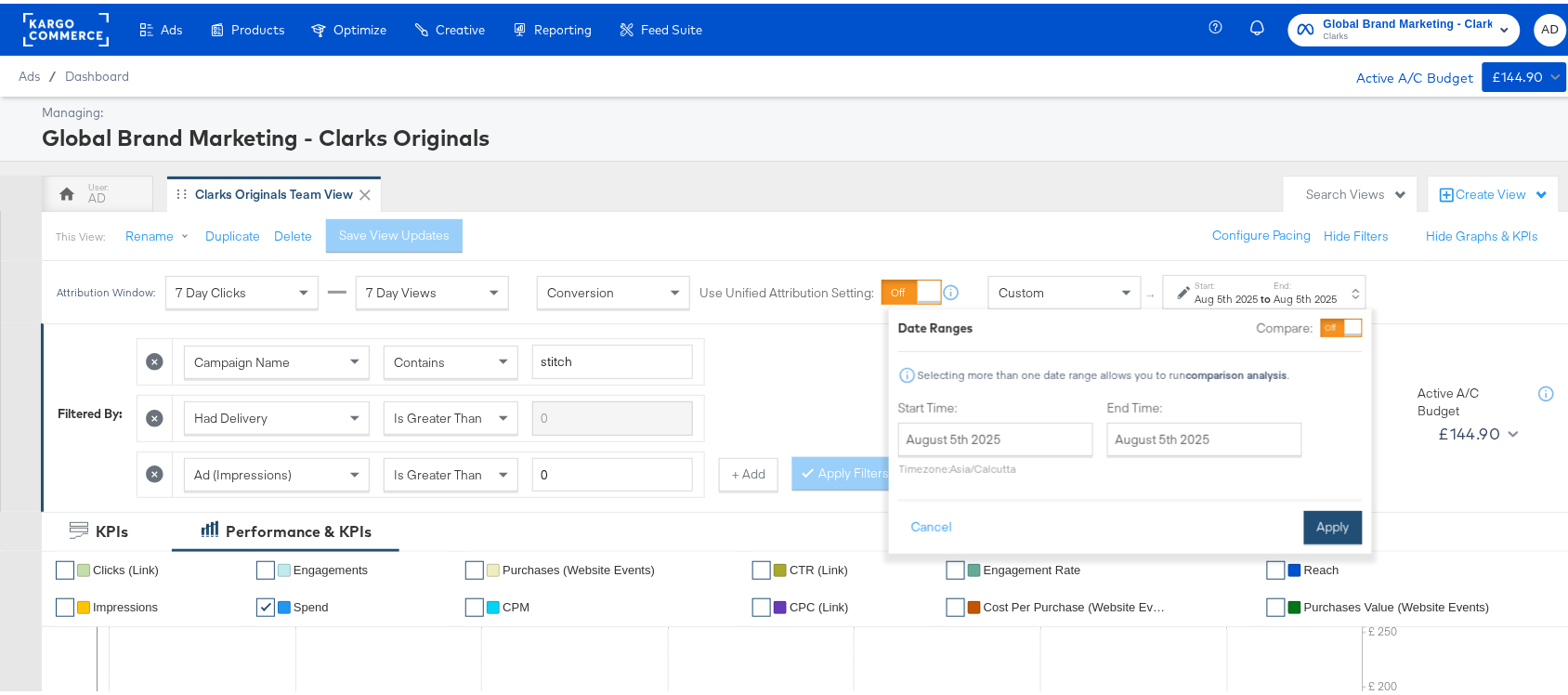 click on "Apply" at bounding box center (1333, 524) 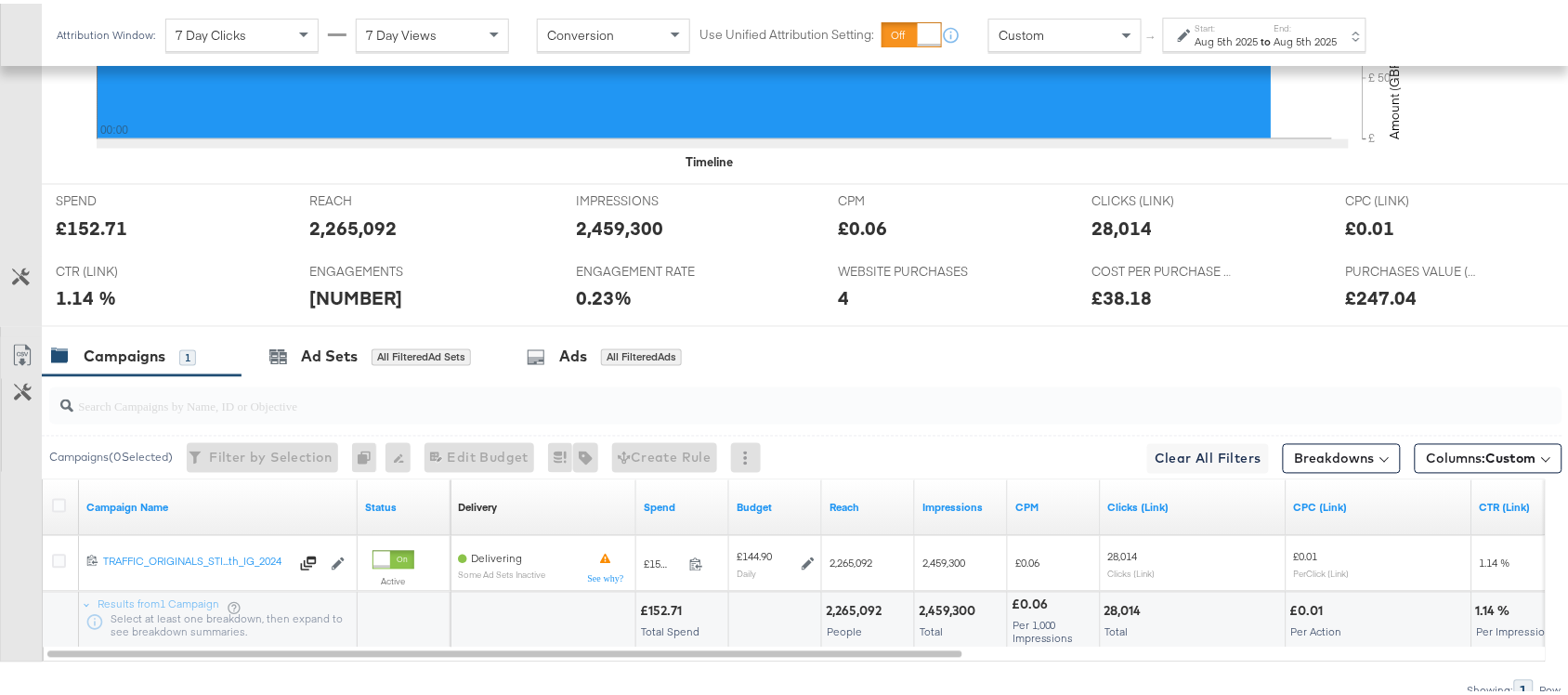 scroll, scrollTop: 857, scrollLeft: 0, axis: vertical 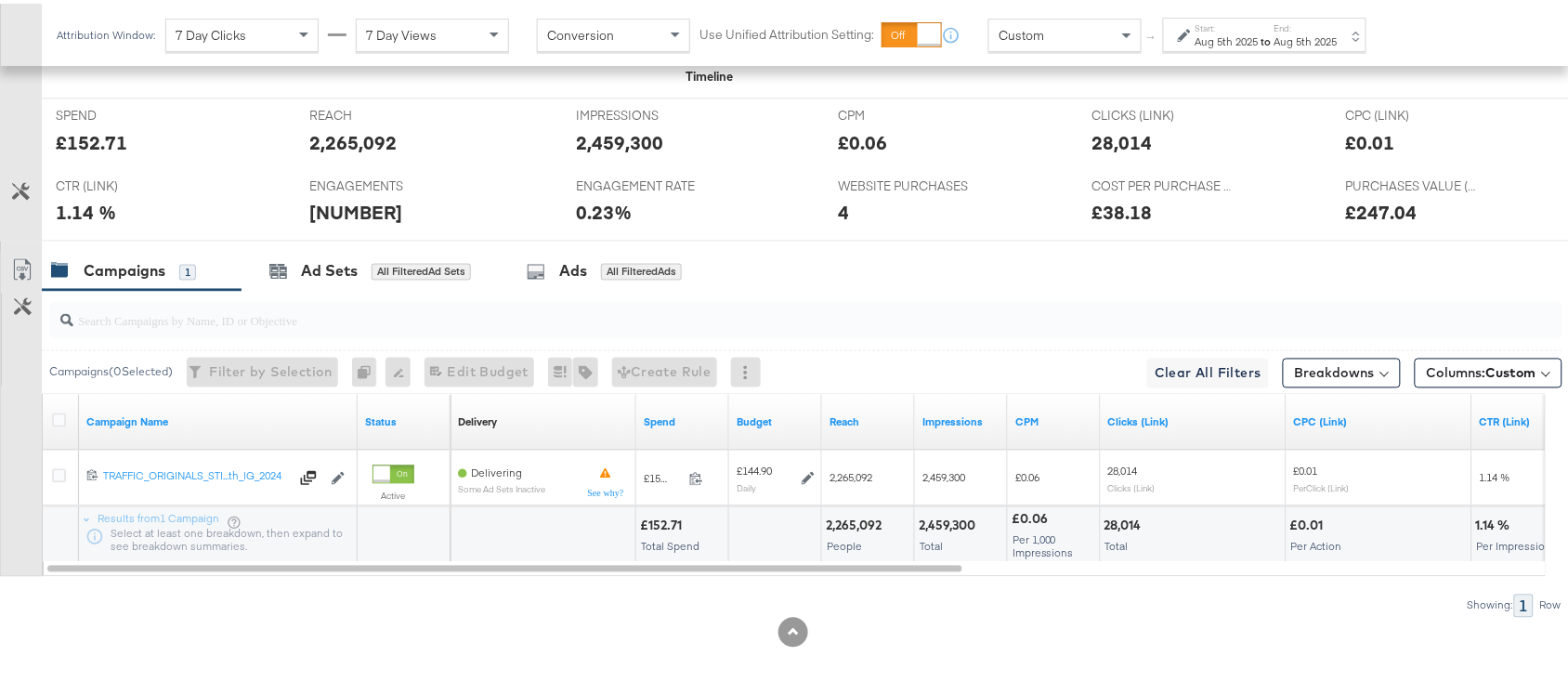 click on "£152.71" at bounding box center (663, 522) 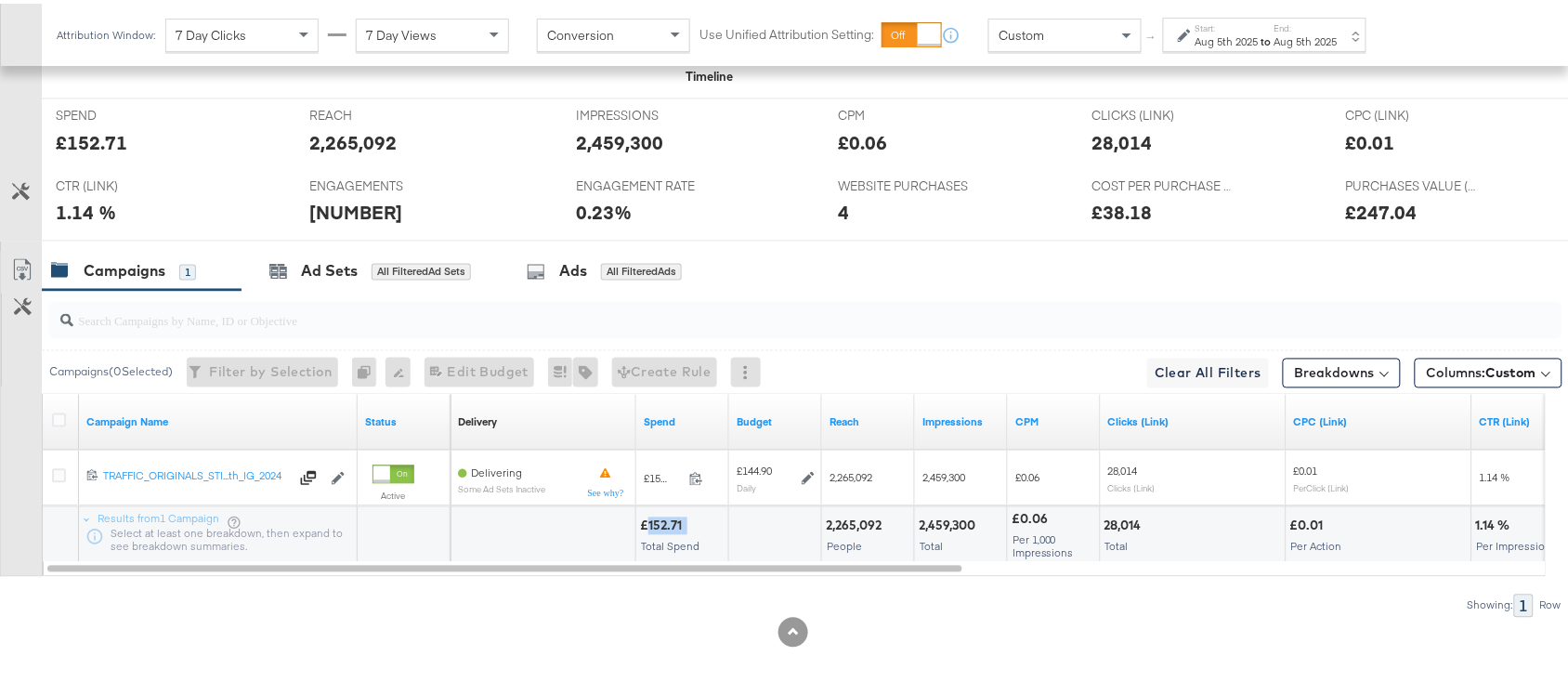 click on "£152.71" at bounding box center [663, 522] 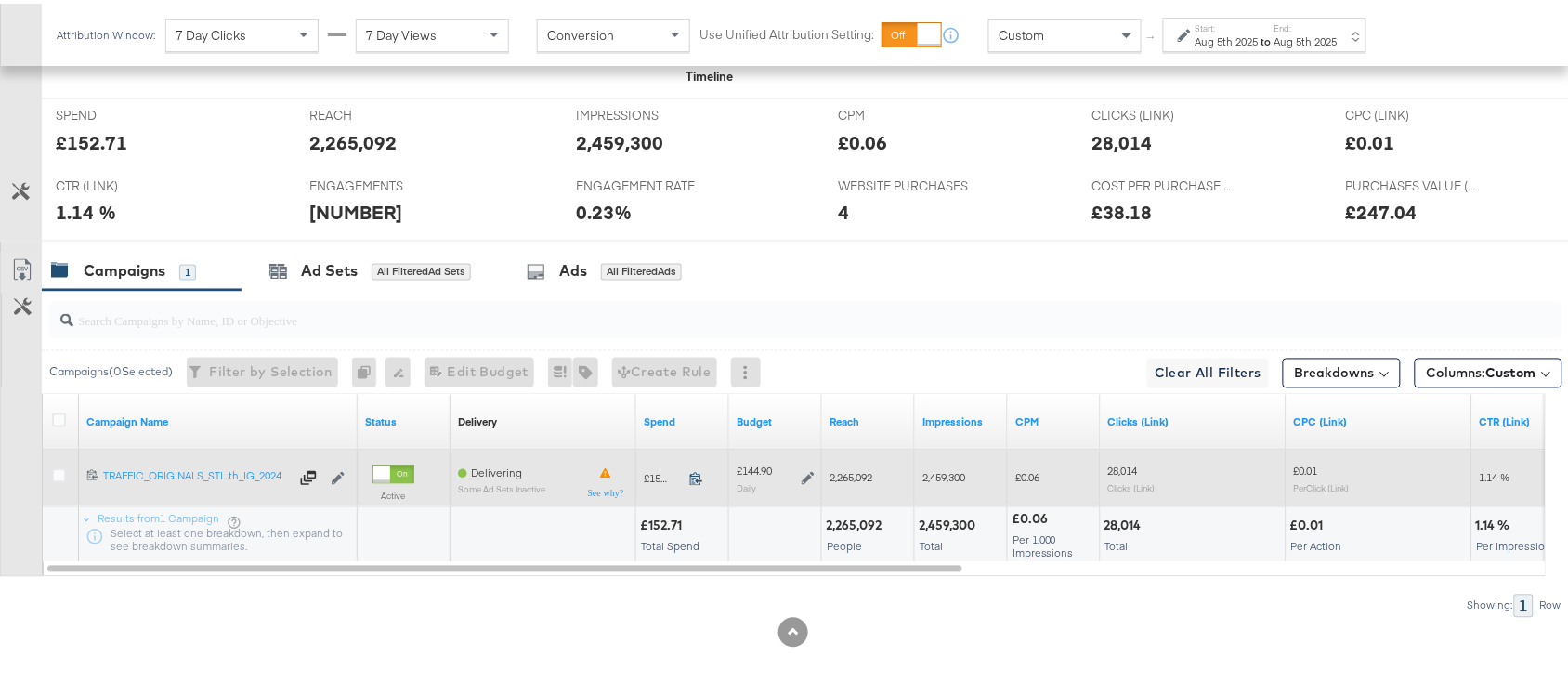 click 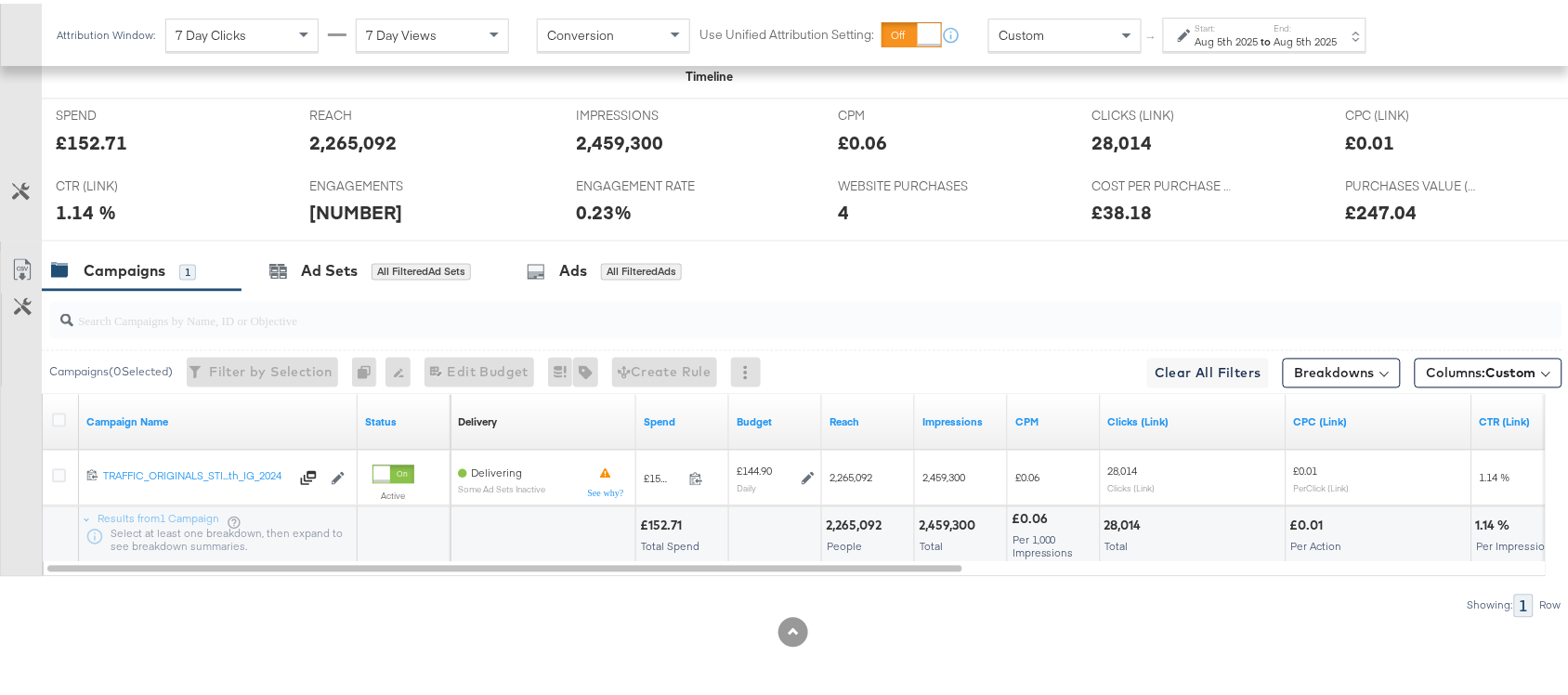 click on "2,265,092" at bounding box center [856, 522] 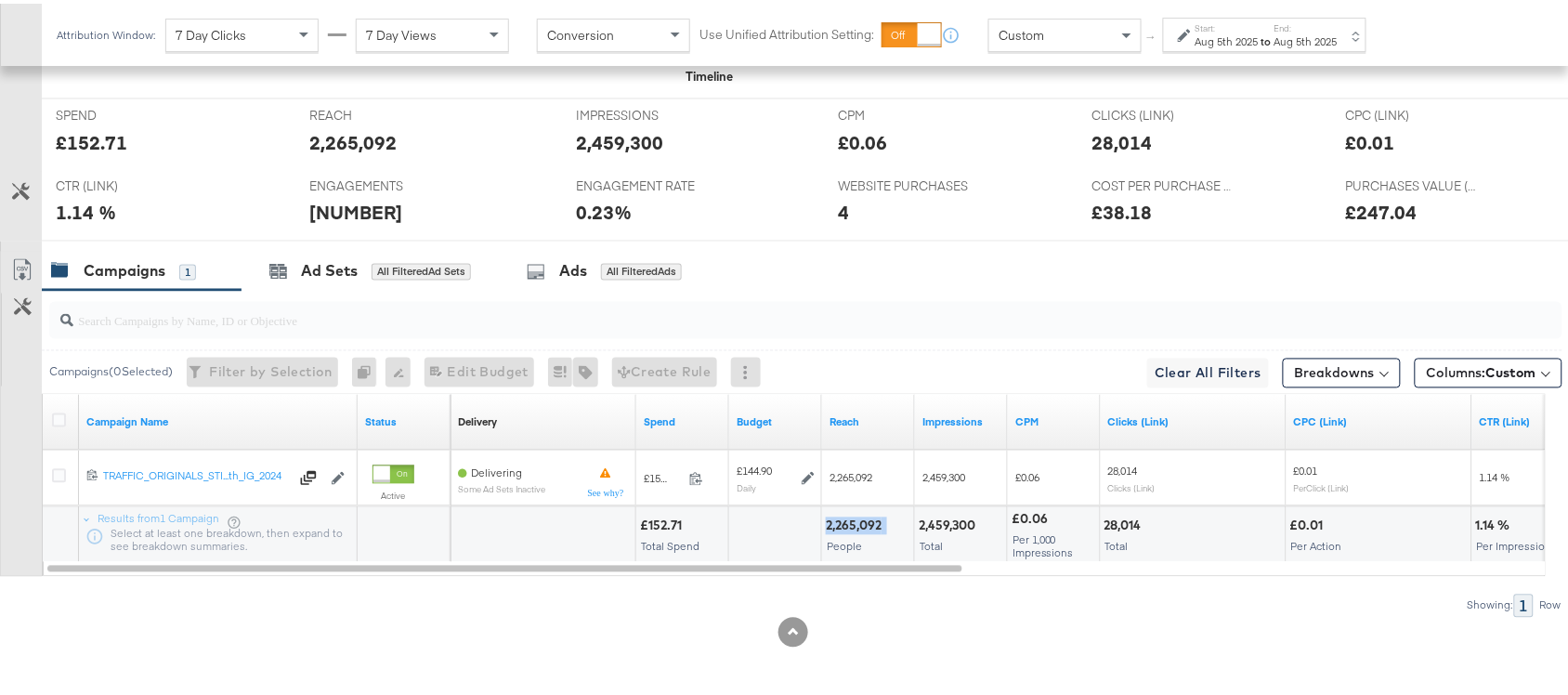 copy on "2,265,092" 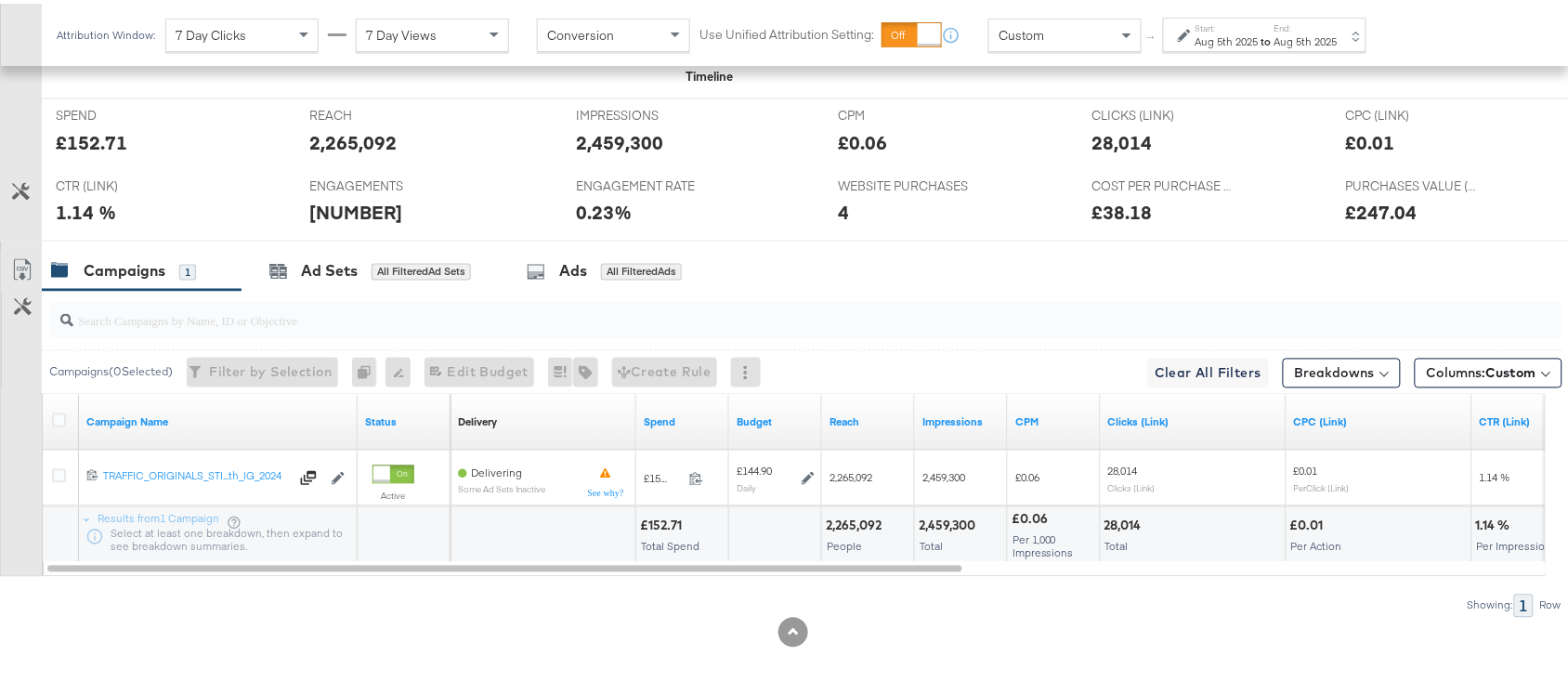click on "2,459,300" at bounding box center [949, 522] 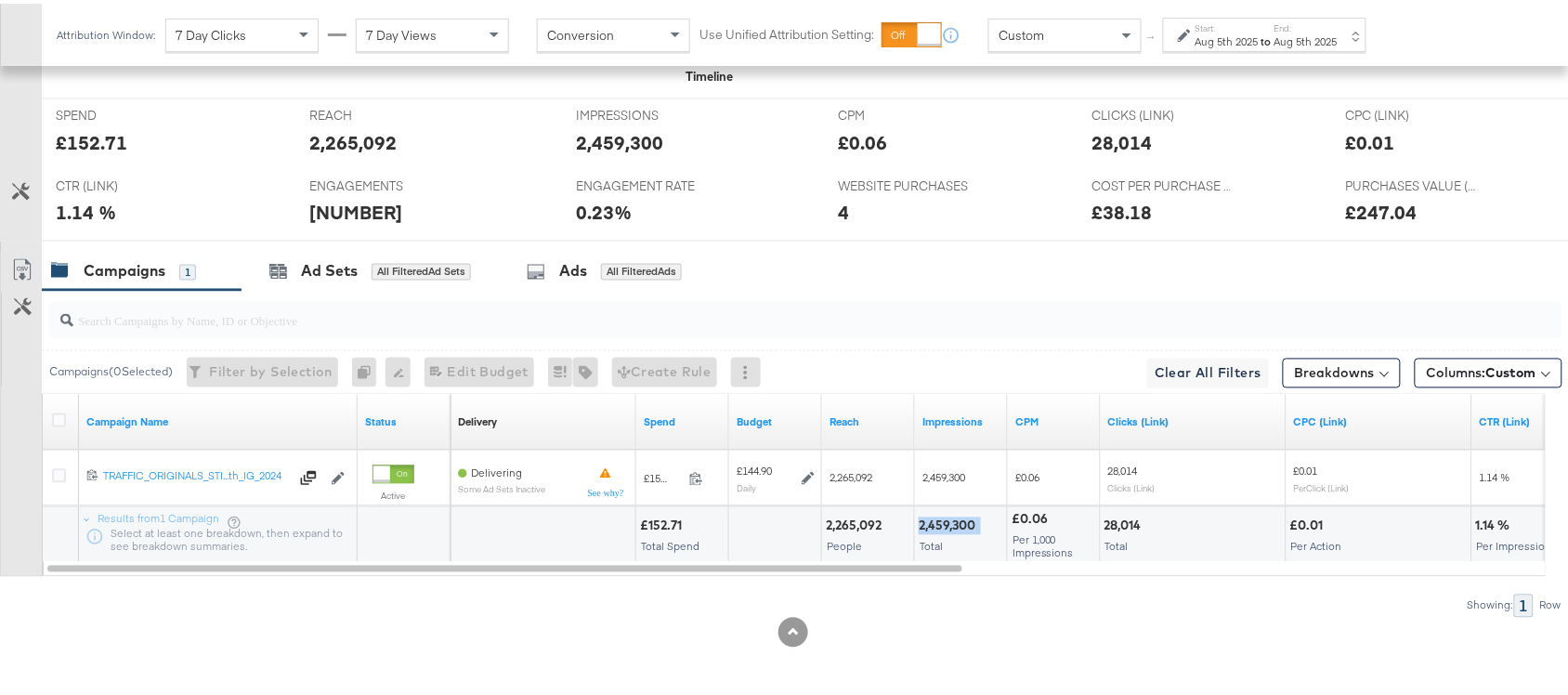 copy on "2,459,300" 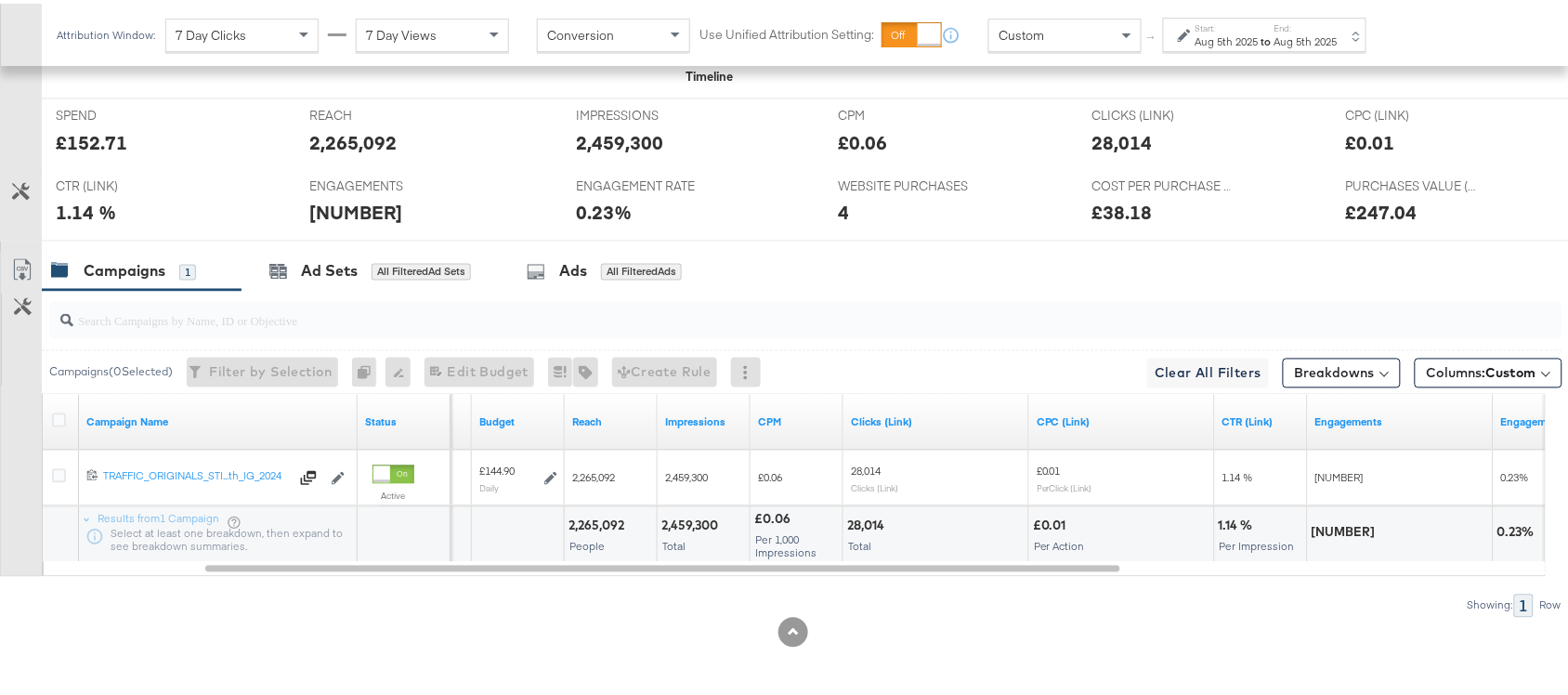 click on "28,014" at bounding box center (869, 522) 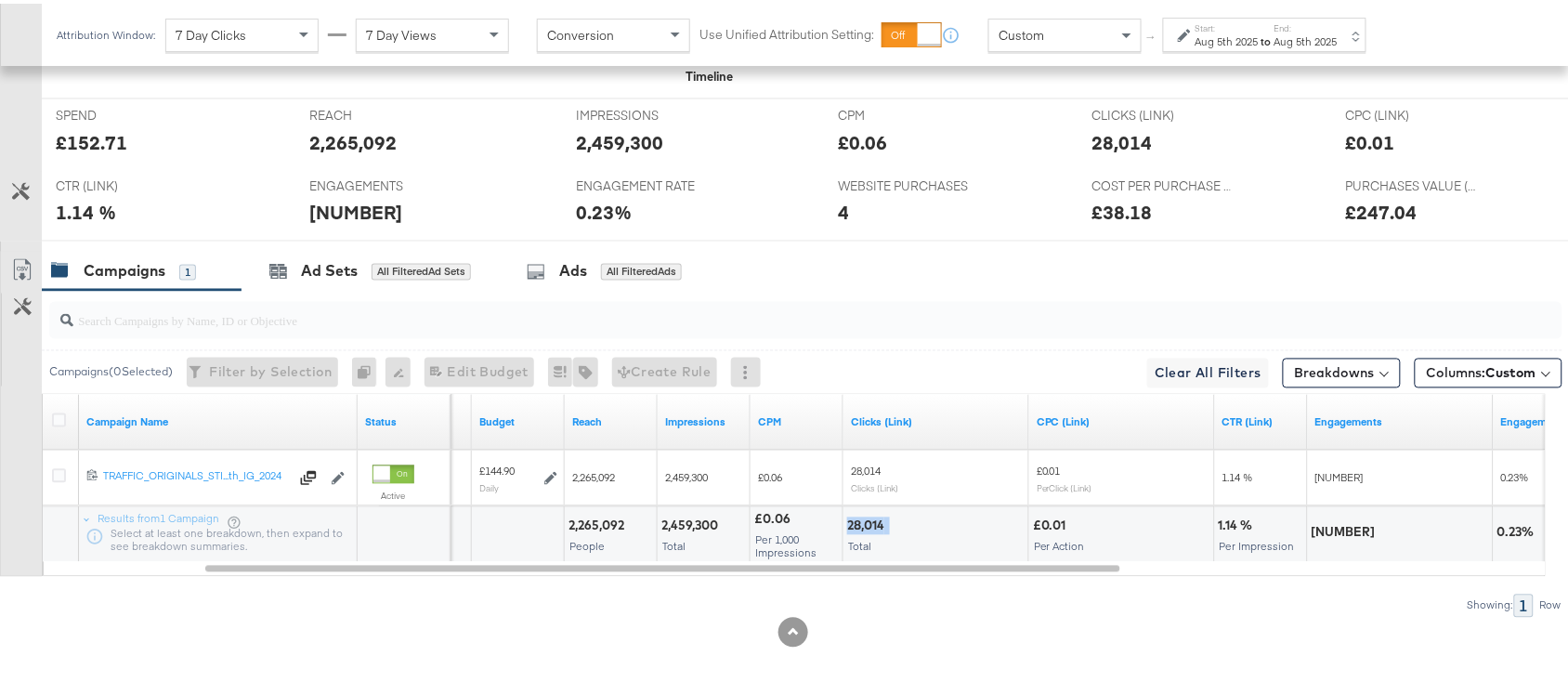 click on "28,014" at bounding box center [869, 522] 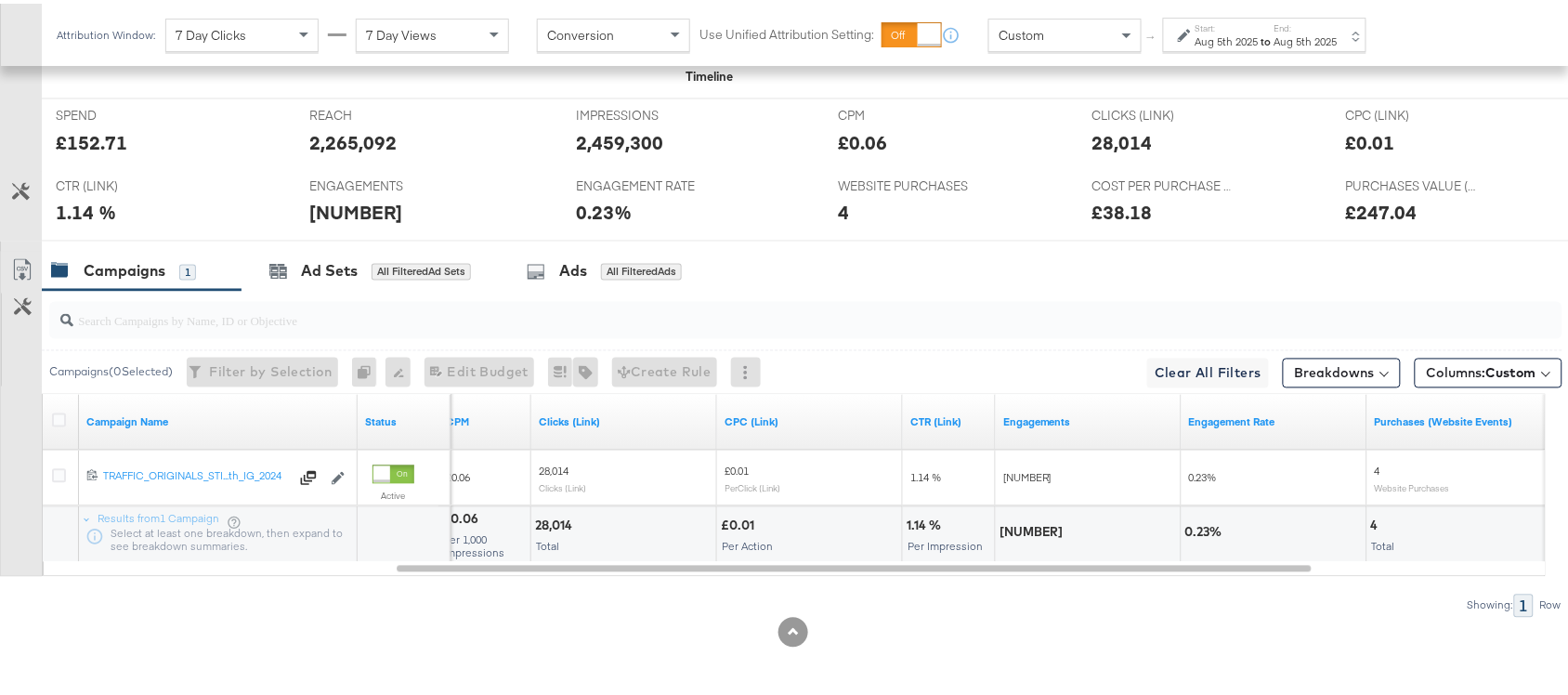 click on "5,610" at bounding box center (1034, 529) 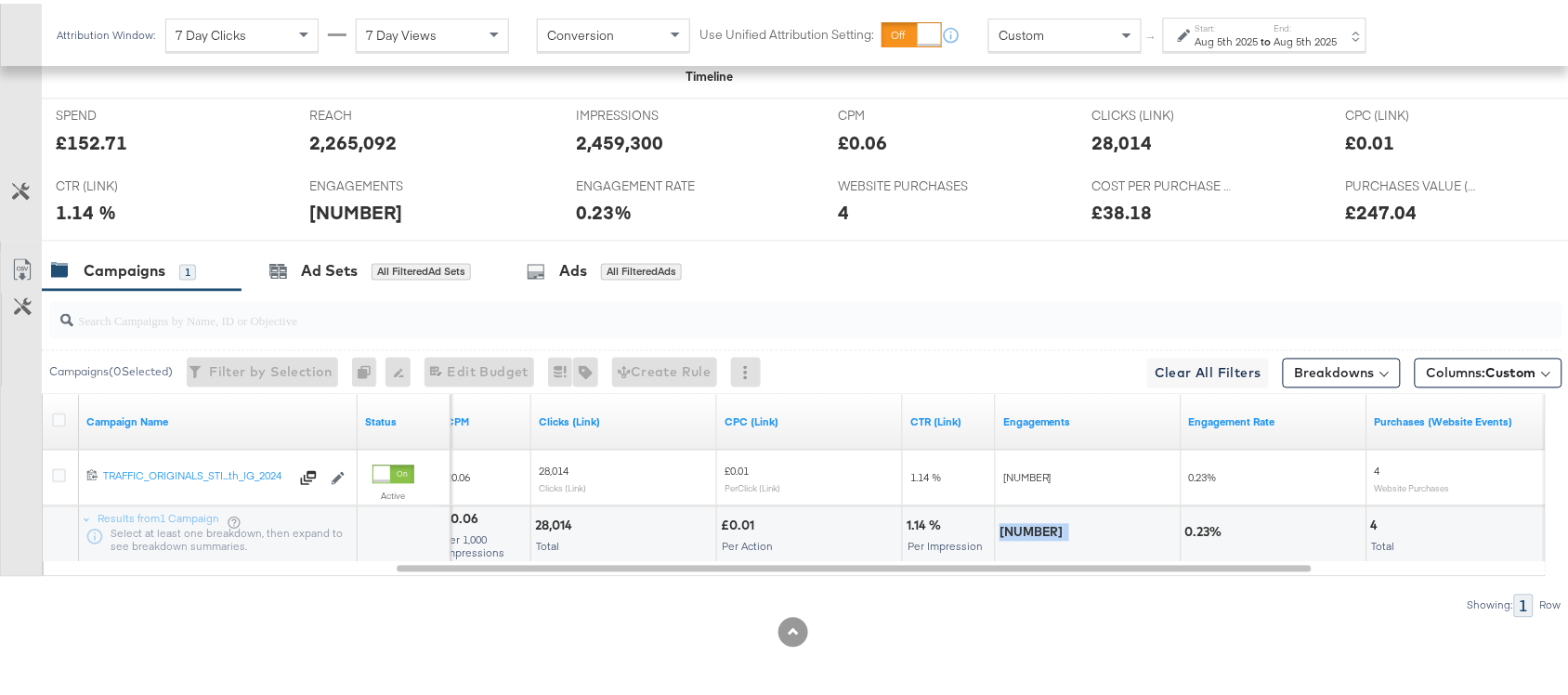 click on "5,610" at bounding box center (1034, 529) 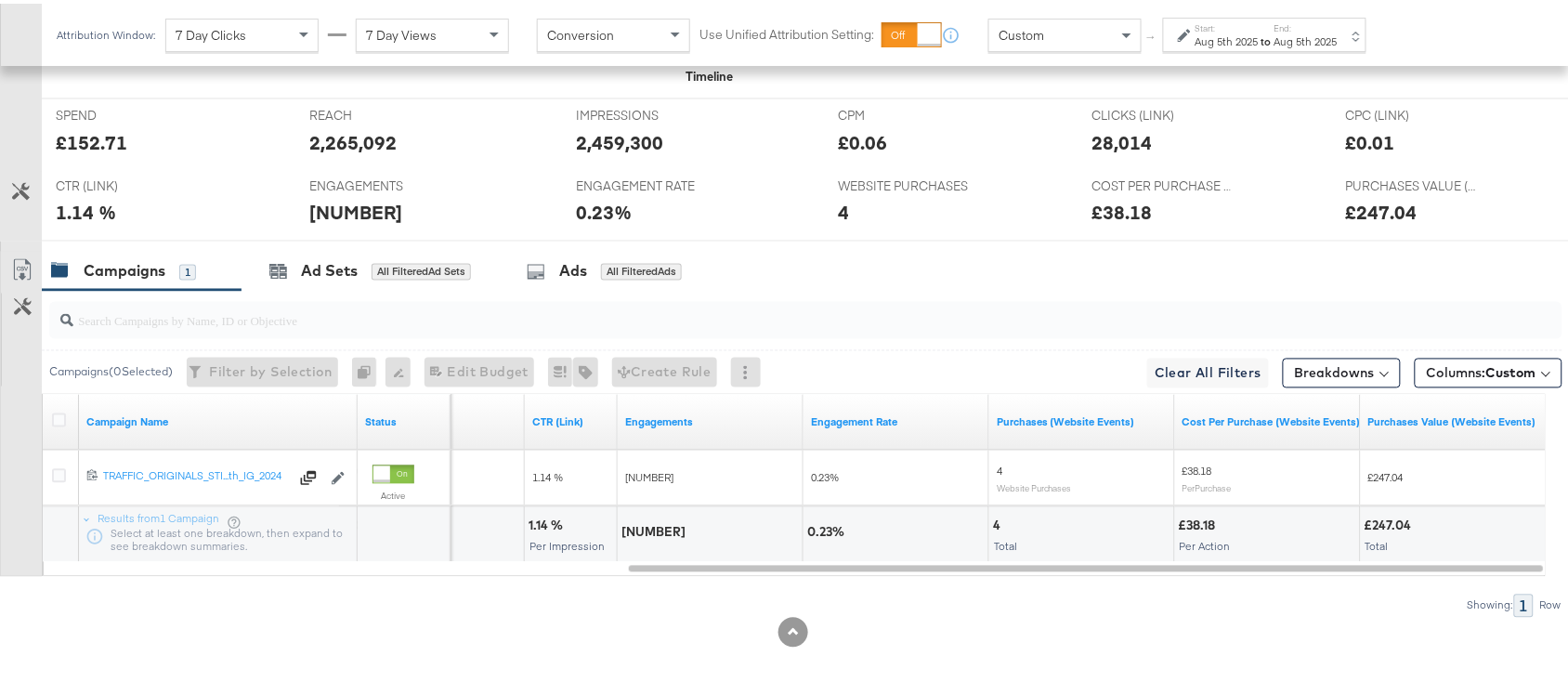 click on "4" at bounding box center (1000, 522) 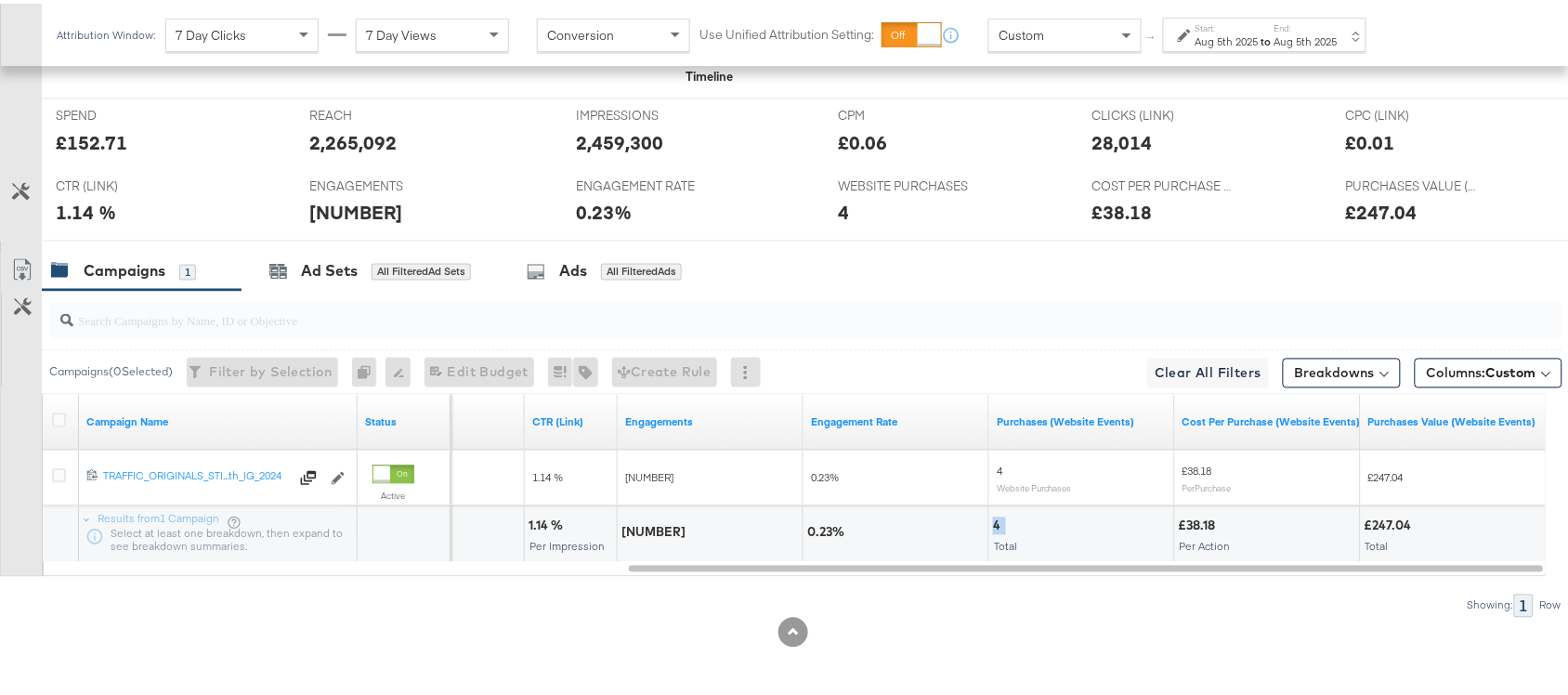 copy on "4" 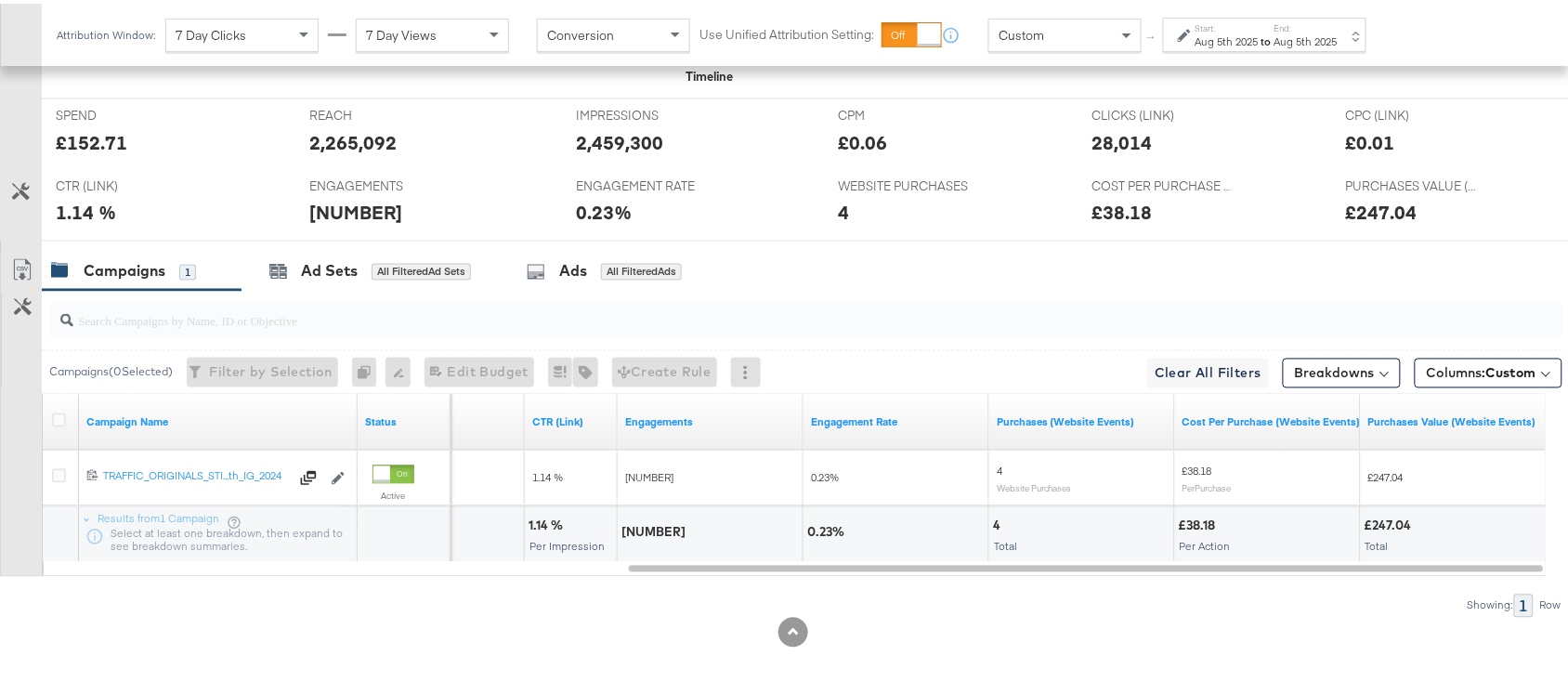 click on "Aug 5th 2025" at bounding box center (1306, 38) 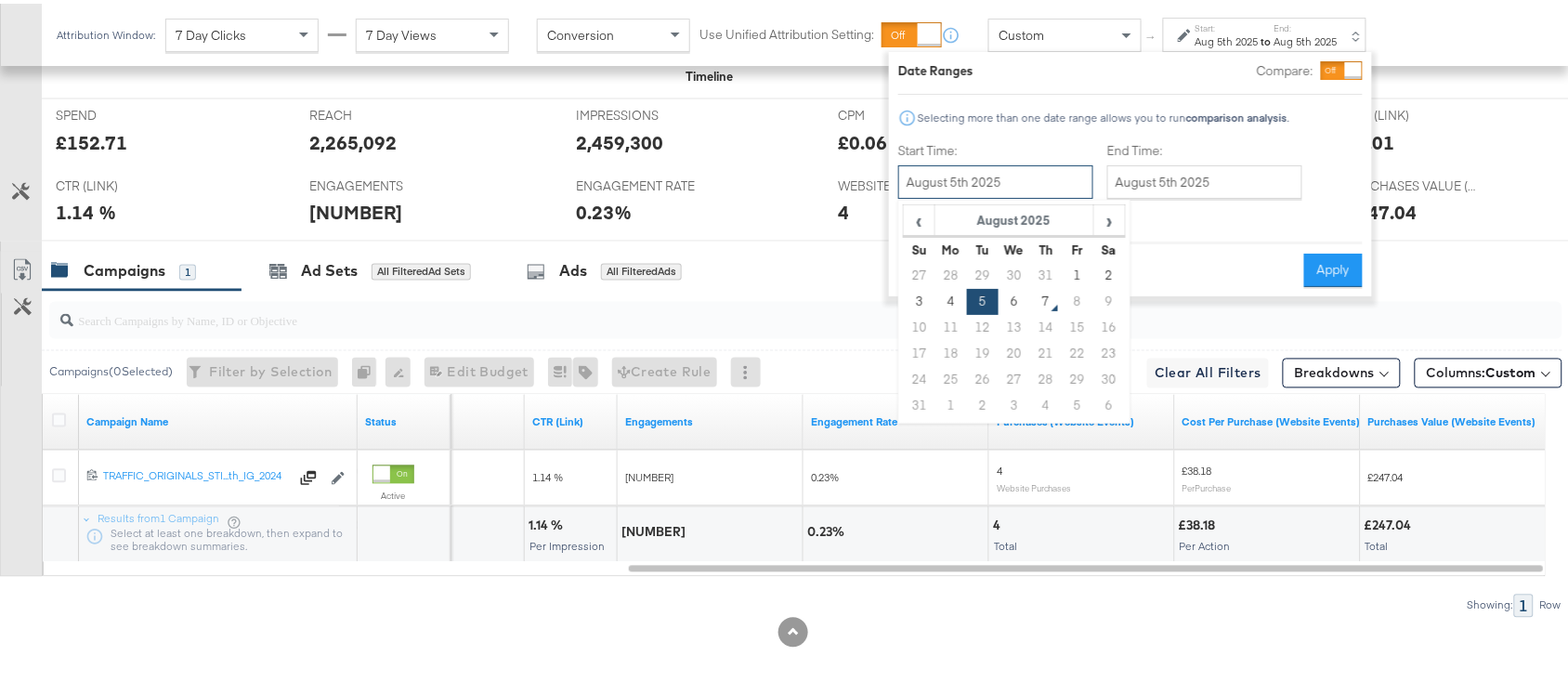 click on "August 5th 2025" at bounding box center [996, 178] 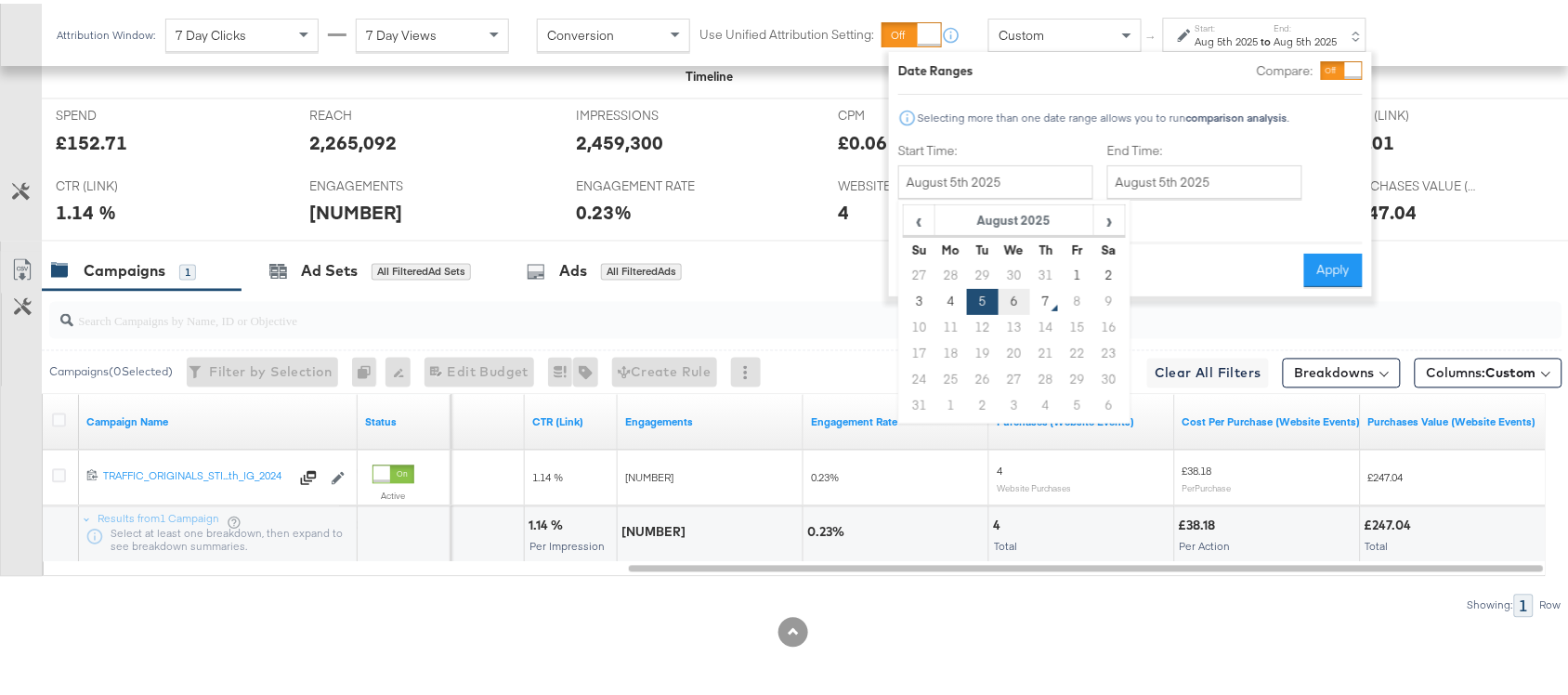 click on "6" at bounding box center (1014, 298) 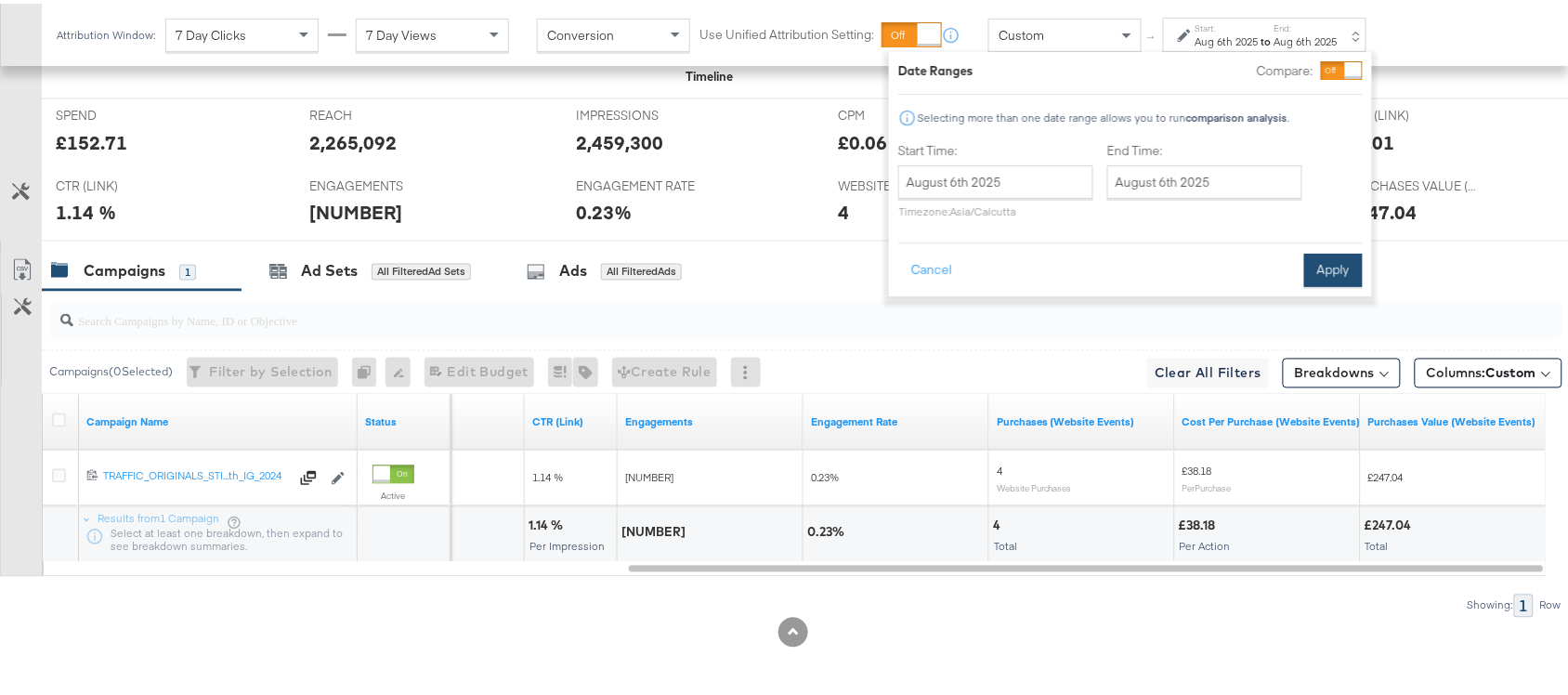 click on "Apply" at bounding box center (1333, 267) 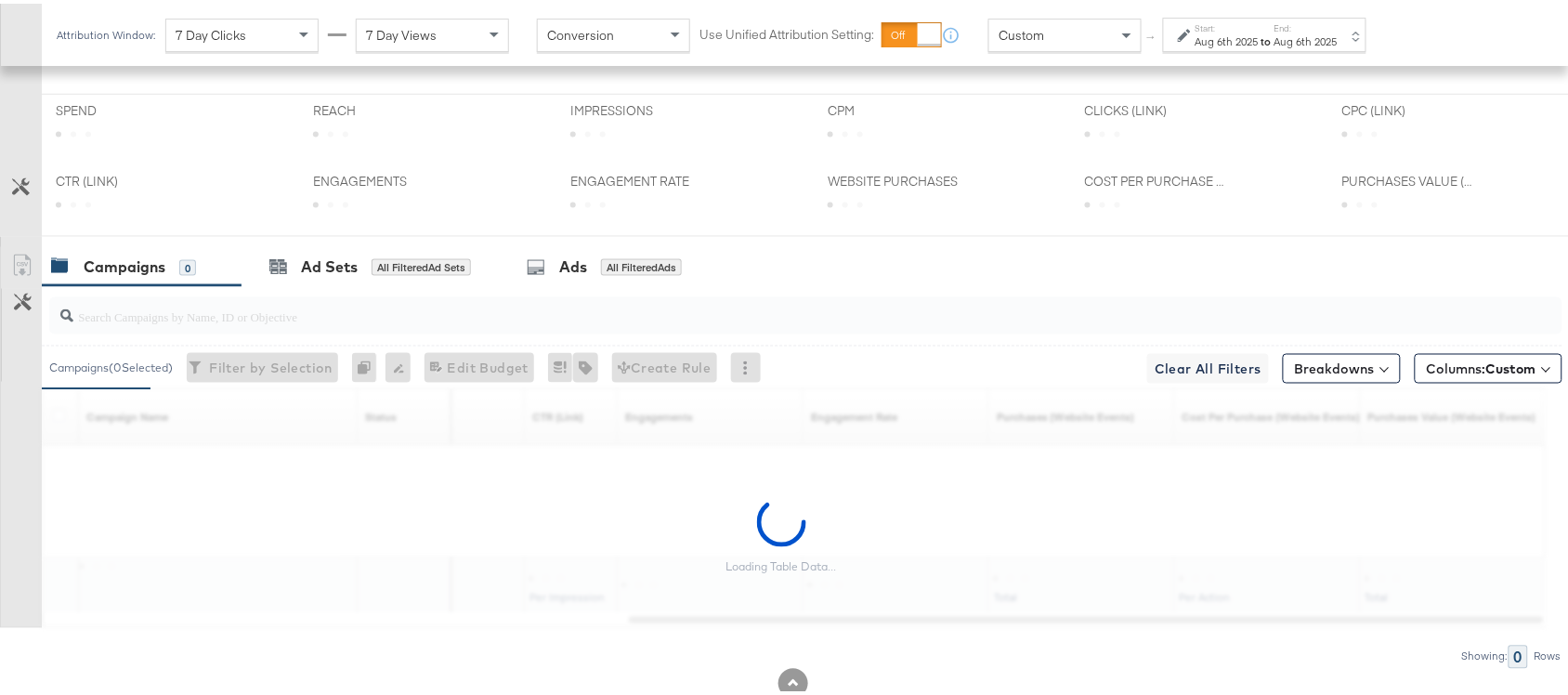 scroll, scrollTop: 857, scrollLeft: 0, axis: vertical 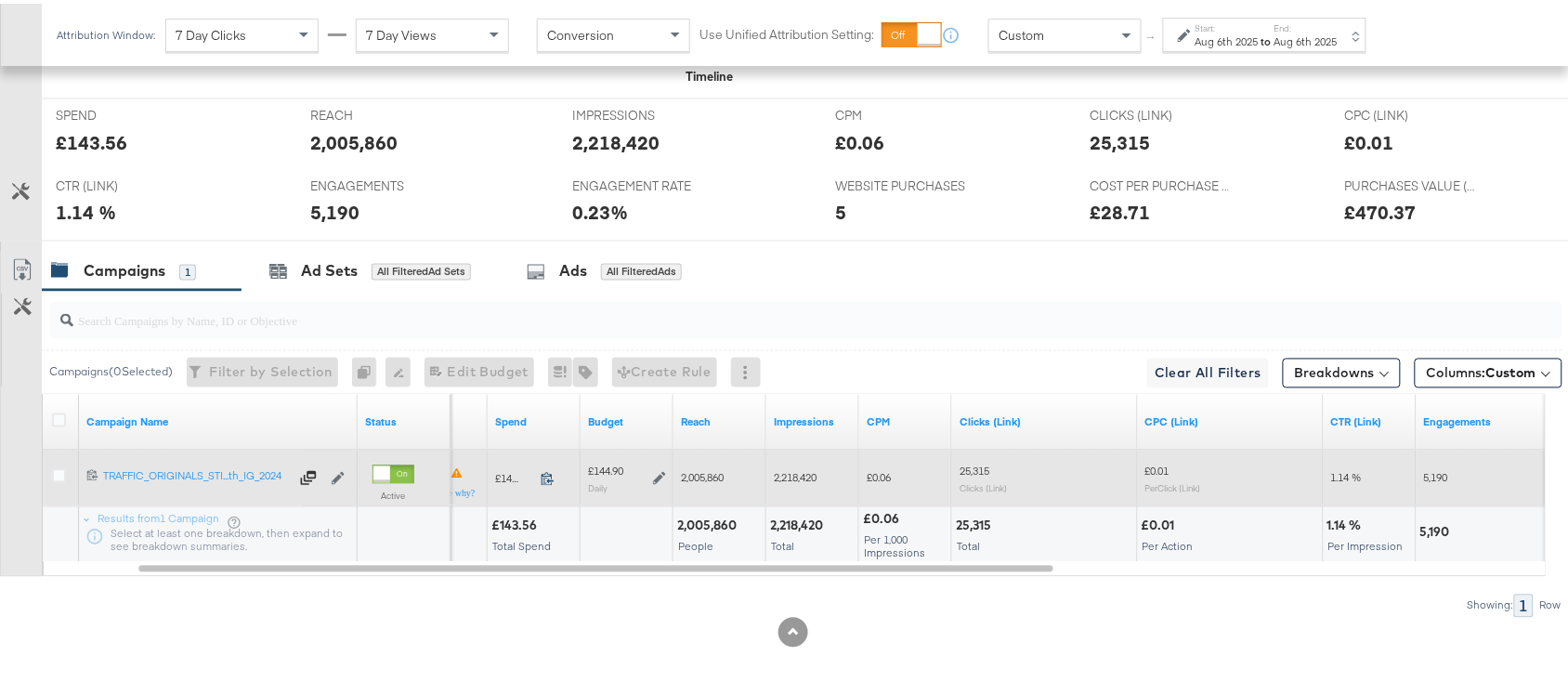 click 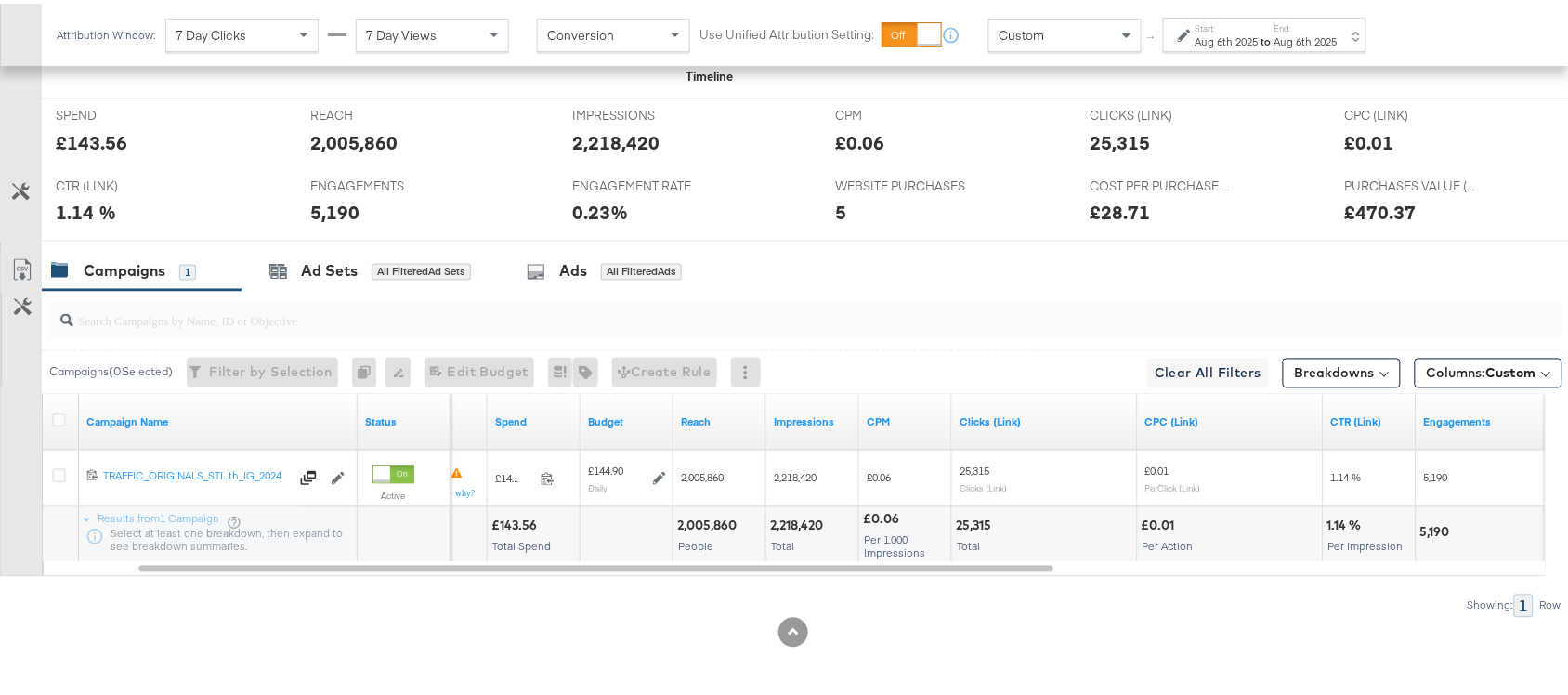 click on "2,005,860" at bounding box center [710, 522] 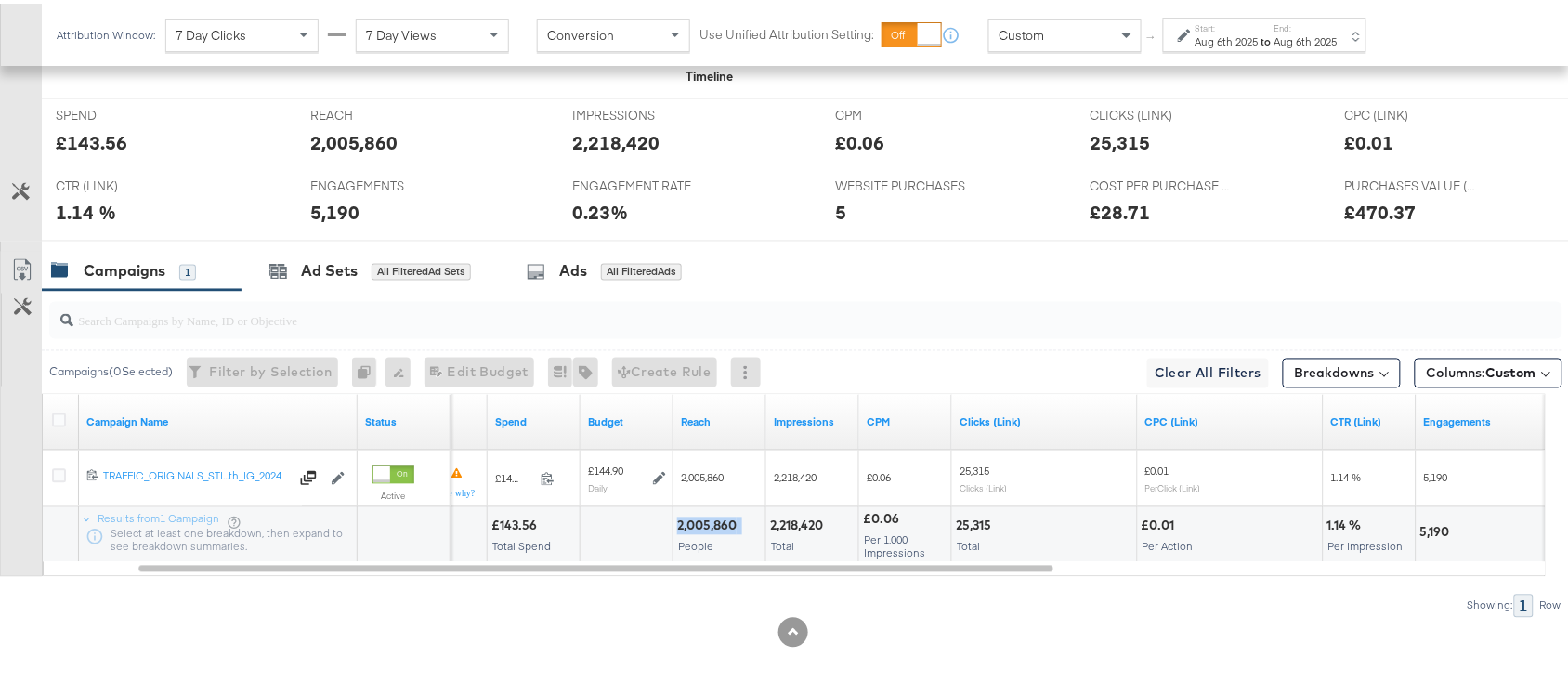 click on "2,005,860" at bounding box center [710, 522] 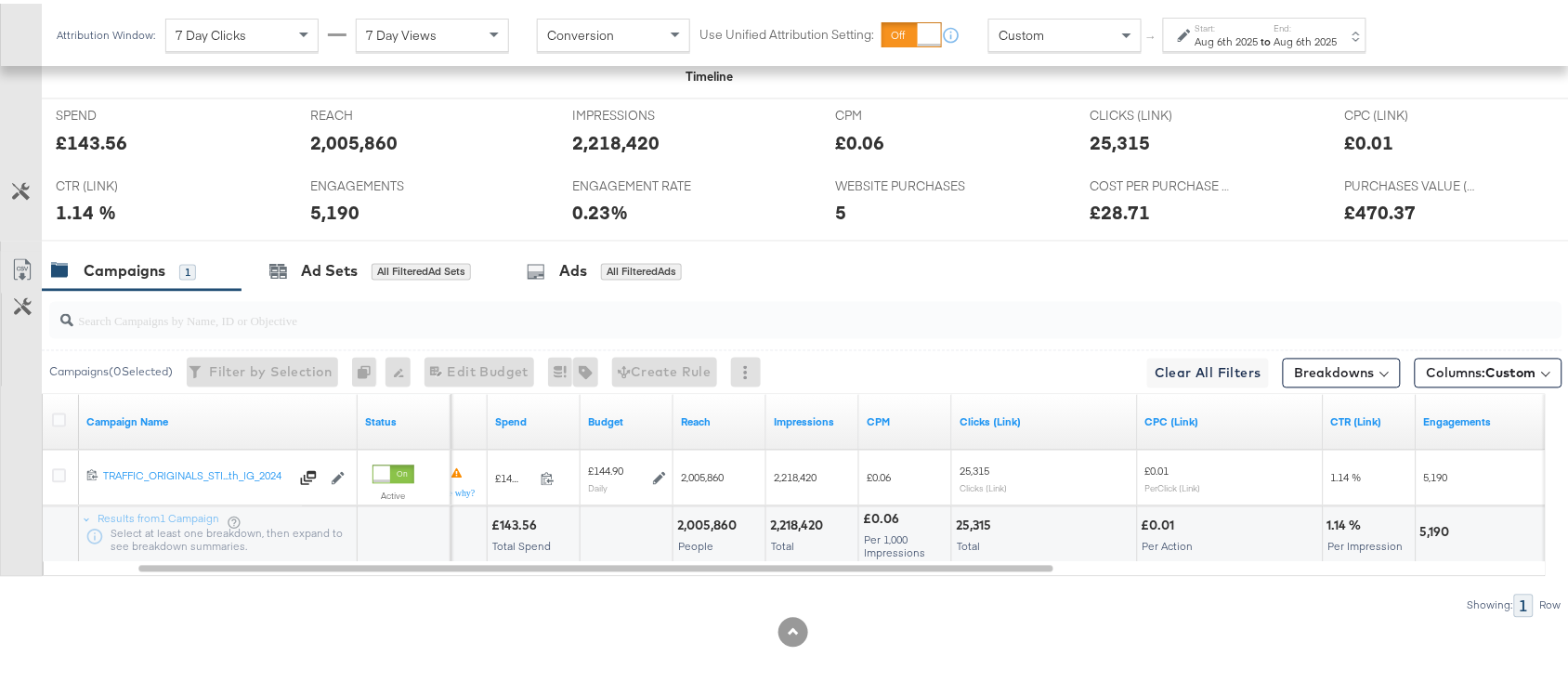 click on "2,218,420" at bounding box center [799, 522] 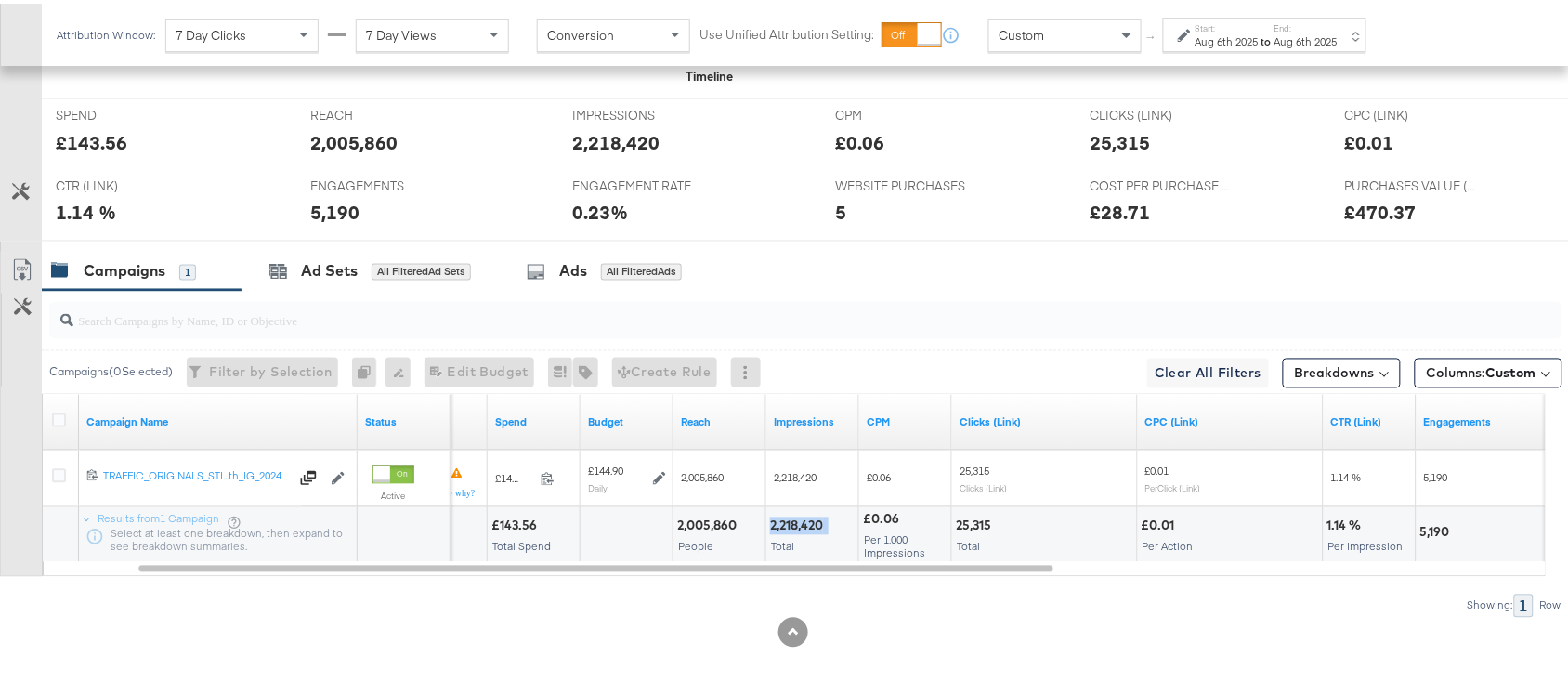 copy on "2,218,420" 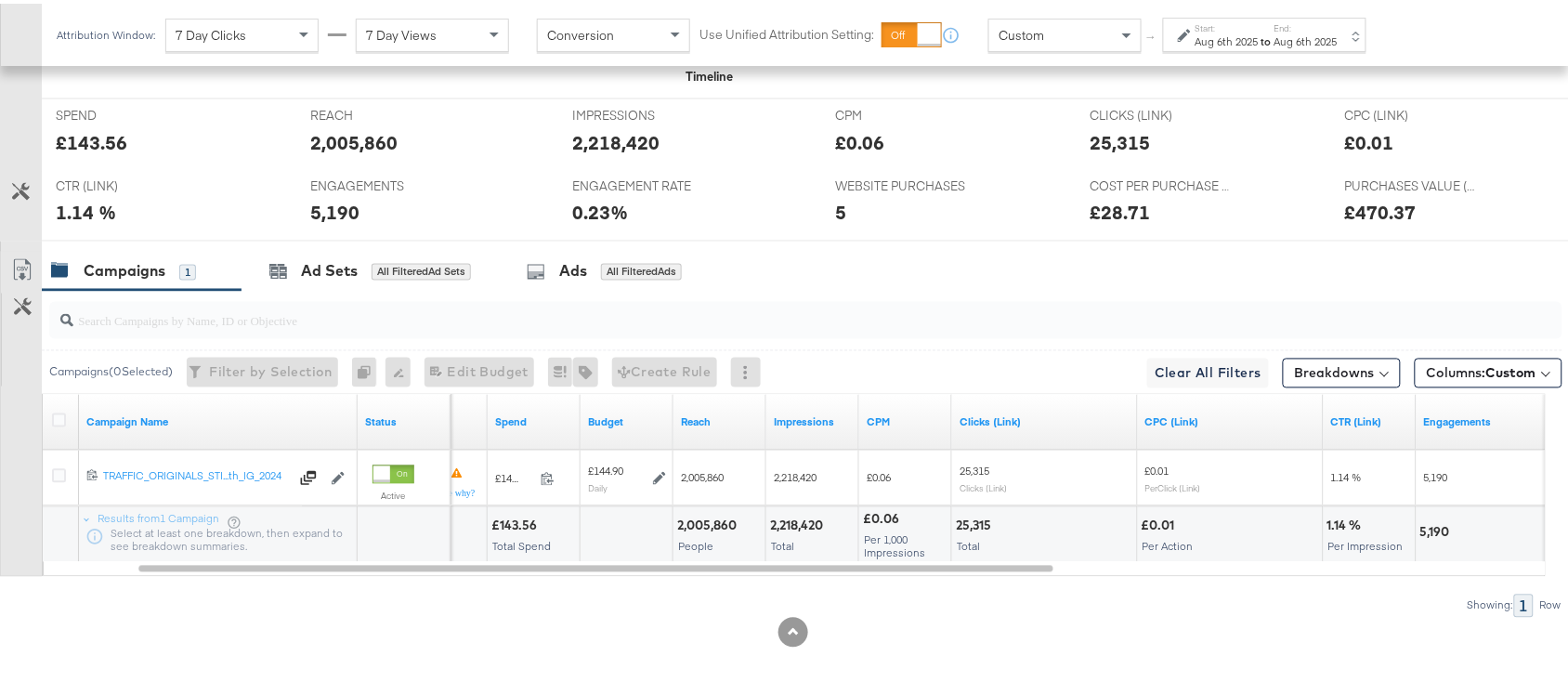 click on "25,315" at bounding box center (976, 522) 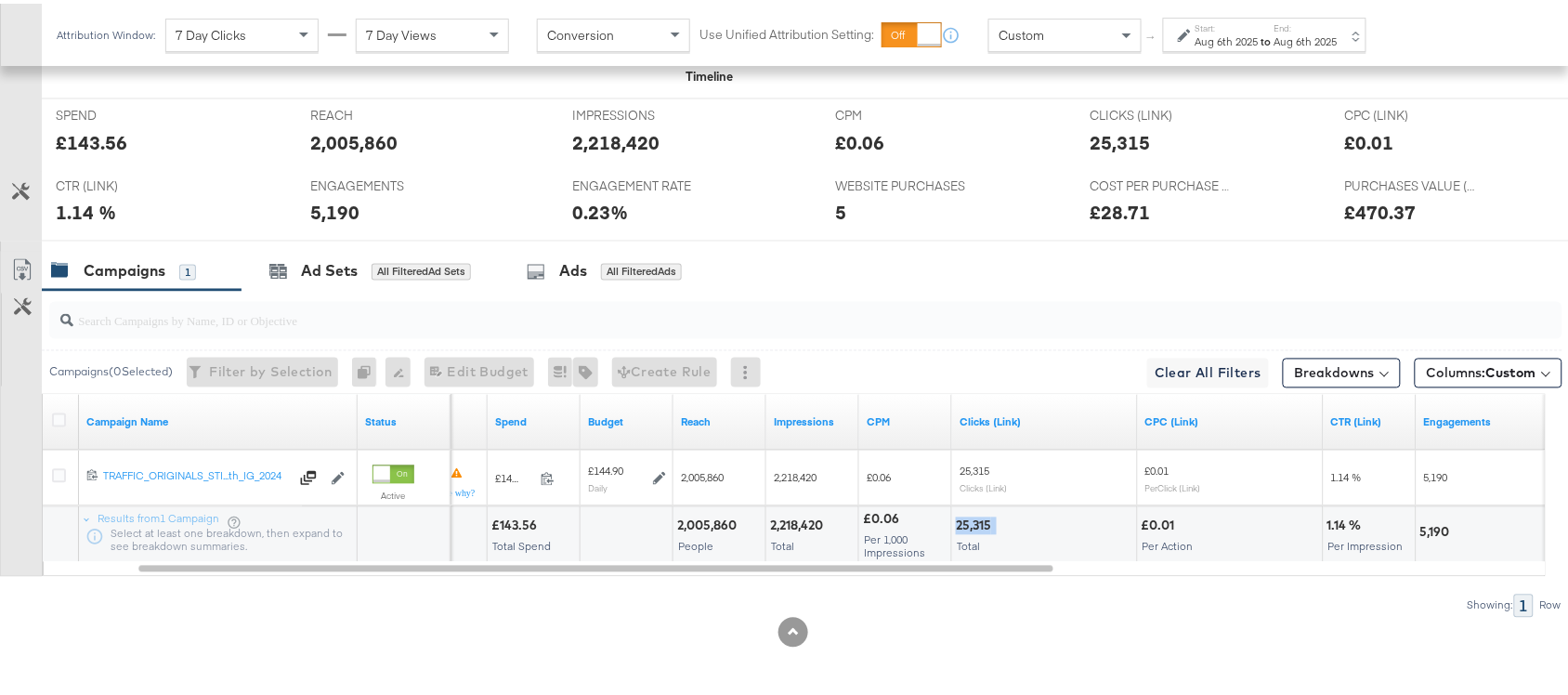 click on "25,315" at bounding box center [976, 522] 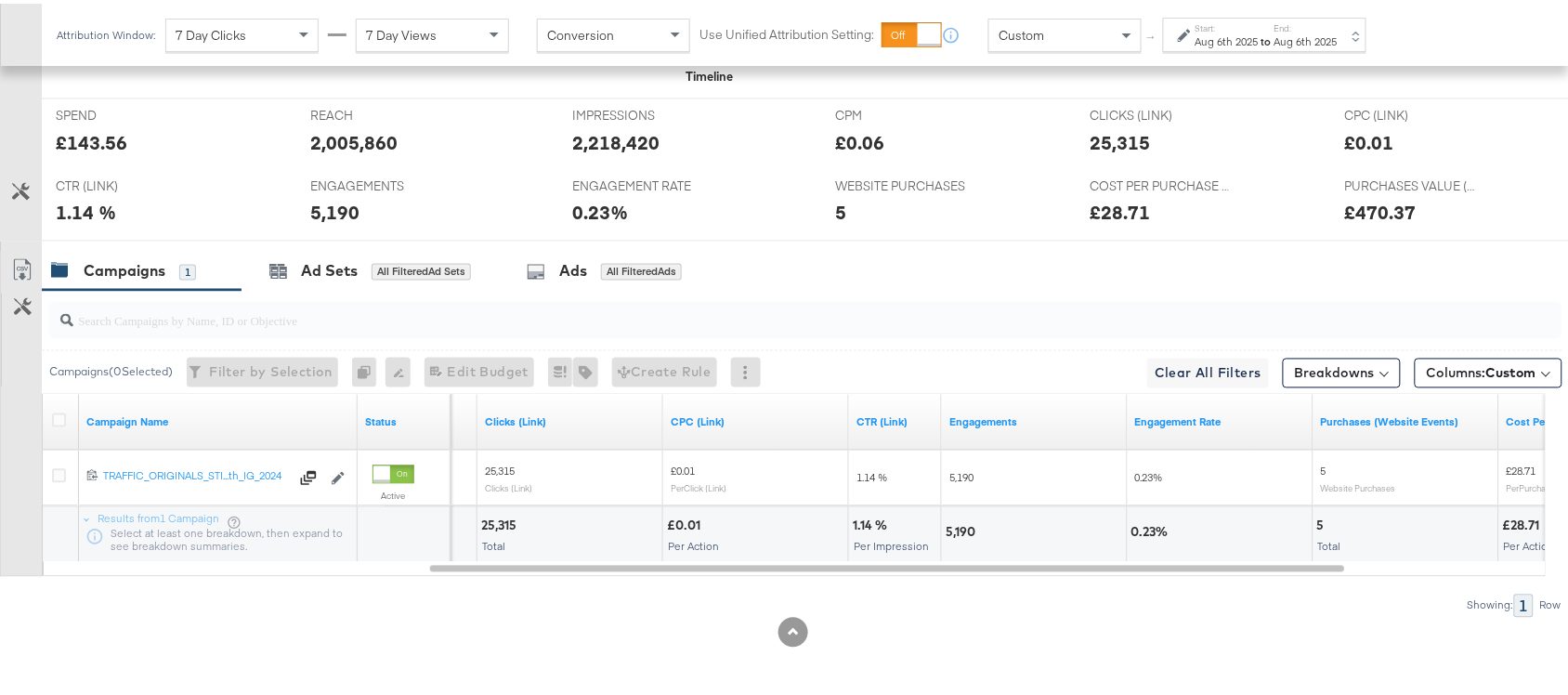 click on "5,190" at bounding box center [963, 529] 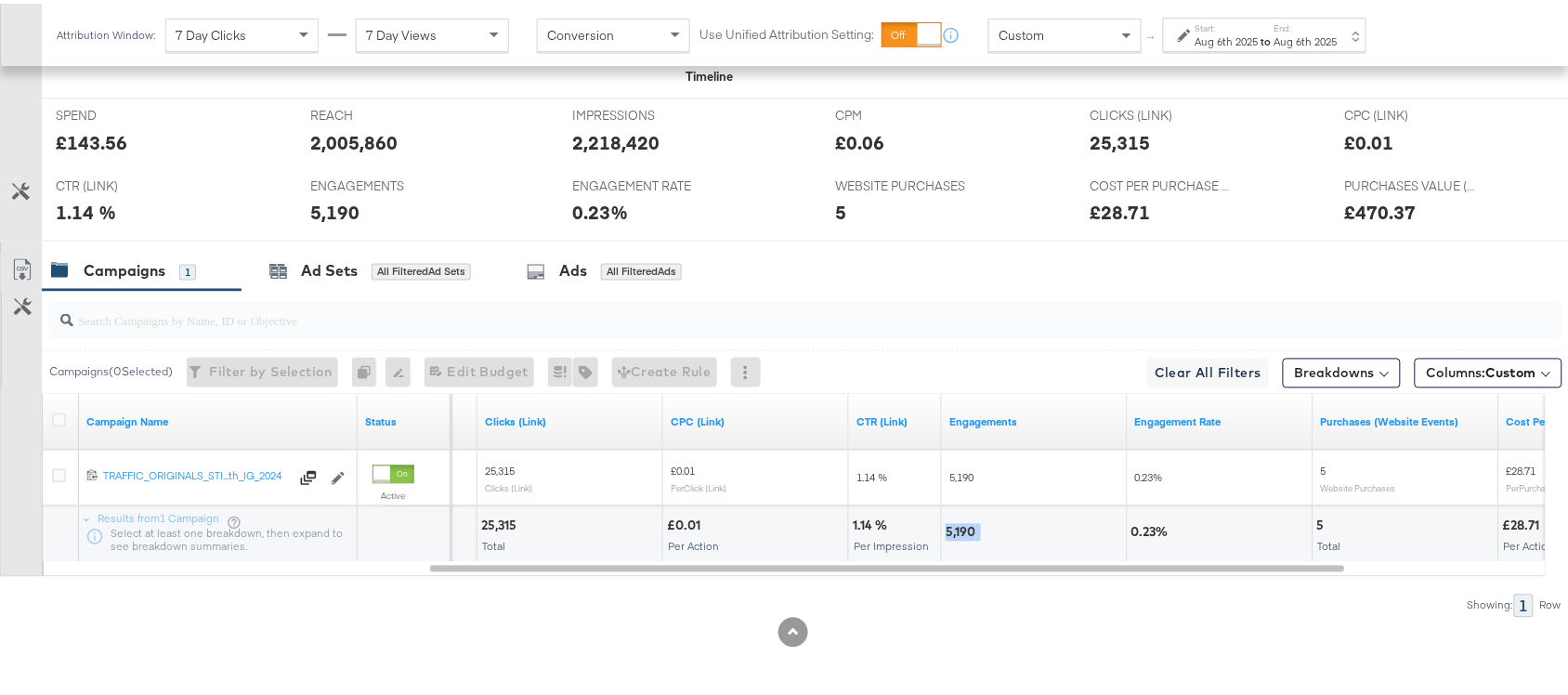 click on "5,190" at bounding box center [963, 529] 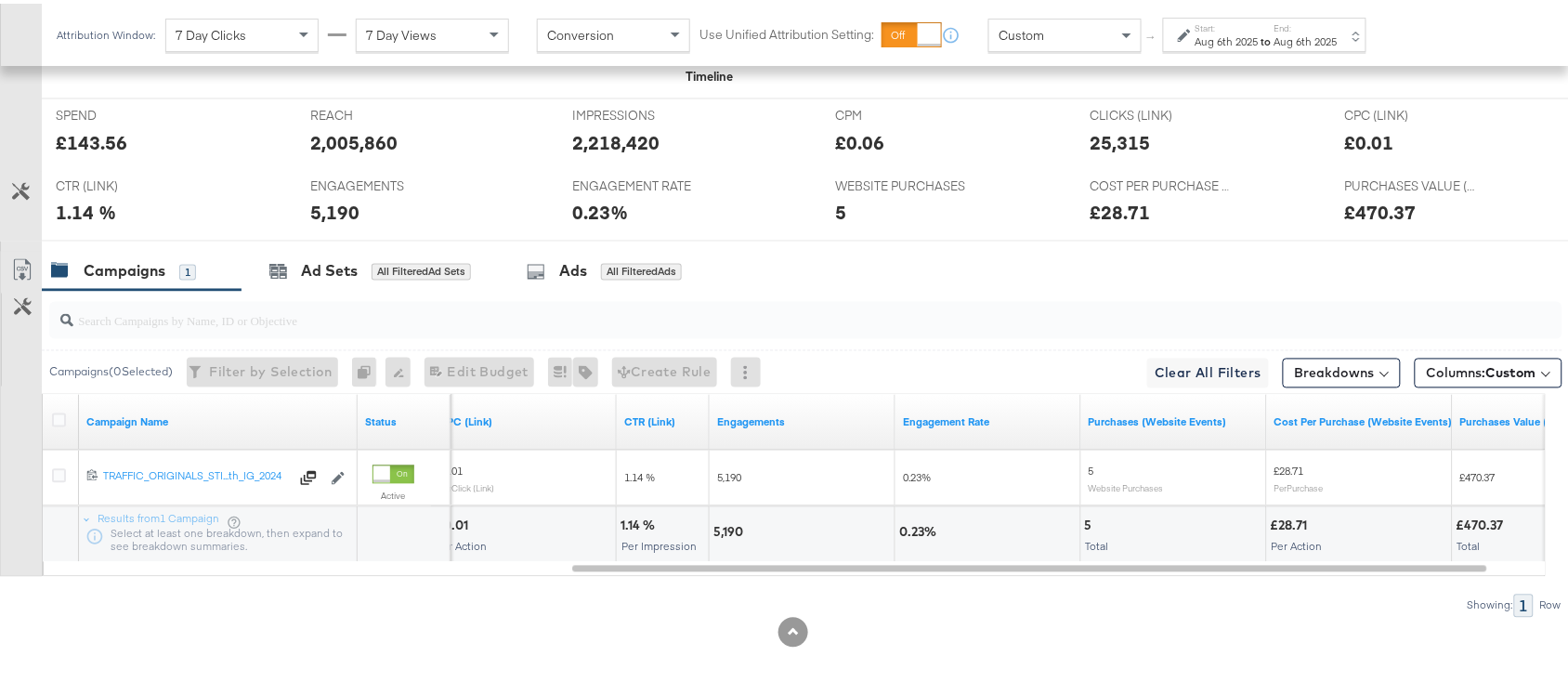 click on "5" at bounding box center [1091, 522] 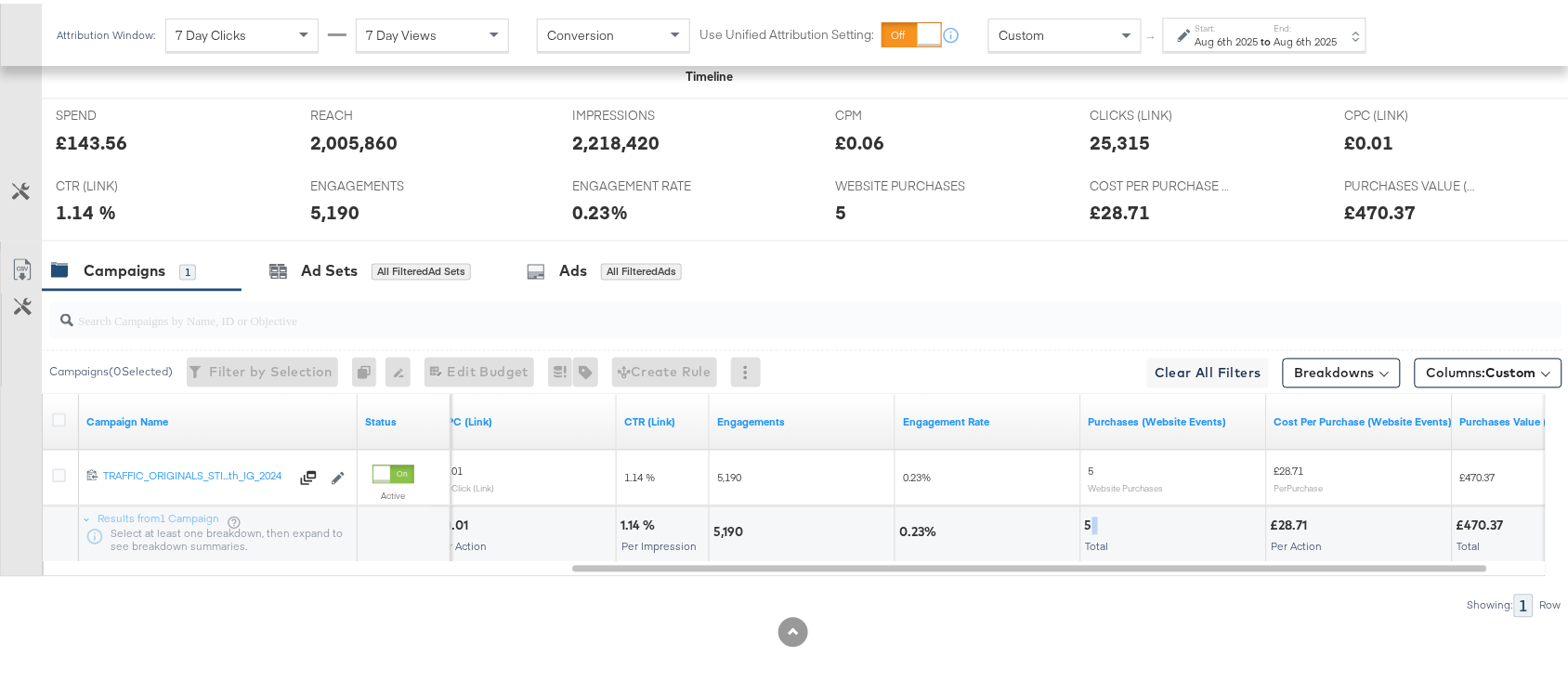click on "5" at bounding box center [1091, 522] 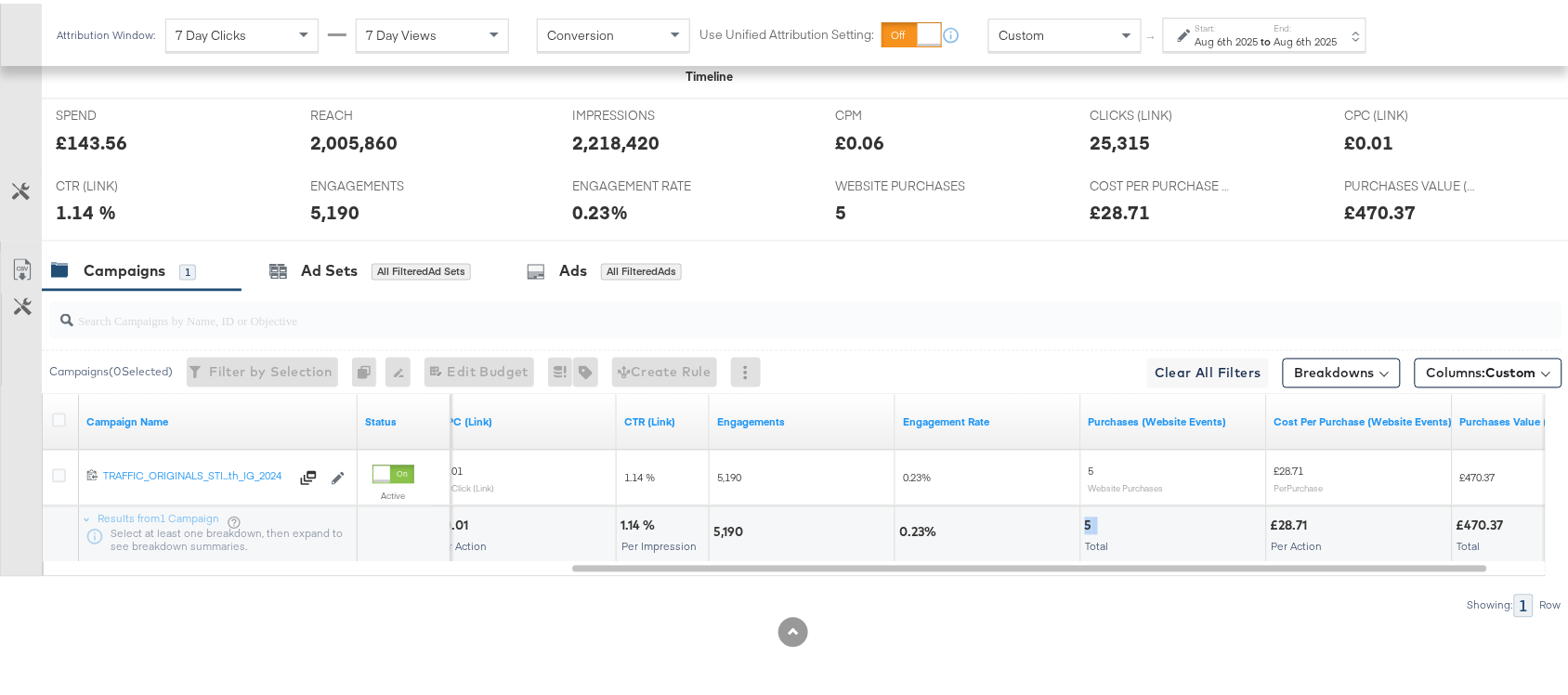 click on "5" at bounding box center (1091, 522) 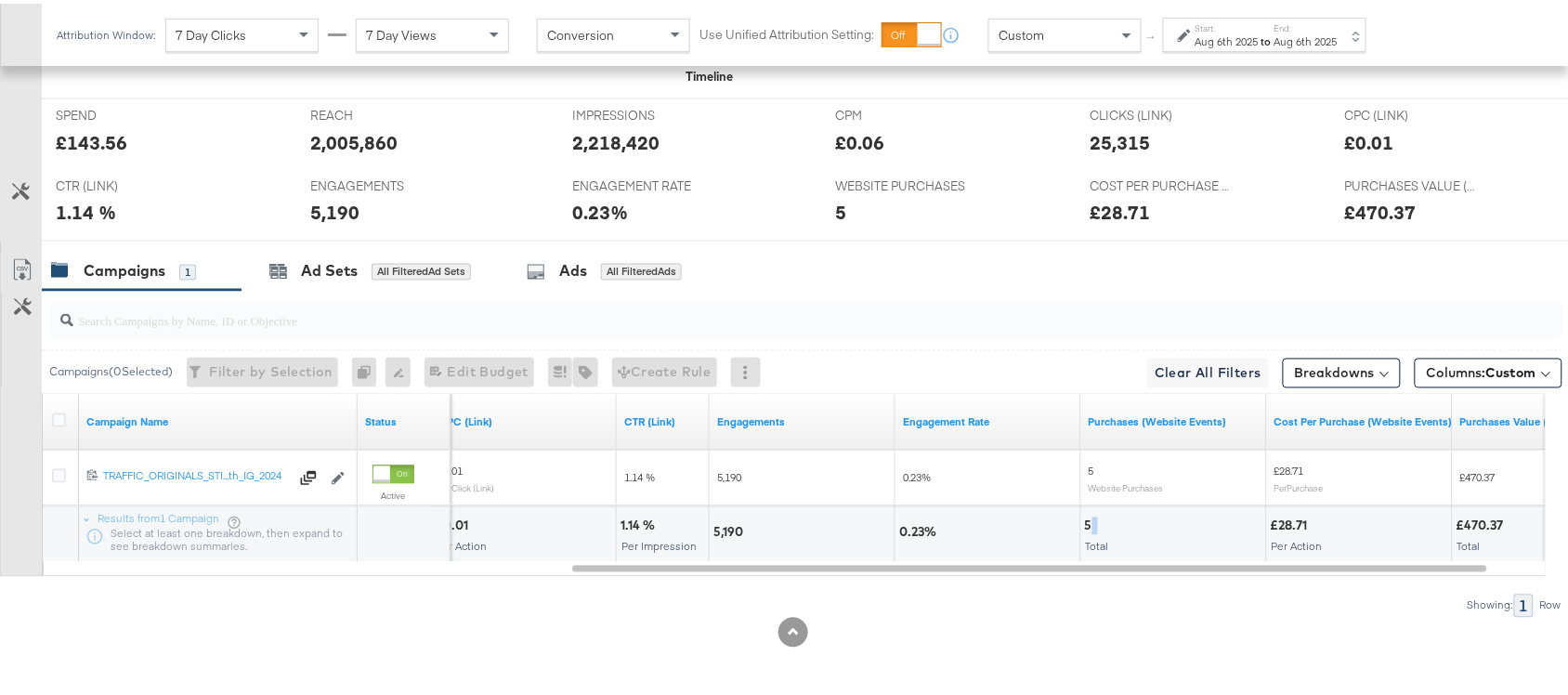 click on "5" at bounding box center (1091, 522) 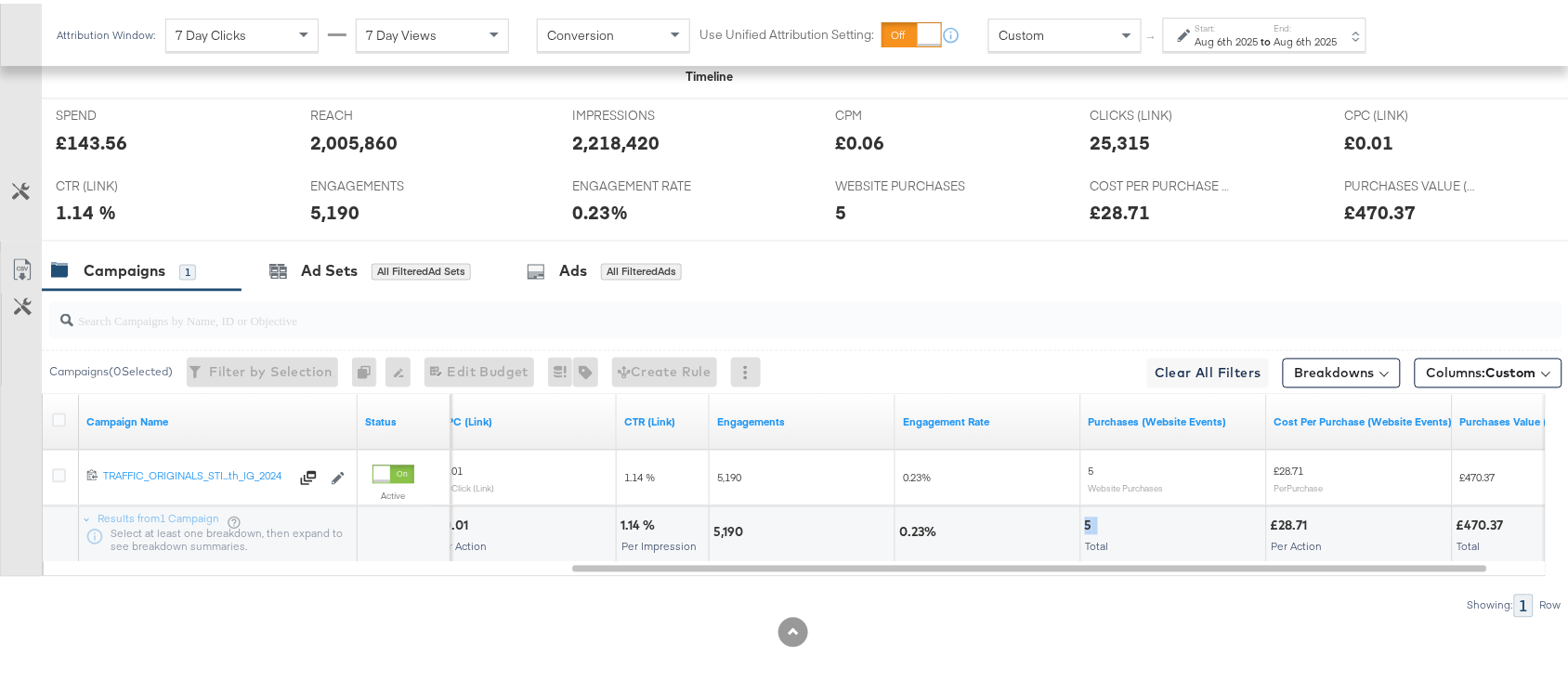 click on "5" at bounding box center (1091, 522) 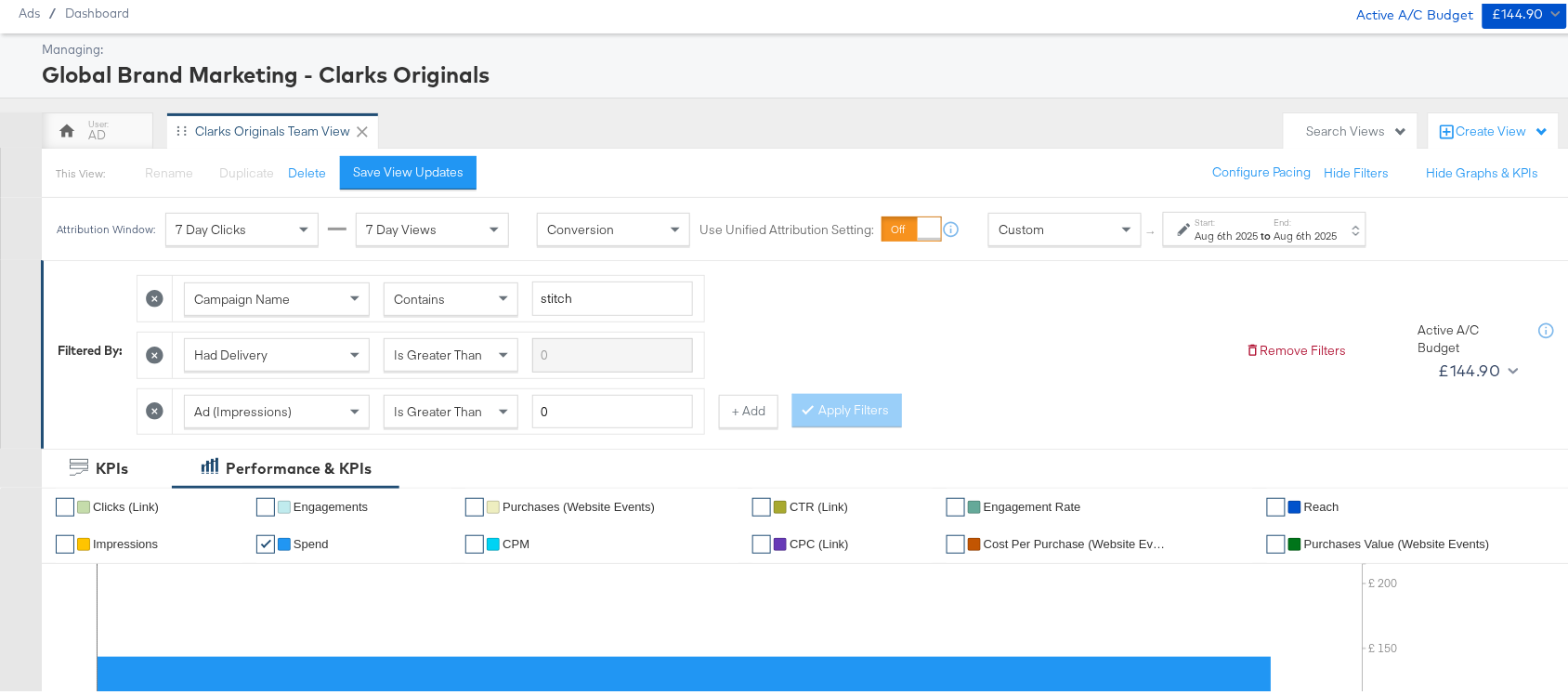 scroll, scrollTop: 0, scrollLeft: 0, axis: both 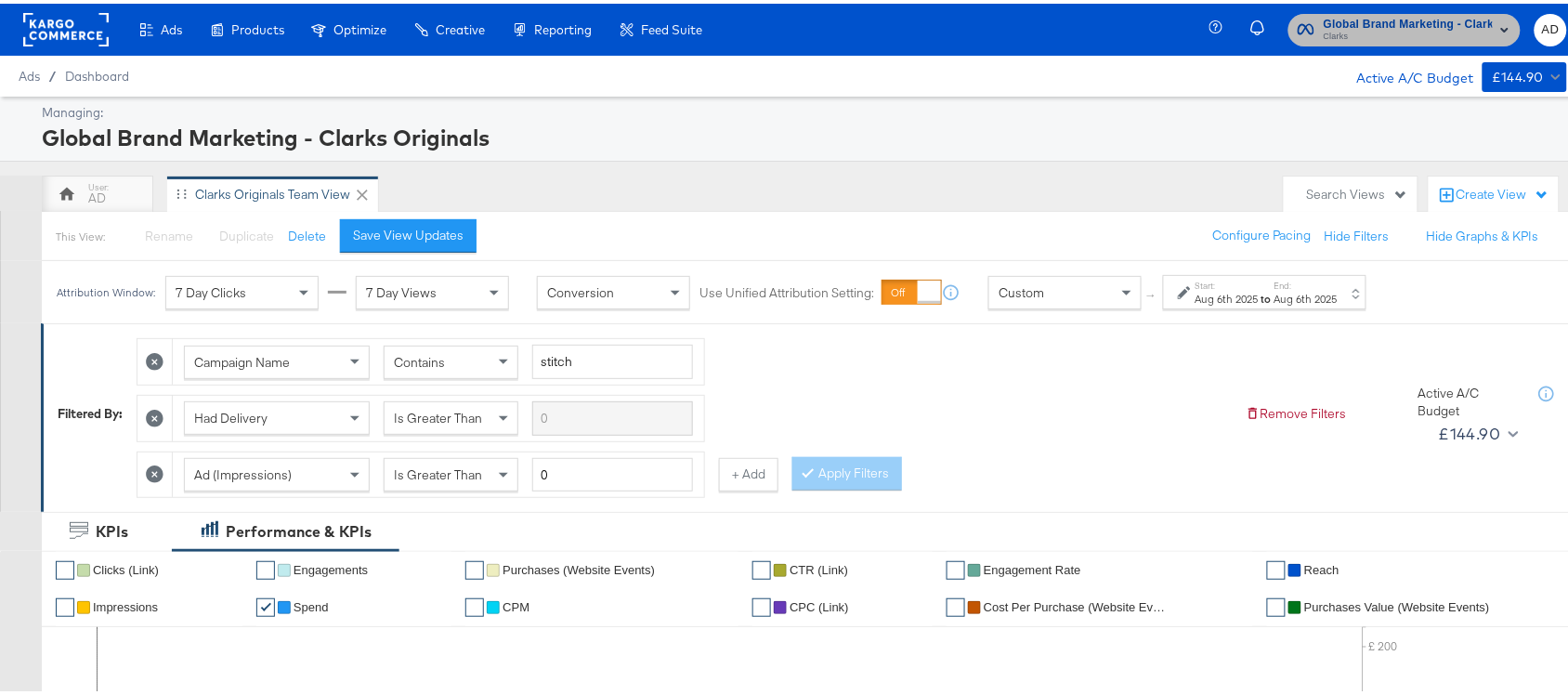 click on "Clarks" at bounding box center (1408, 33) 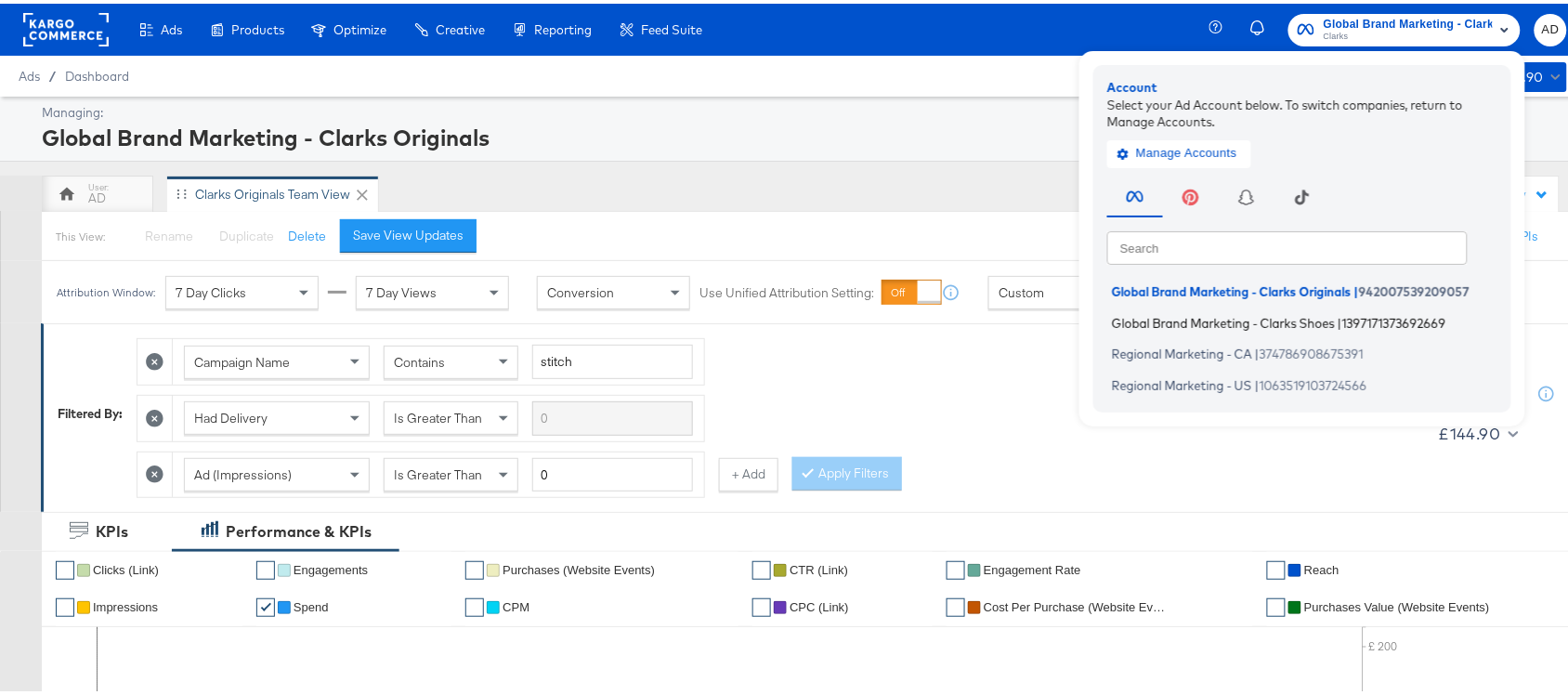 click on "Global Brand Marketing - Clarks Shoes" at bounding box center [1223, 319] 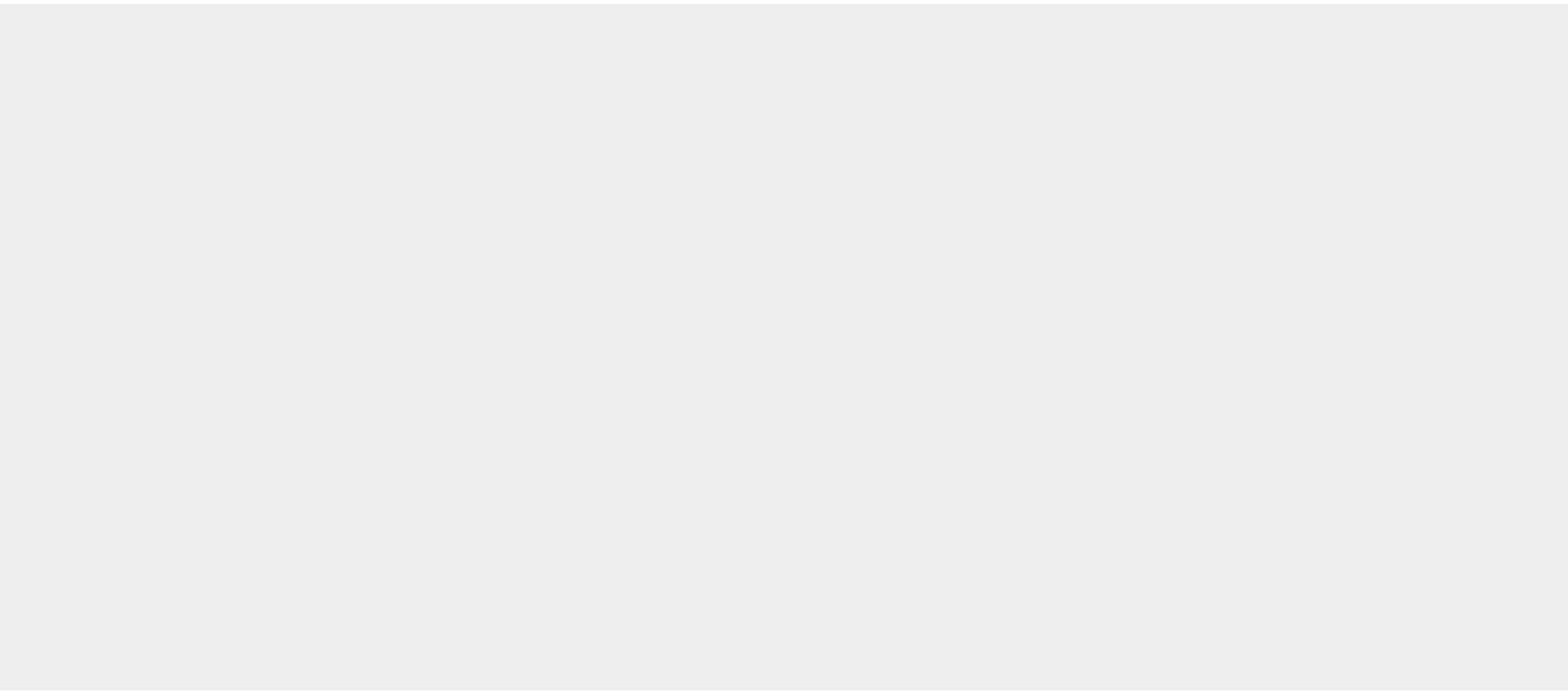 scroll, scrollTop: 0, scrollLeft: 0, axis: both 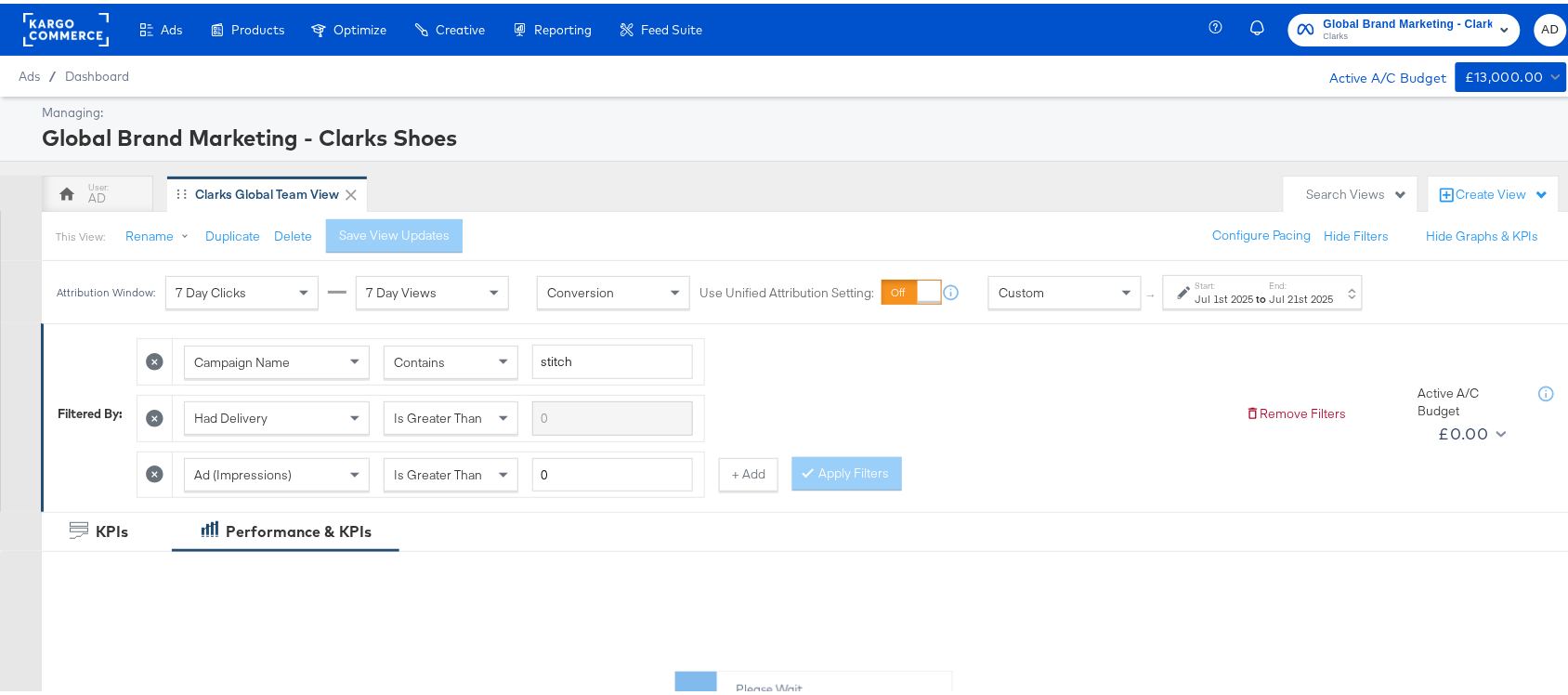 click on "Start:" at bounding box center (1224, 282) 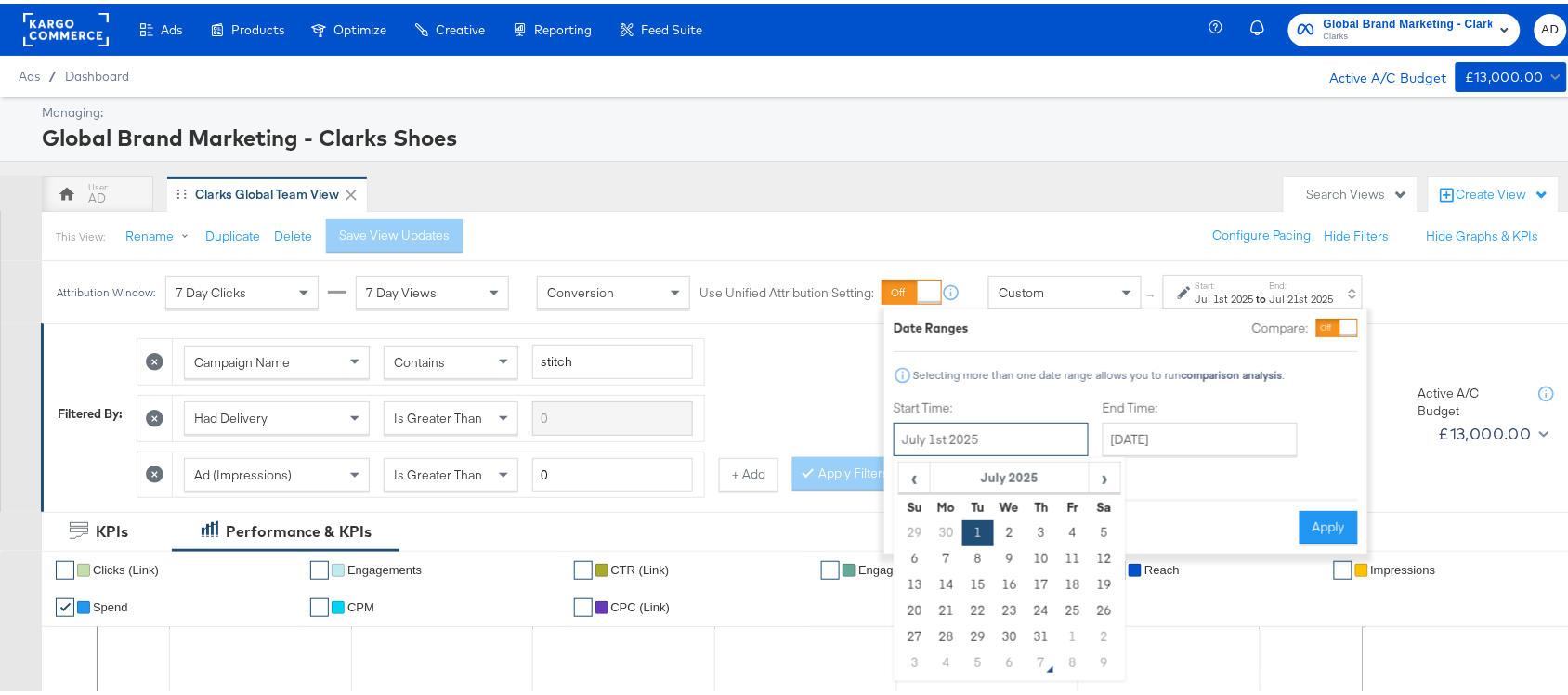 click on "July 1st 2025" at bounding box center (991, 436) 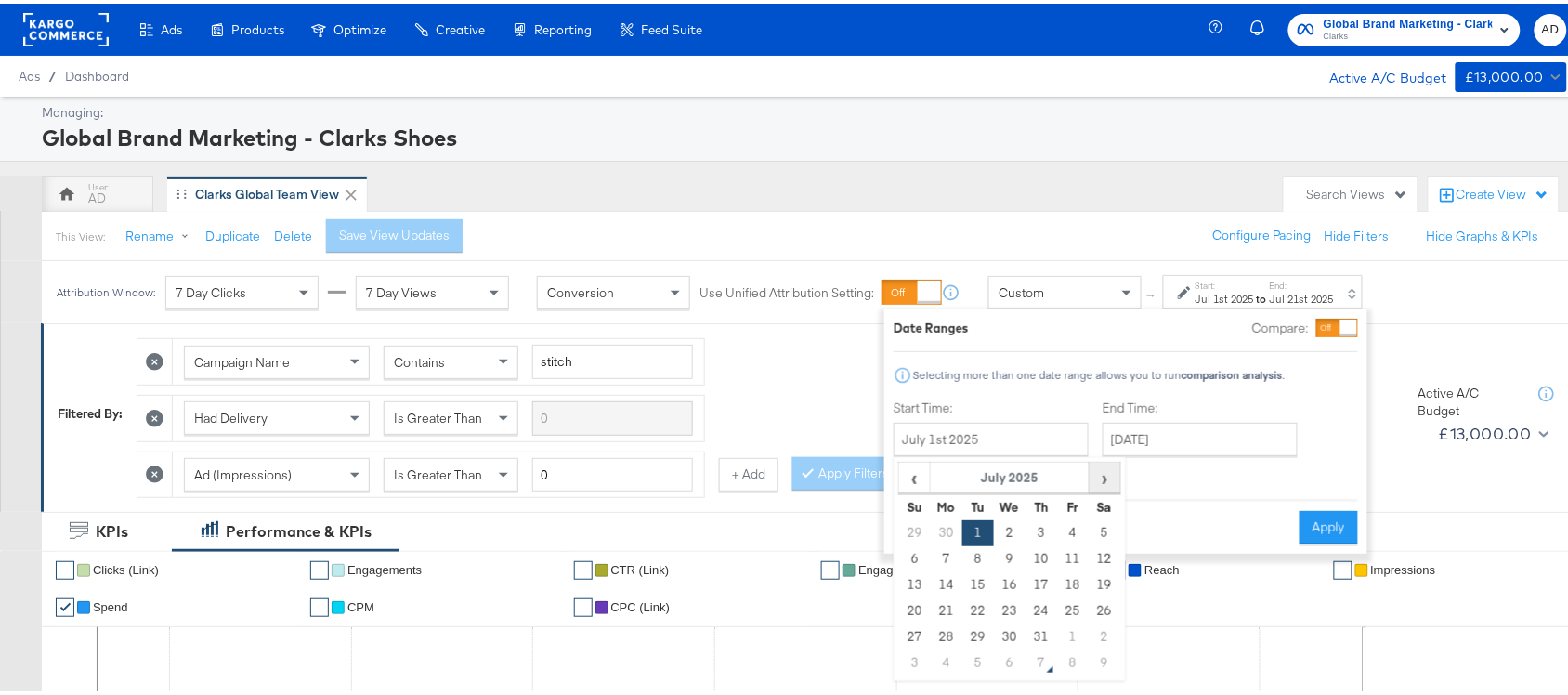 click on "›" at bounding box center (1104, 474) 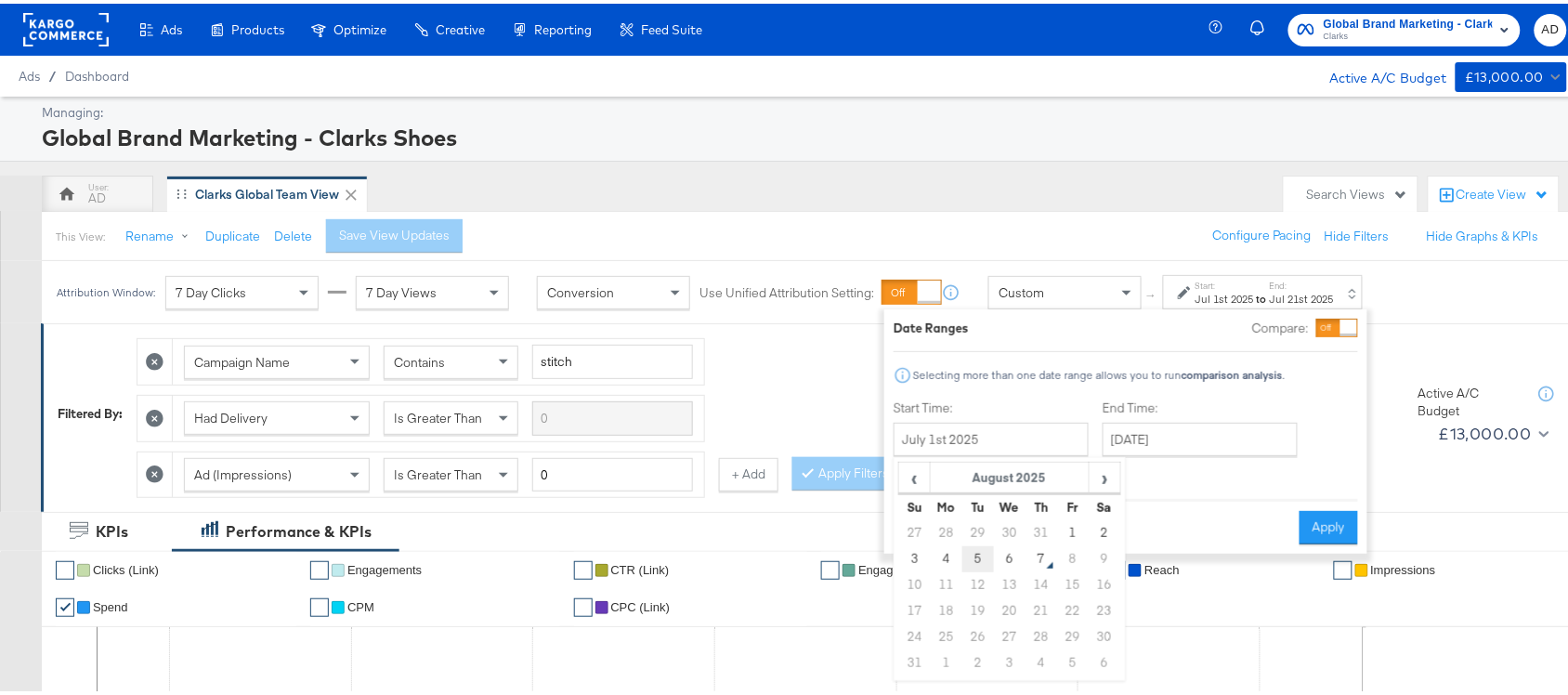 click on "5" at bounding box center [978, 556] 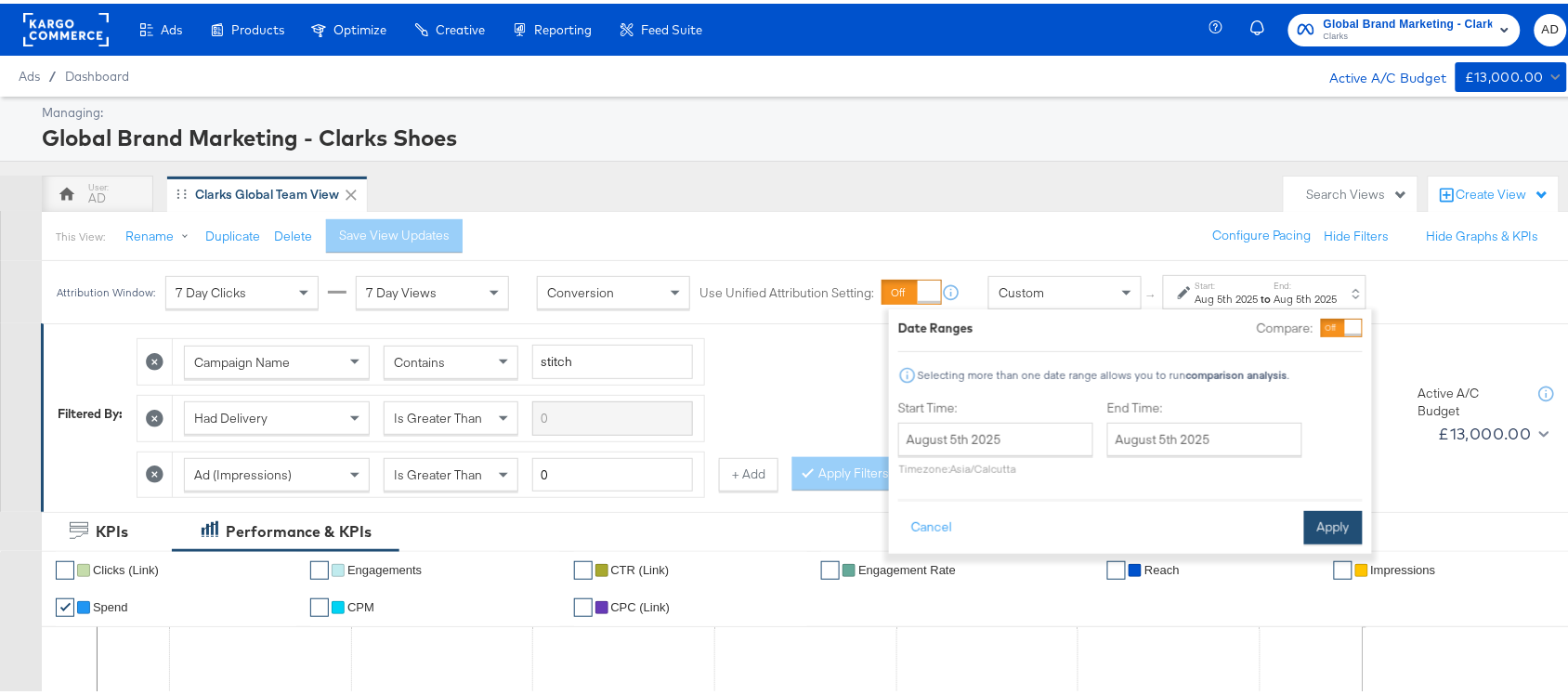 click on "Apply" at bounding box center [1333, 524] 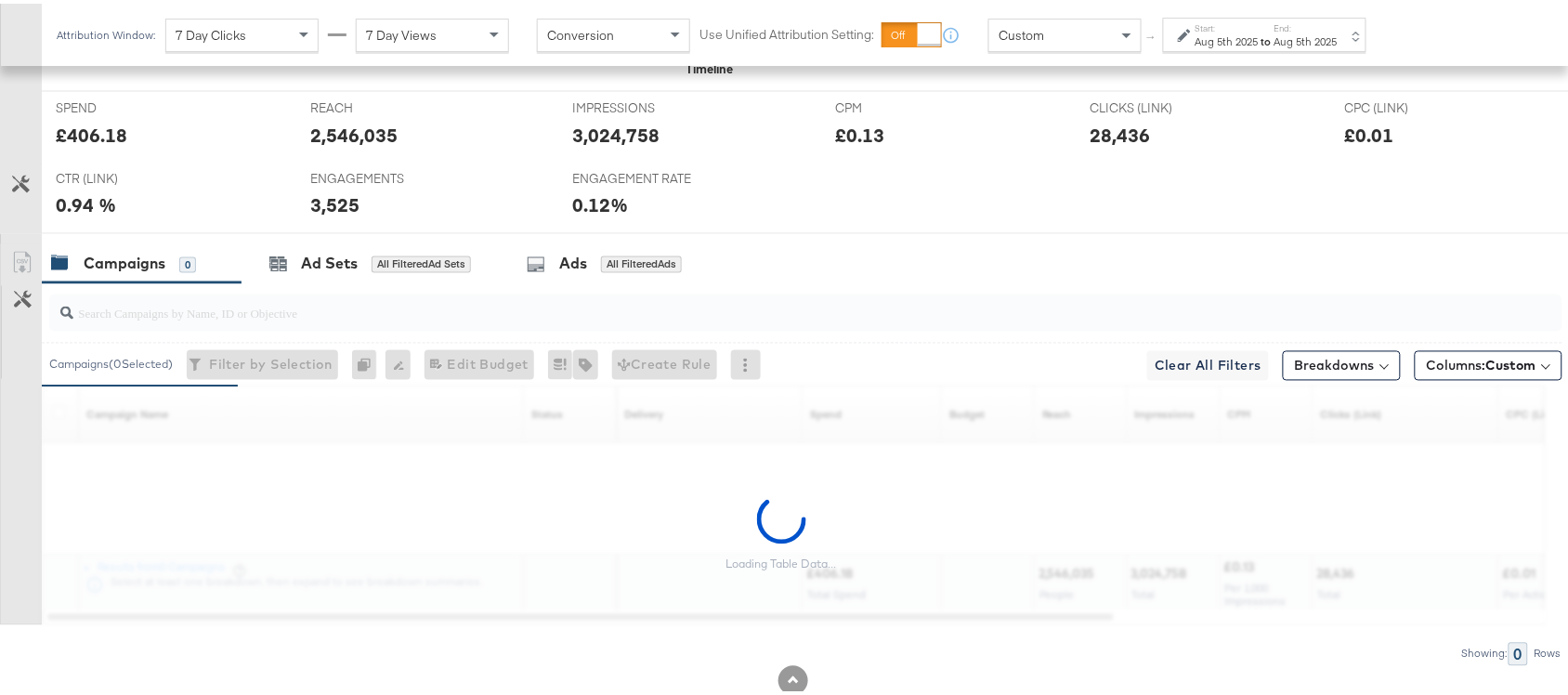 scroll, scrollTop: 912, scrollLeft: 0, axis: vertical 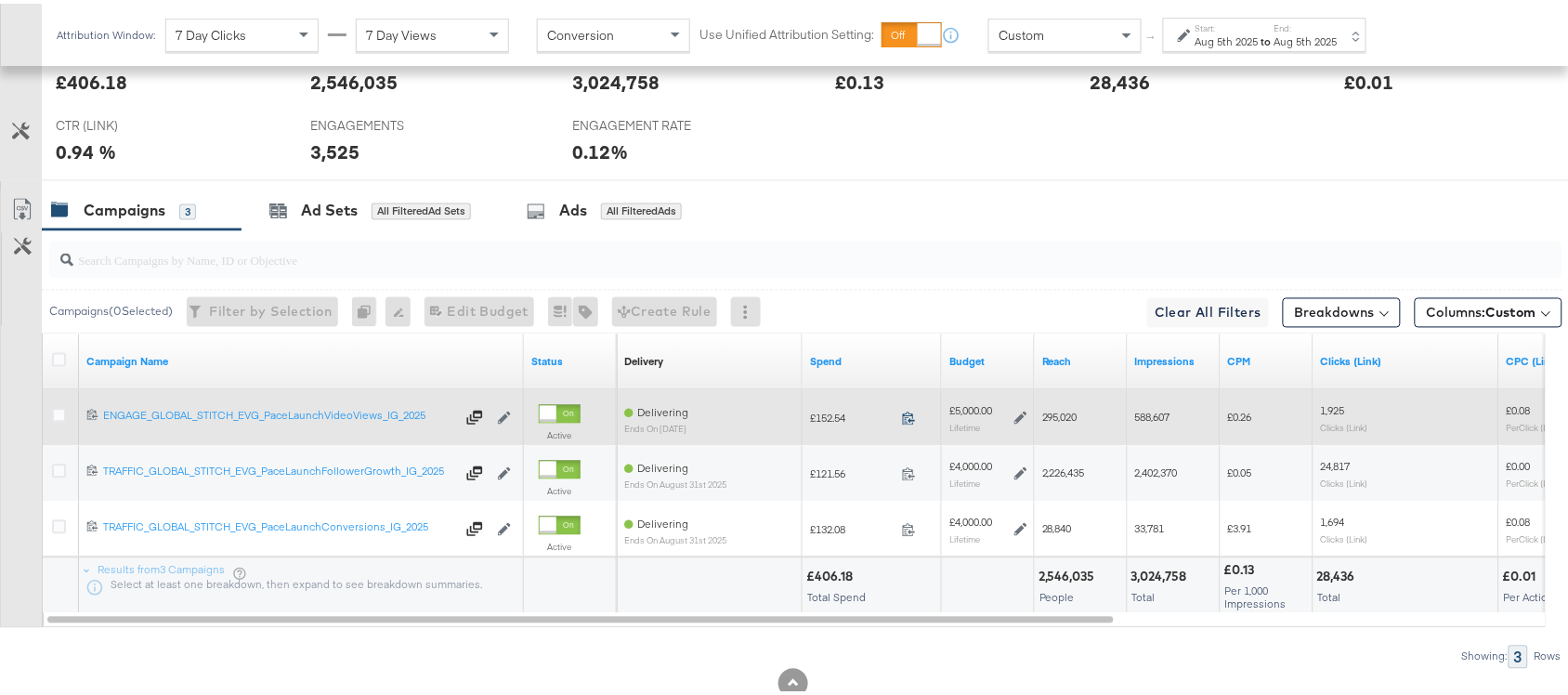 click 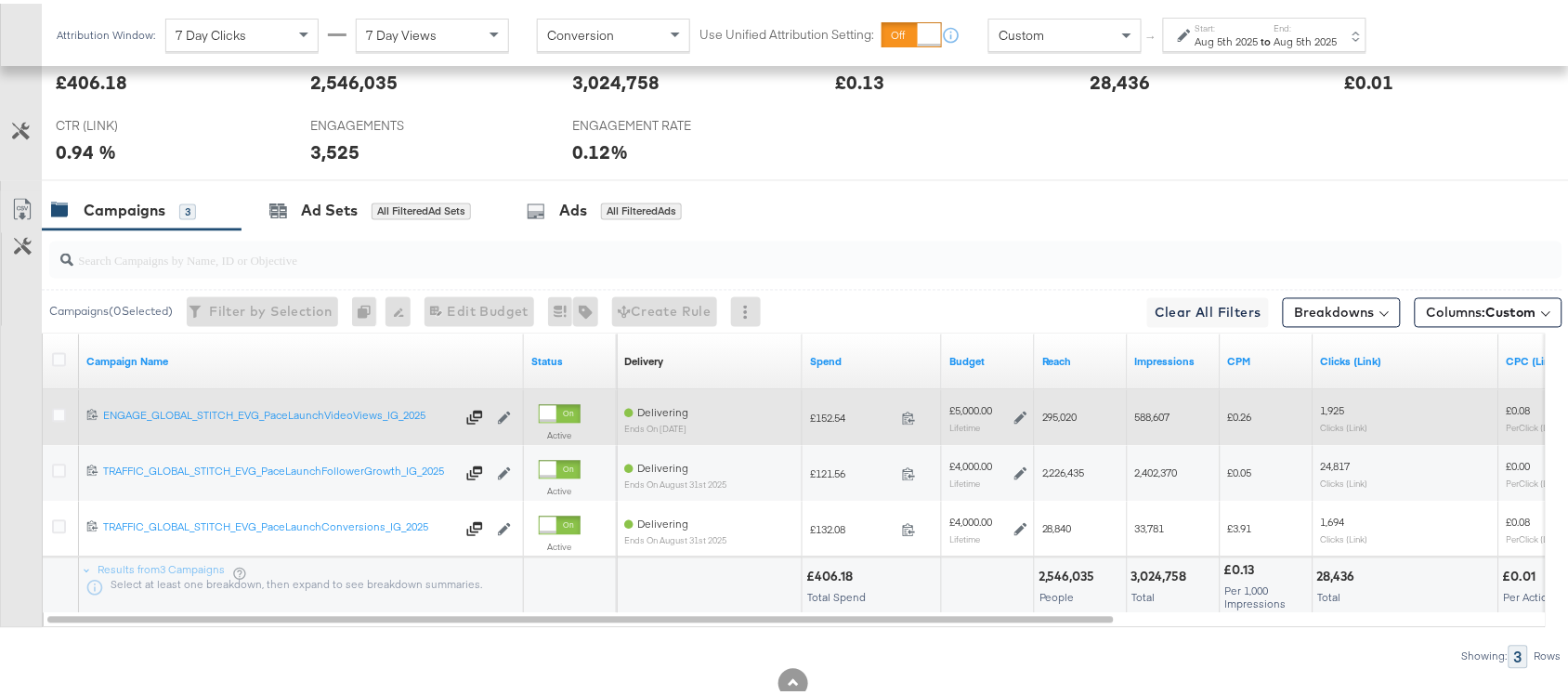click on "295,020" at bounding box center [1060, 413] 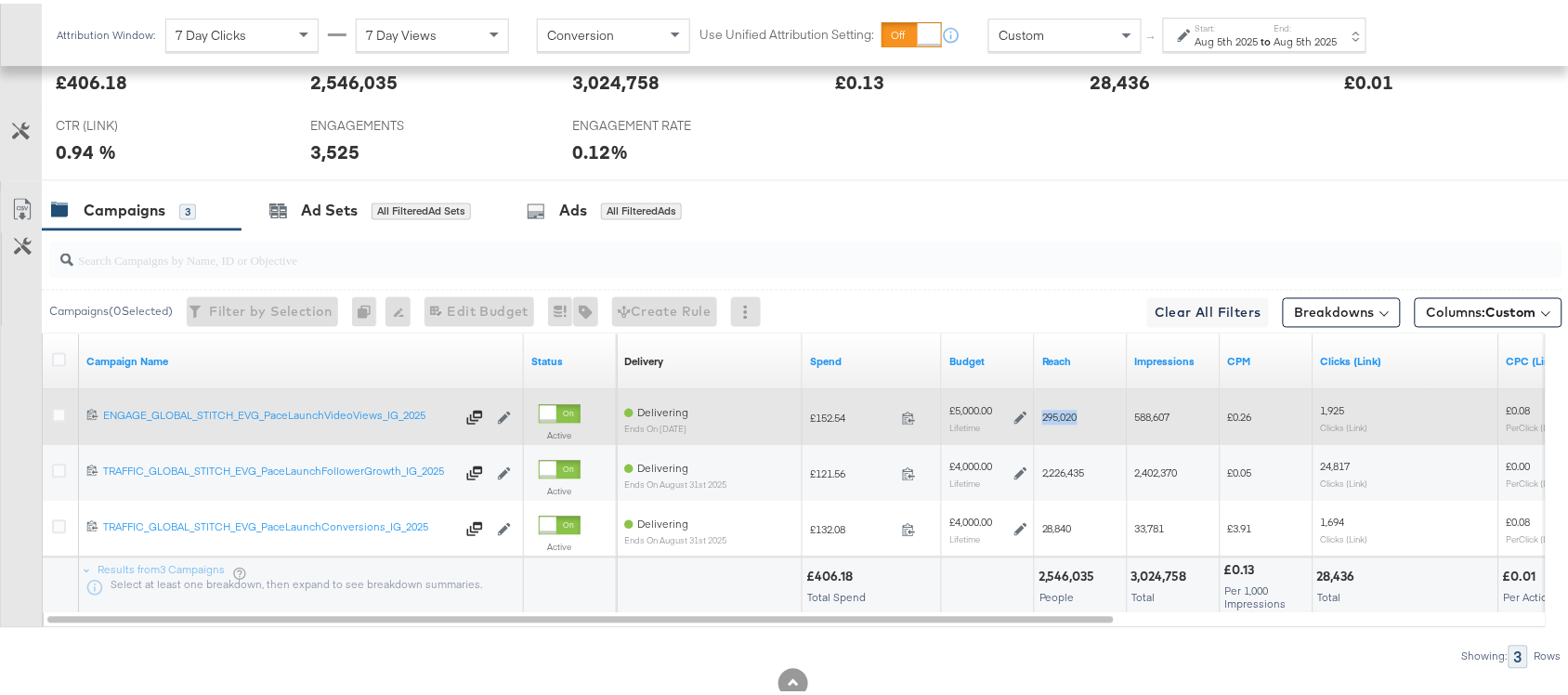 click on "295,020" at bounding box center [1060, 413] 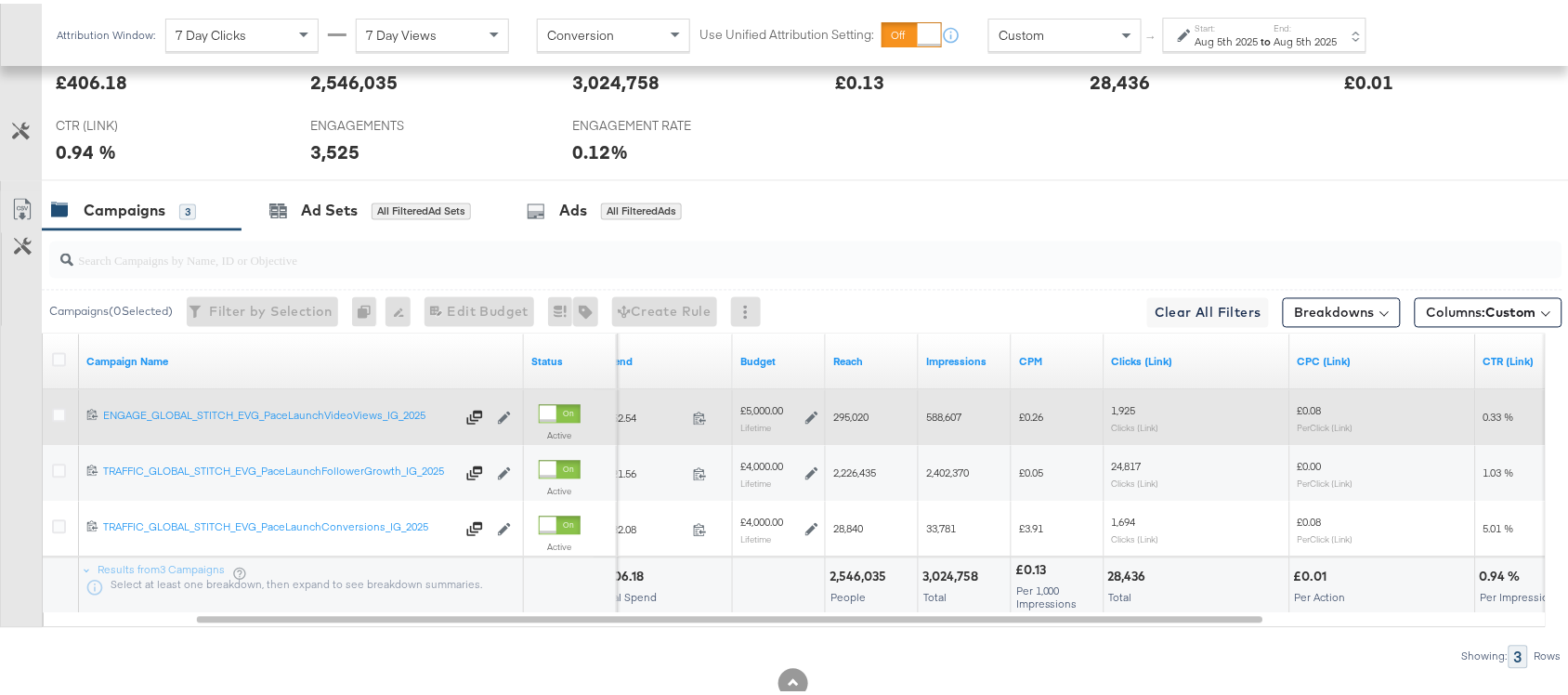 click on "588,607" at bounding box center (944, 413) 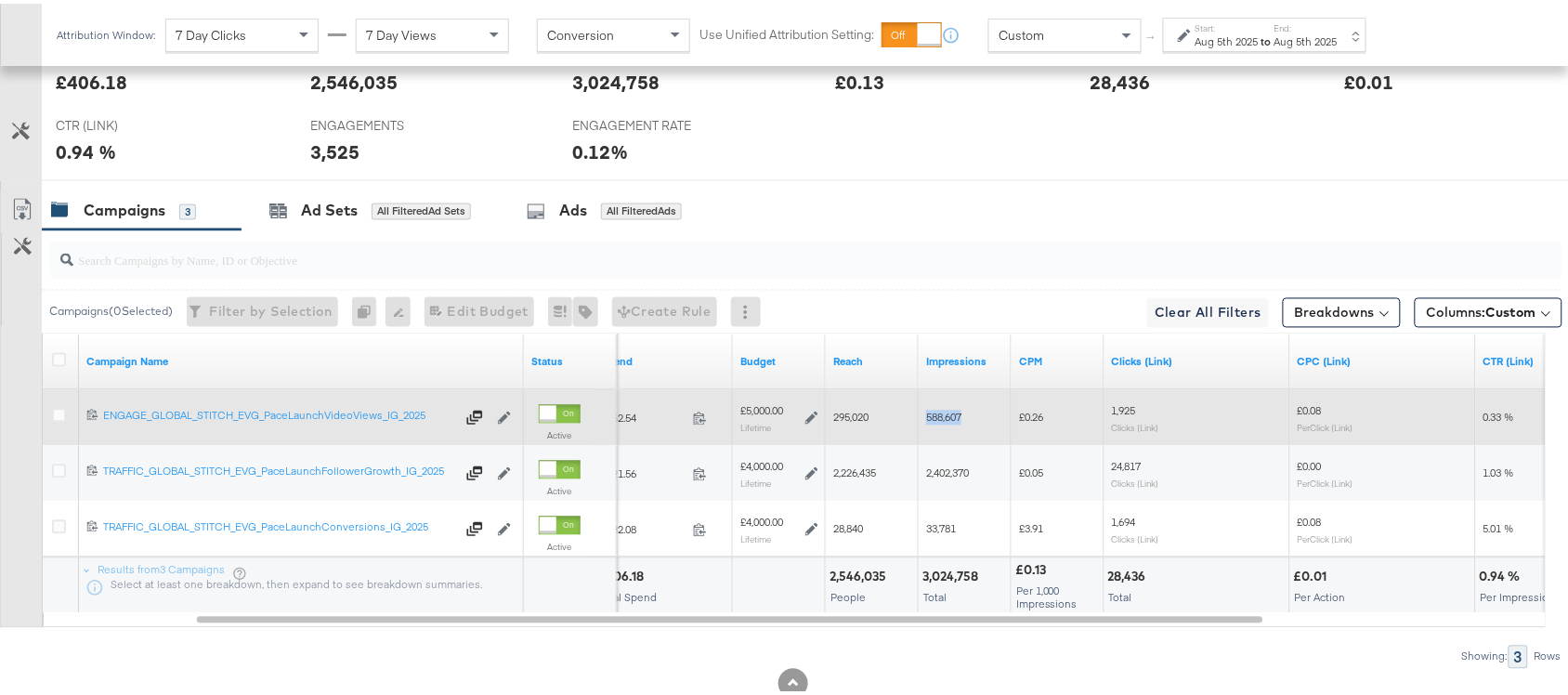 copy on "588,607" 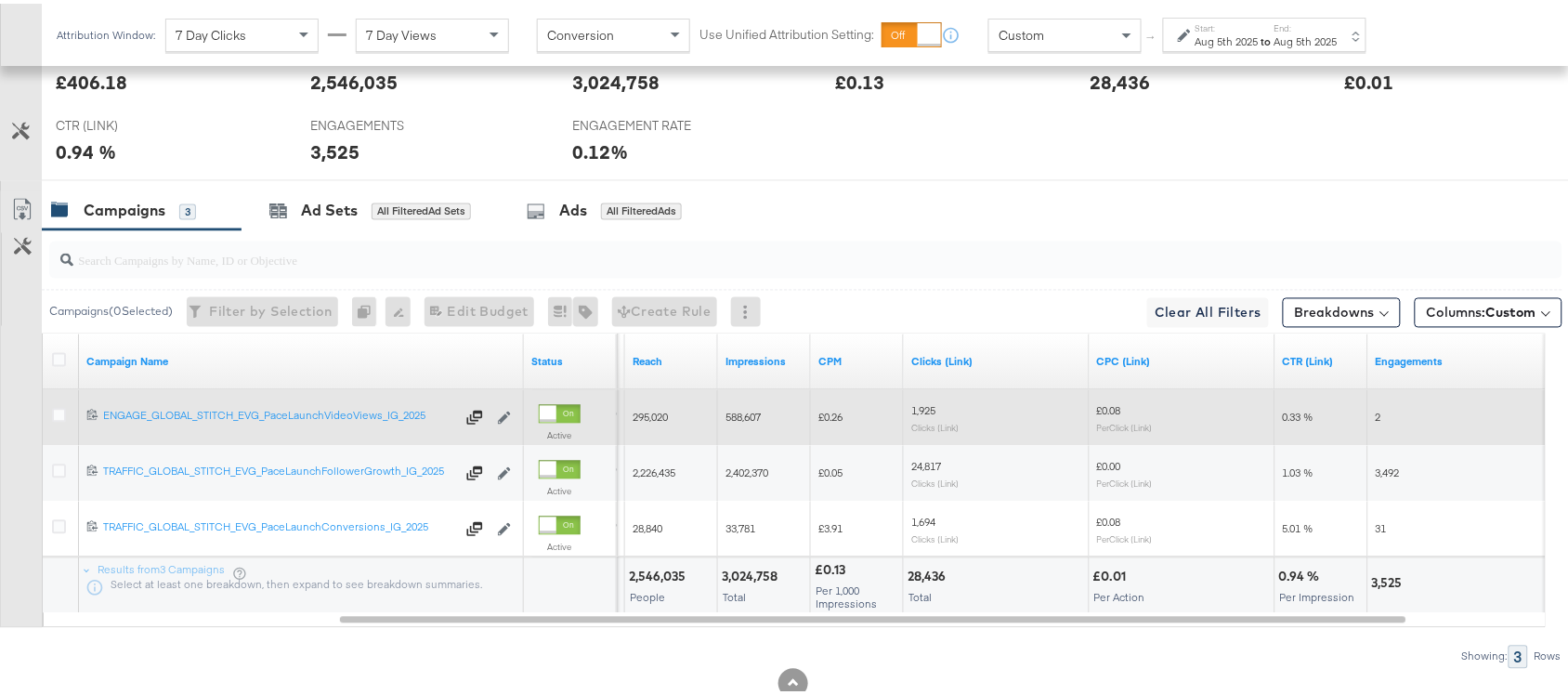 click on "1,925" at bounding box center (923, 407) 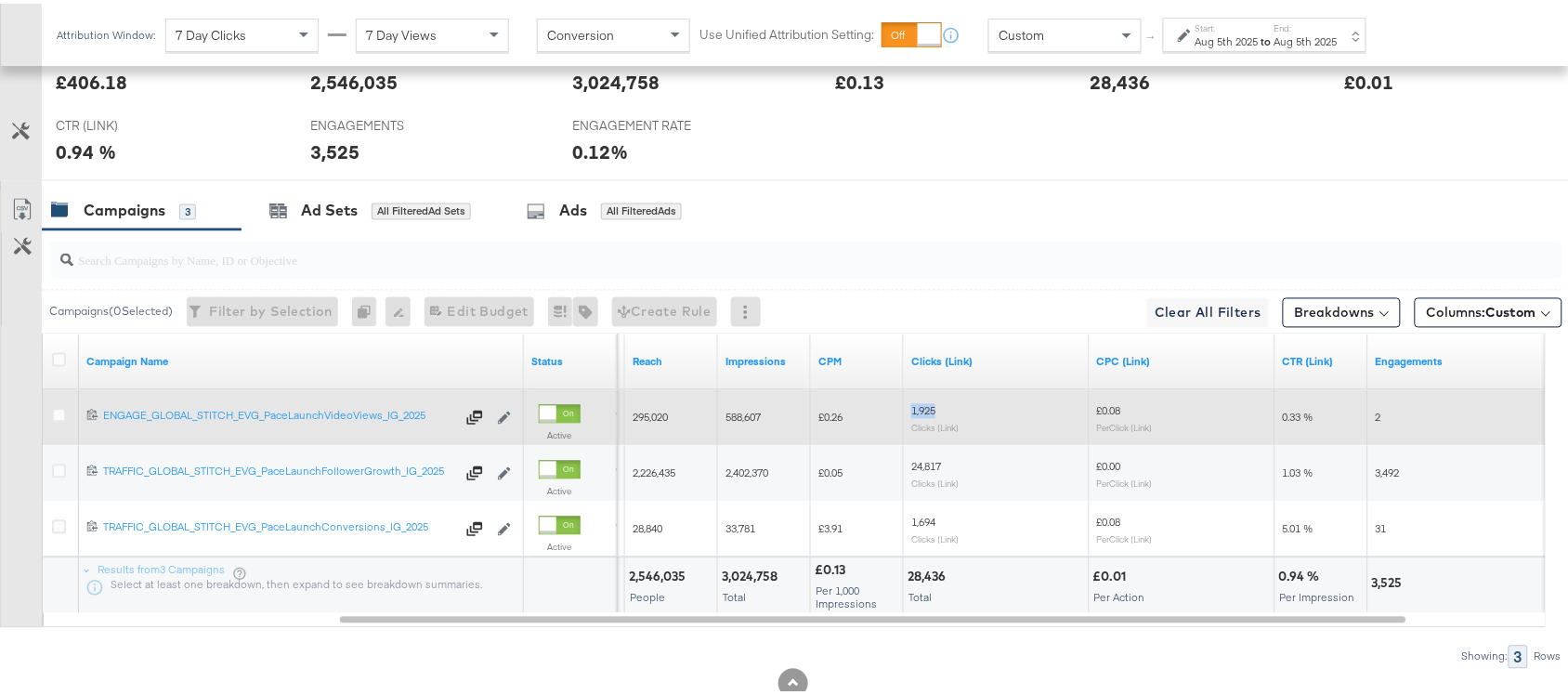 click on "1,925" at bounding box center (923, 407) 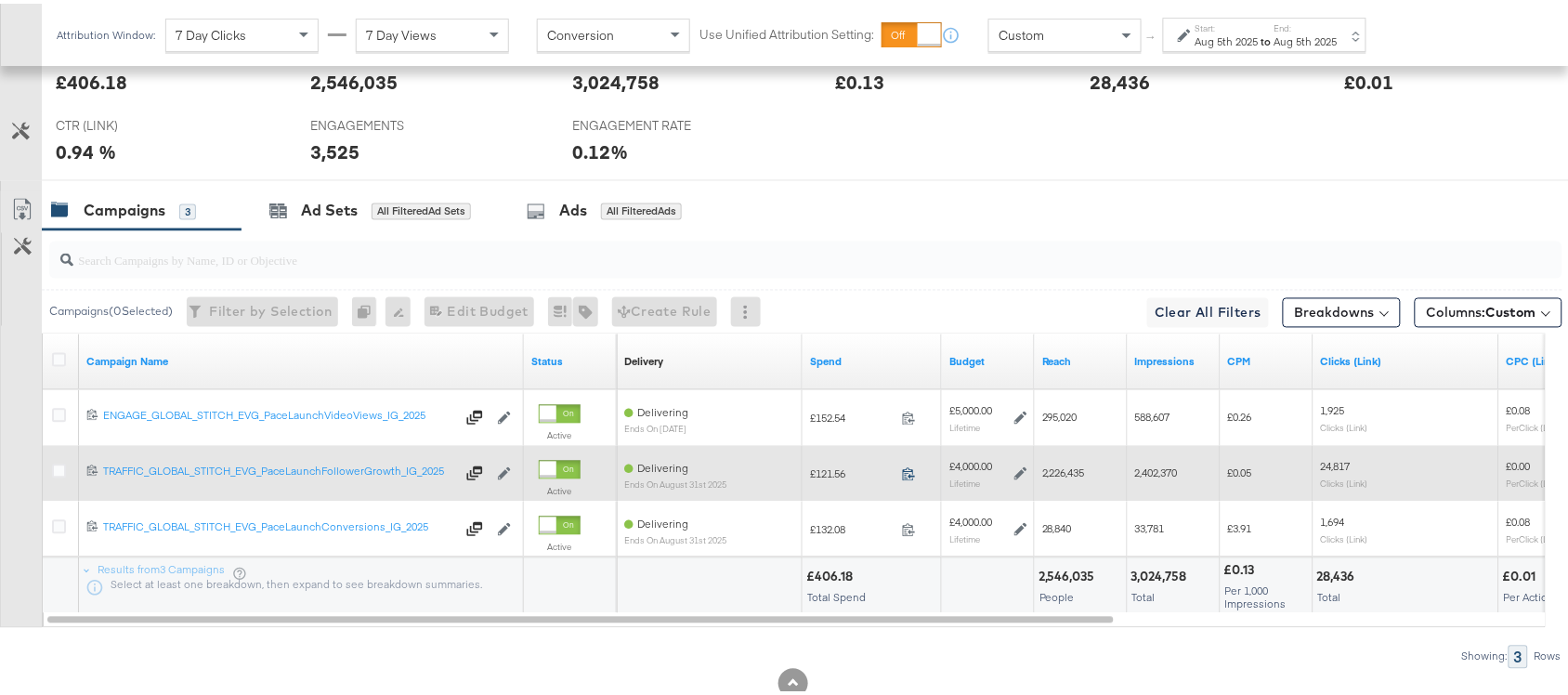 click 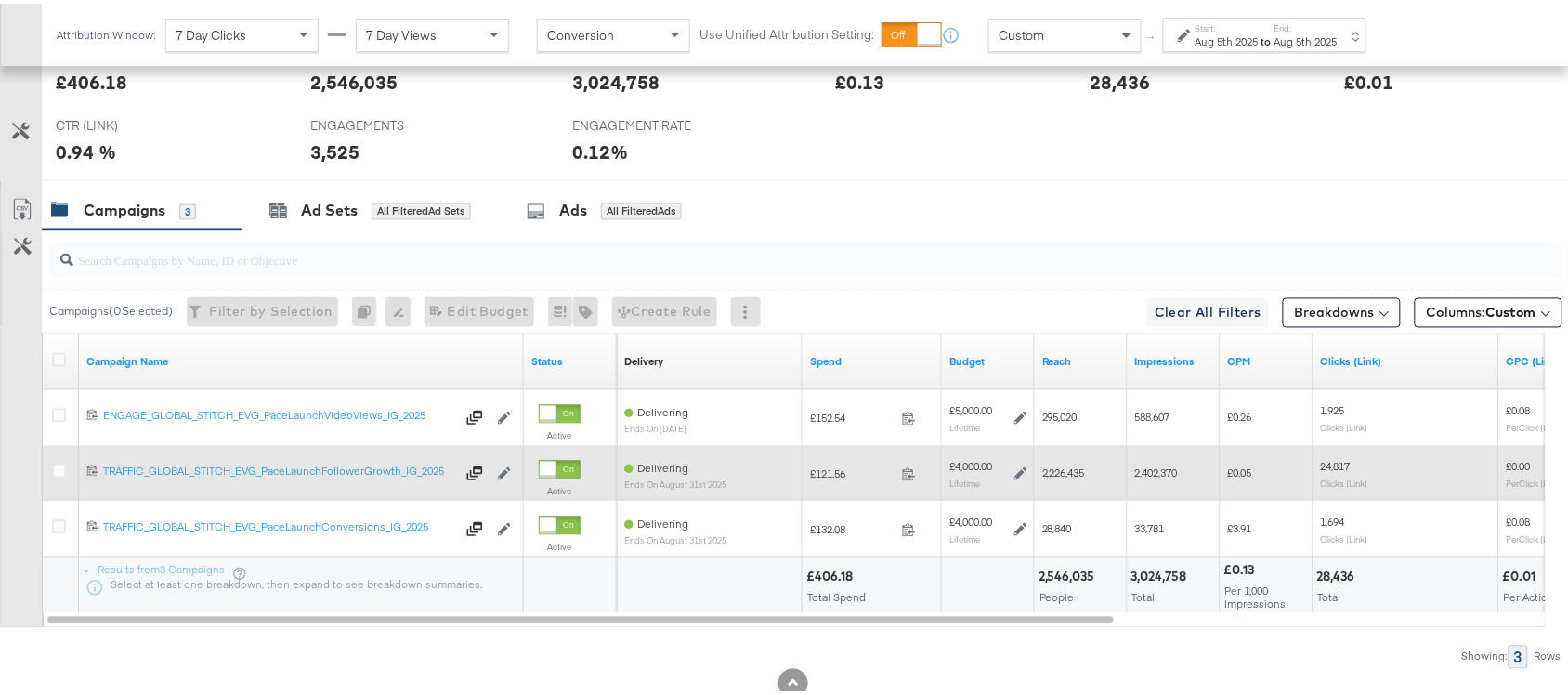 click on "2,226,435" at bounding box center [1064, 469] 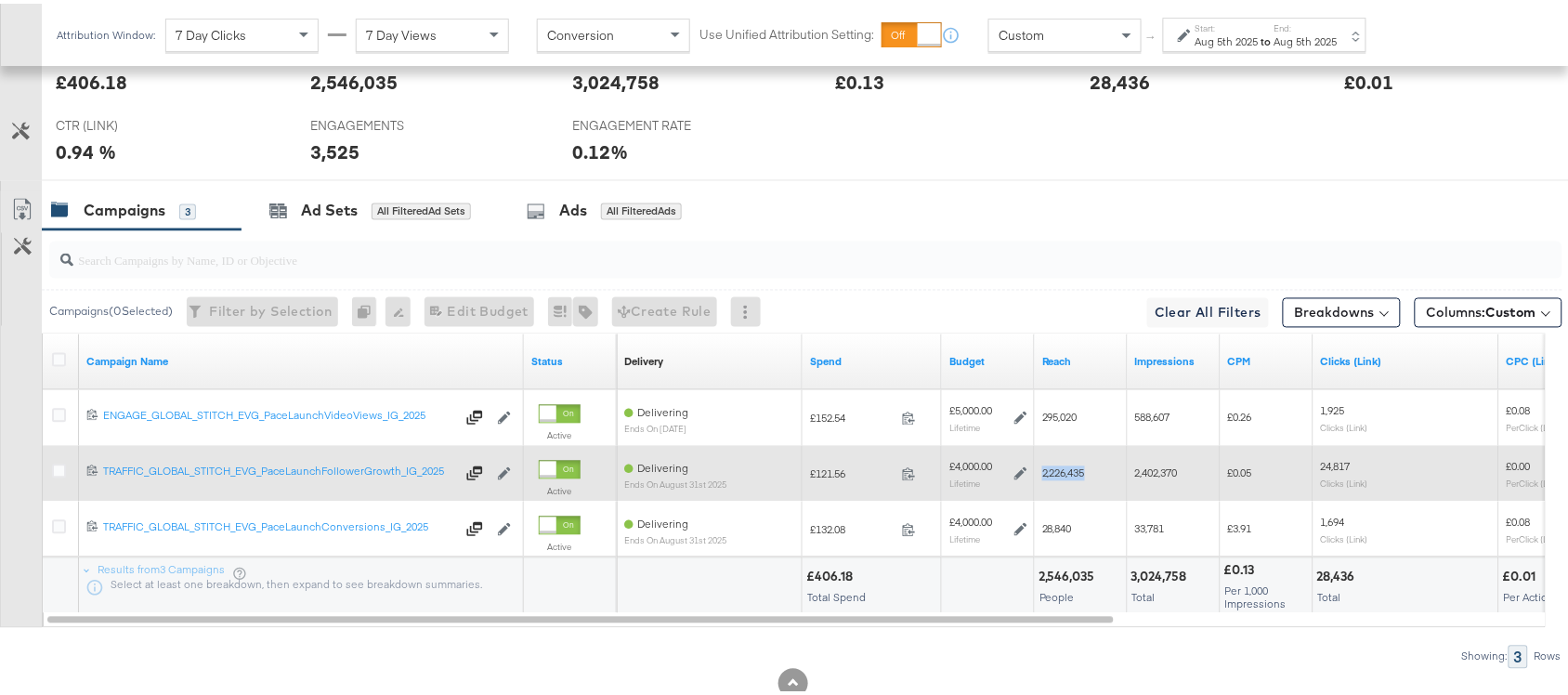 copy on "2,226,435" 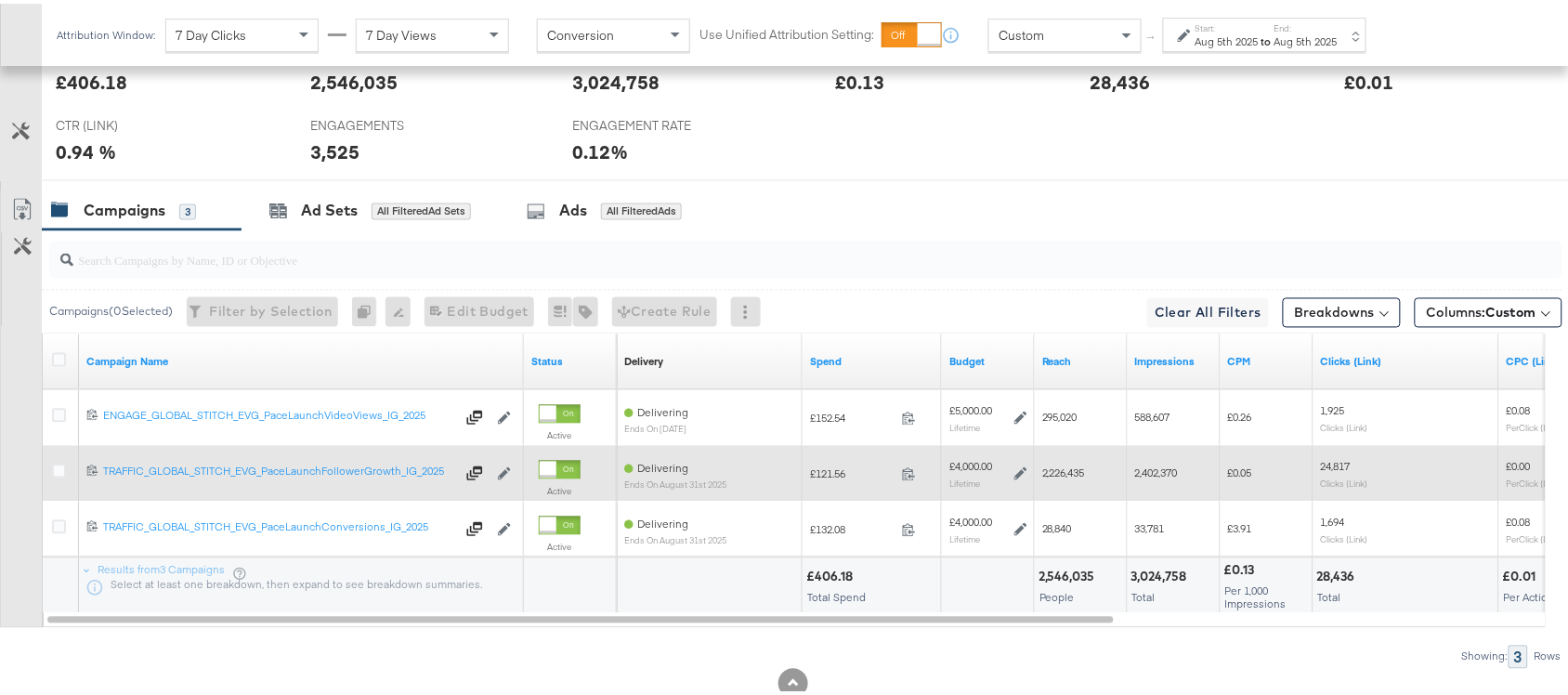 click on "2,402,370" at bounding box center [1156, 469] 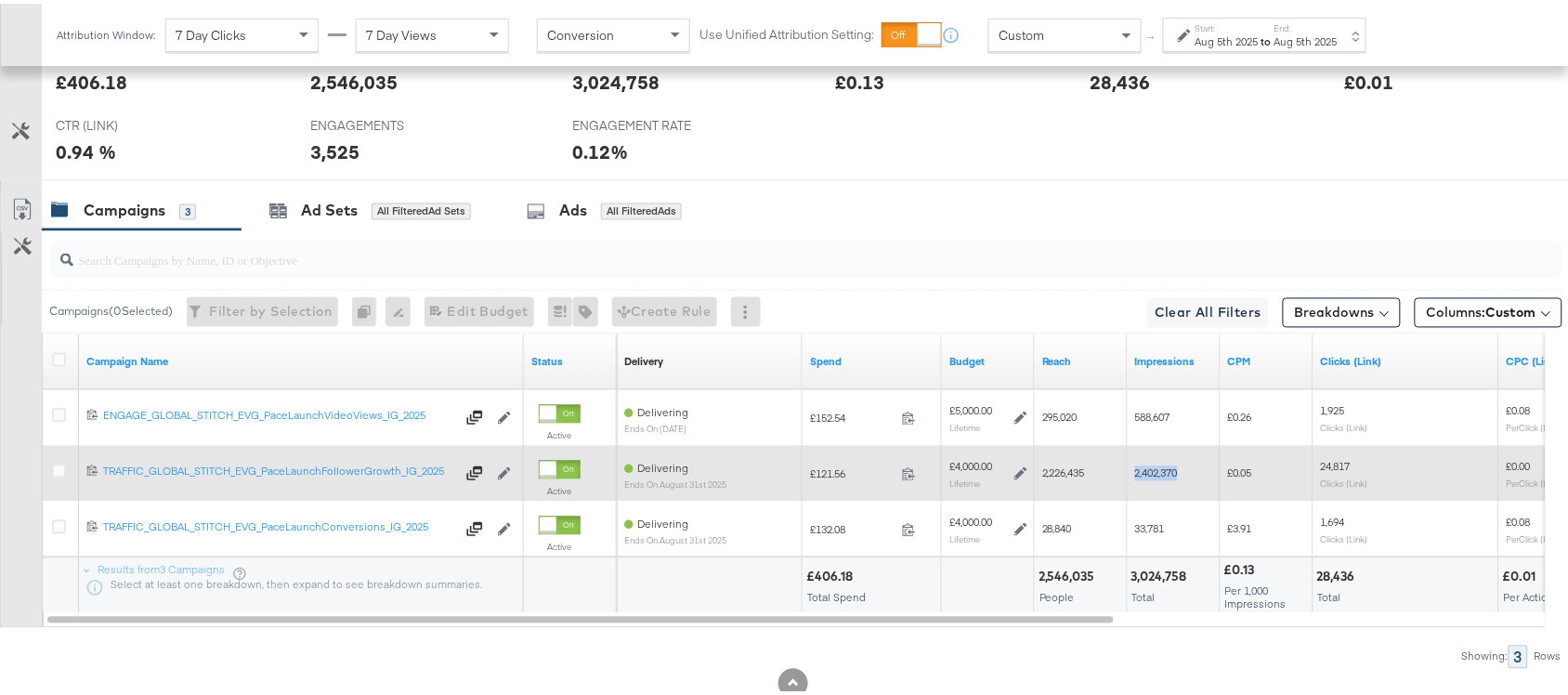 copy on "2,402,370" 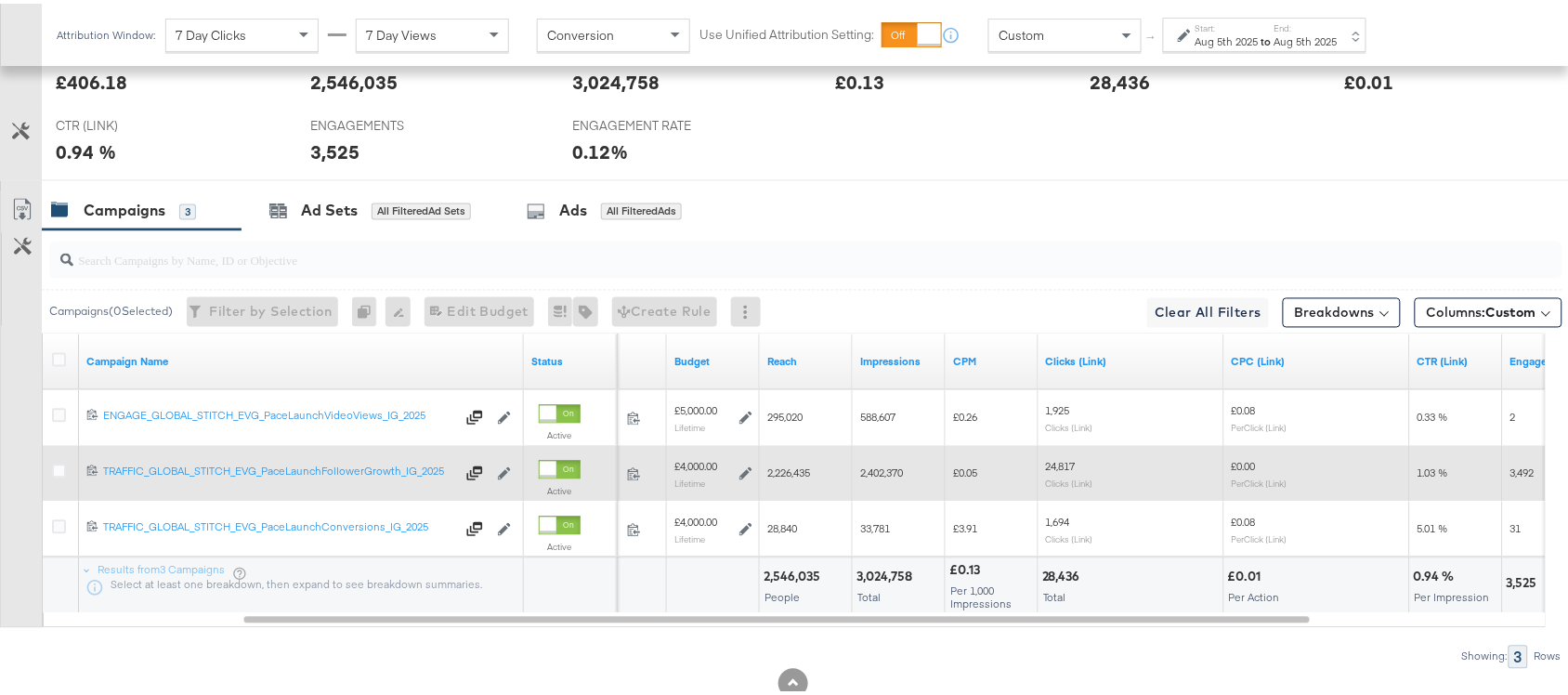 click on "24,817" at bounding box center [1061, 463] 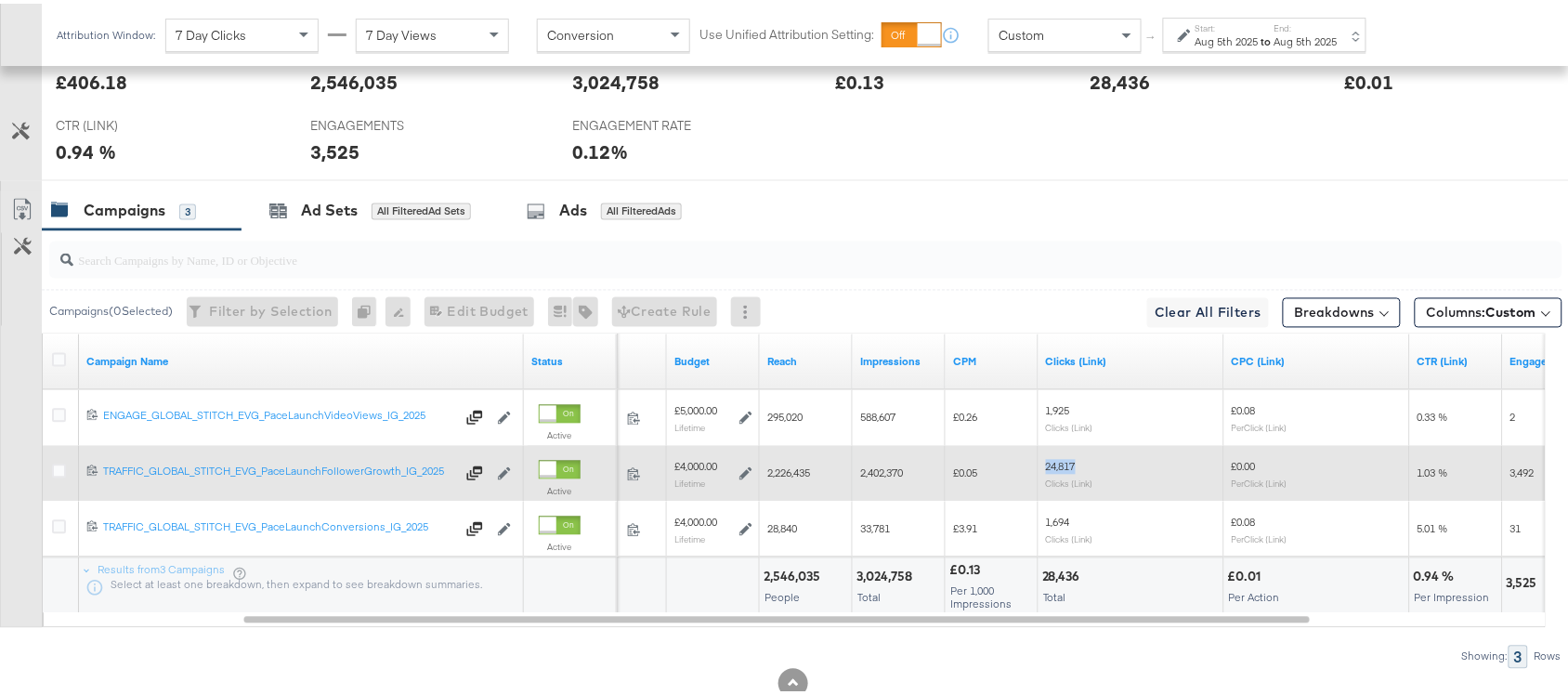 click on "24,817" at bounding box center [1061, 463] 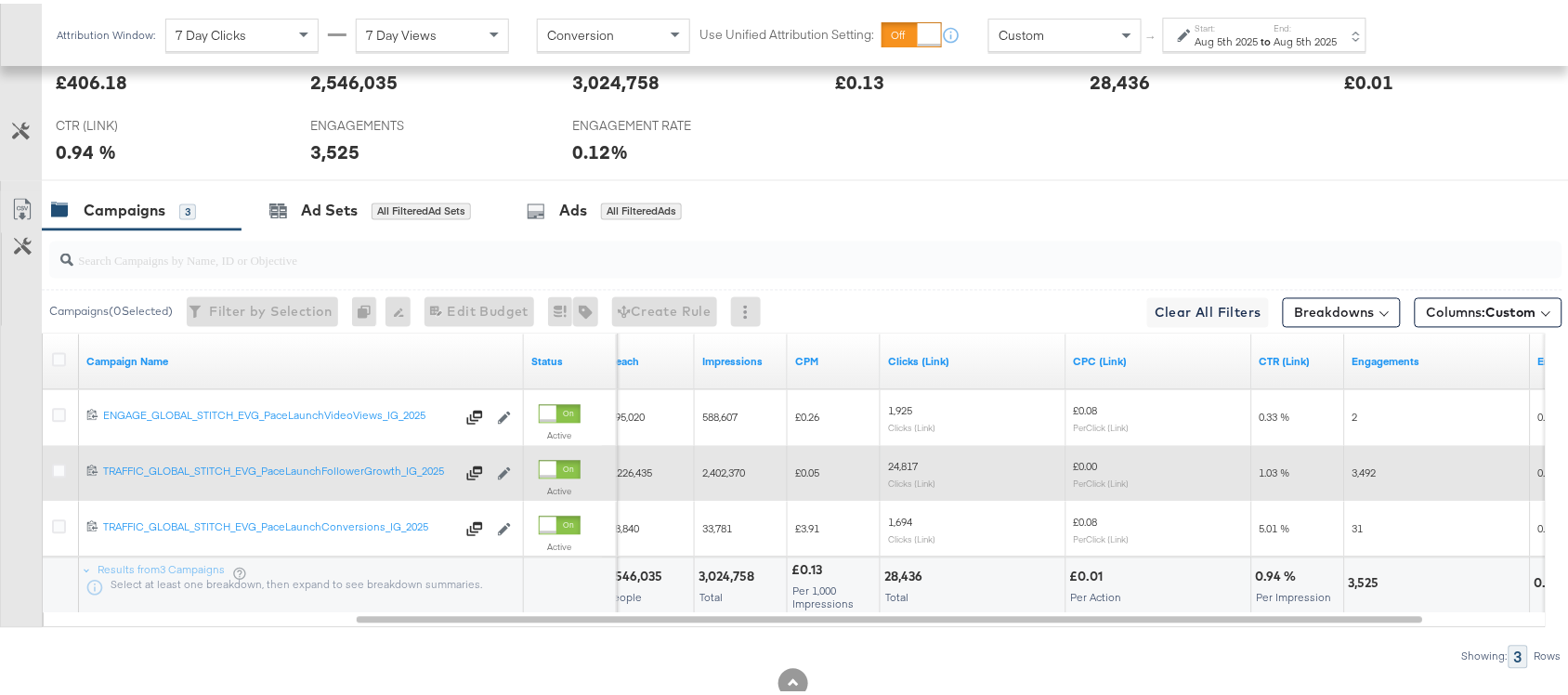 click on "3,492" at bounding box center [1365, 469] 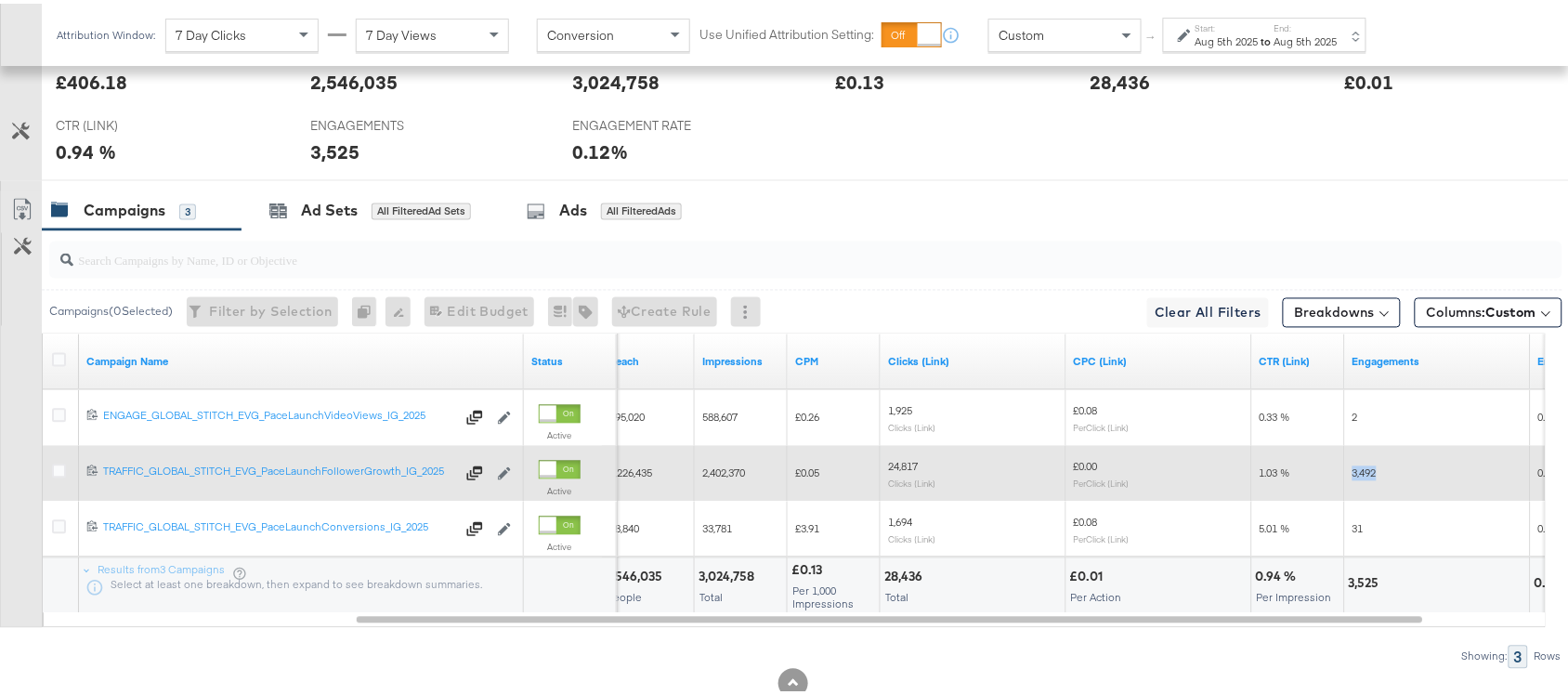 copy on "3,492" 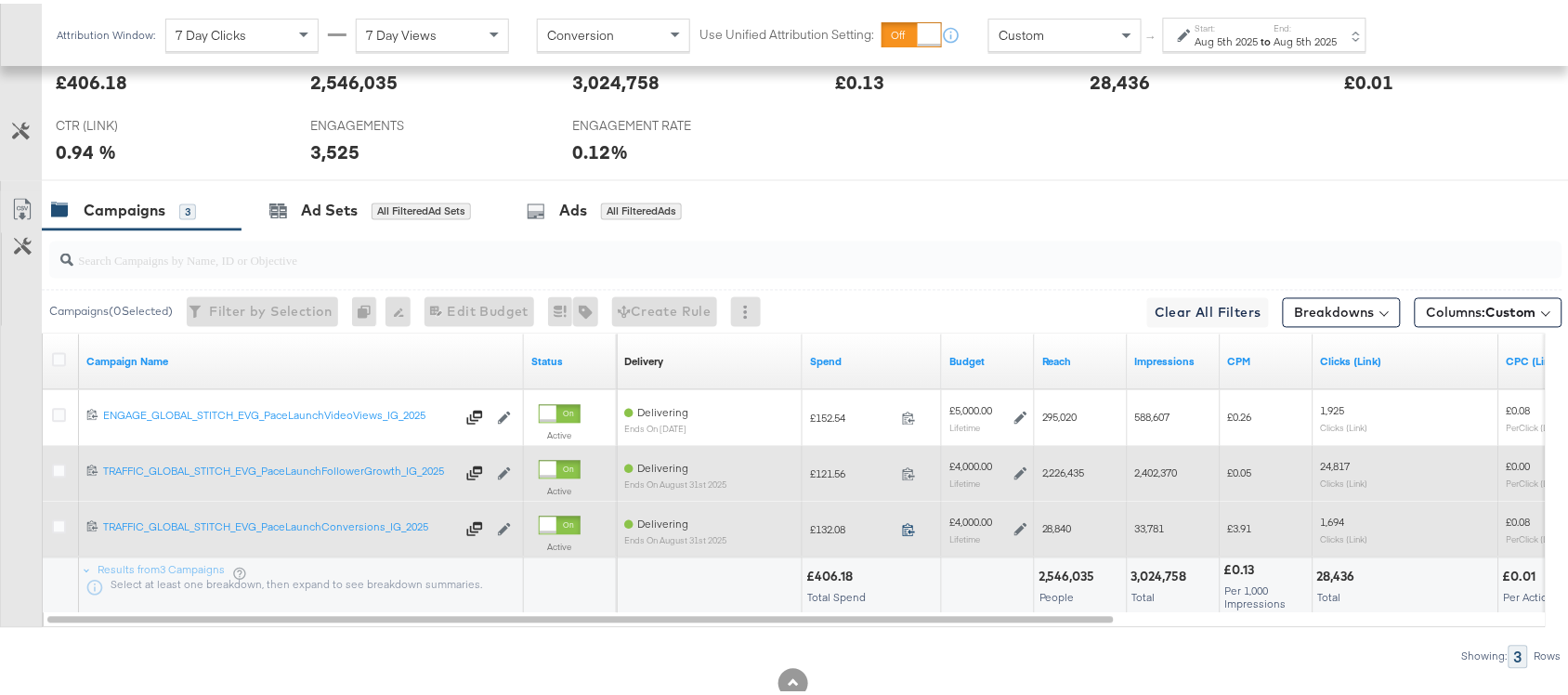 click 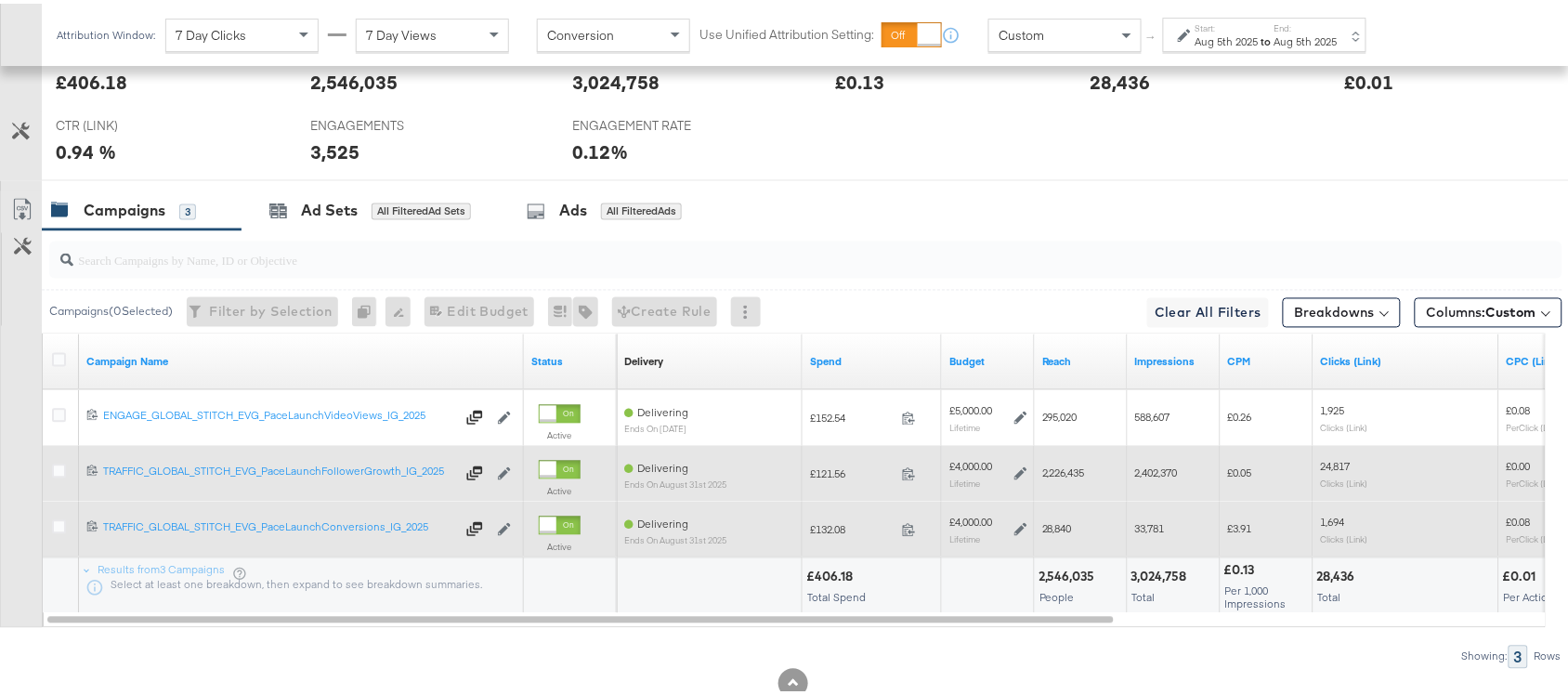 click on "28,840" at bounding box center [1057, 525] 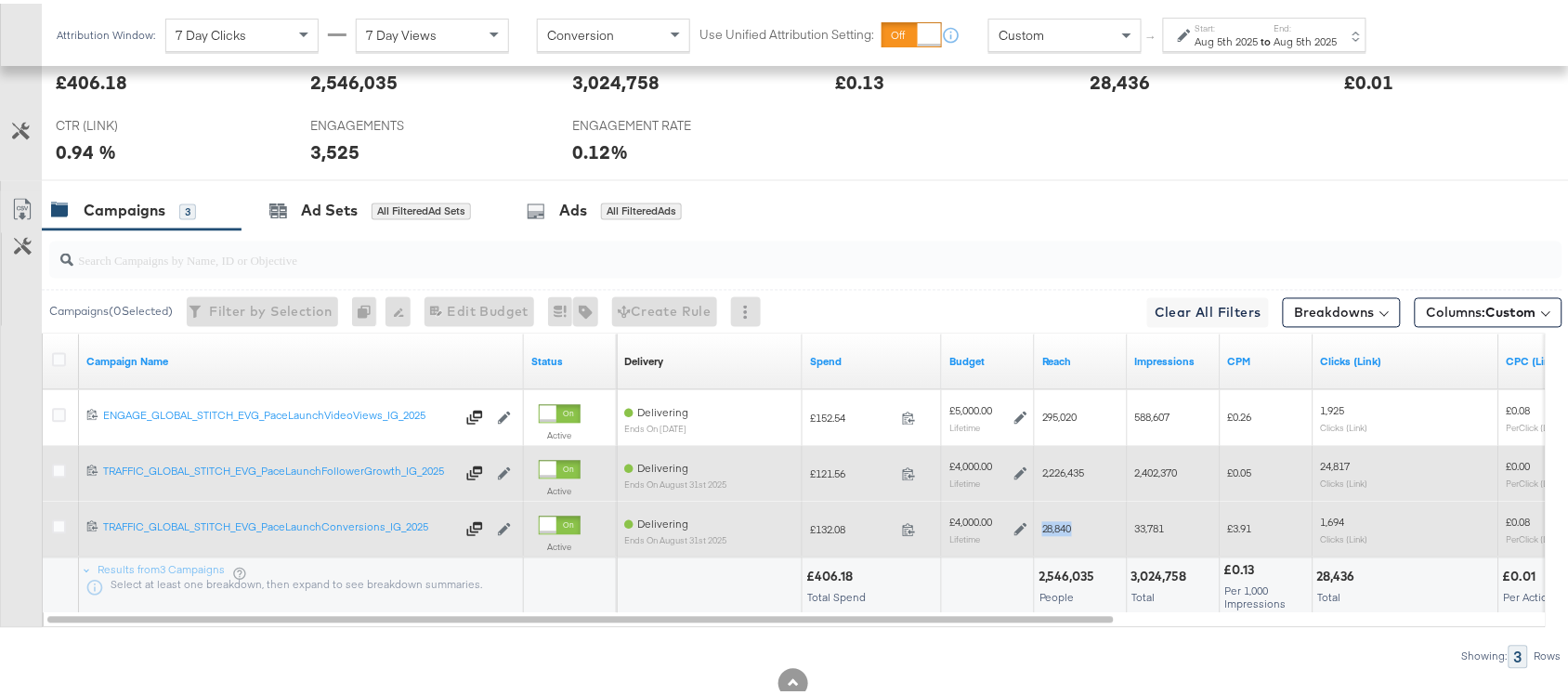 copy on "28,840" 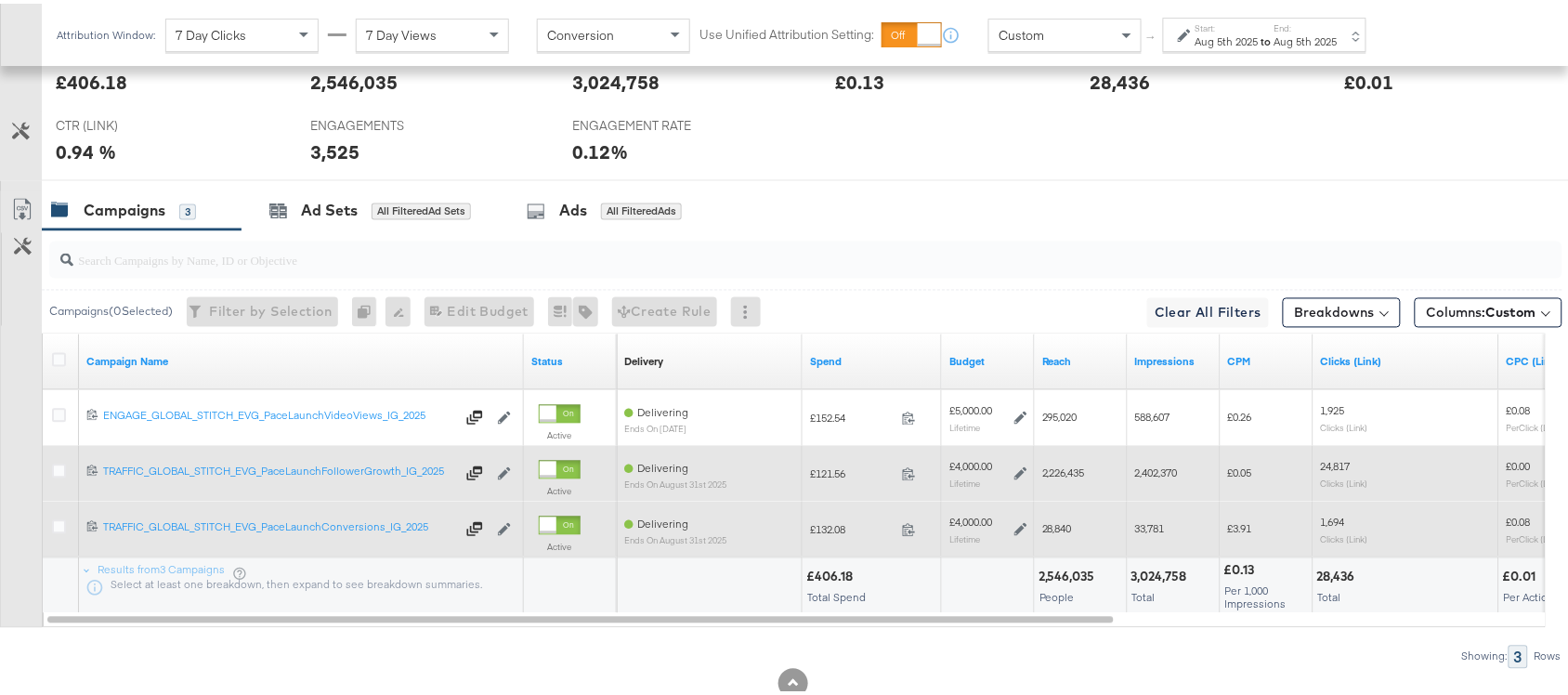 click on "33,781" at bounding box center (1150, 525) 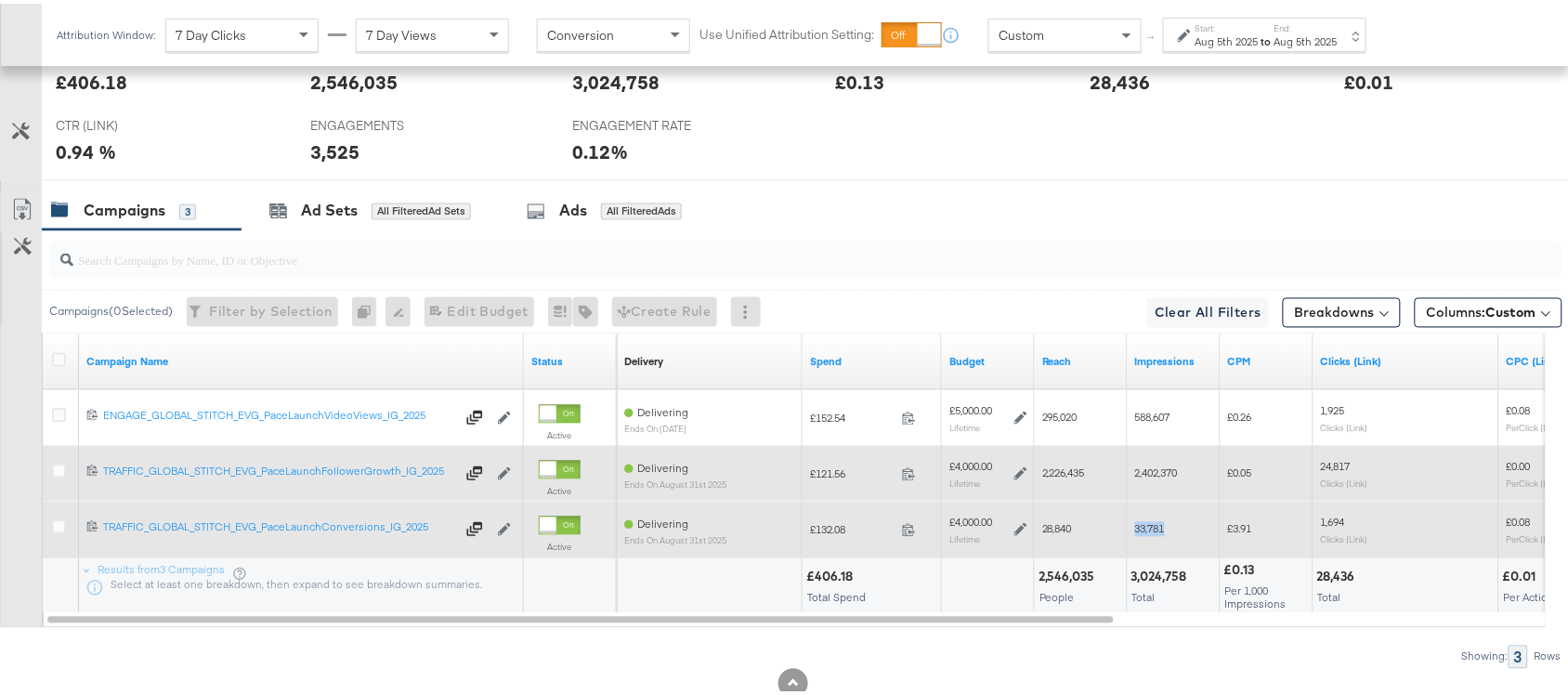 copy on "33,781" 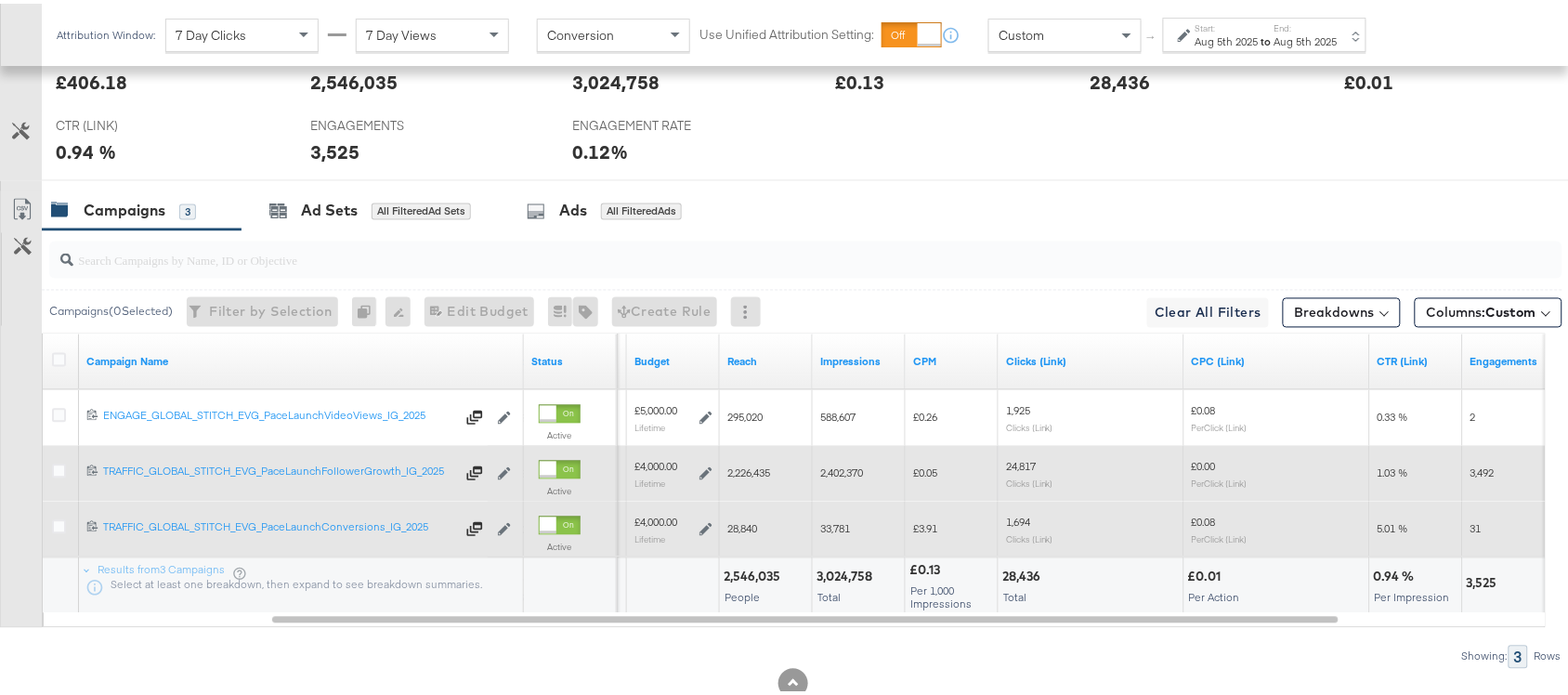 click on "1,694" at bounding box center (1018, 518) 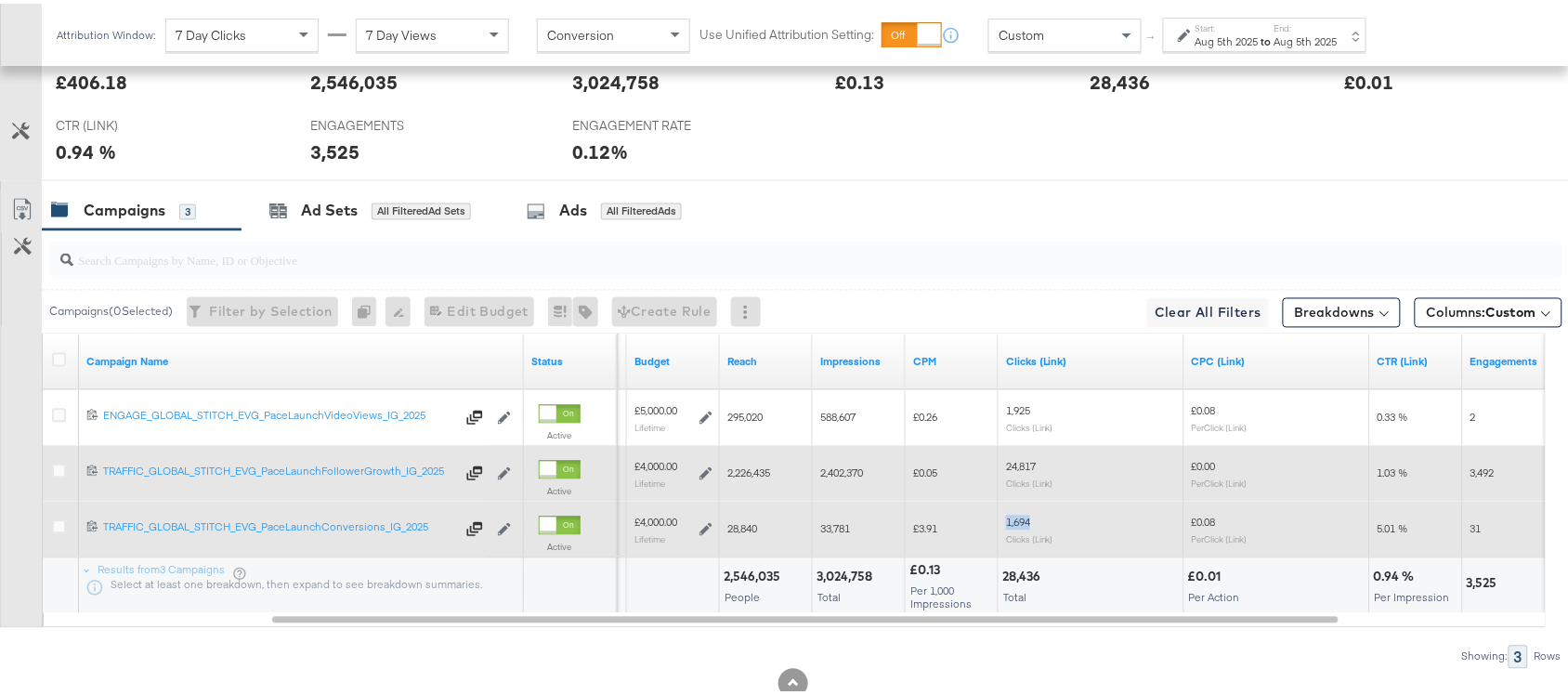 click on "1,694" at bounding box center (1018, 518) 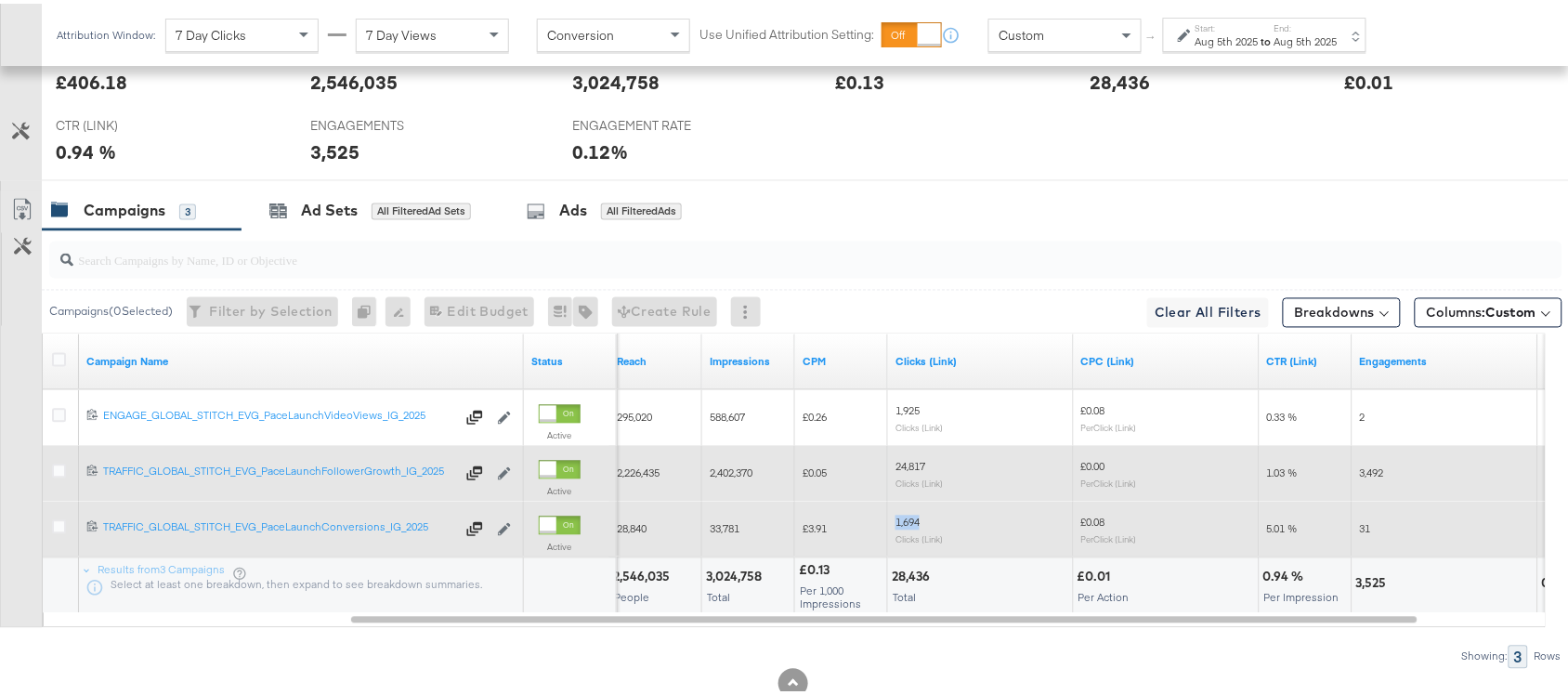 click on "1,694" at bounding box center [908, 518] 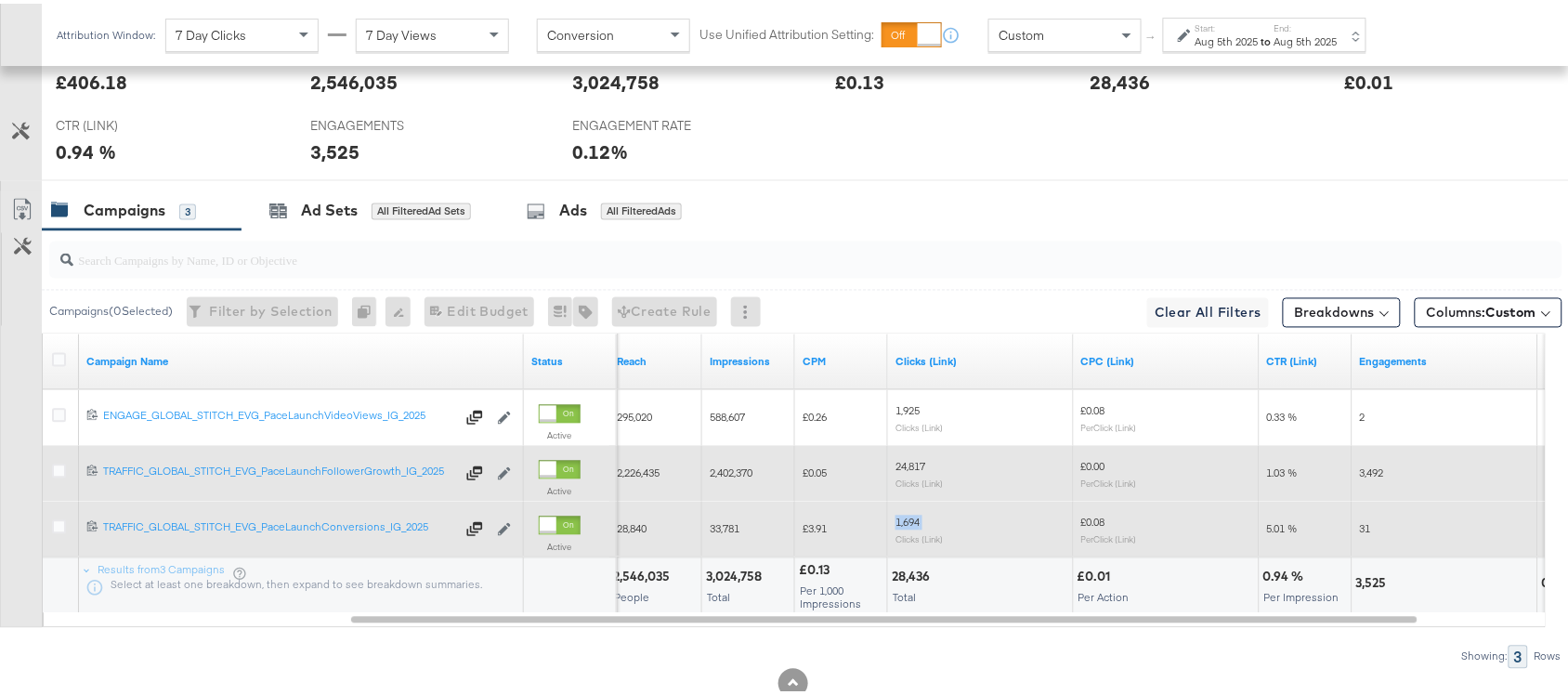 click on "1,694" at bounding box center [908, 518] 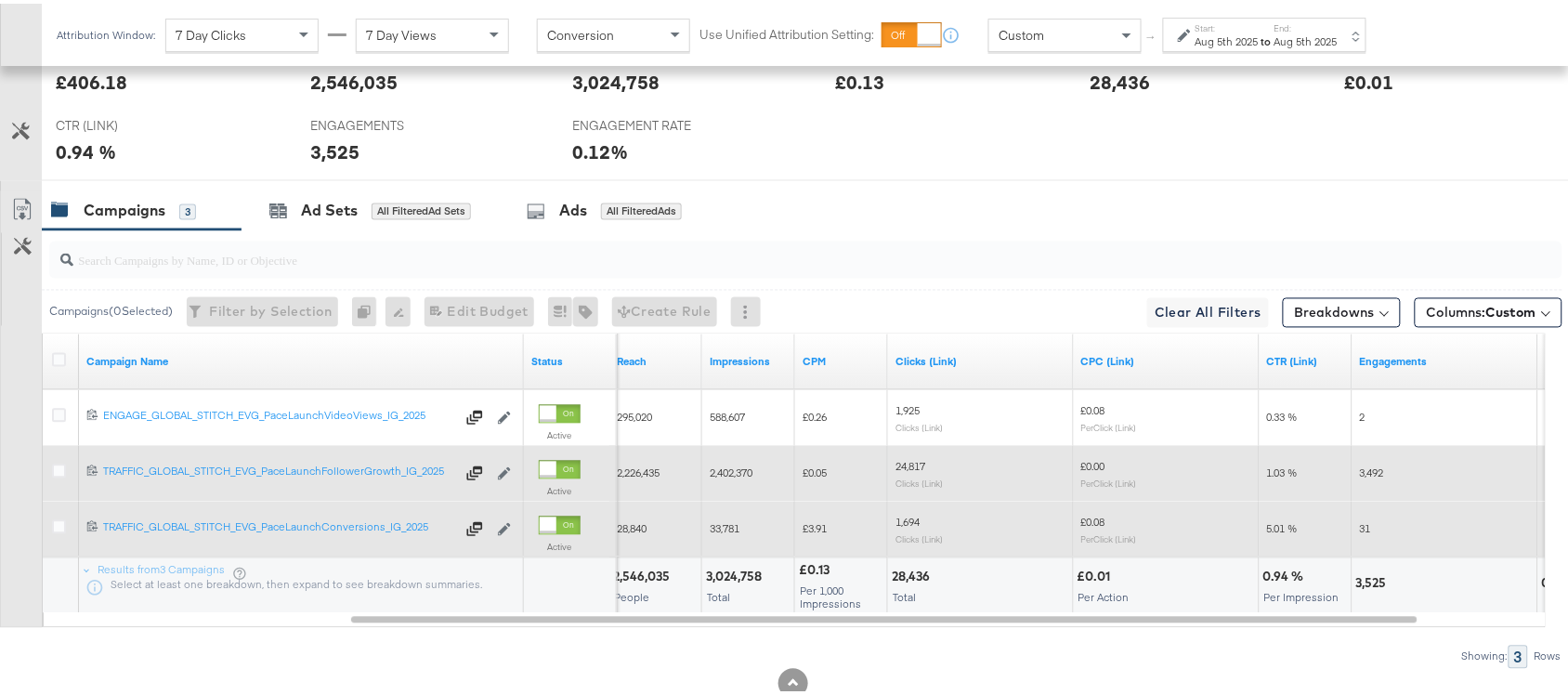 click on "31" at bounding box center [1365, 525] 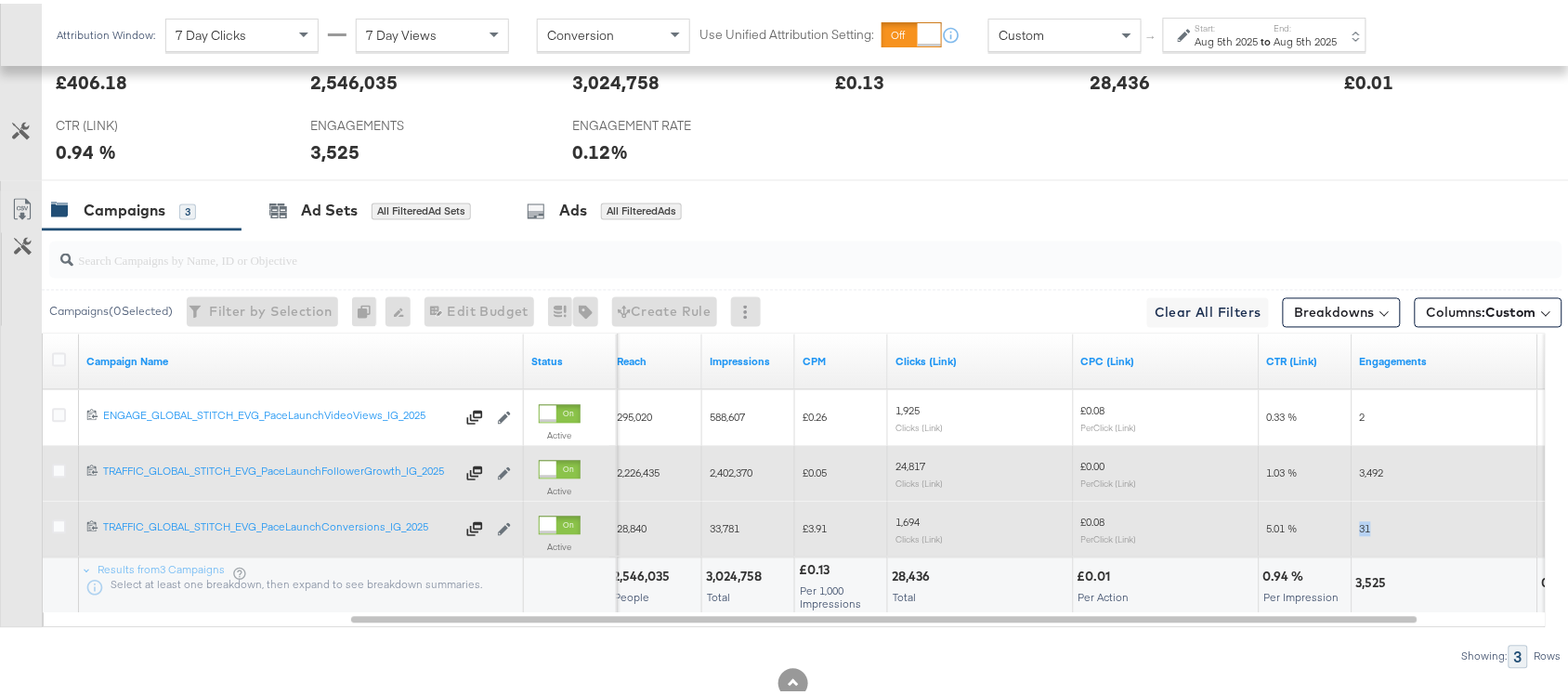copy on "31" 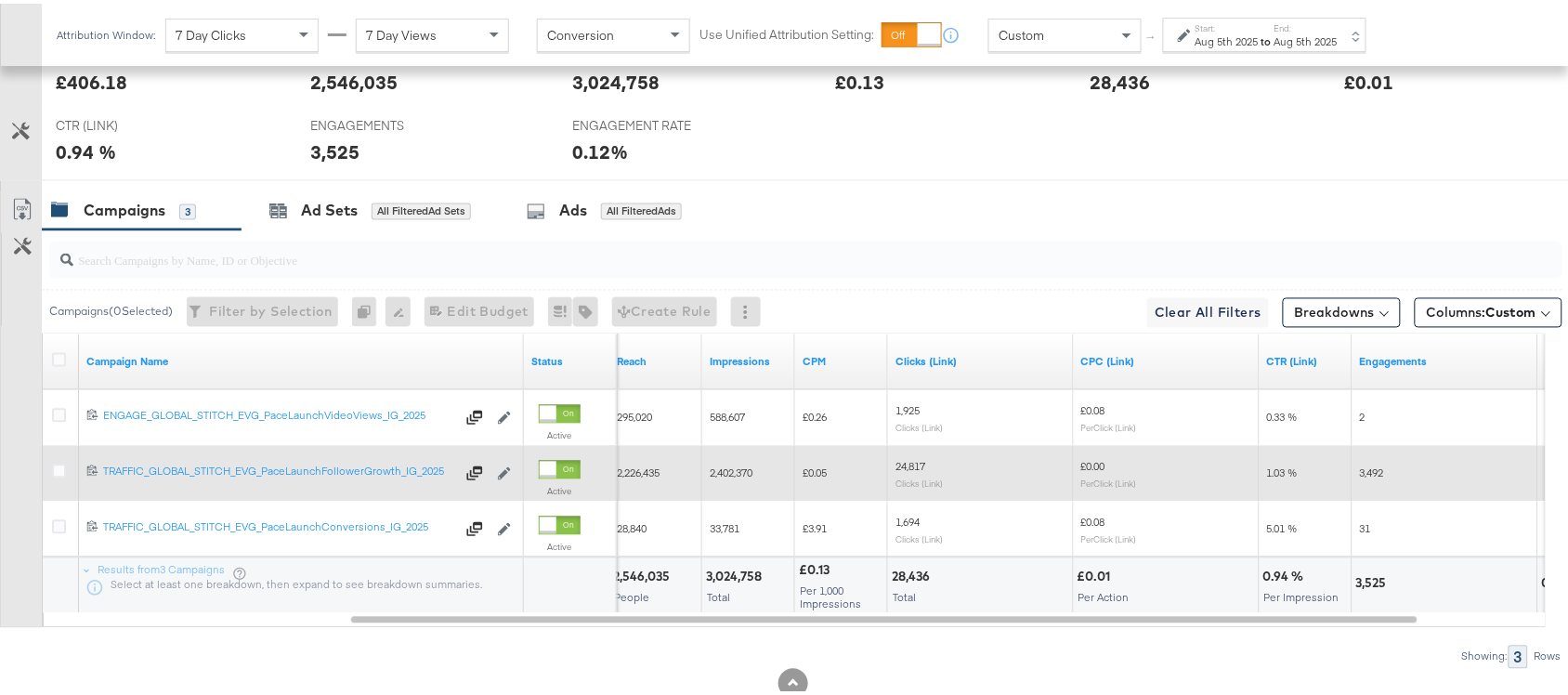 click on "Aug 5th 2025" at bounding box center (1306, 38) 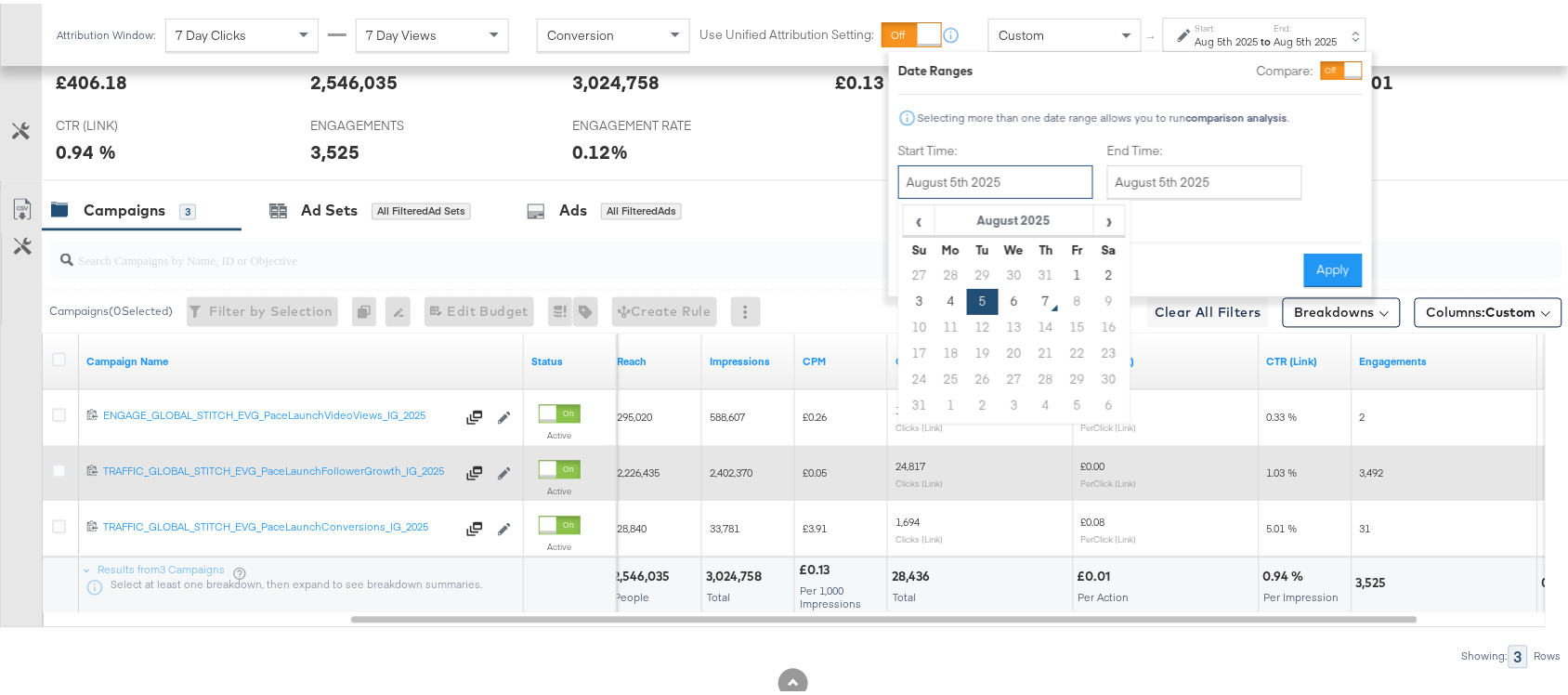 click on "August 5th 2025" at bounding box center (996, 178) 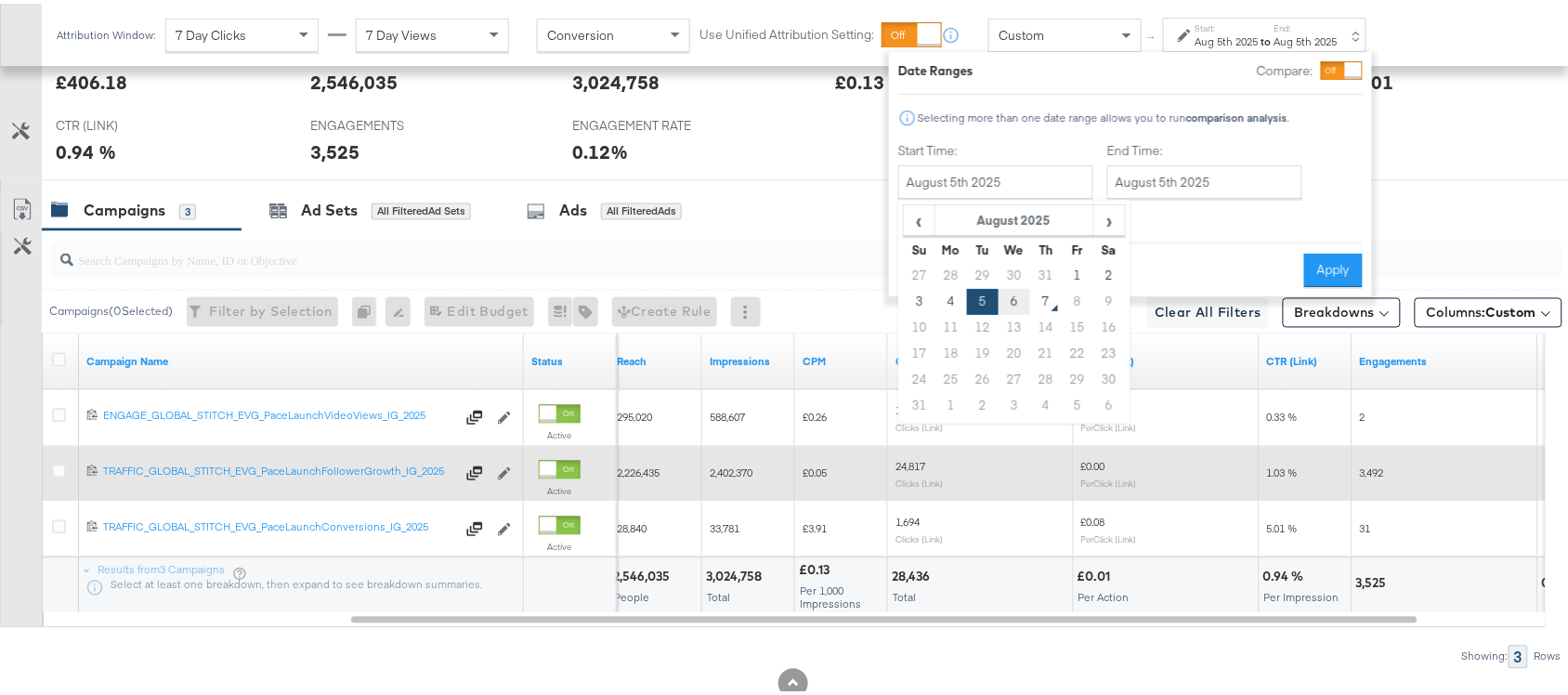 click on "6" at bounding box center (1014, 298) 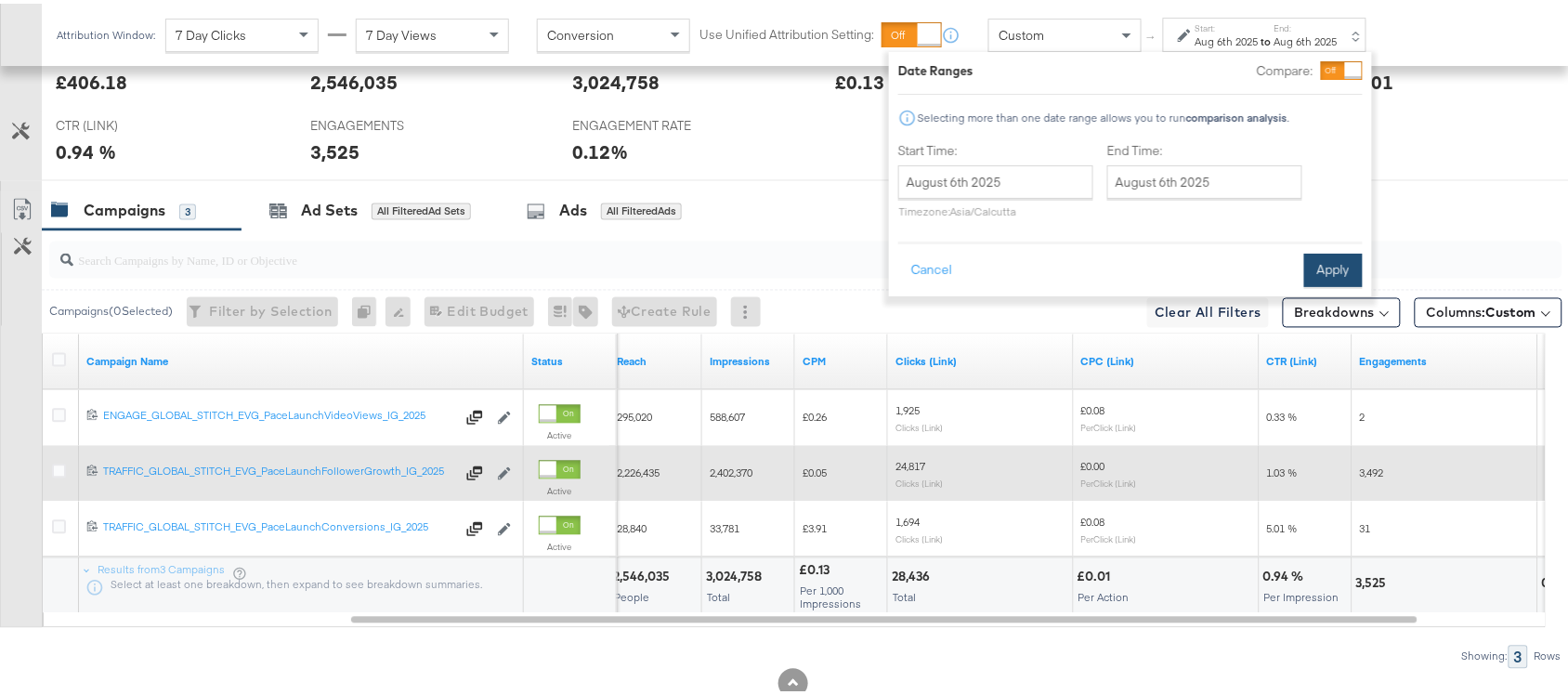 click on "Apply" at bounding box center (1333, 267) 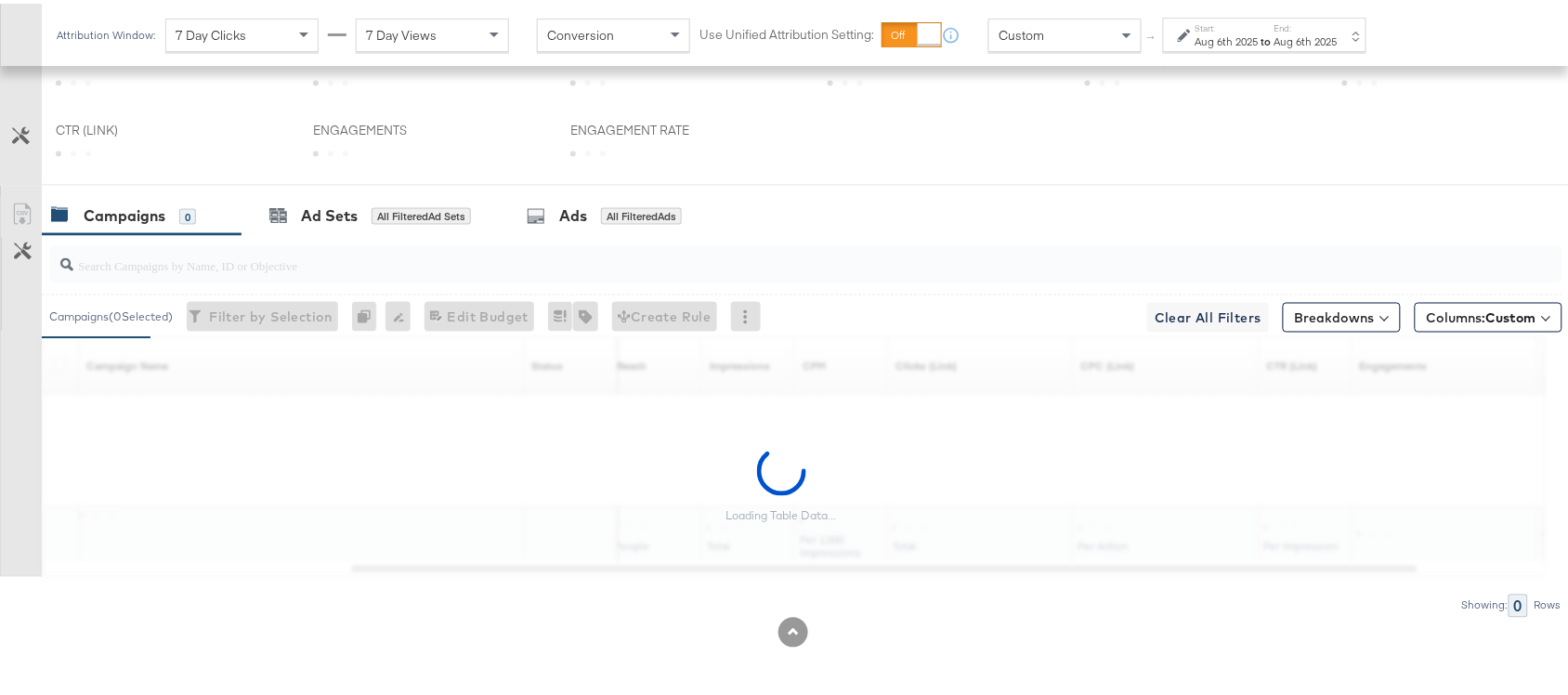 scroll, scrollTop: 912, scrollLeft: 0, axis: vertical 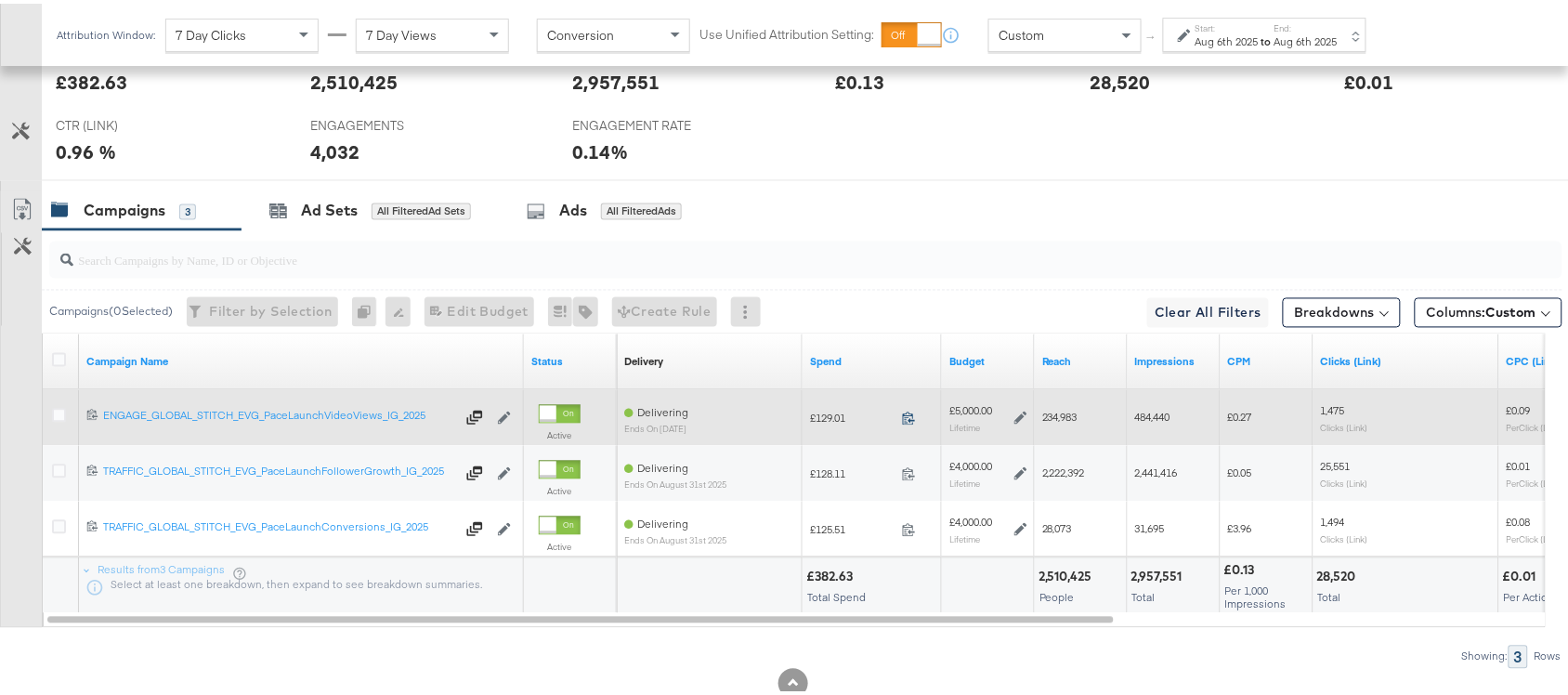 click 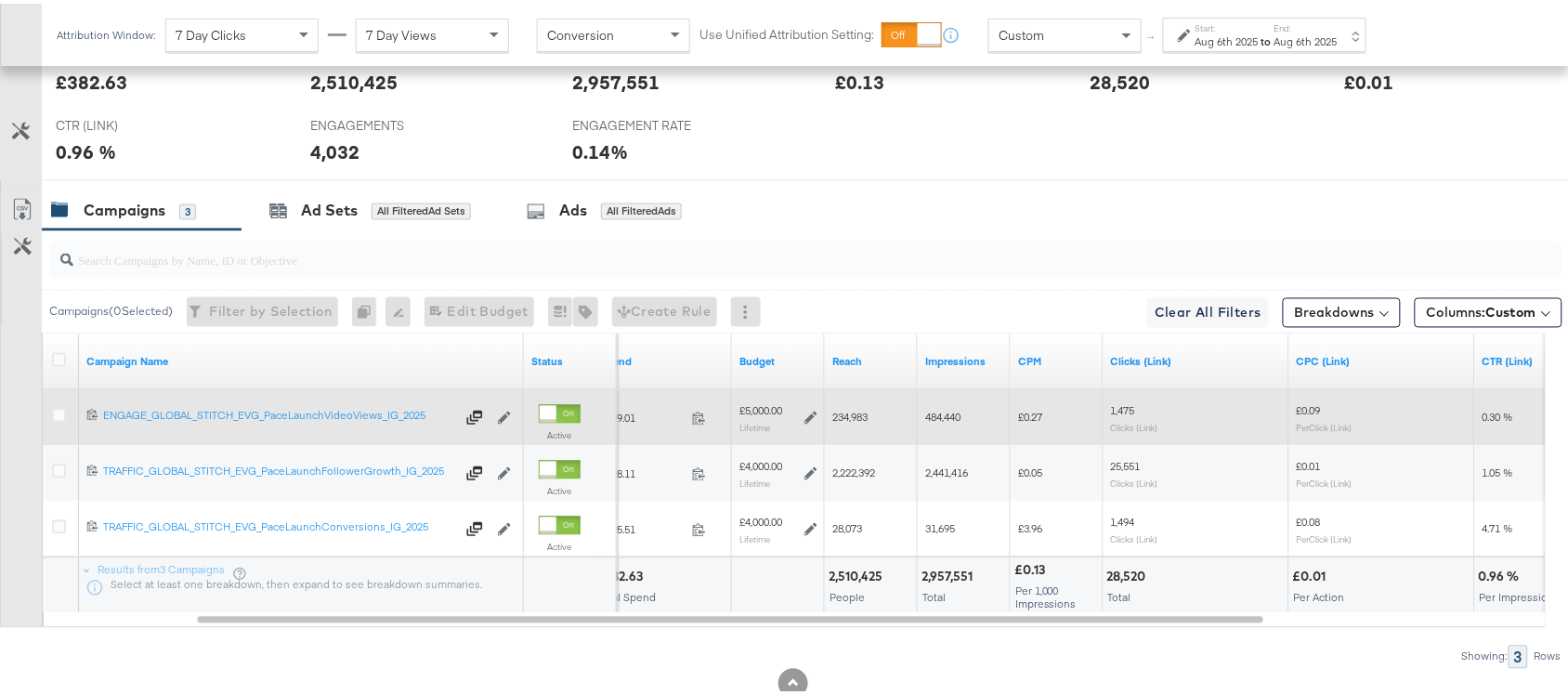 click on "234,983" at bounding box center (850, 413) 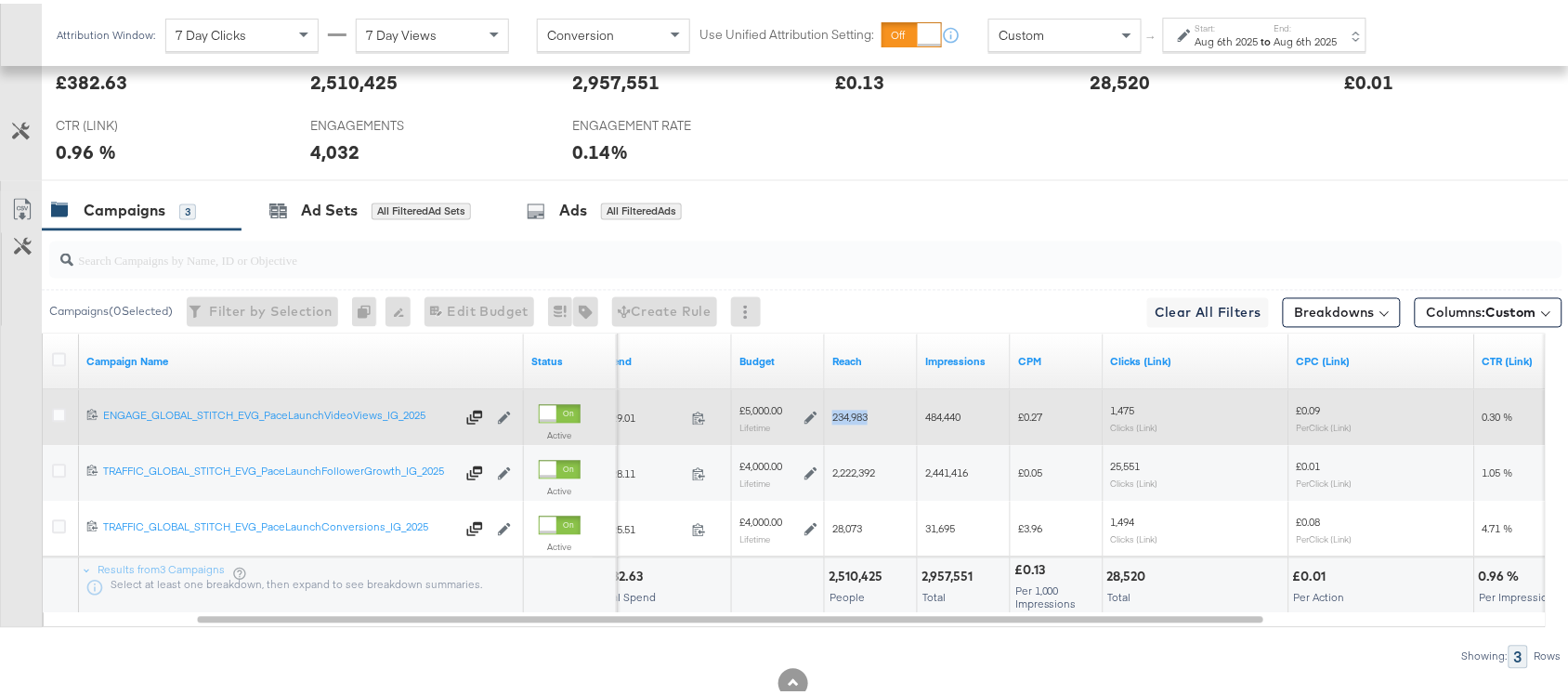 copy on "234,983" 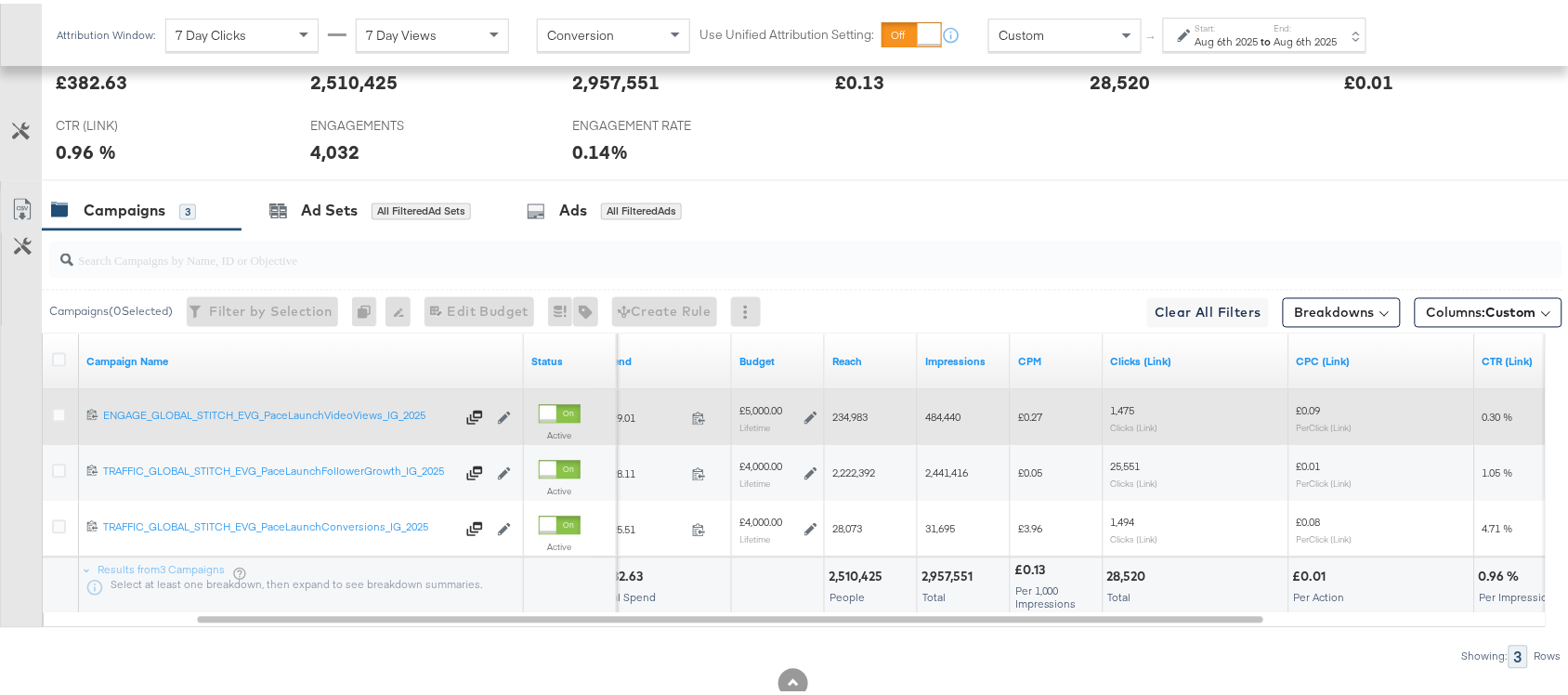 click on "484,440" at bounding box center (943, 413) 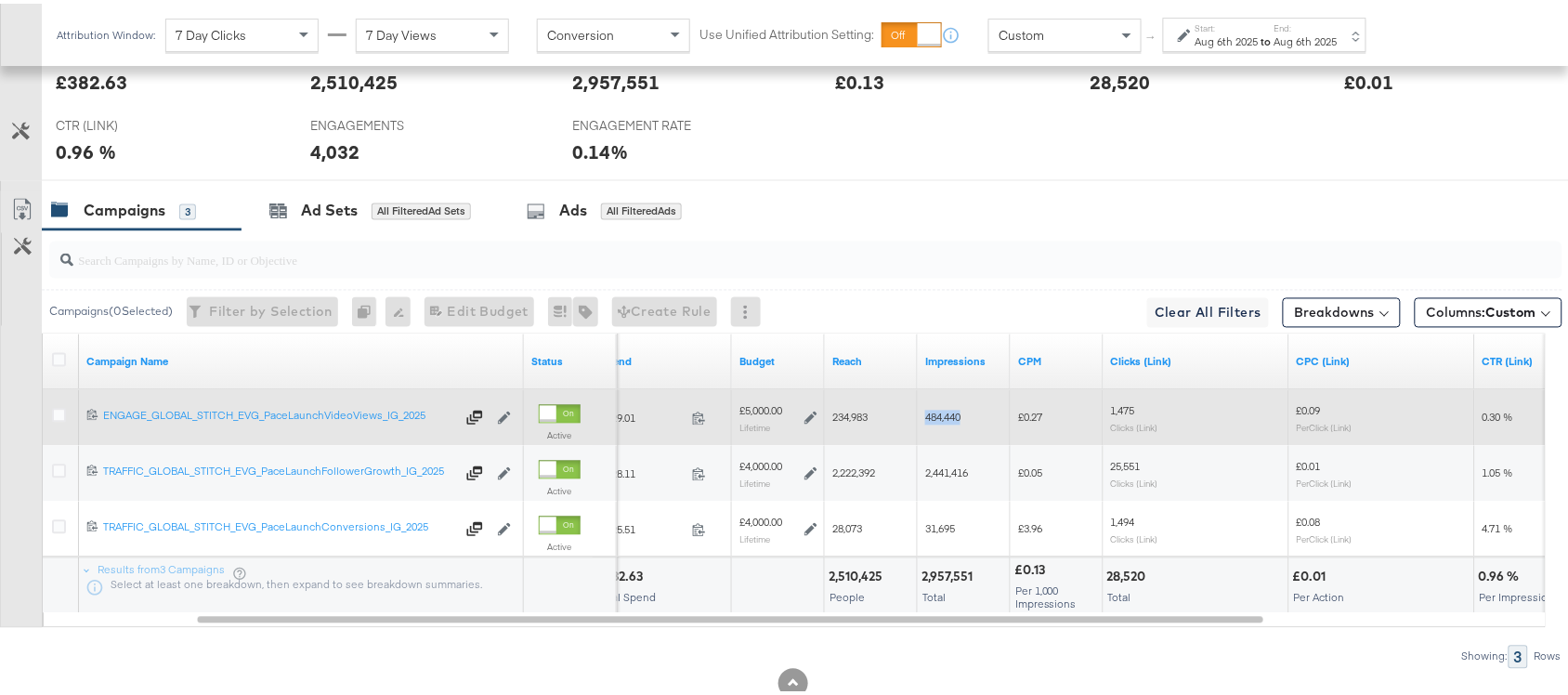 click on "484,440" at bounding box center (943, 413) 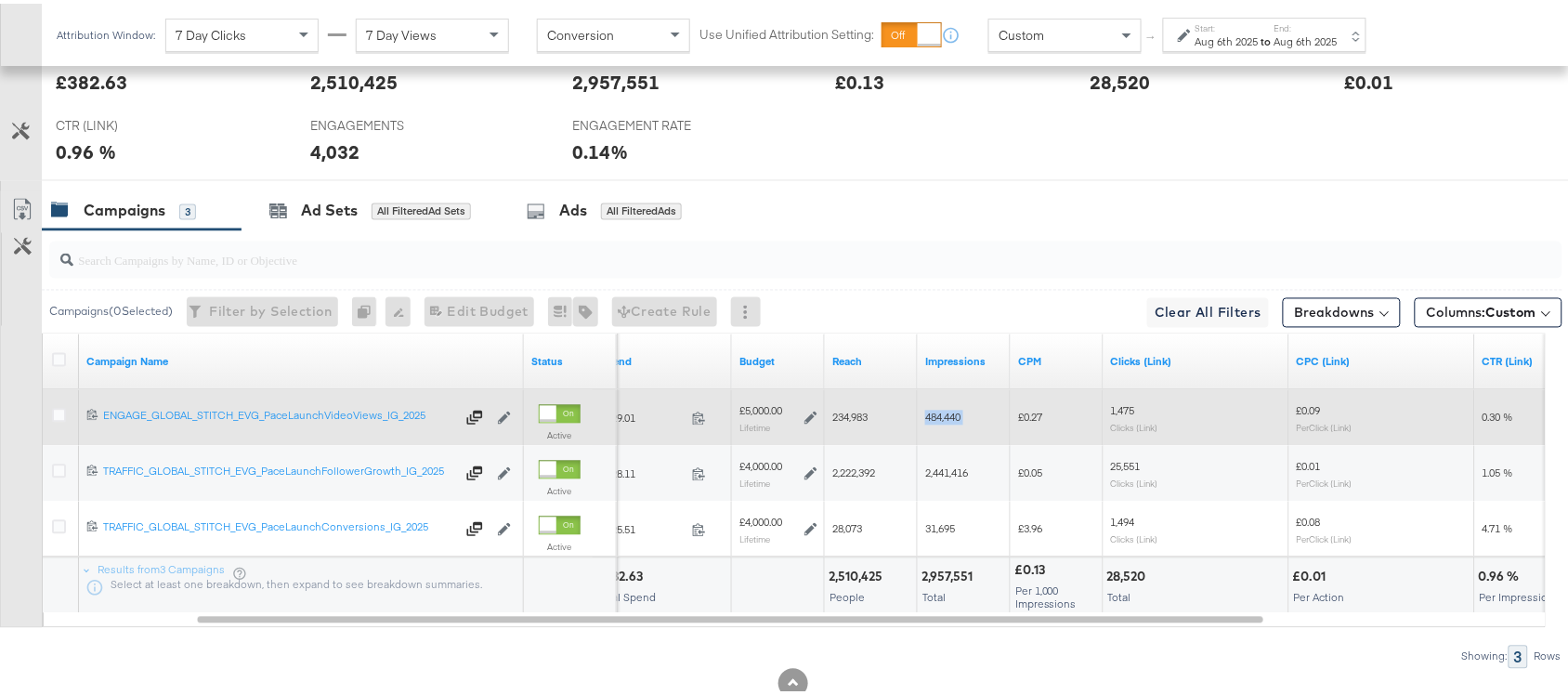 copy on "484,440" 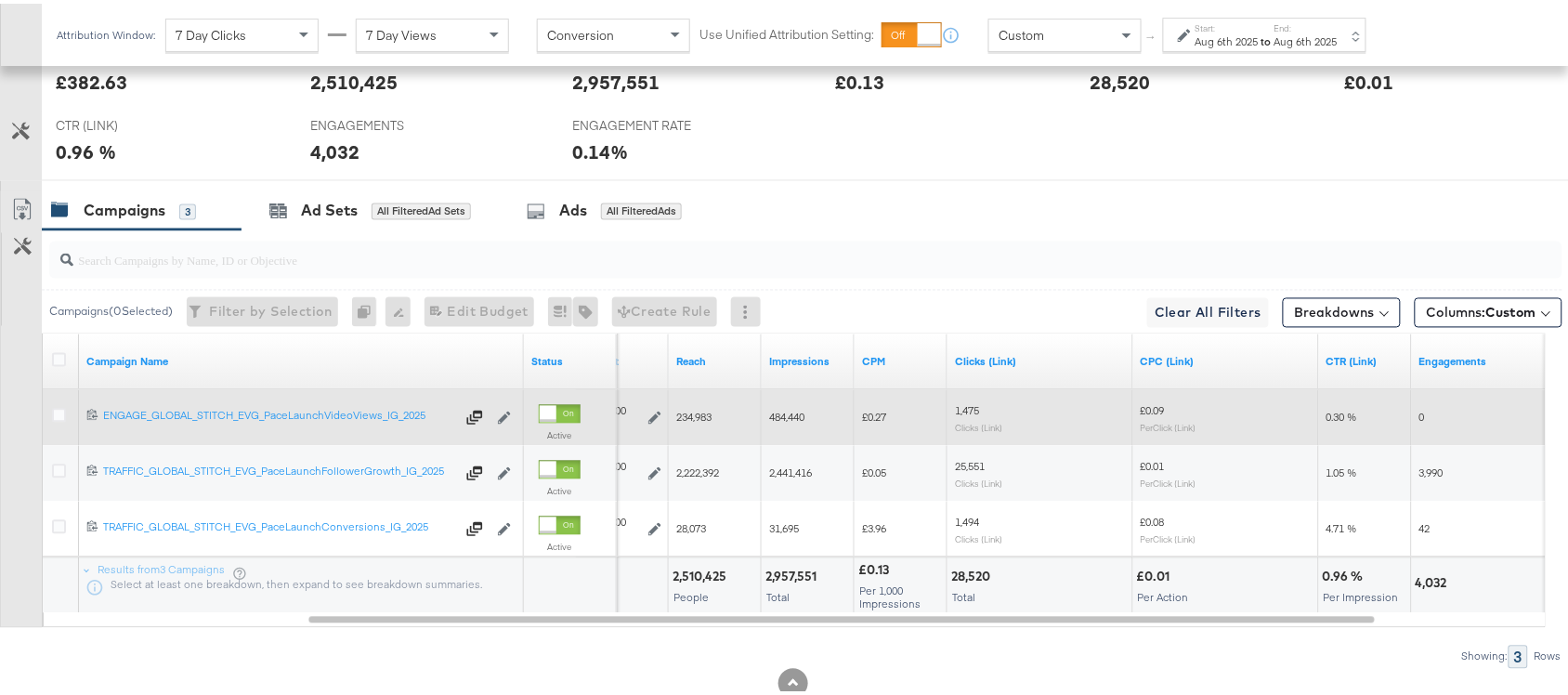 click on "1,475" at bounding box center (967, 407) 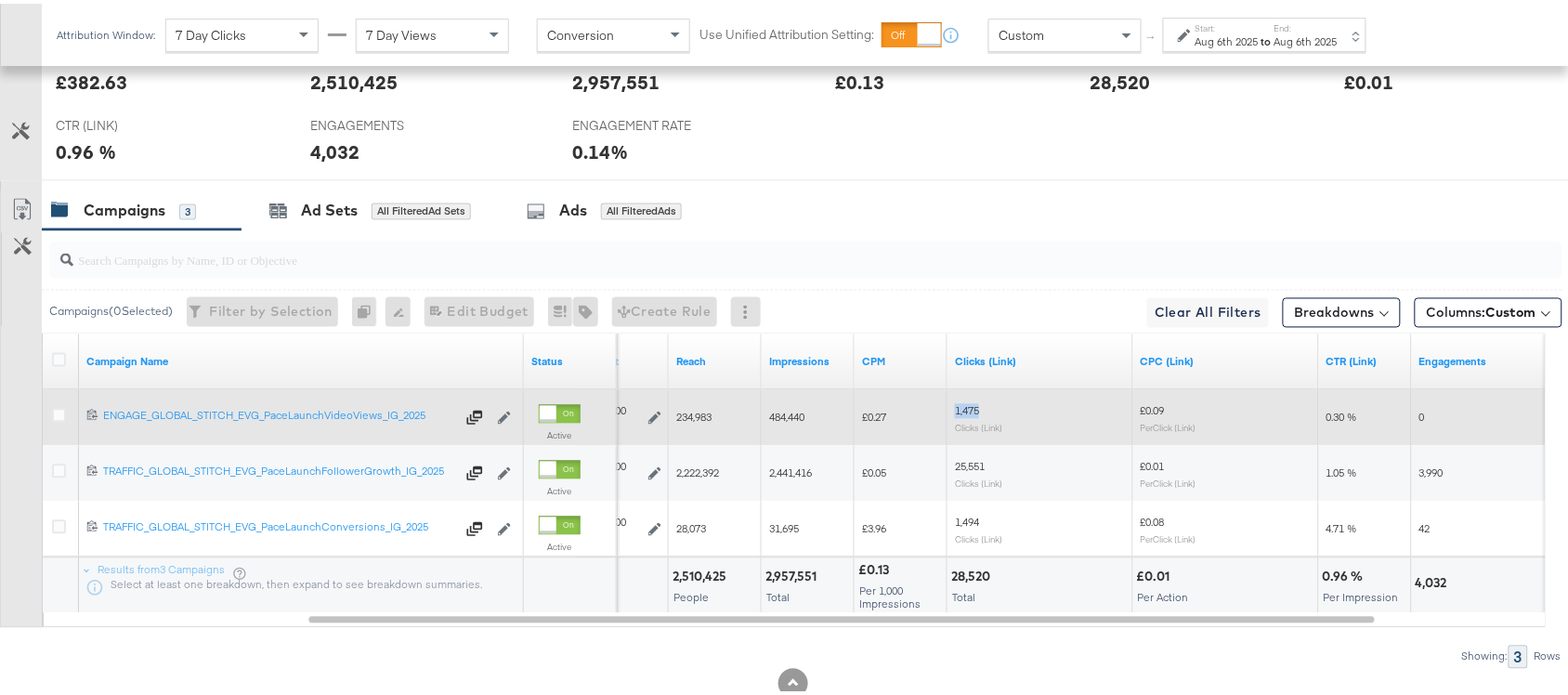 click on "1,475" at bounding box center (967, 407) 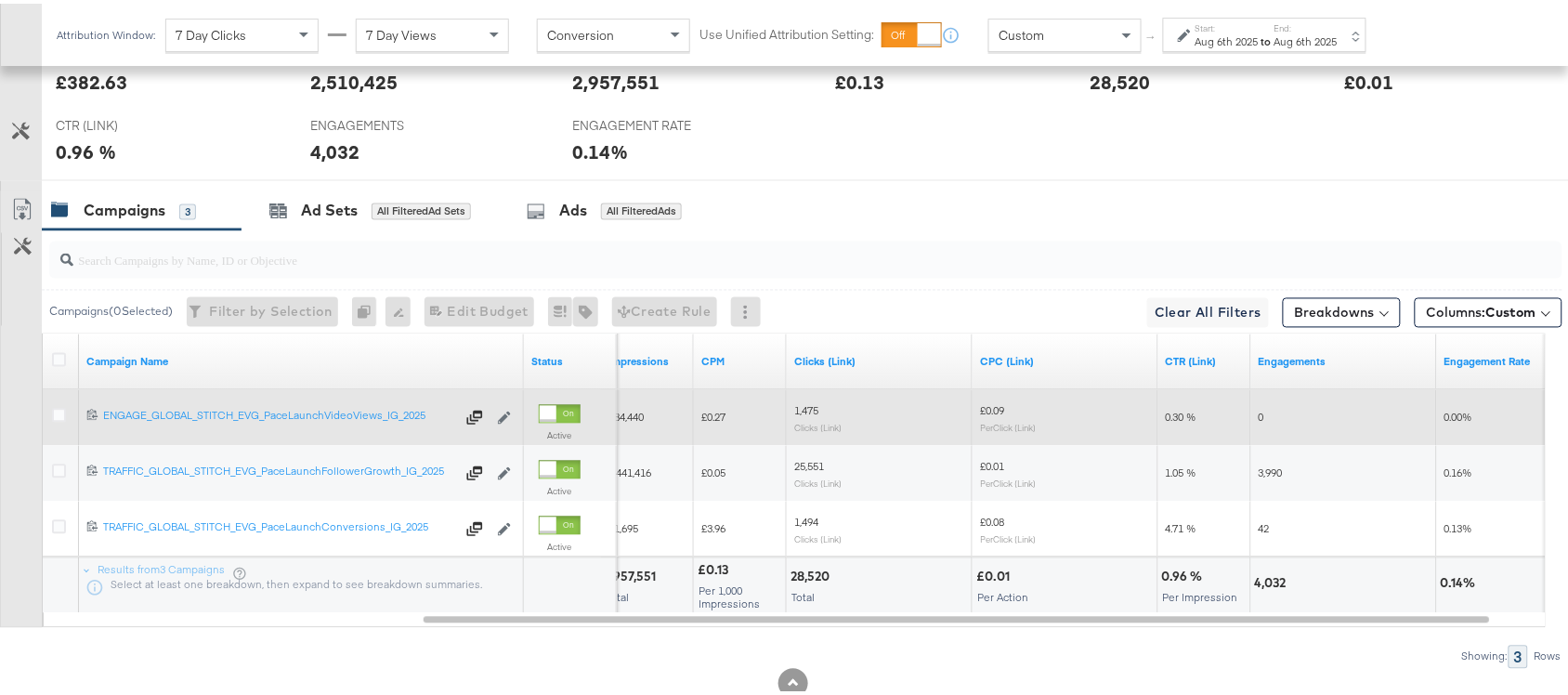 click on "0" at bounding box center (1344, 414) 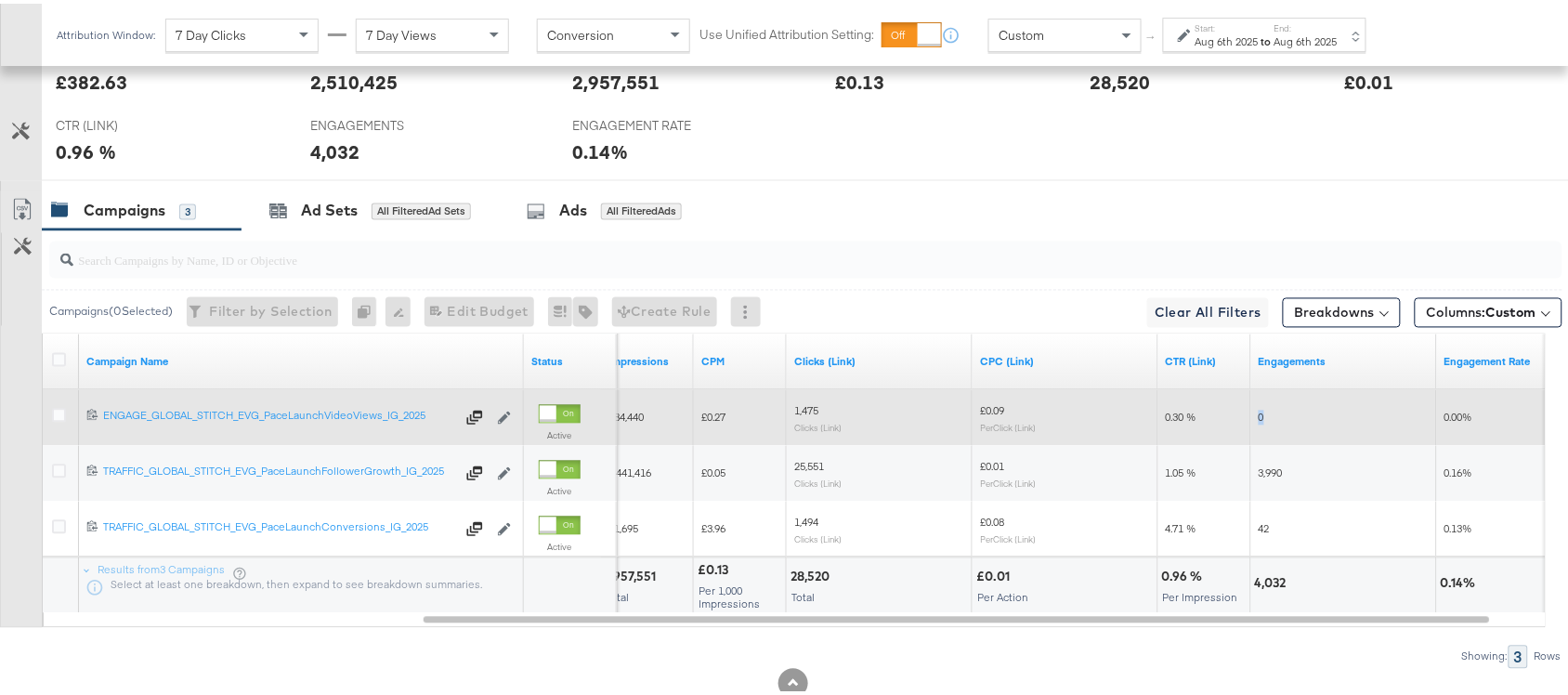 click on "0" at bounding box center [1344, 414] 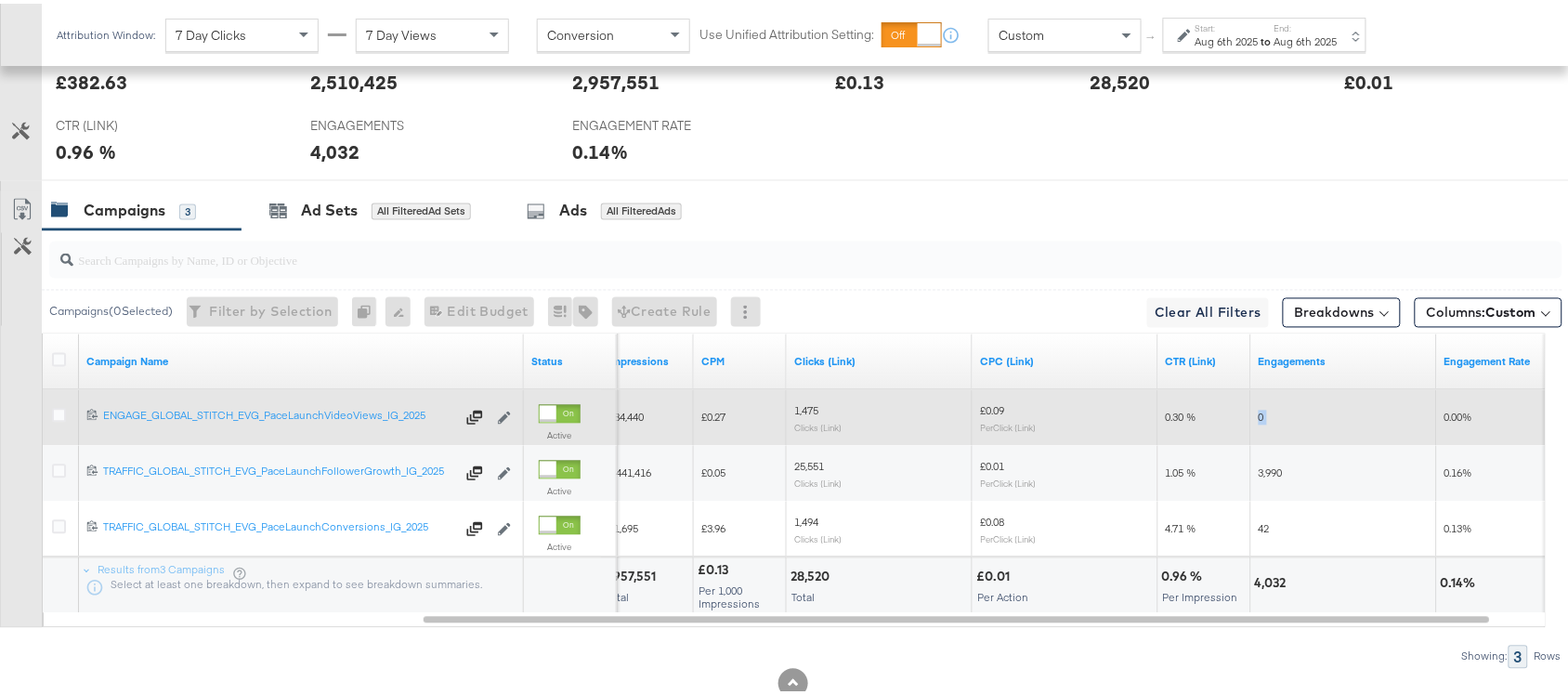 click on "0" at bounding box center [1344, 414] 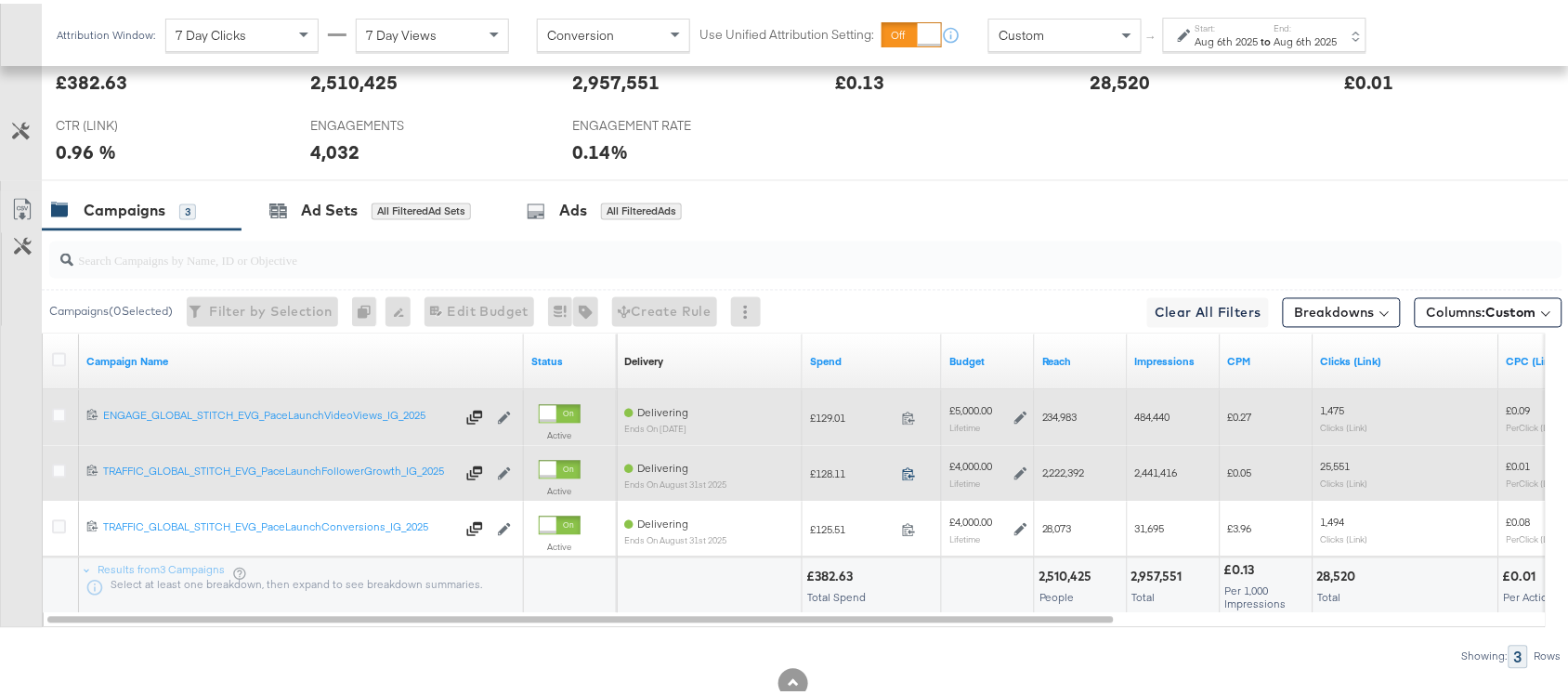 click 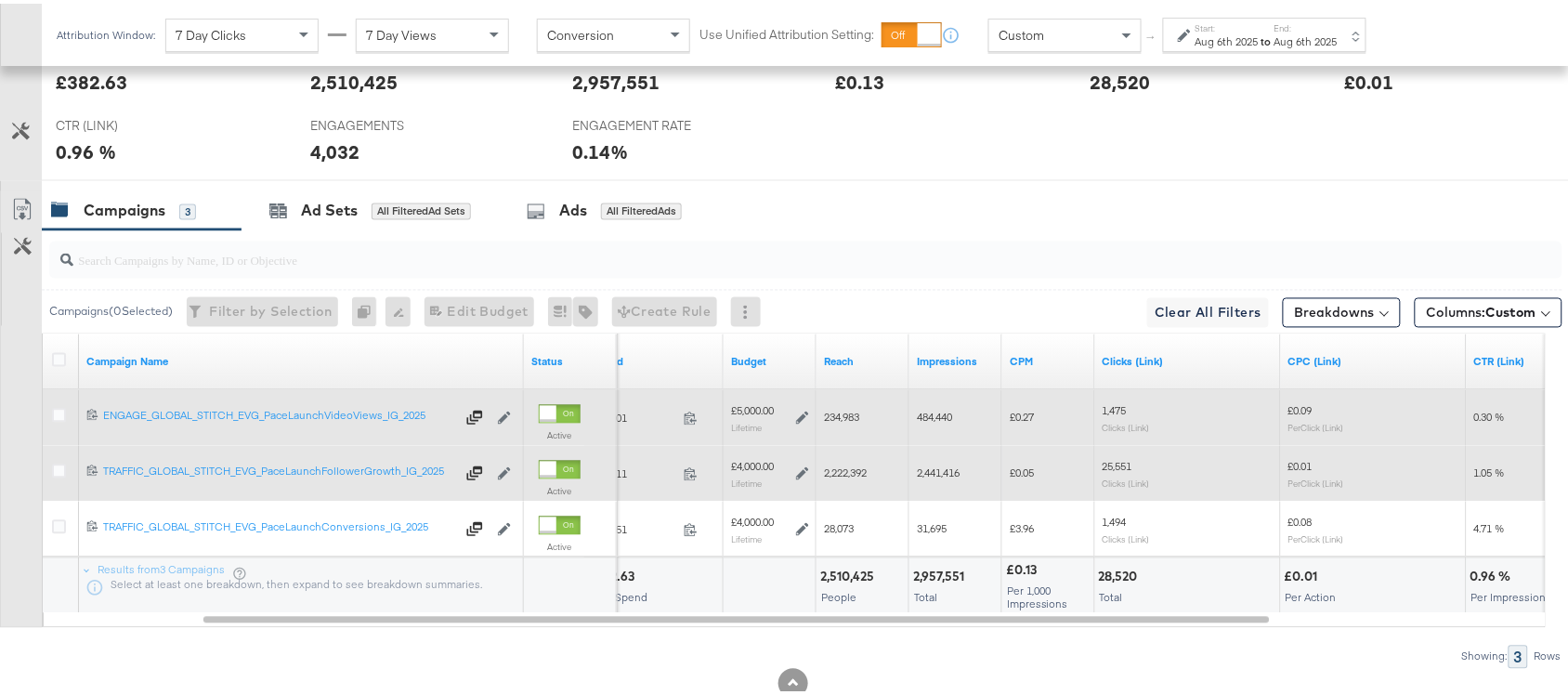 click on "2,222,392" at bounding box center (845, 469) 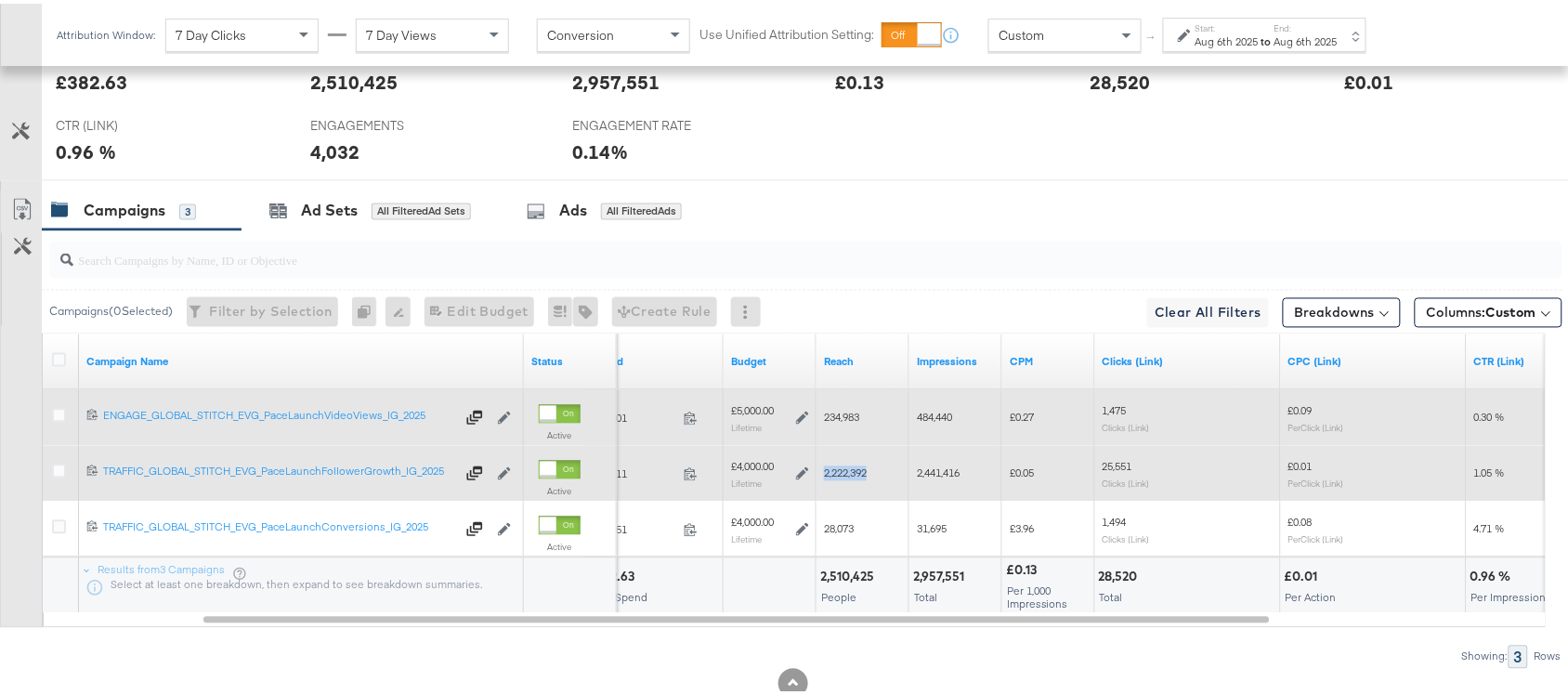 click on "2,222,392" at bounding box center (845, 469) 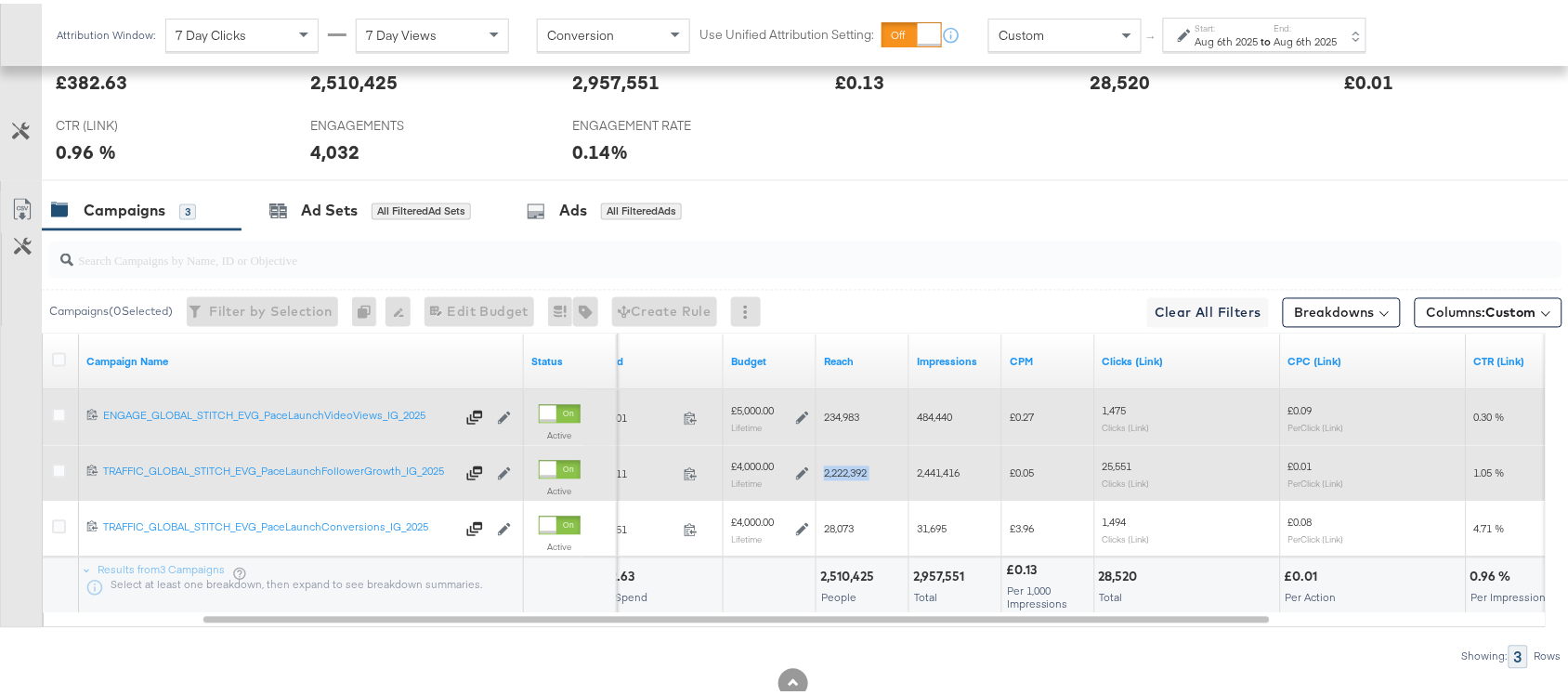 click on "2,222,392" at bounding box center (845, 469) 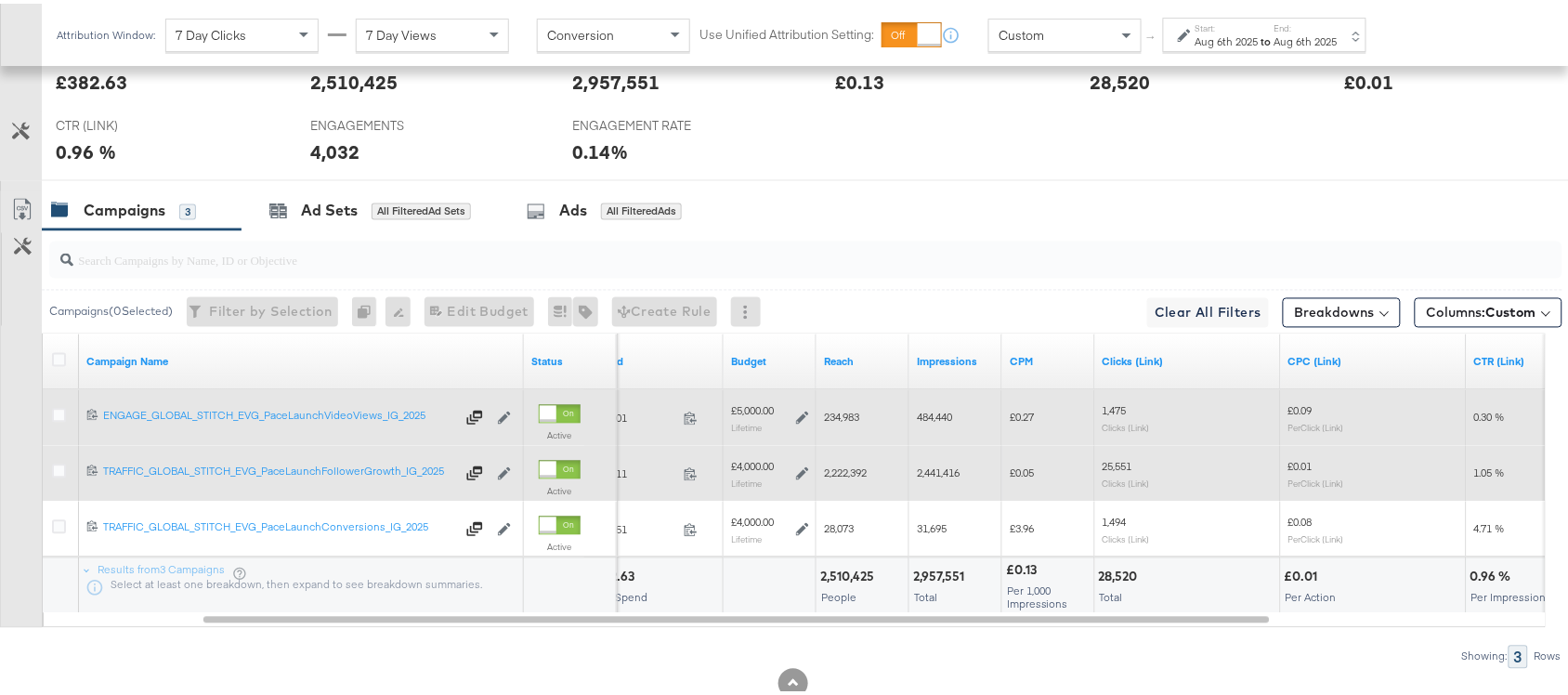 click on "2,441,416" at bounding box center [938, 469] 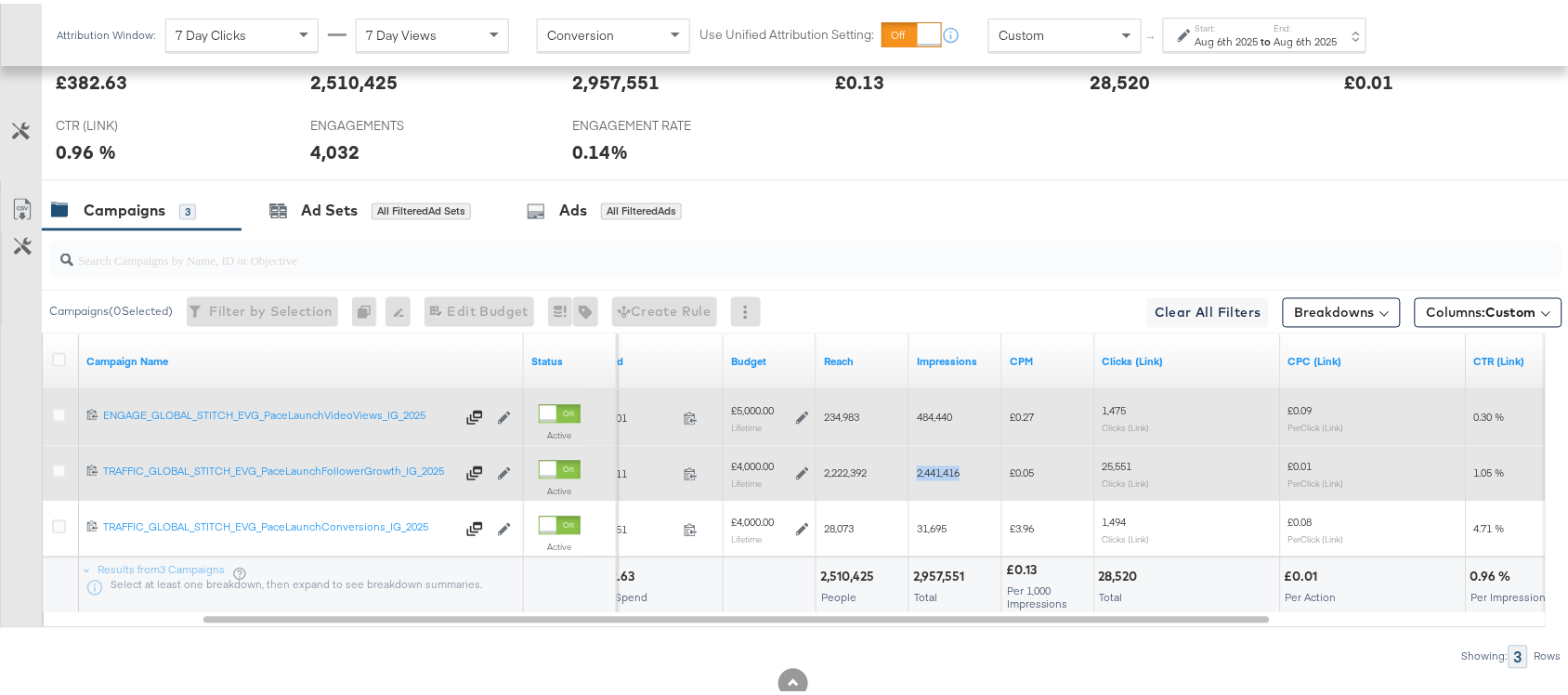 click on "2,441,416" at bounding box center [938, 469] 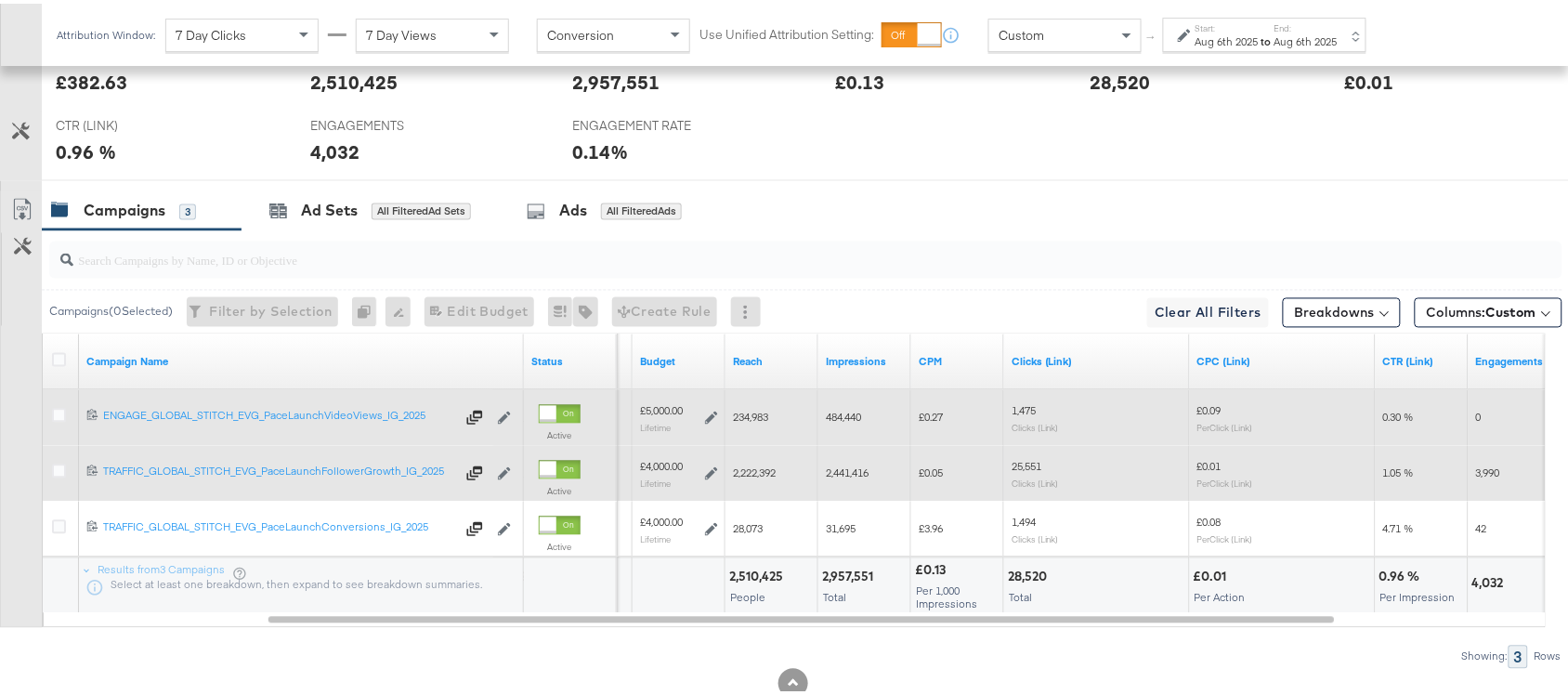 click on "25,551" at bounding box center (1026, 463) 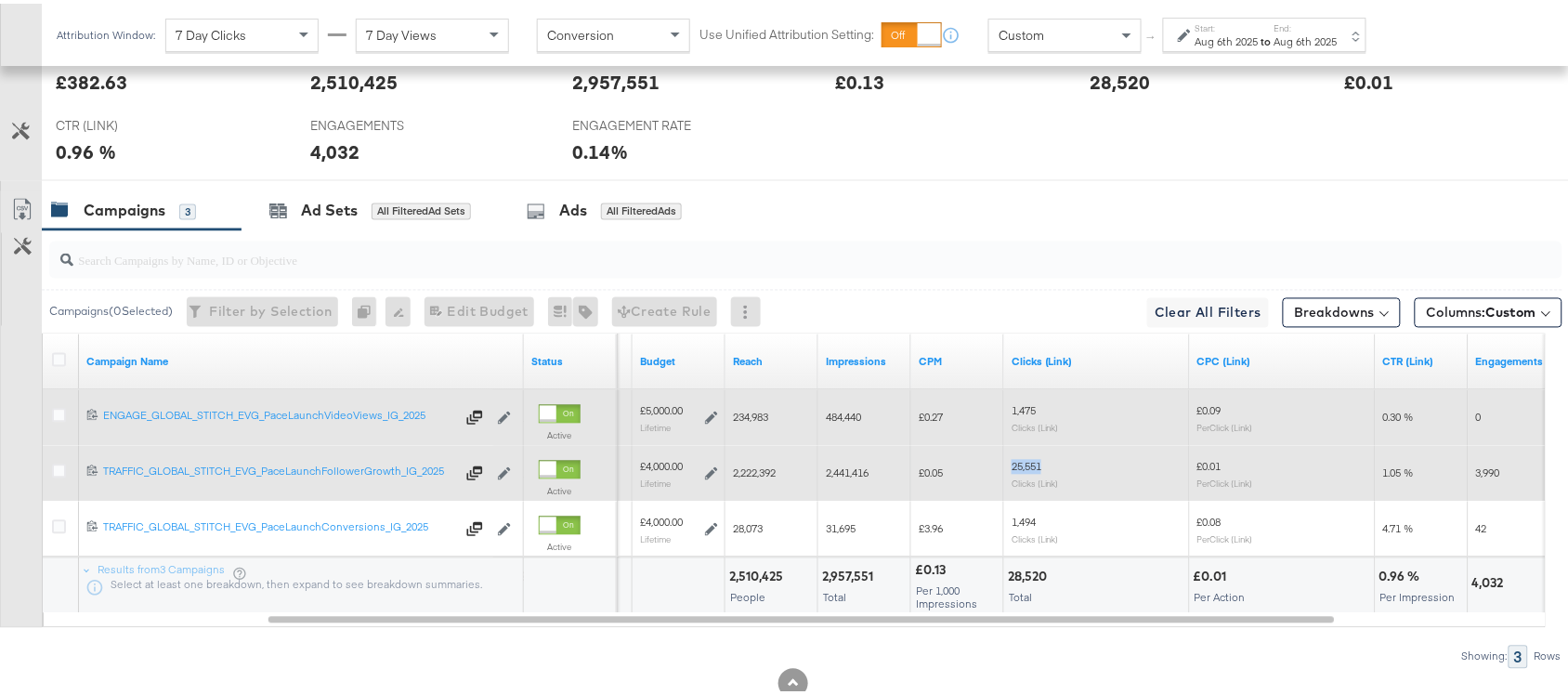 click on "25,551" at bounding box center [1026, 463] 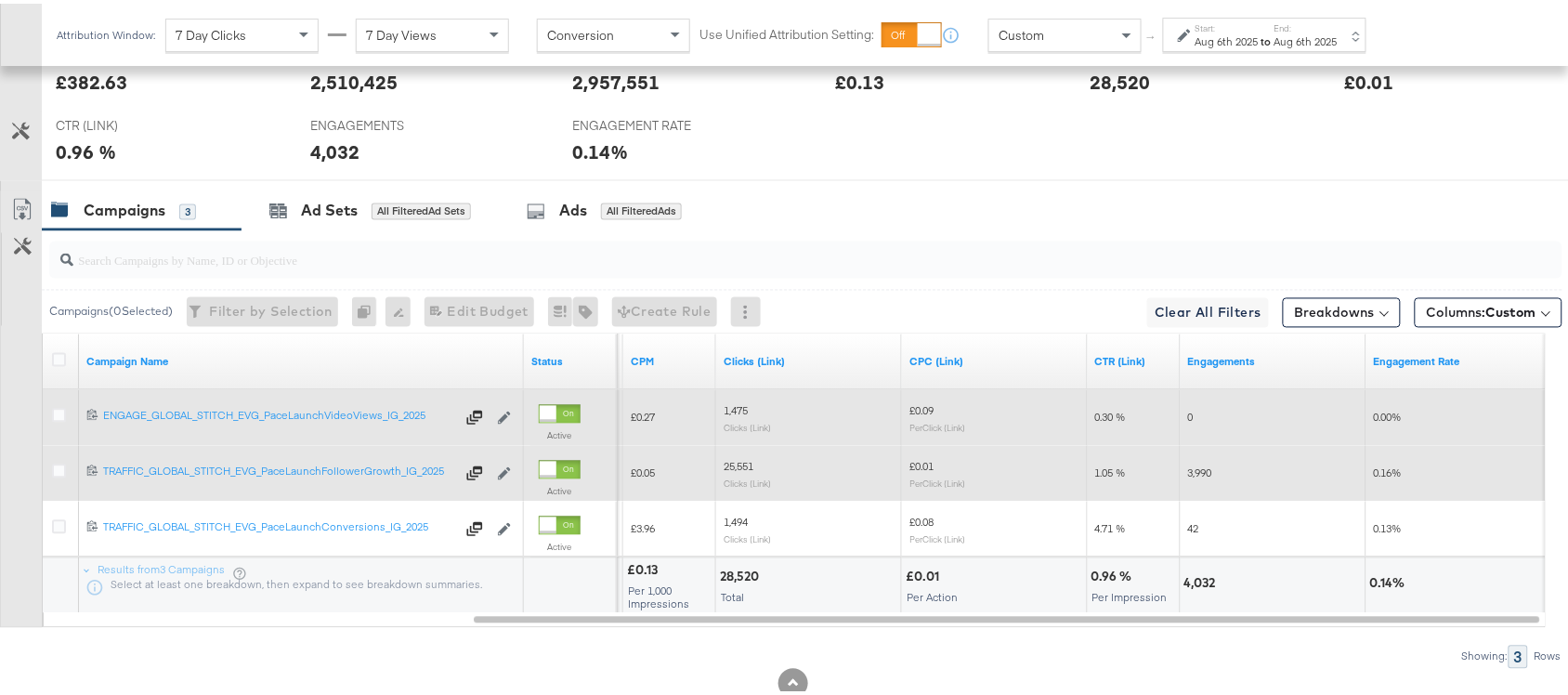 click on "3,990" at bounding box center [1274, 470] 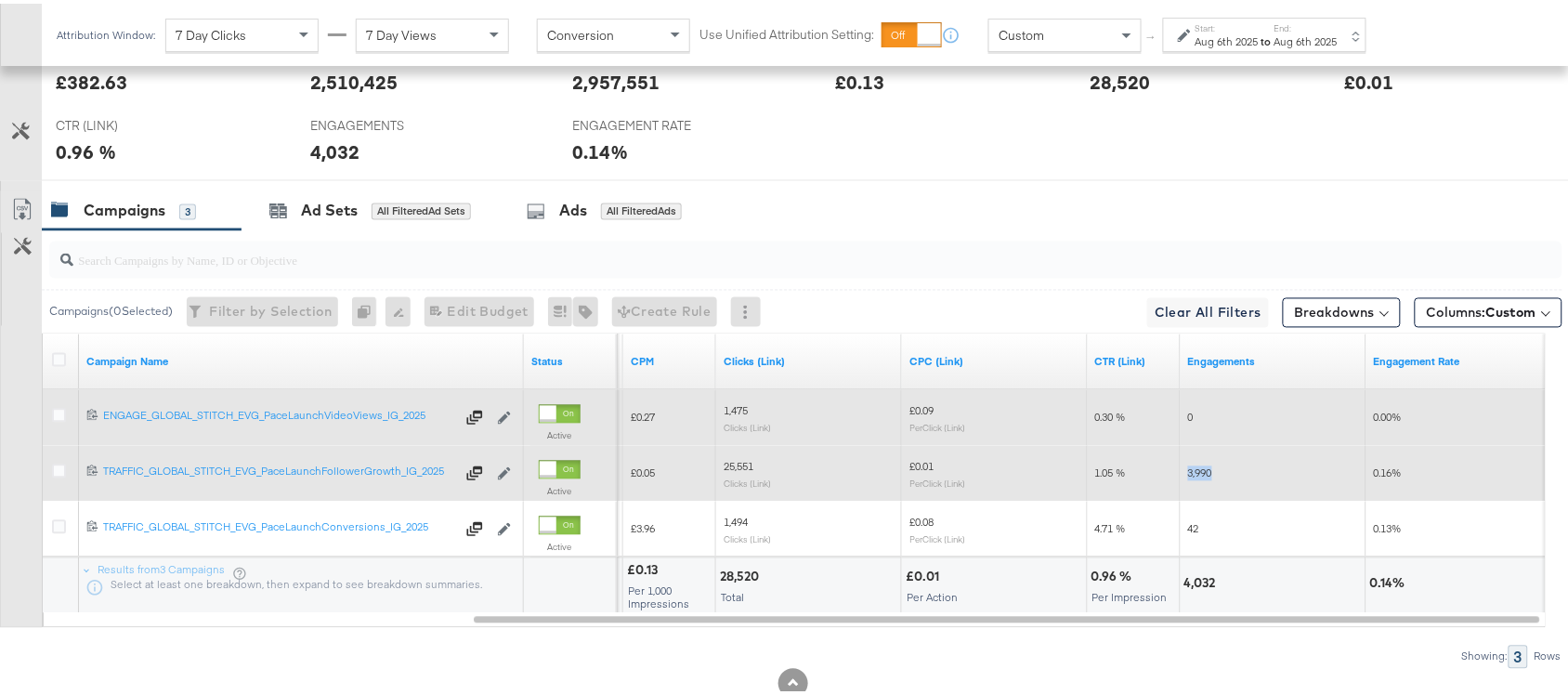 click on "3,990" at bounding box center (1274, 470) 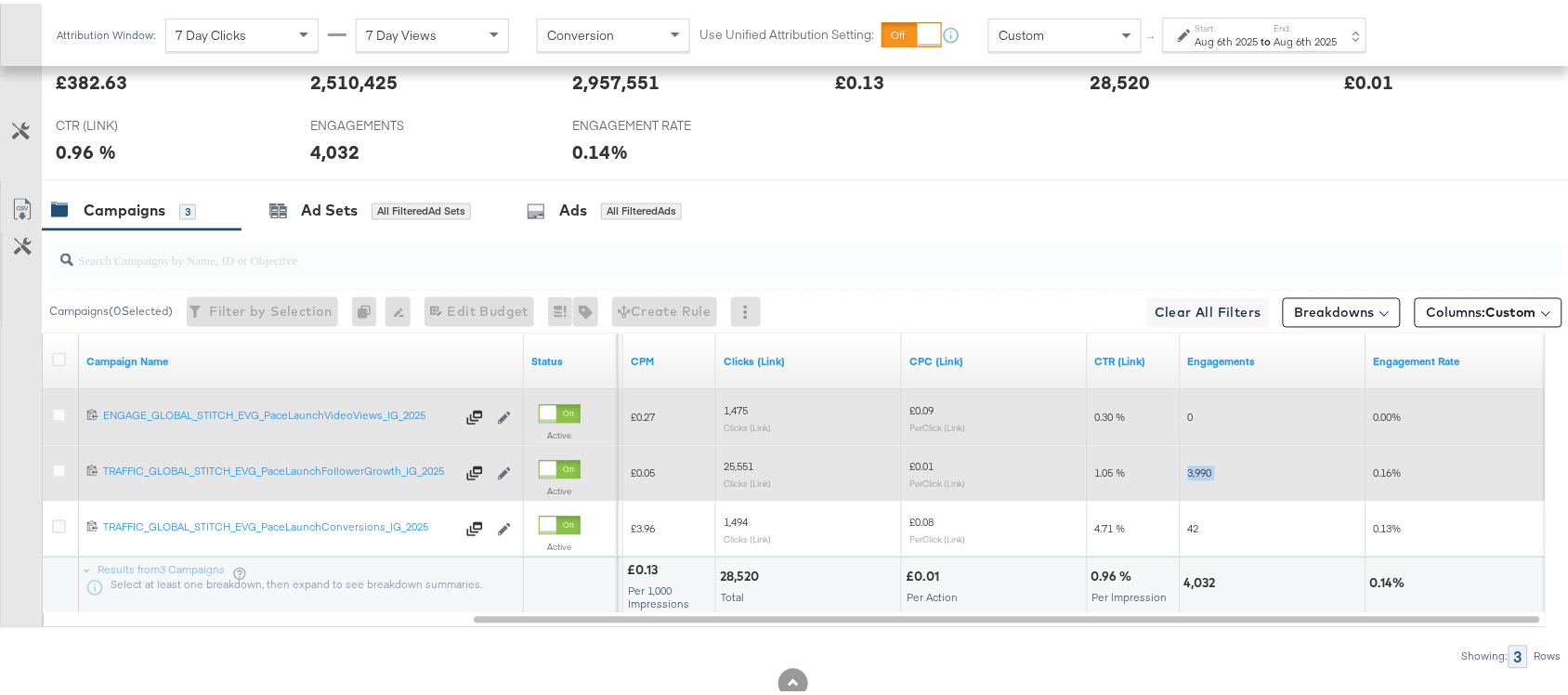 click on "3,990" at bounding box center (1274, 470) 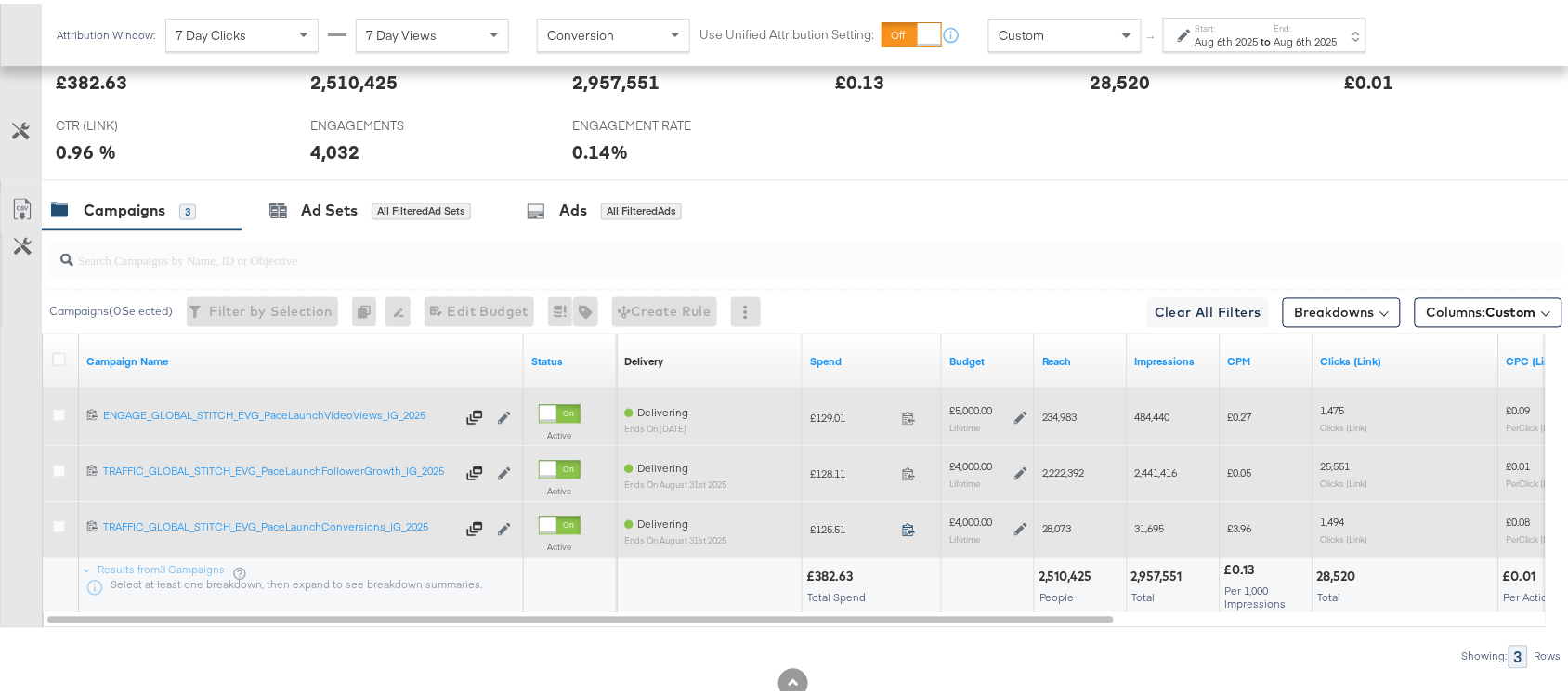 click 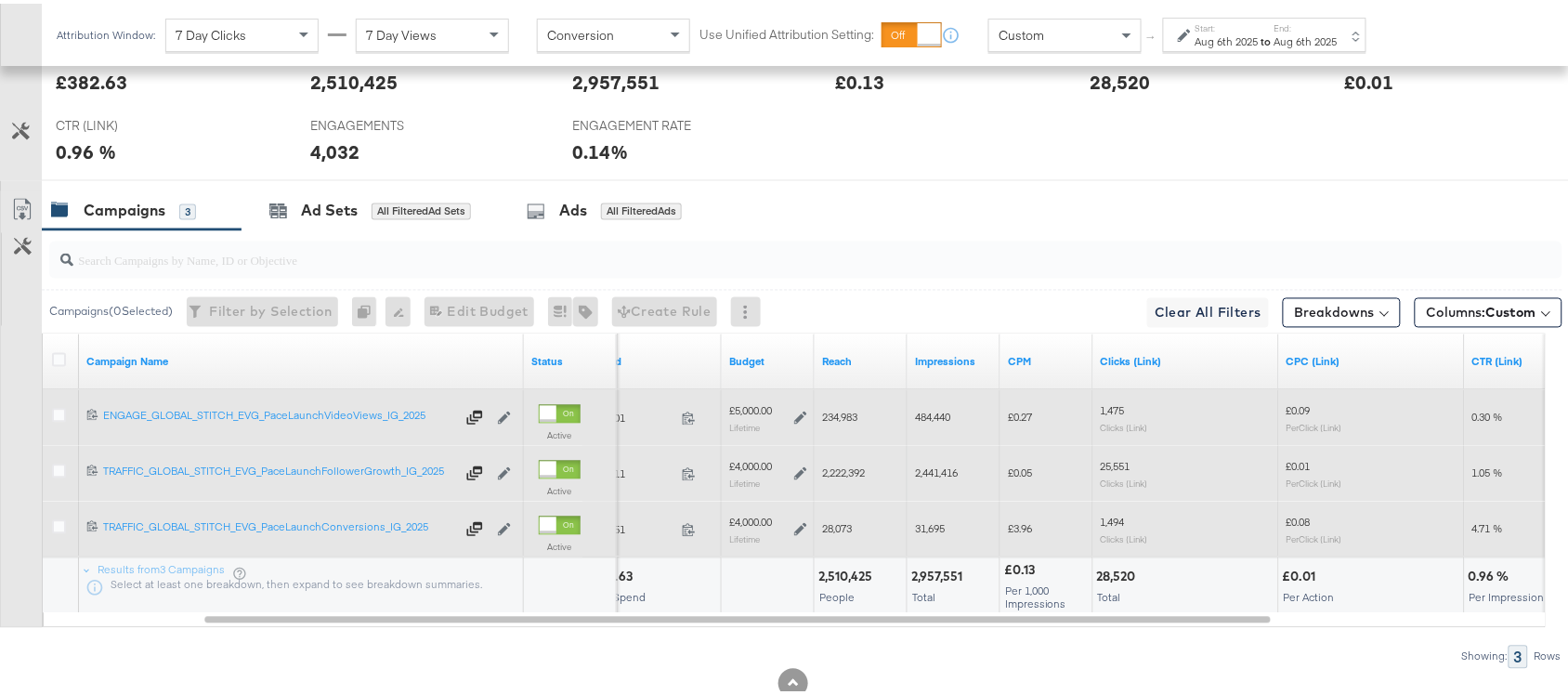 click on "28,073" at bounding box center [837, 525] 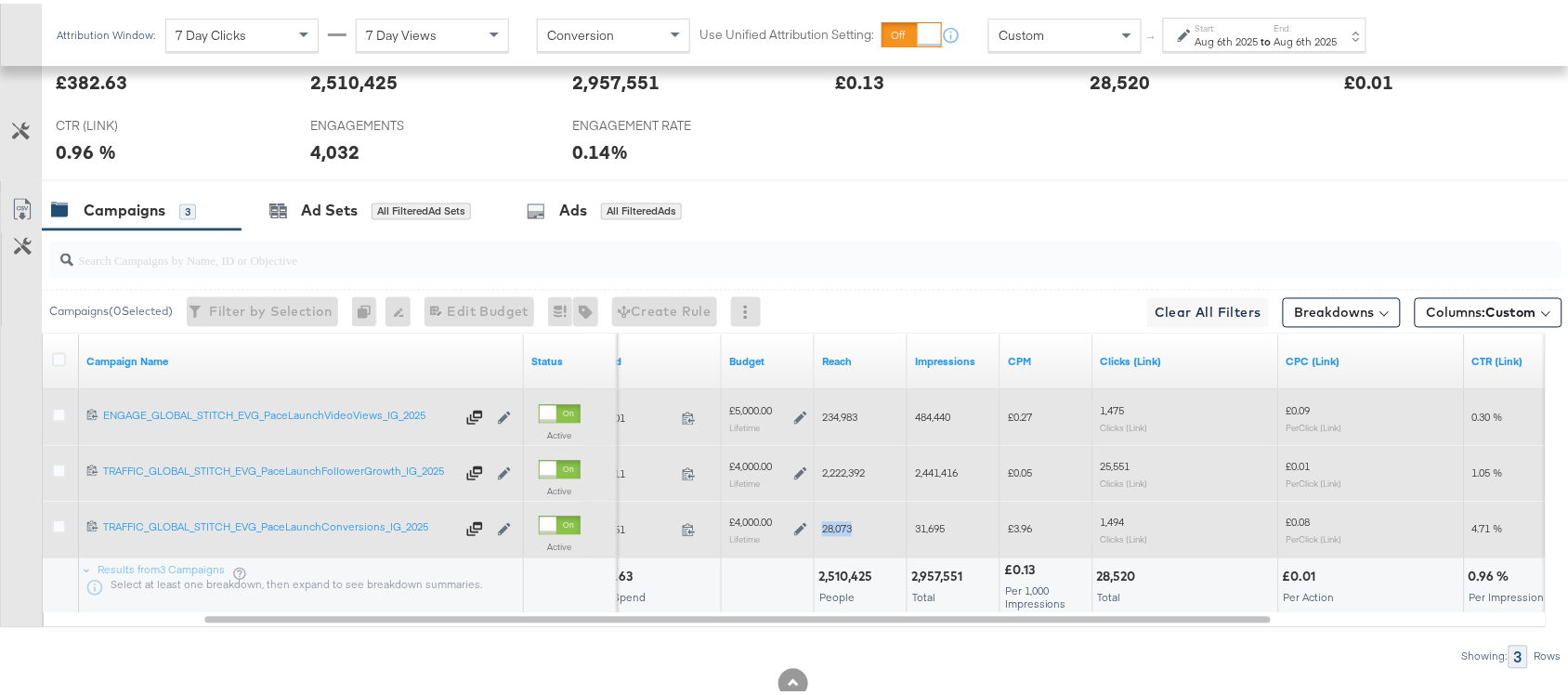 click on "28,073" at bounding box center [837, 525] 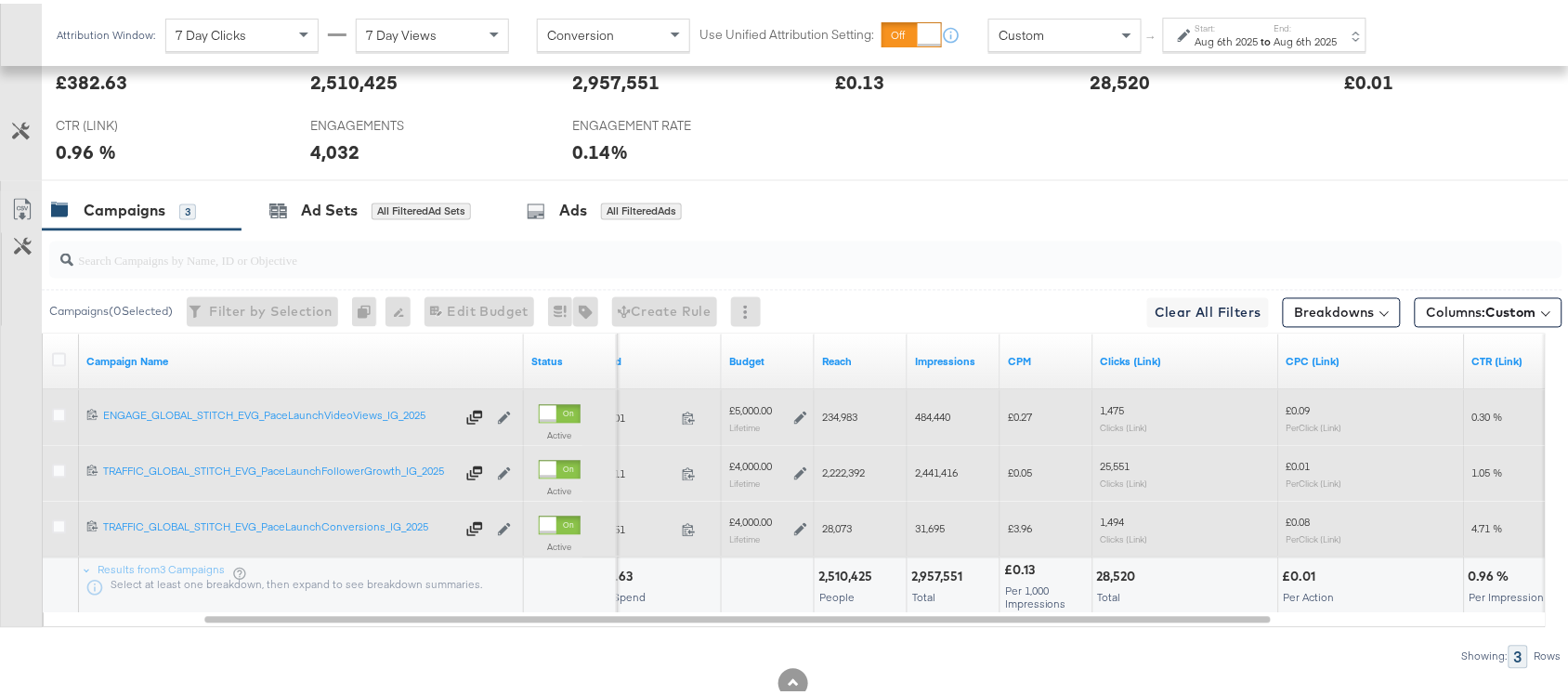 click on "31,695" at bounding box center (930, 525) 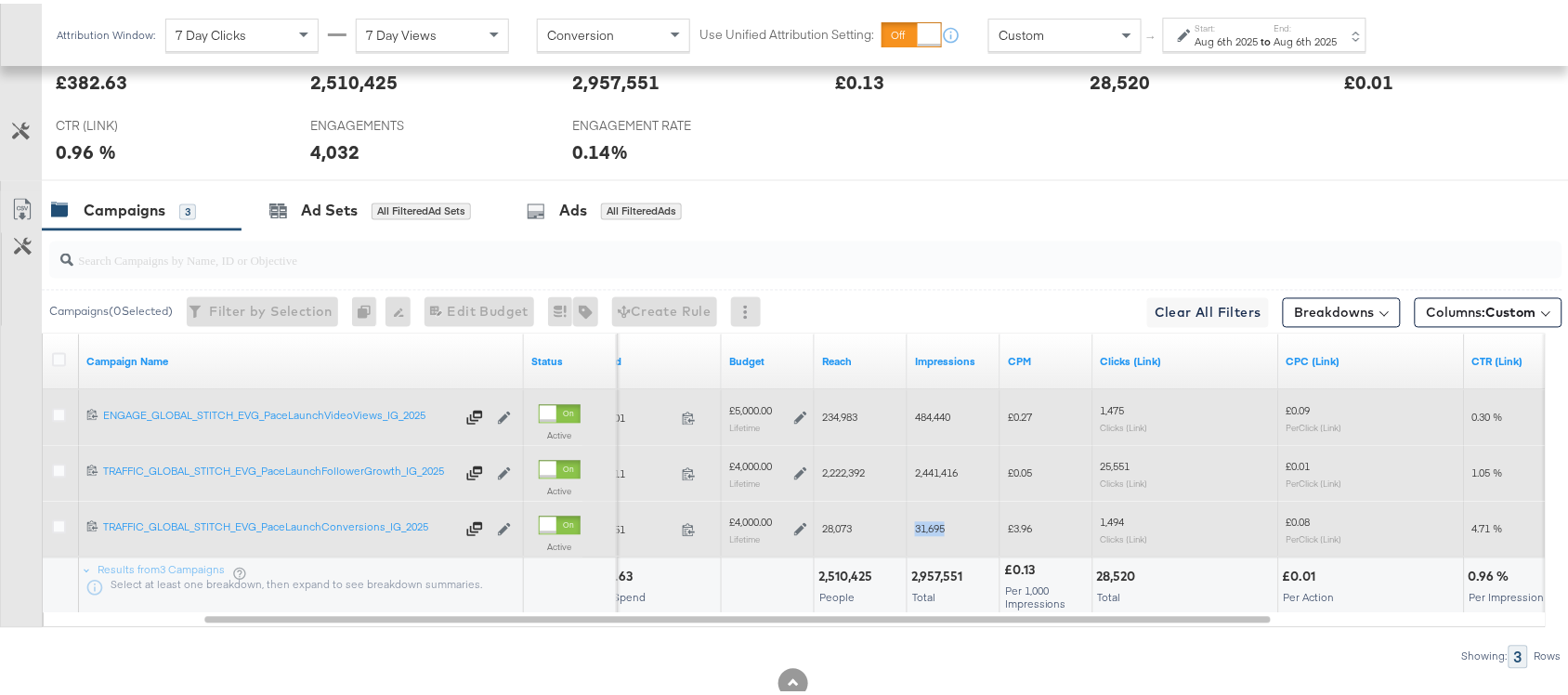 click on "31,695" at bounding box center [930, 525] 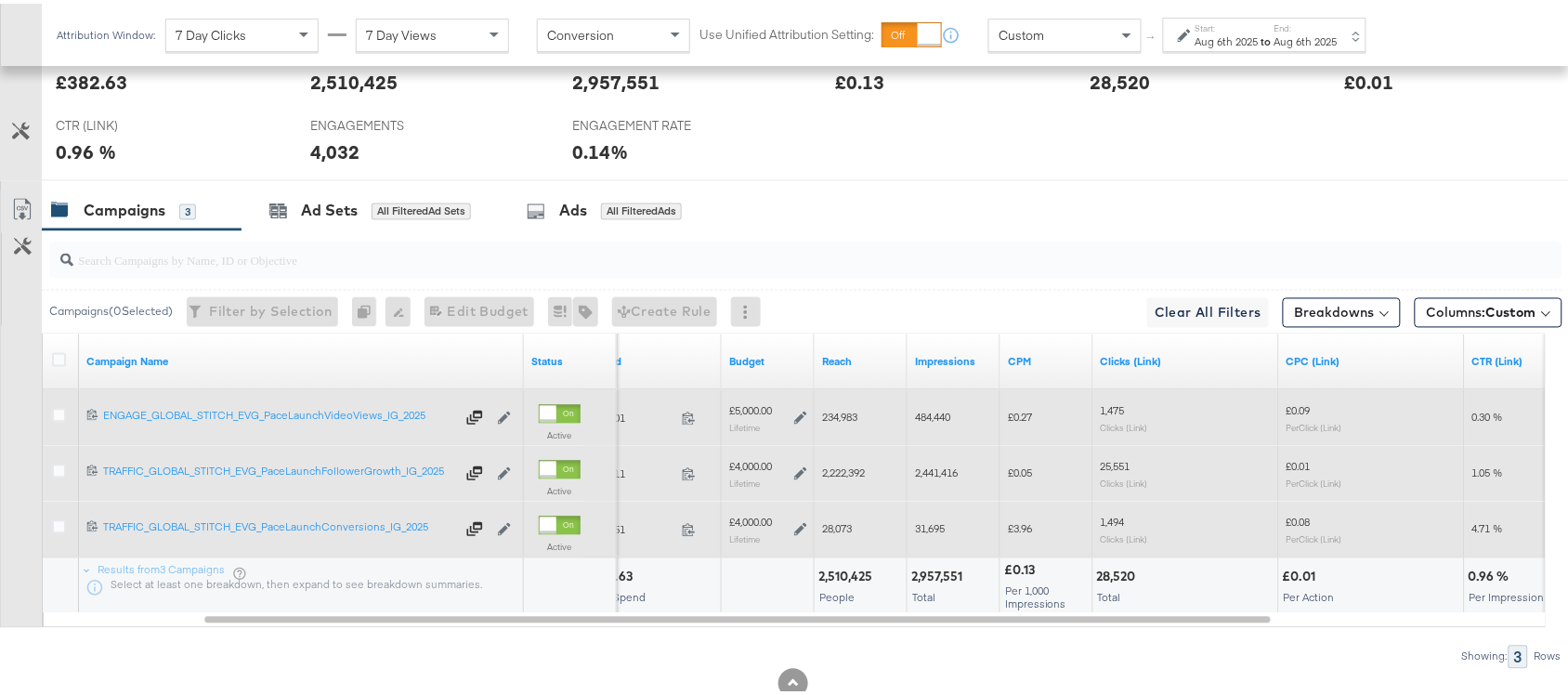 click on "1,494 Clicks (Link)" at bounding box center [1186, 526] 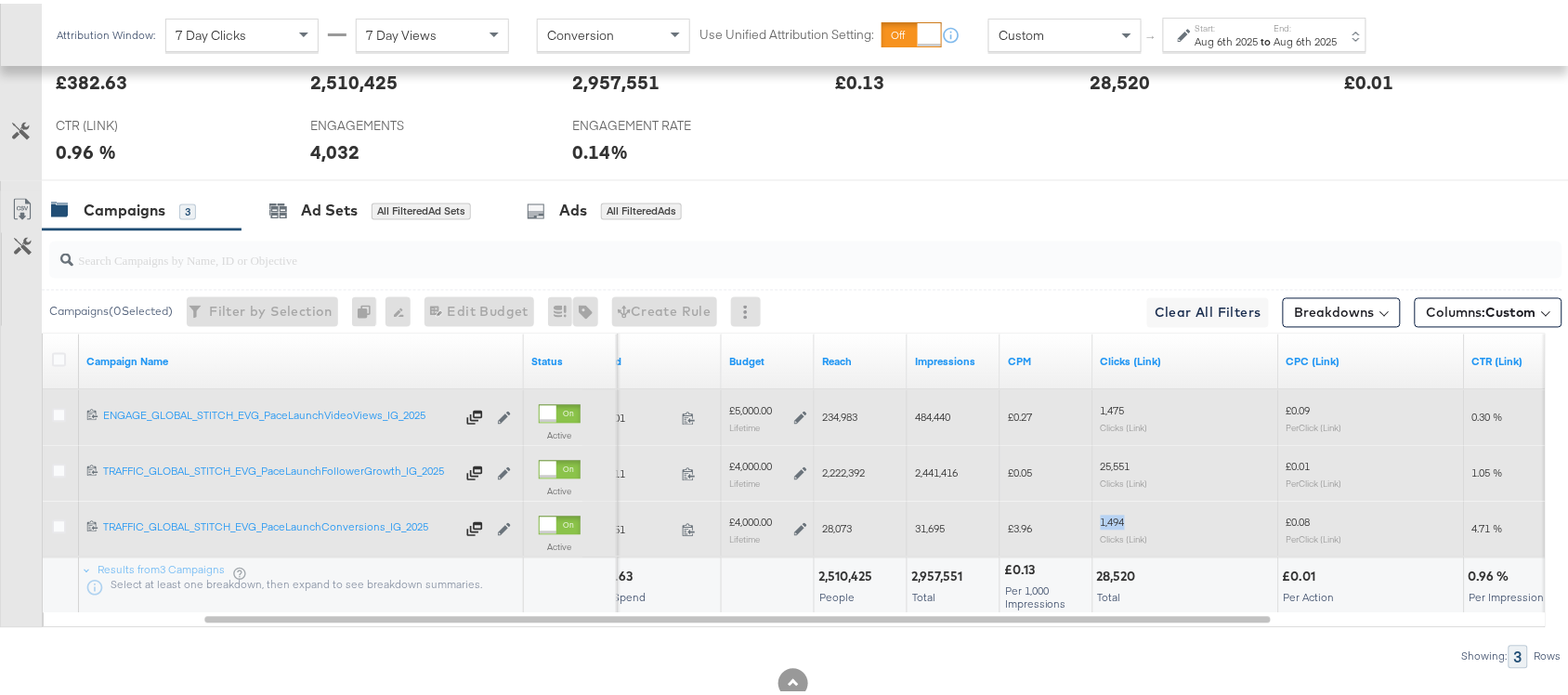 click on "1,494 Clicks (Link)" at bounding box center [1186, 526] 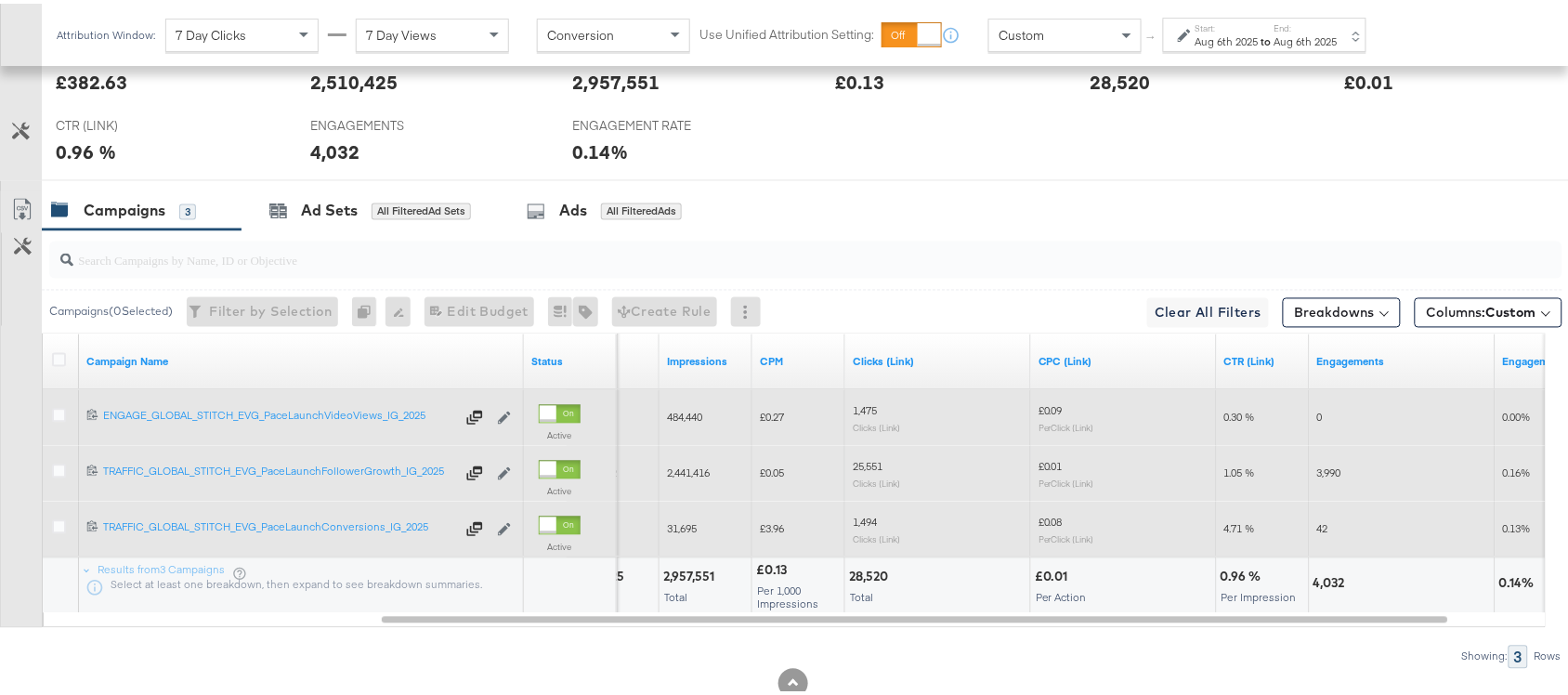 click on "42" at bounding box center [1323, 525] 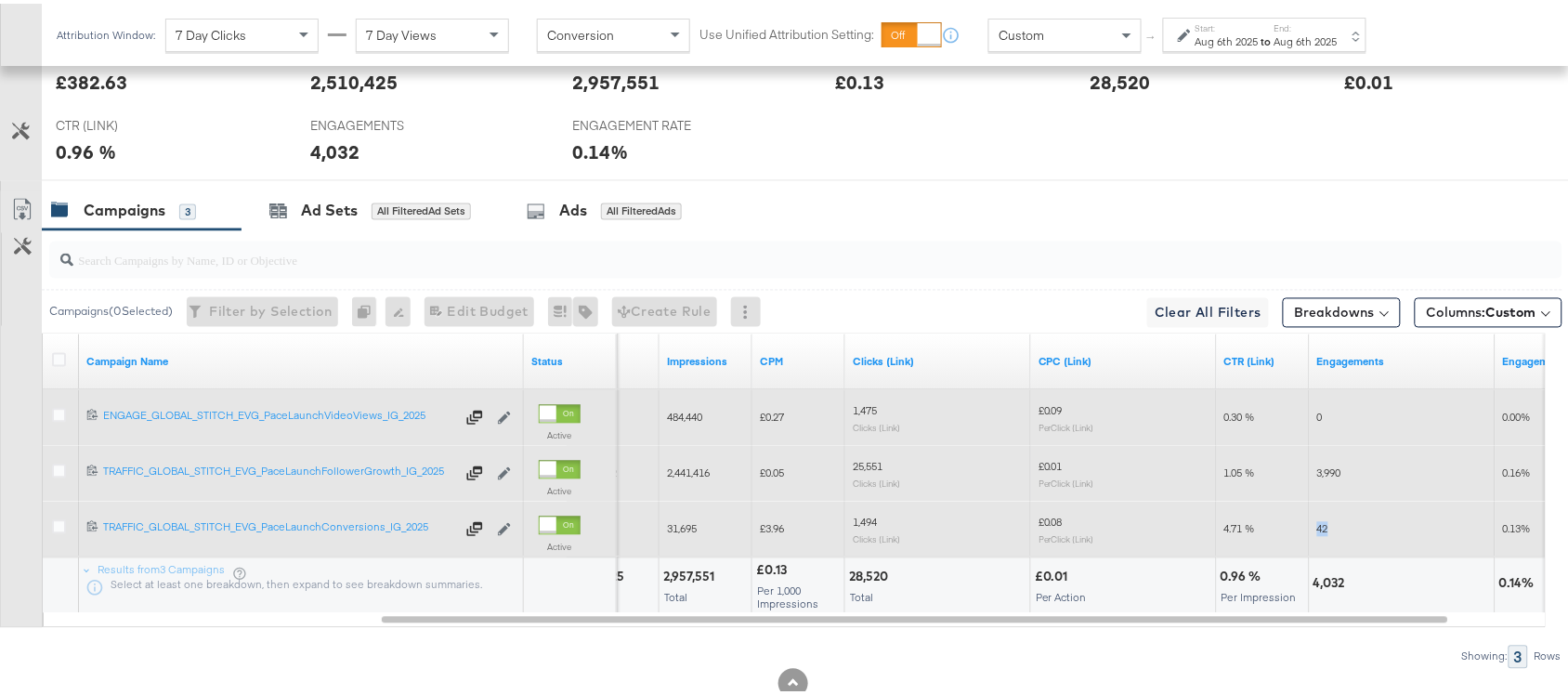click on "42" at bounding box center (1323, 525) 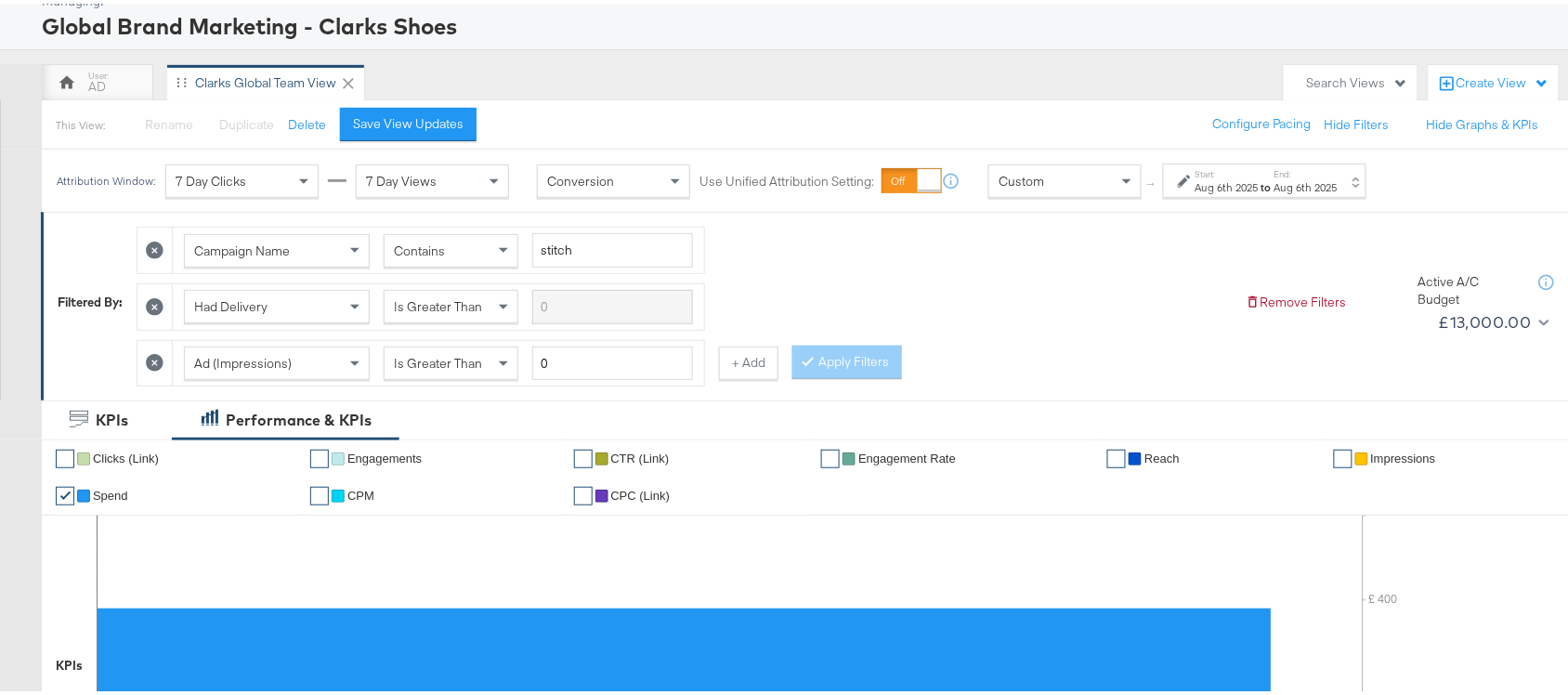 scroll, scrollTop: 0, scrollLeft: 0, axis: both 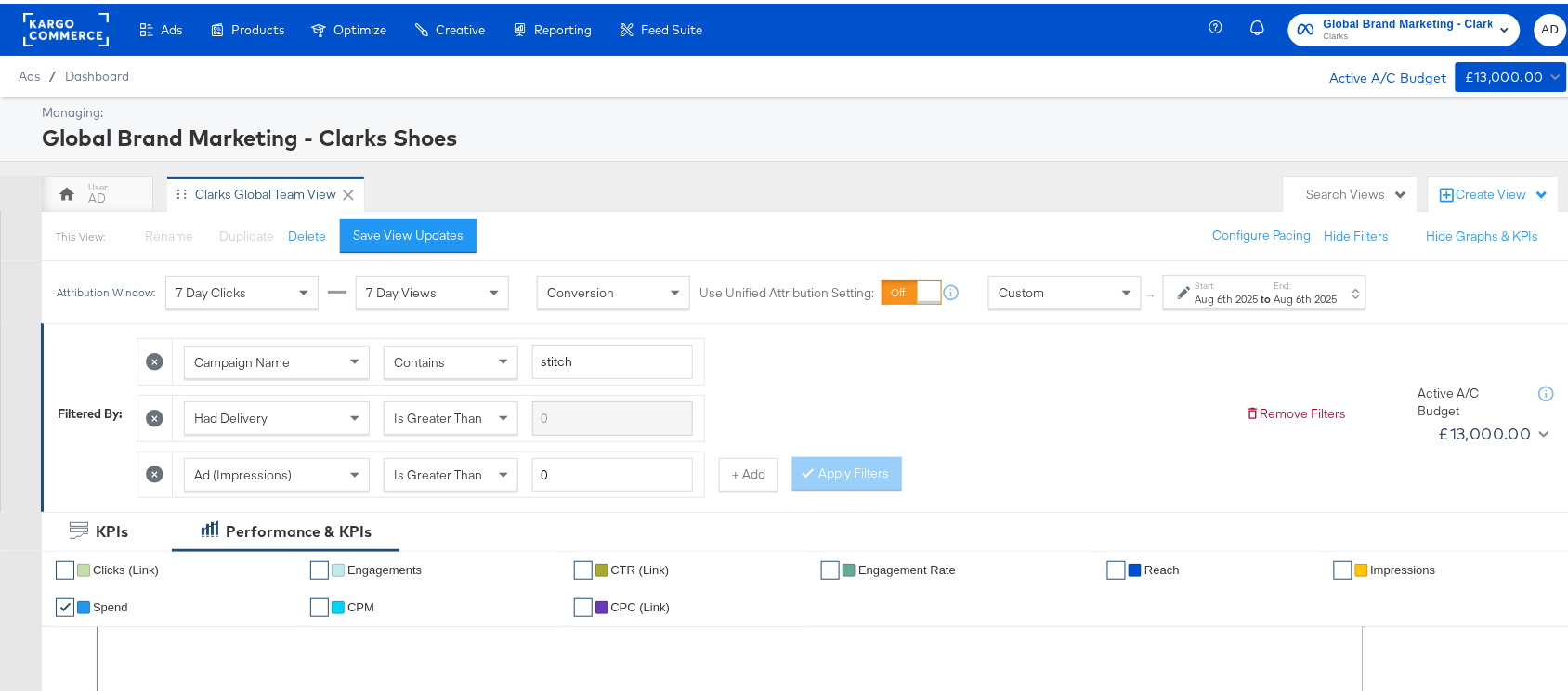 click 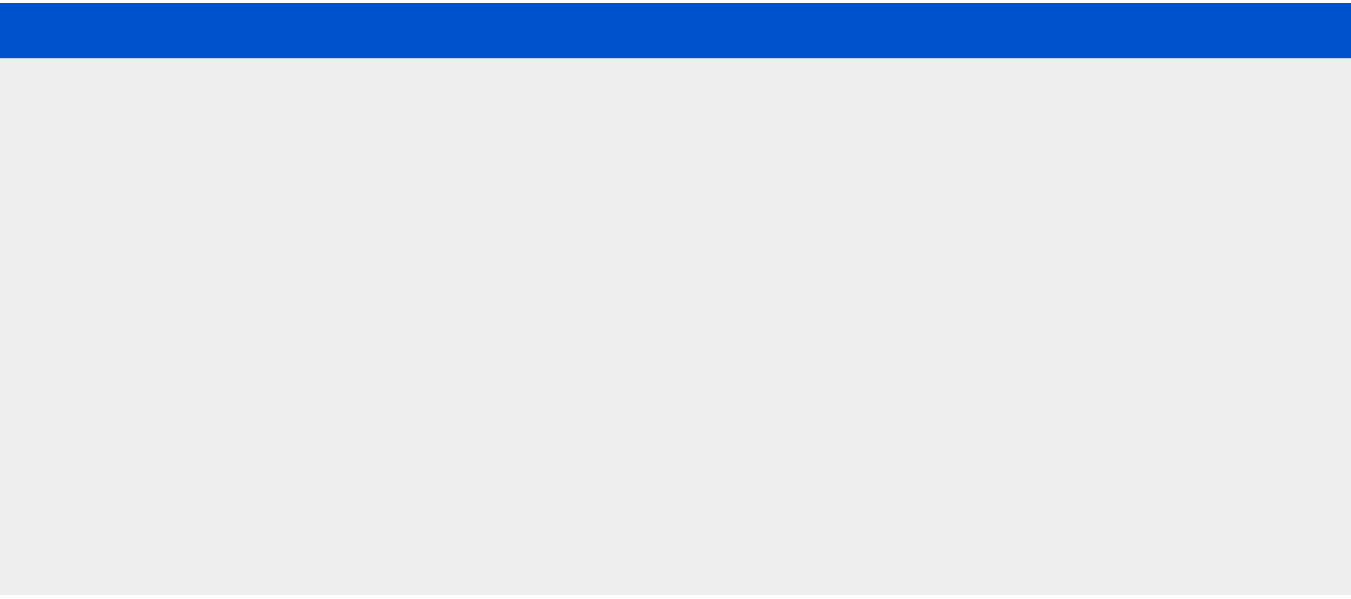 scroll, scrollTop: 0, scrollLeft: 0, axis: both 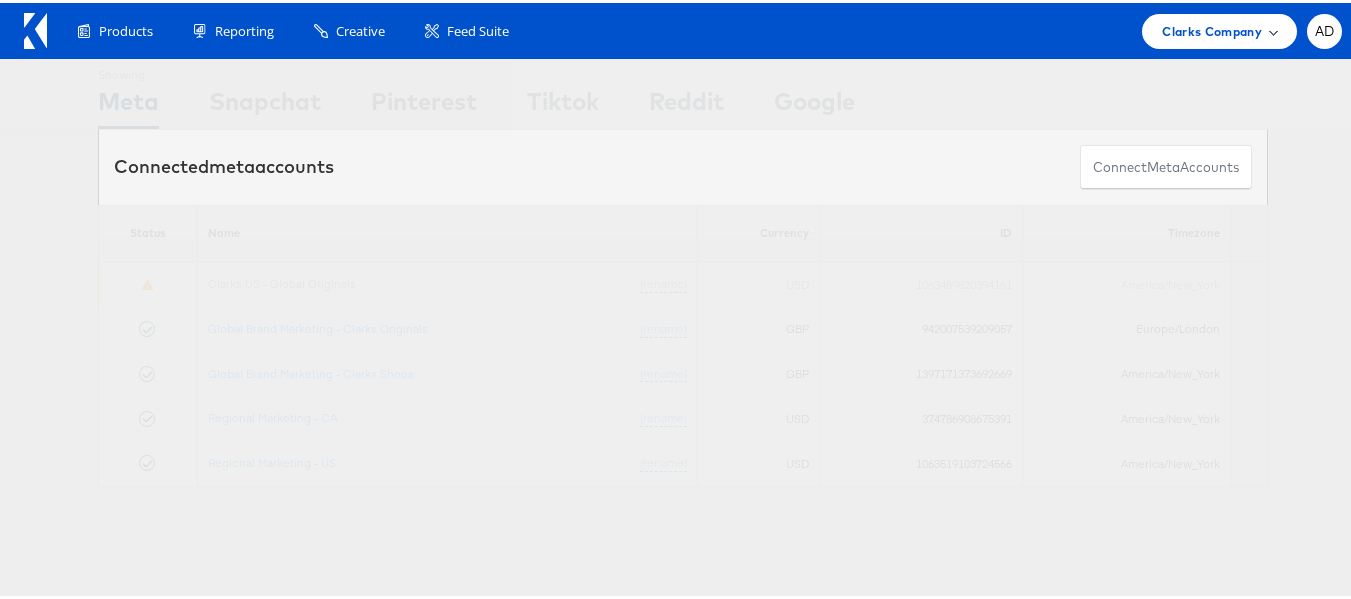 click on "Clarks Company" at bounding box center [1219, 28] 